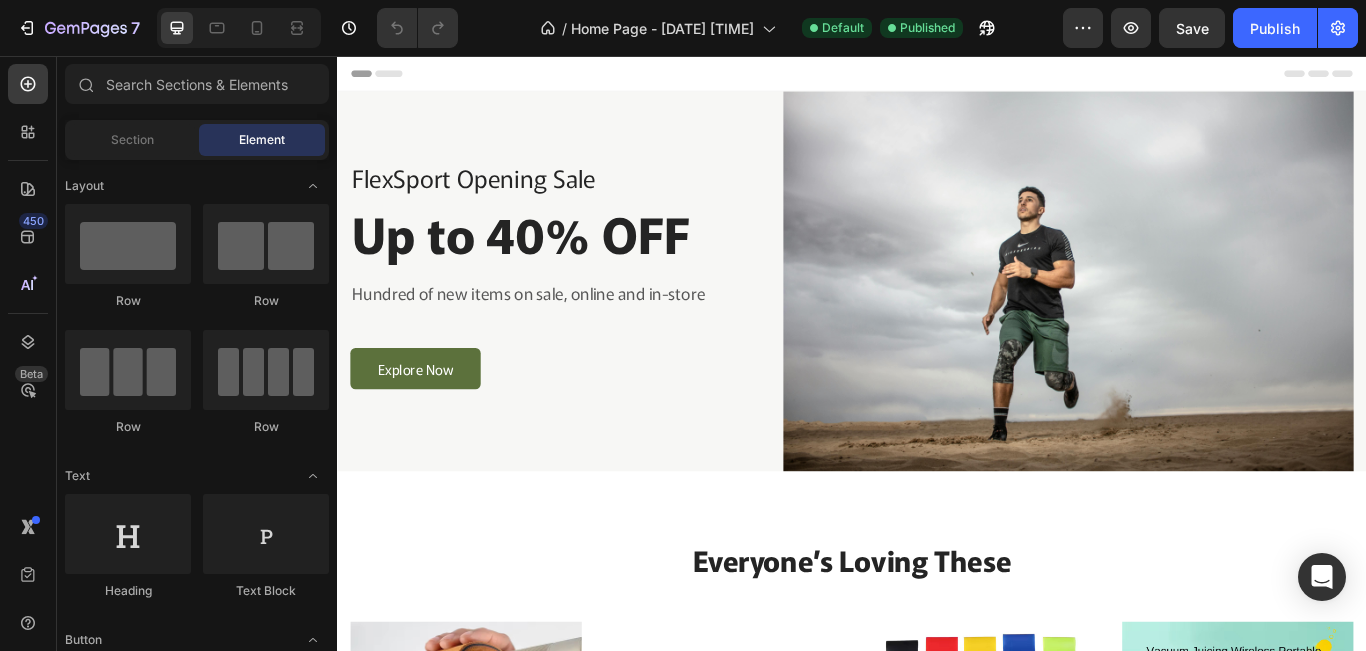 scroll, scrollTop: 0, scrollLeft: 0, axis: both 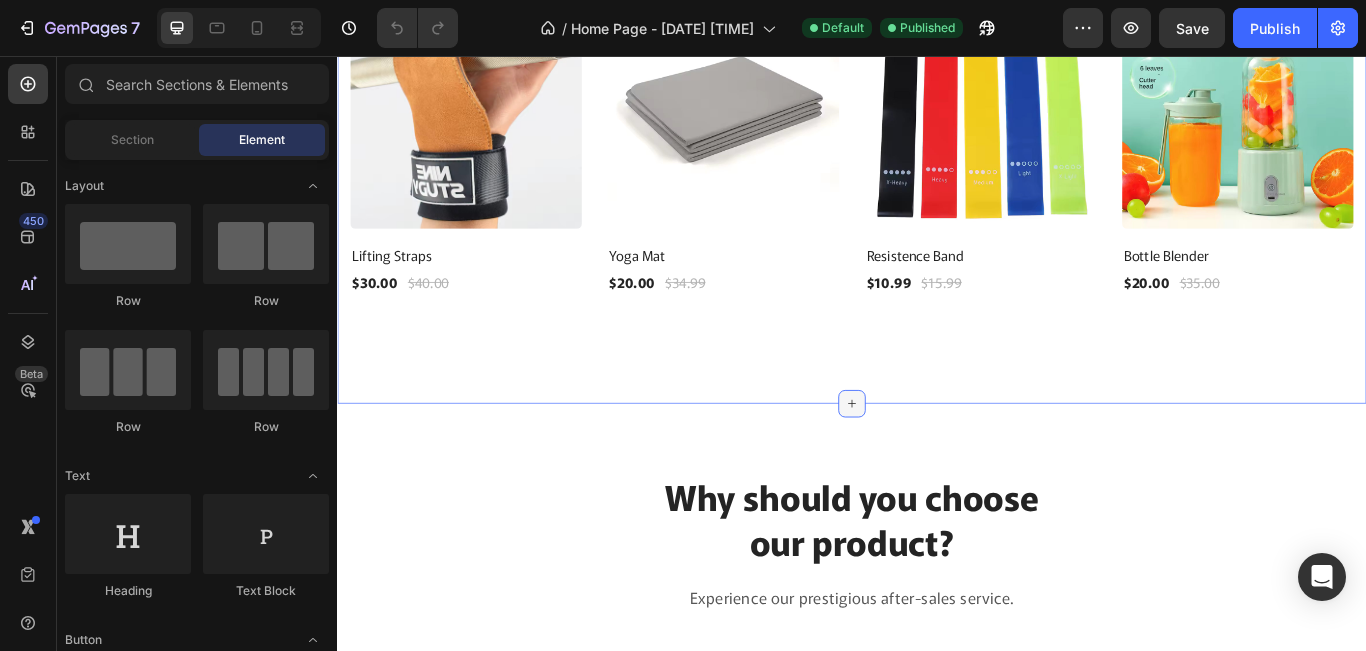 click 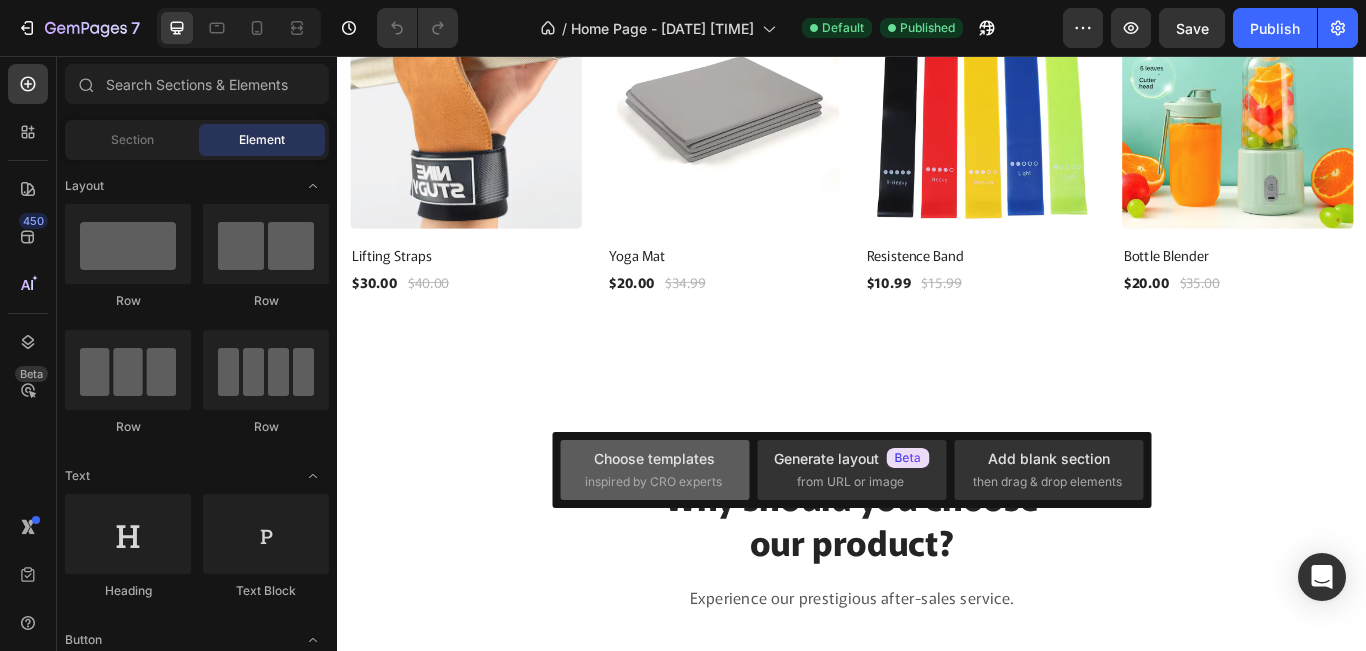 click on "Choose templates" at bounding box center (654, 458) 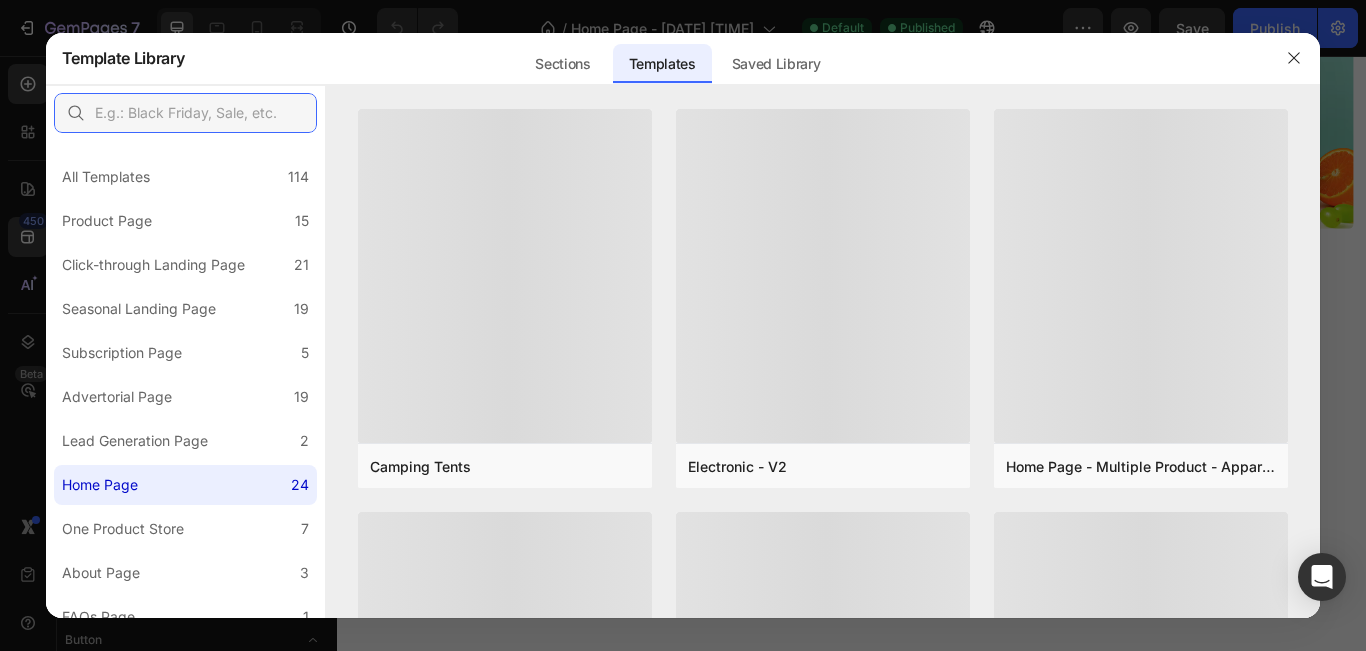 click at bounding box center (185, 113) 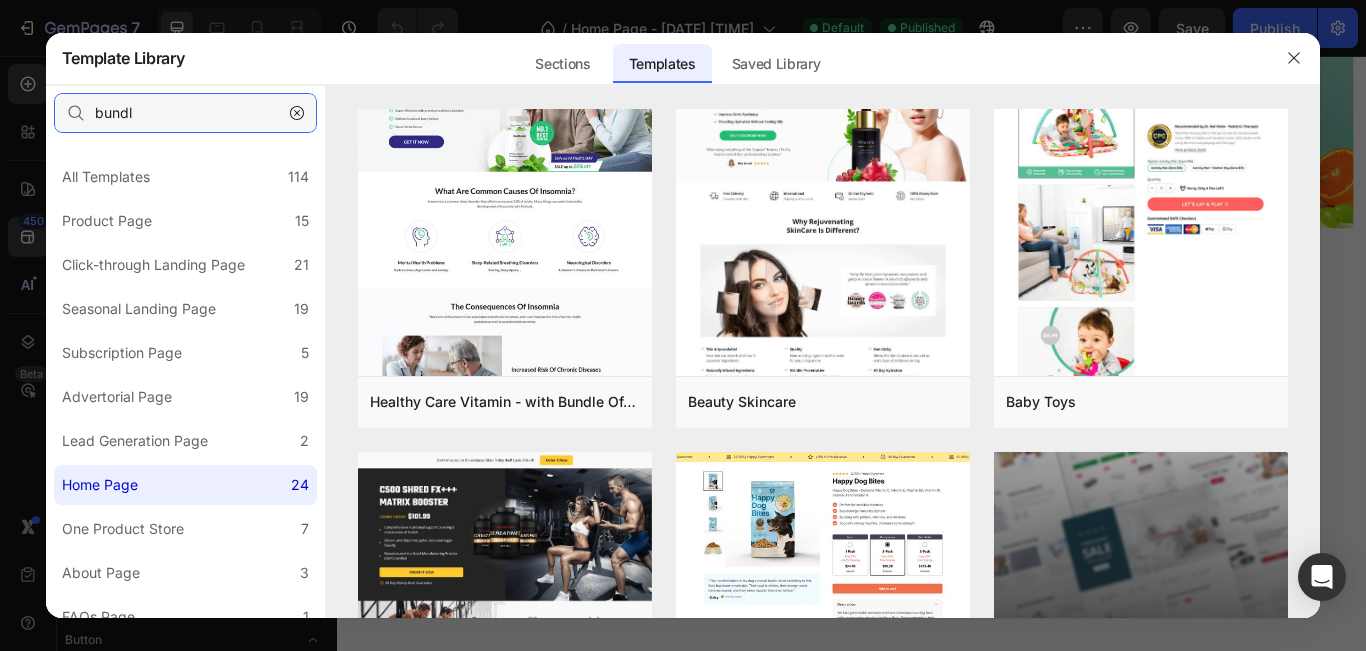 scroll, scrollTop: 0, scrollLeft: 0, axis: both 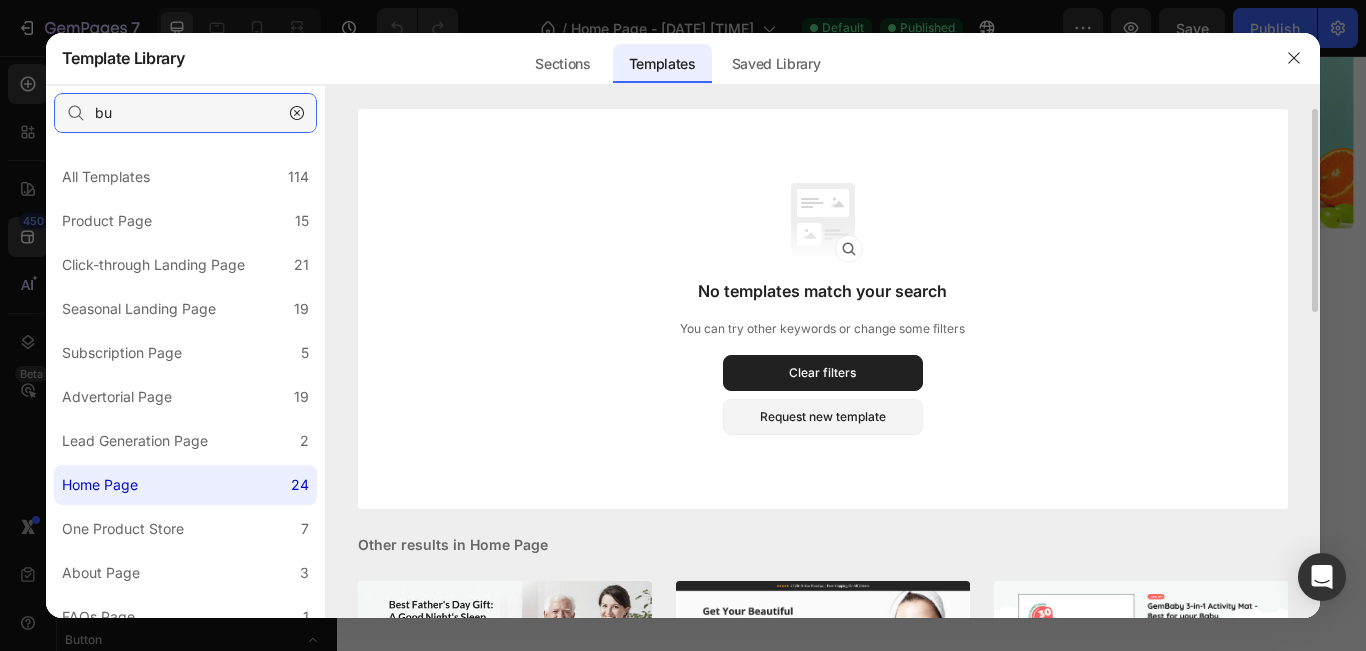 type on "b" 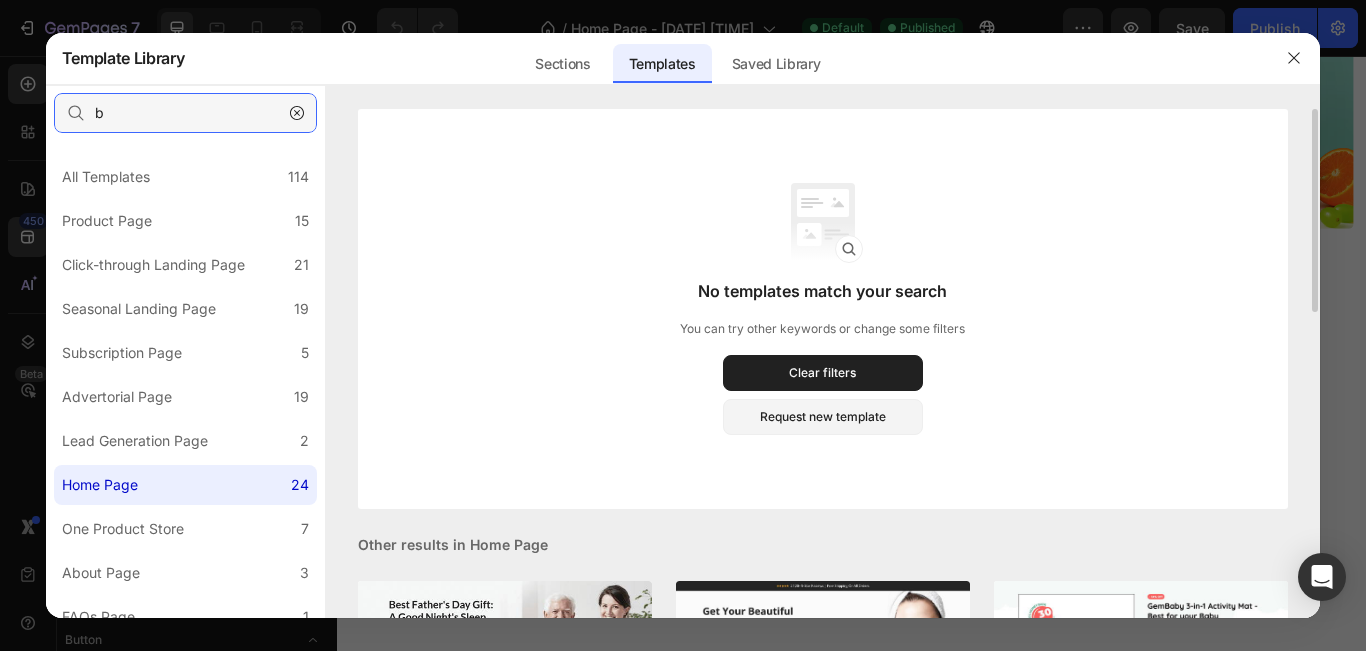type 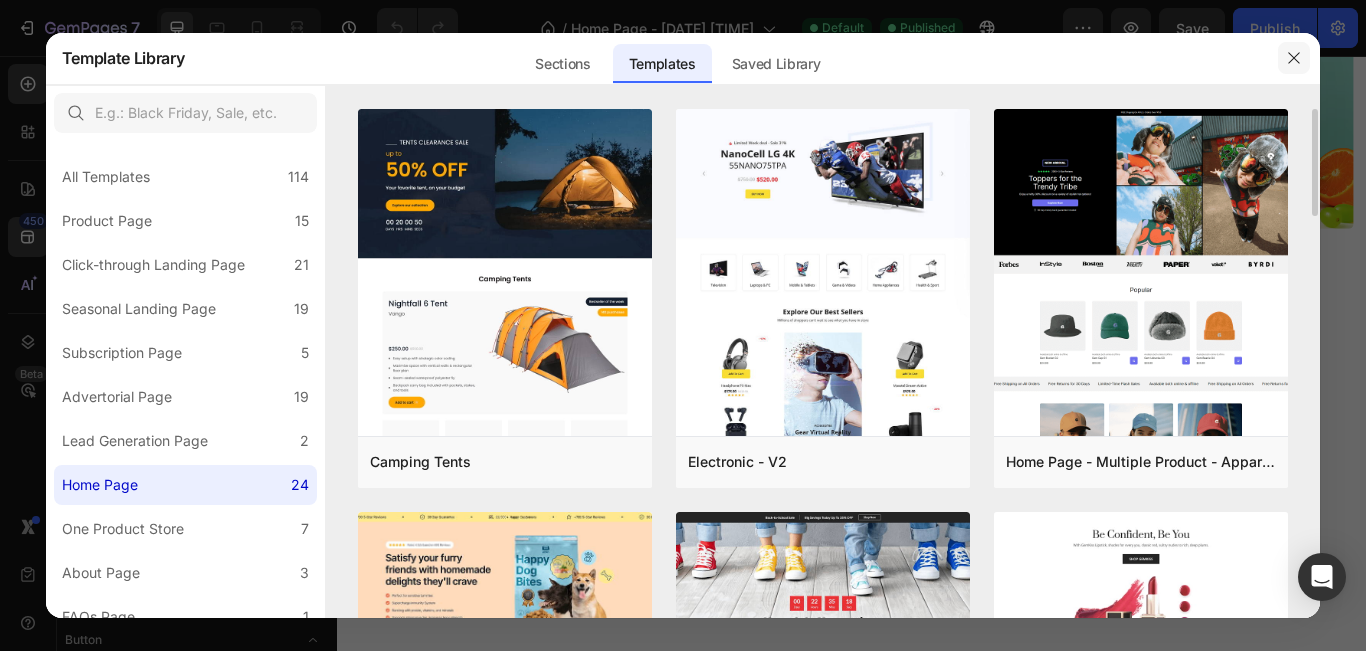 click 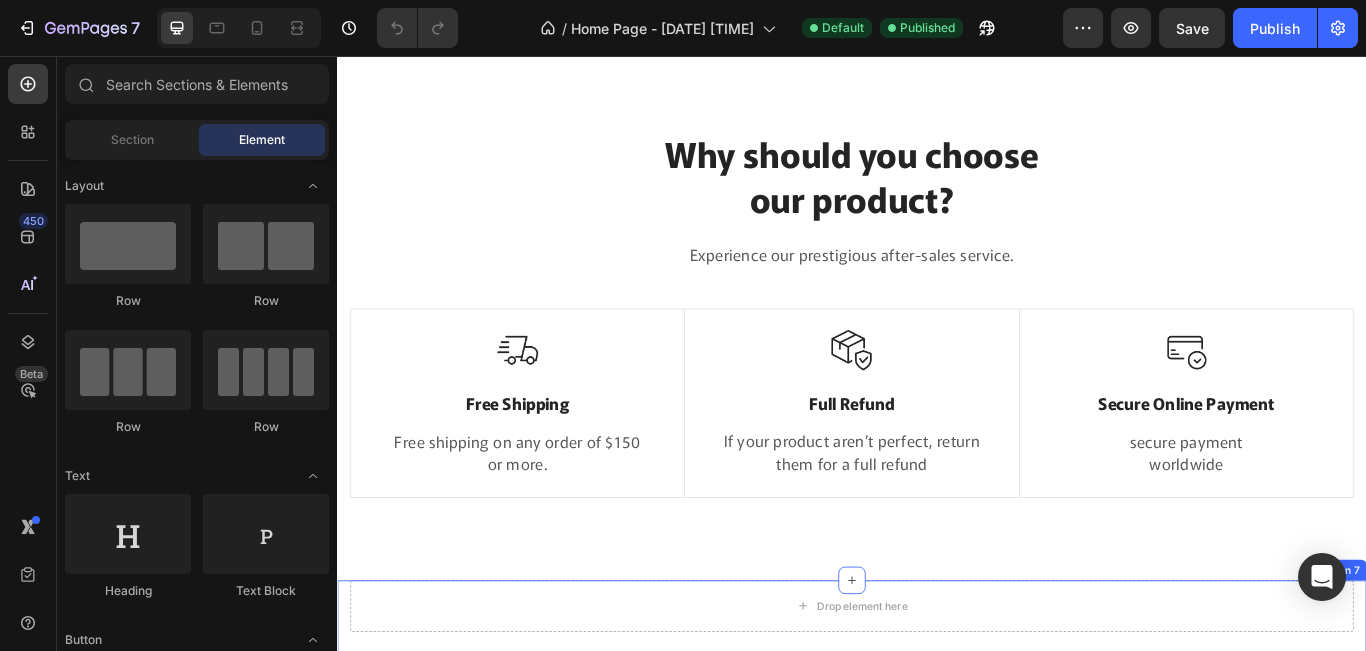 scroll, scrollTop: 1733, scrollLeft: 0, axis: vertical 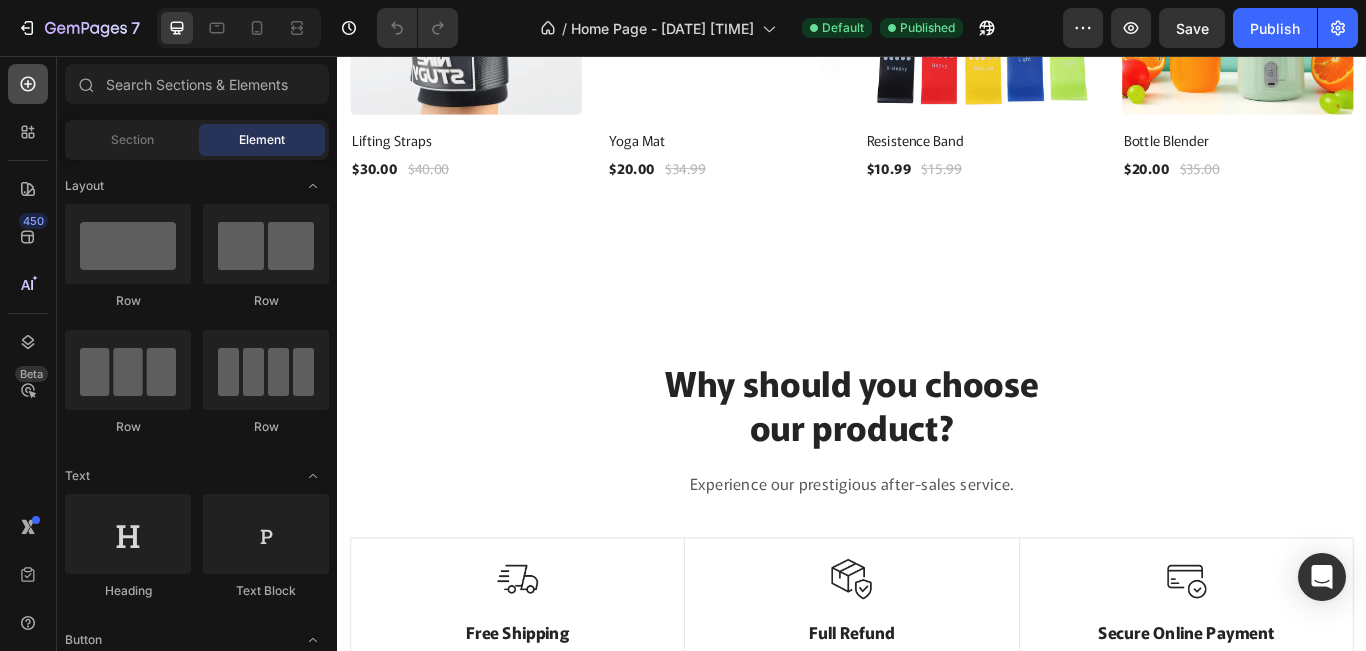 click 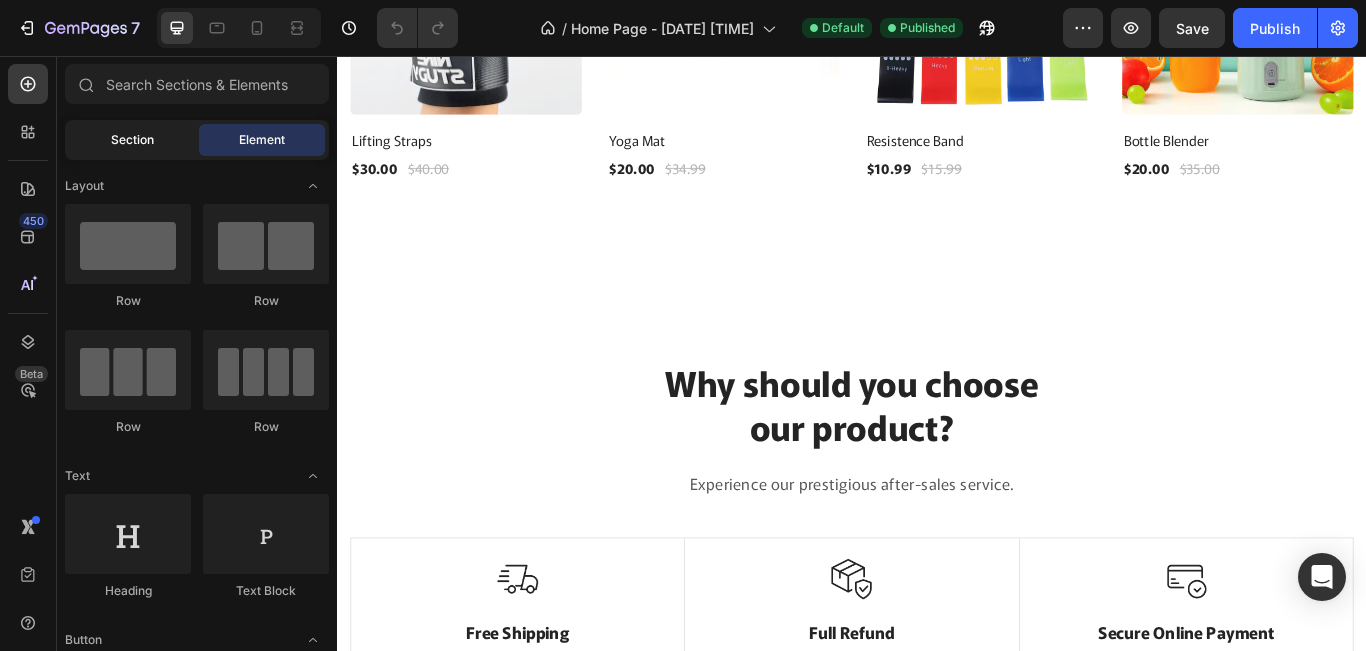 click on "Section" 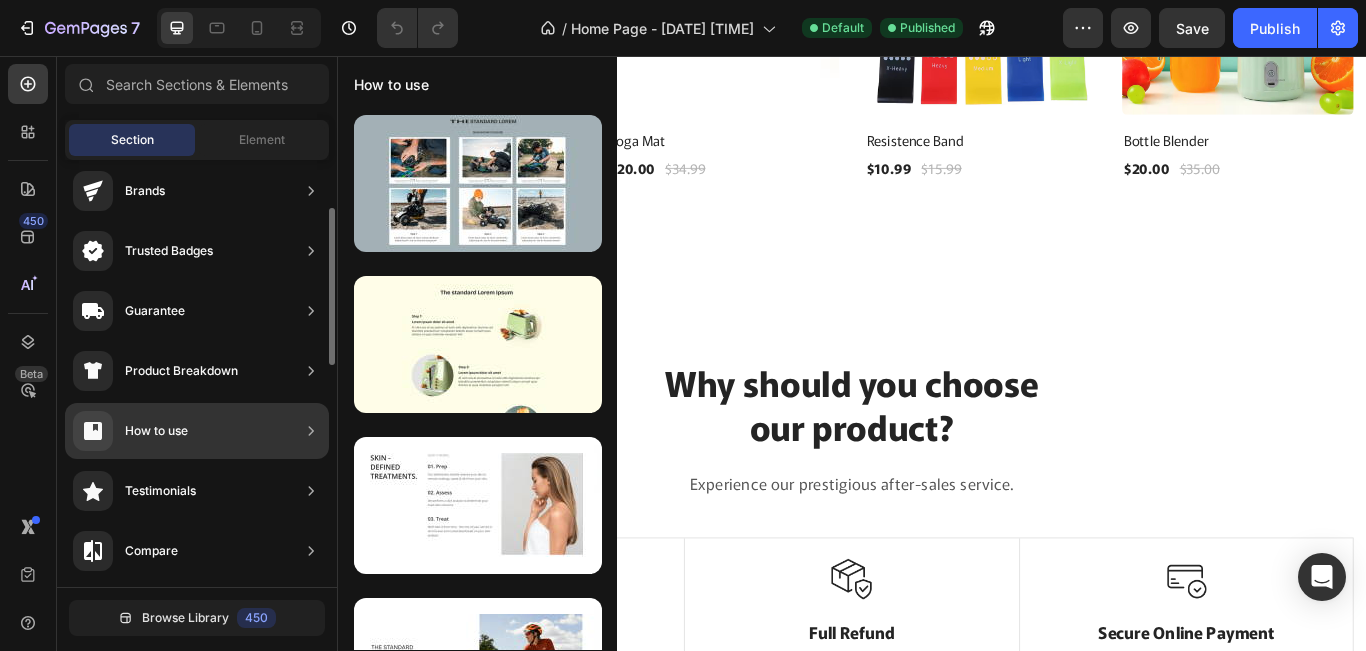 scroll, scrollTop: 266, scrollLeft: 0, axis: vertical 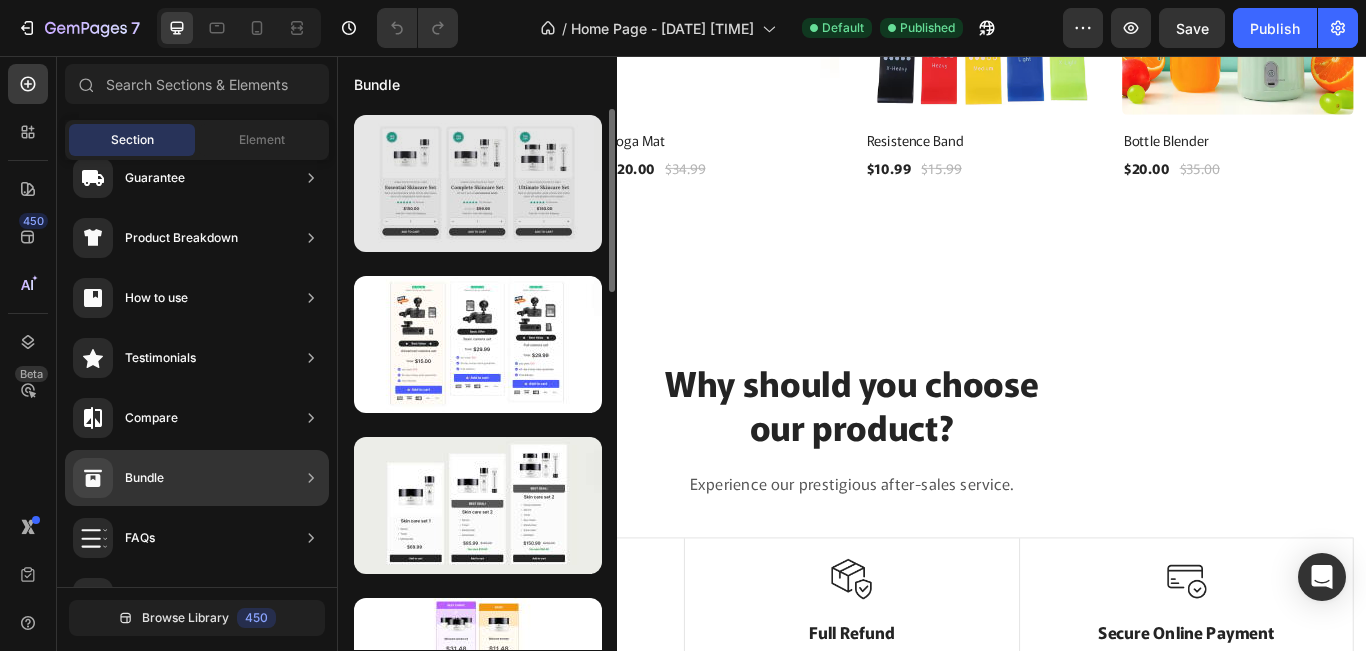 click at bounding box center [478, 183] 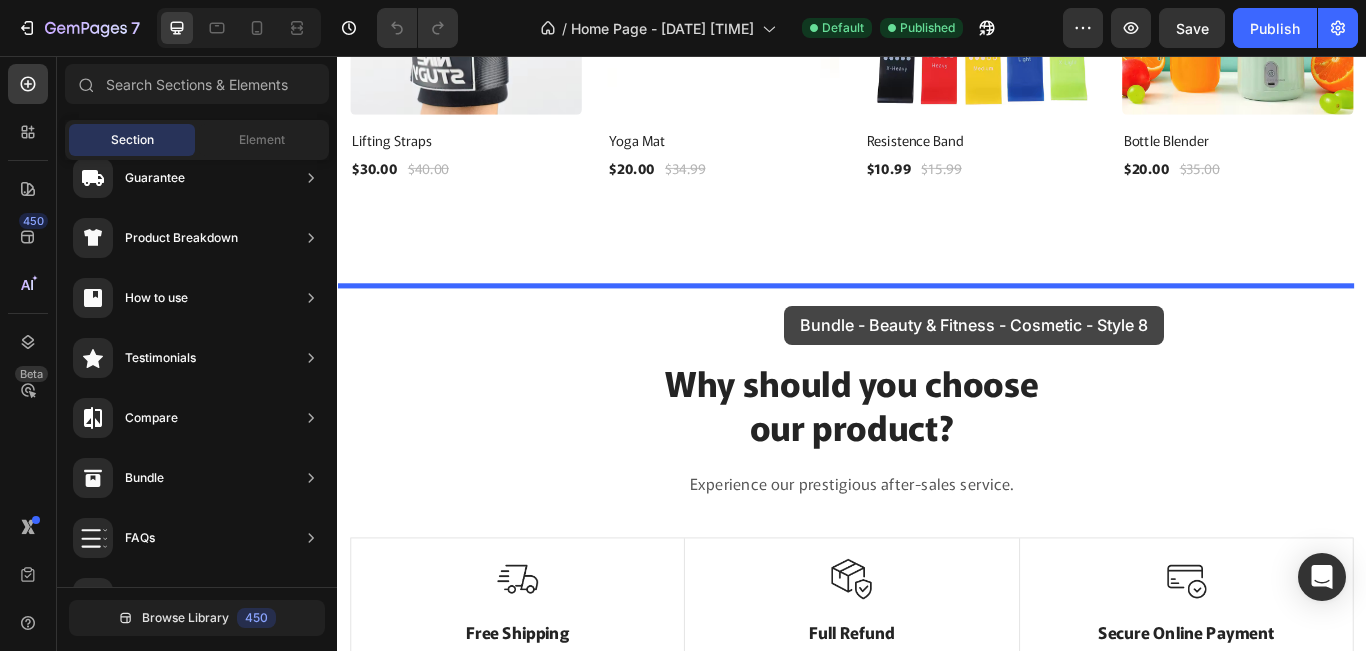 drag, startPoint x: 837, startPoint y: 262, endPoint x: 858, endPoint y: 347, distance: 87.555695 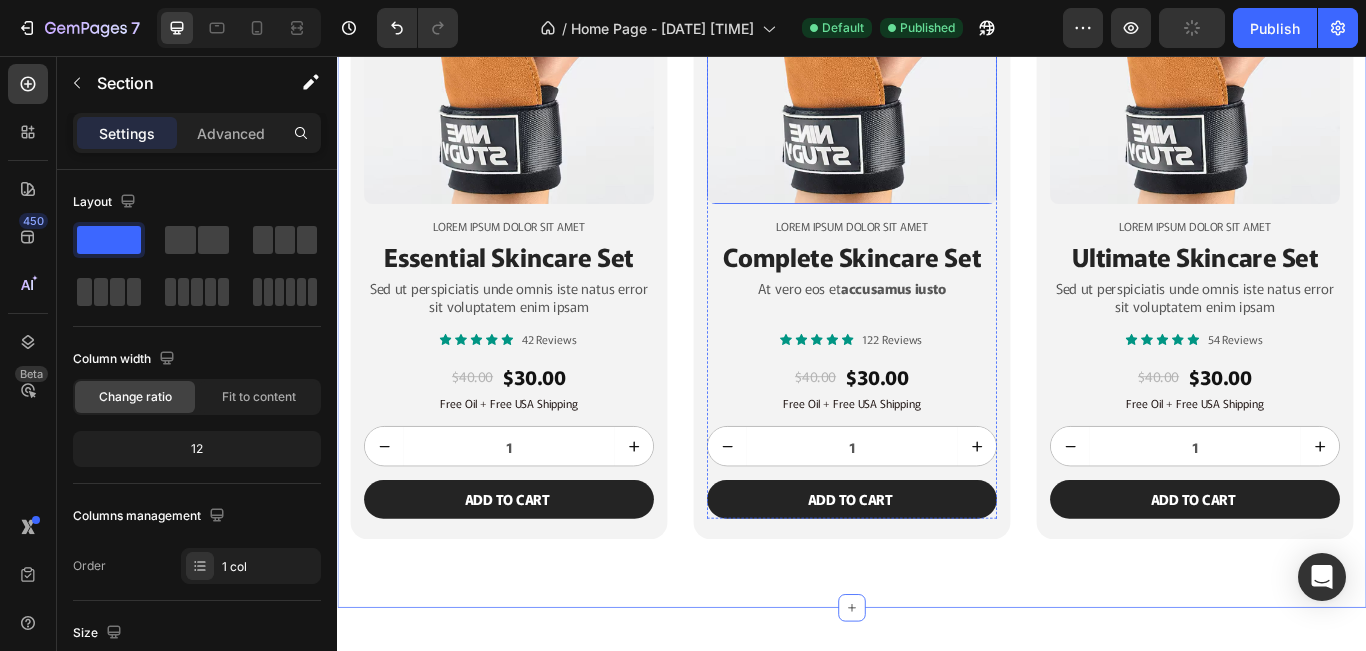 scroll, scrollTop: 1867, scrollLeft: 0, axis: vertical 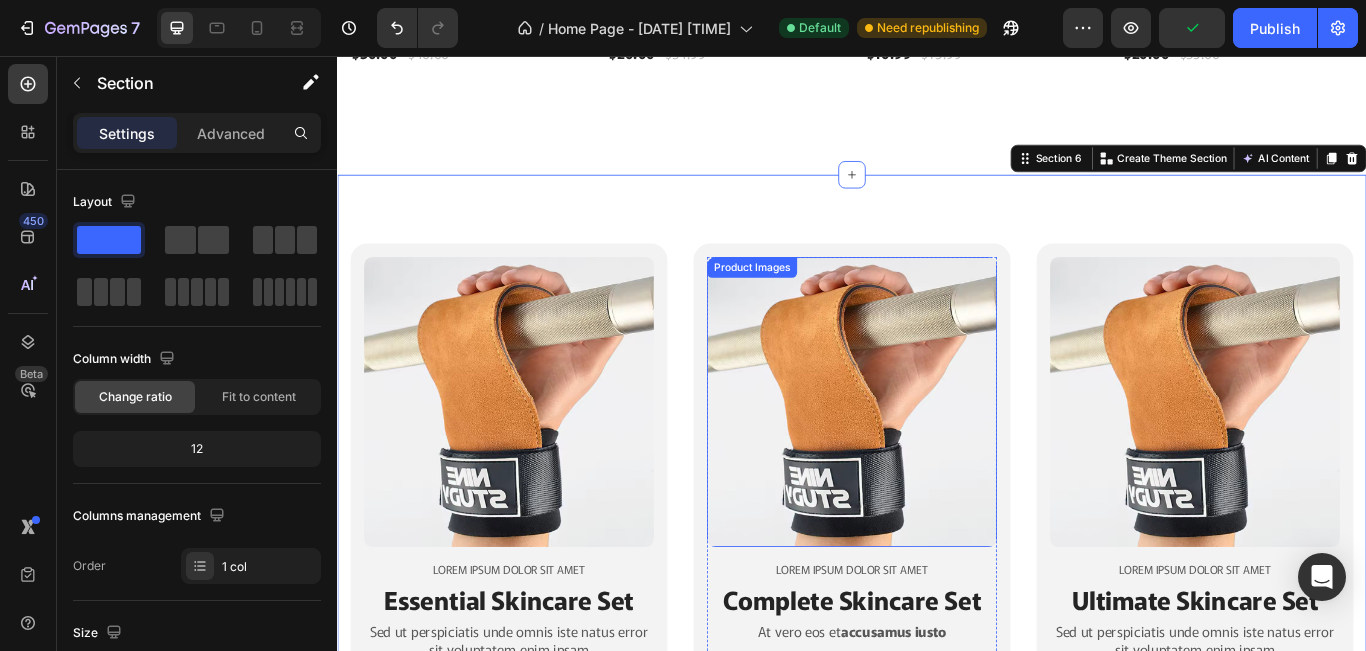 click at bounding box center (937, 459) 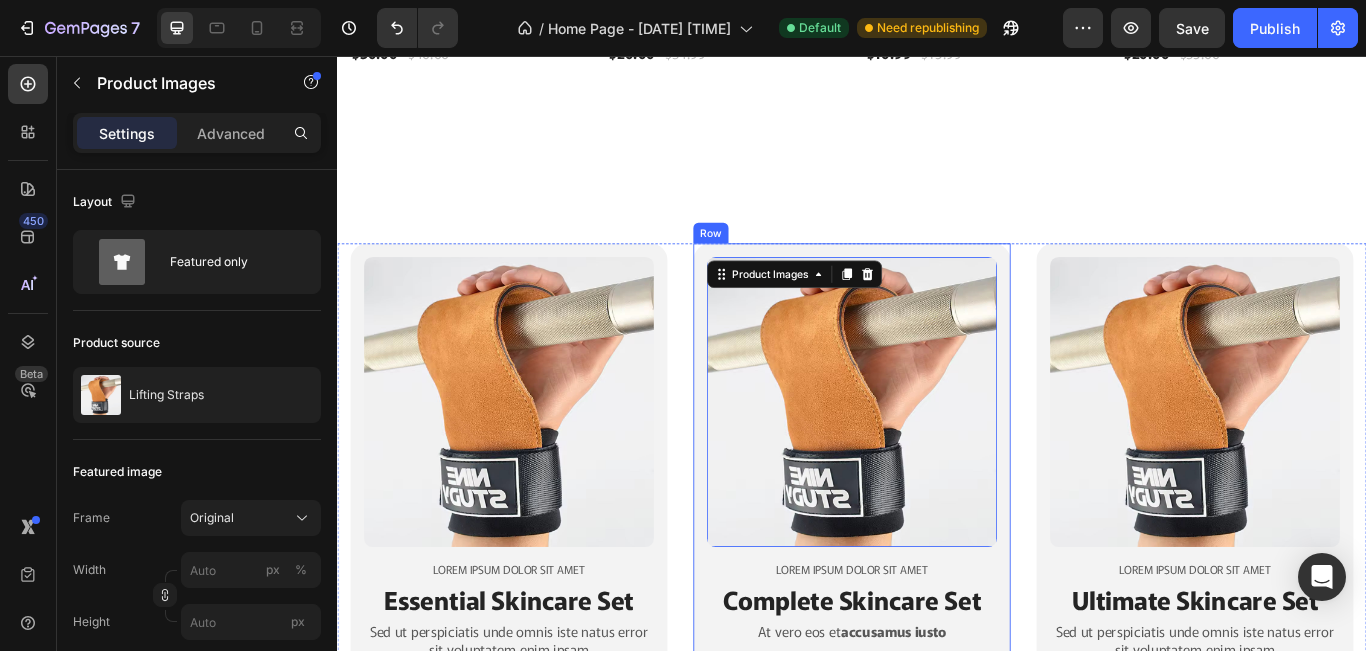 click on "Product Images   16 Lorem ipsum dolor sit amet Text Block Complete Skincare Set Heading At vero eos et  accusamus iusto   Text Block Icon Icon Icon Icon Icon Icon List 122 Reviews Text Block Row $40.00 Product Price Product Price $30.00 Product Price Product Price Row Free Oil + Free USA Shipping Text Block
1
Product Quantity Add to cart Add to Cart Row Product Row" at bounding box center [937, 647] 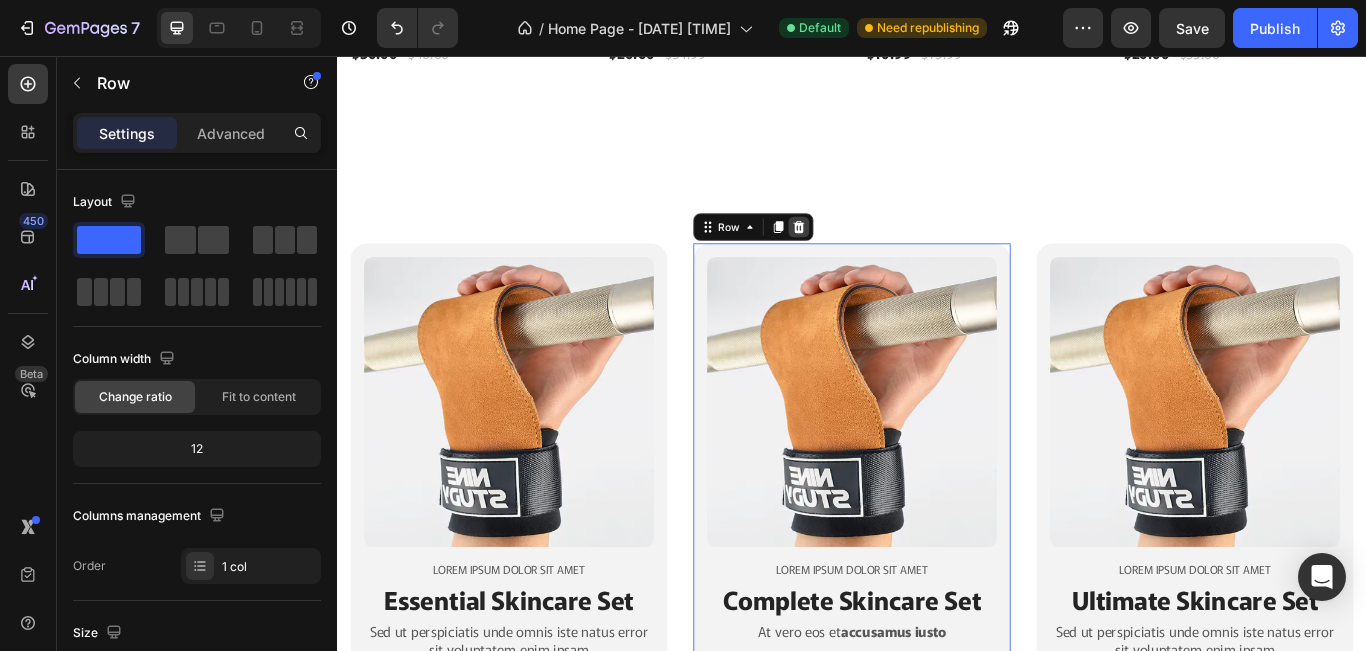 click 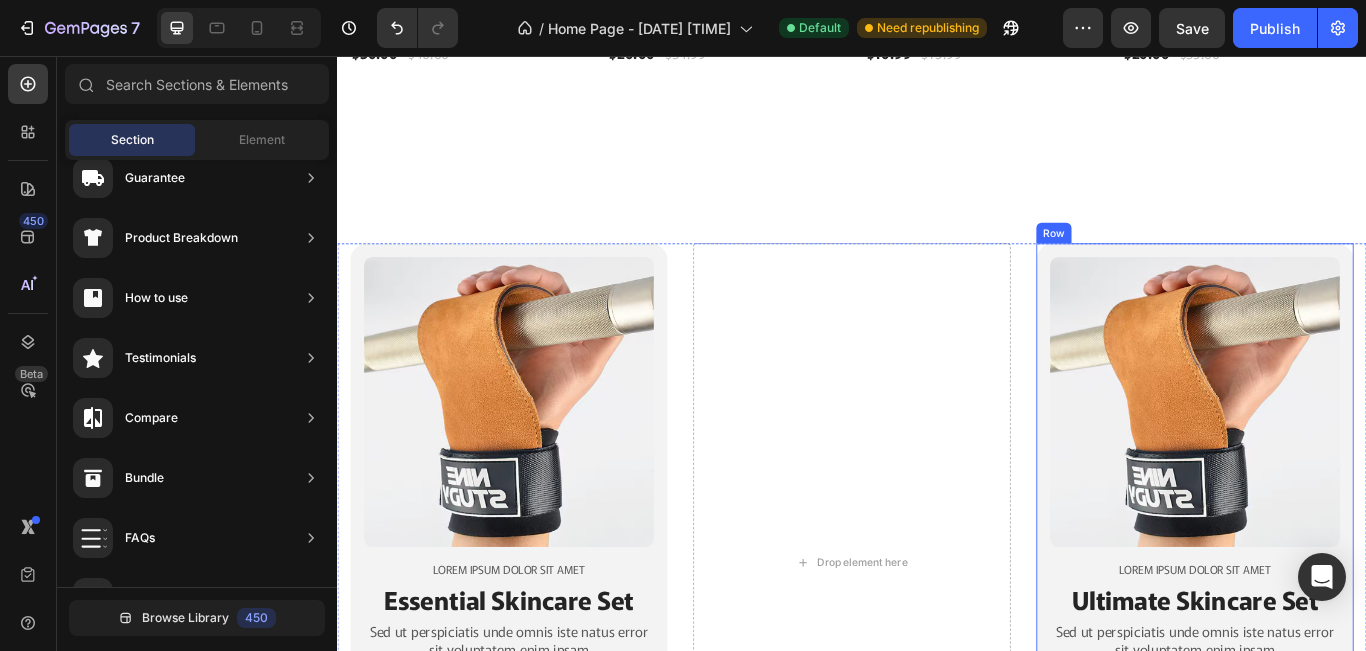 click on "Product Images Lorem ipsum dolor sit amet Text Block Ultimate Skincare Set Heading Sed ut perspiciatis unde omnis iste natus error sit voluptatem enim ipsam Text Block Icon Icon Icon Icon Icon Icon List 54 Reviews Text Block Row $40.00 Product Price Product Price $30.00 Product Price Product Price Row Free Oil + Free USA Shipping Text Block
1
Product Quantity Add to cart Add to Cart Row Product Row" at bounding box center [1337, 647] 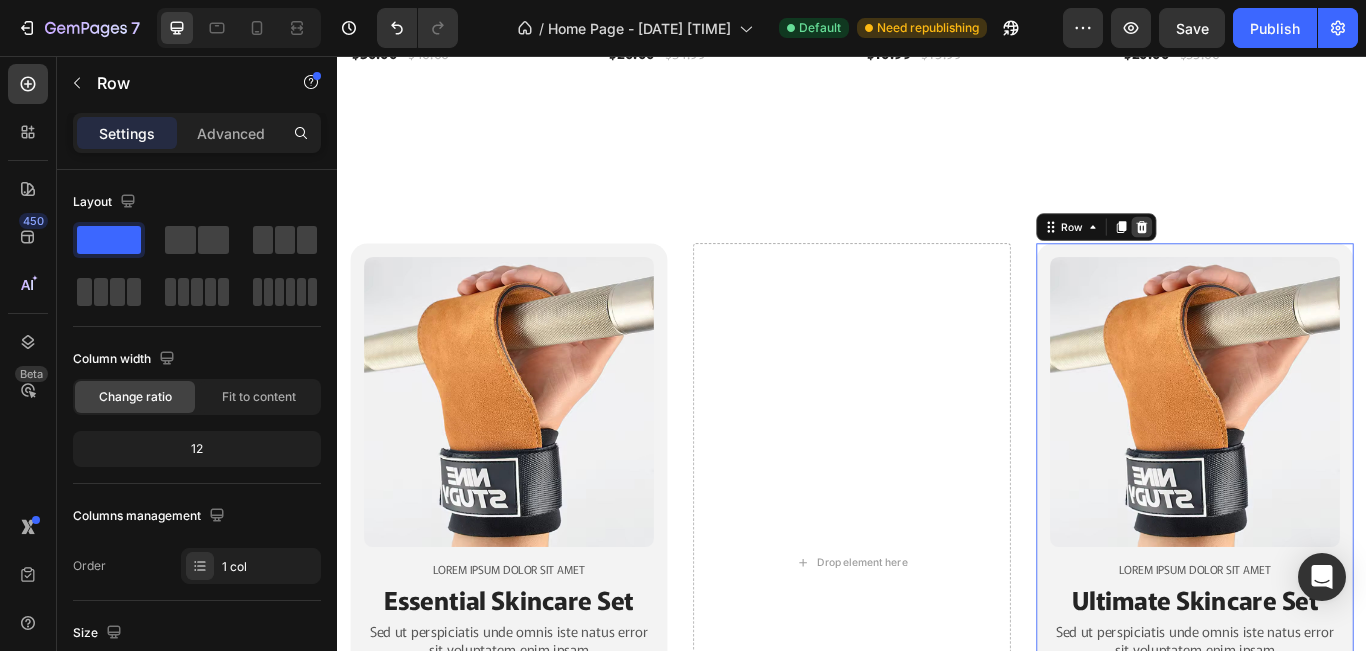 click 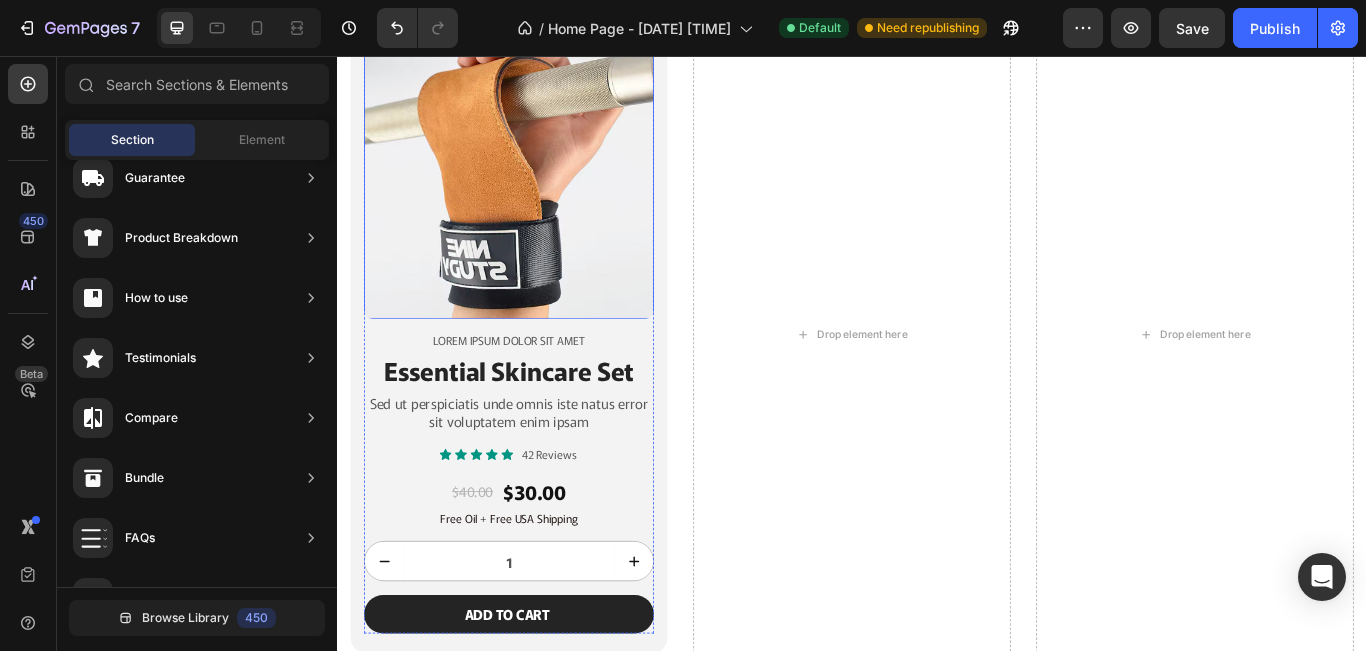 scroll, scrollTop: 1733, scrollLeft: 0, axis: vertical 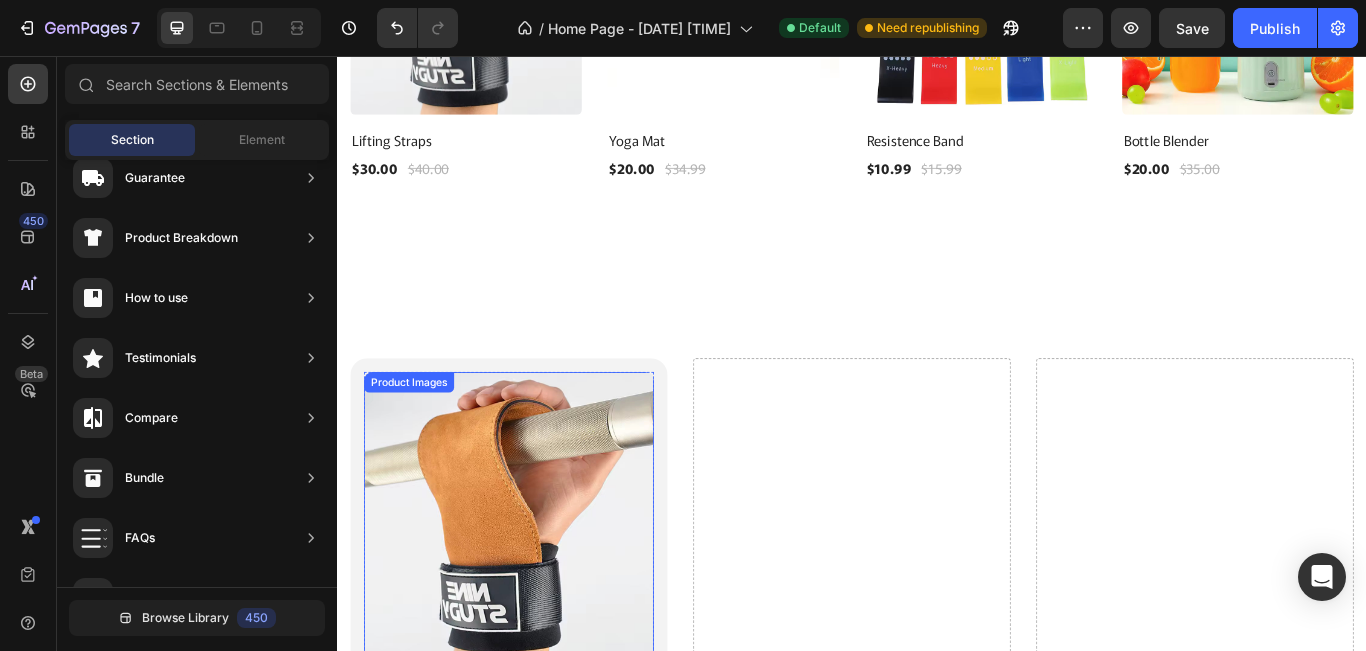 click at bounding box center [537, 593] 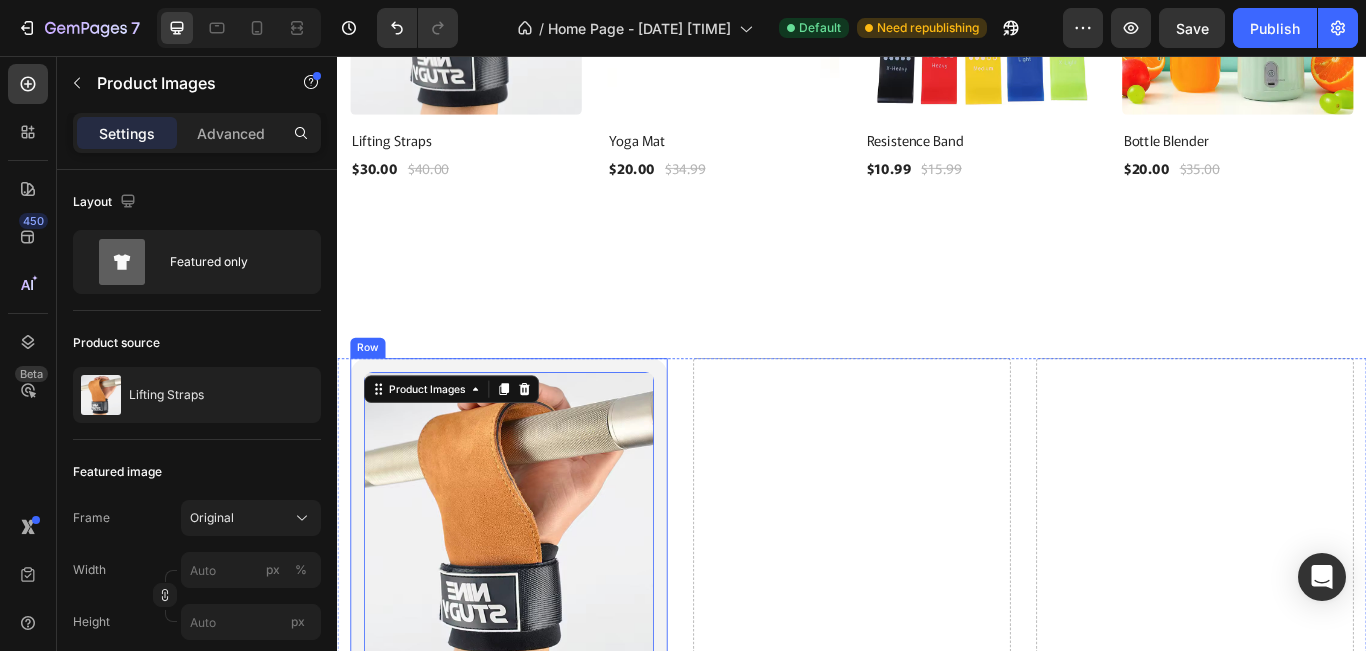 click on "Product Images   16 Lorem ipsum dolor sit amet Text Block Essential Skincare Set Heading Sed ut perspiciatis unde omnis iste natus error sit voluptatem enim ipsam Text Block Icon Icon Icon Icon Icon Icon List 42 Reviews Text Block Row $40.00 Product Price Product Price $30.00 Product Price Product Price Row Free Oil + Free USA Shipping Text Block
1
Product Quantity Add to cart Add to Cart Row Product Row" at bounding box center [537, 781] 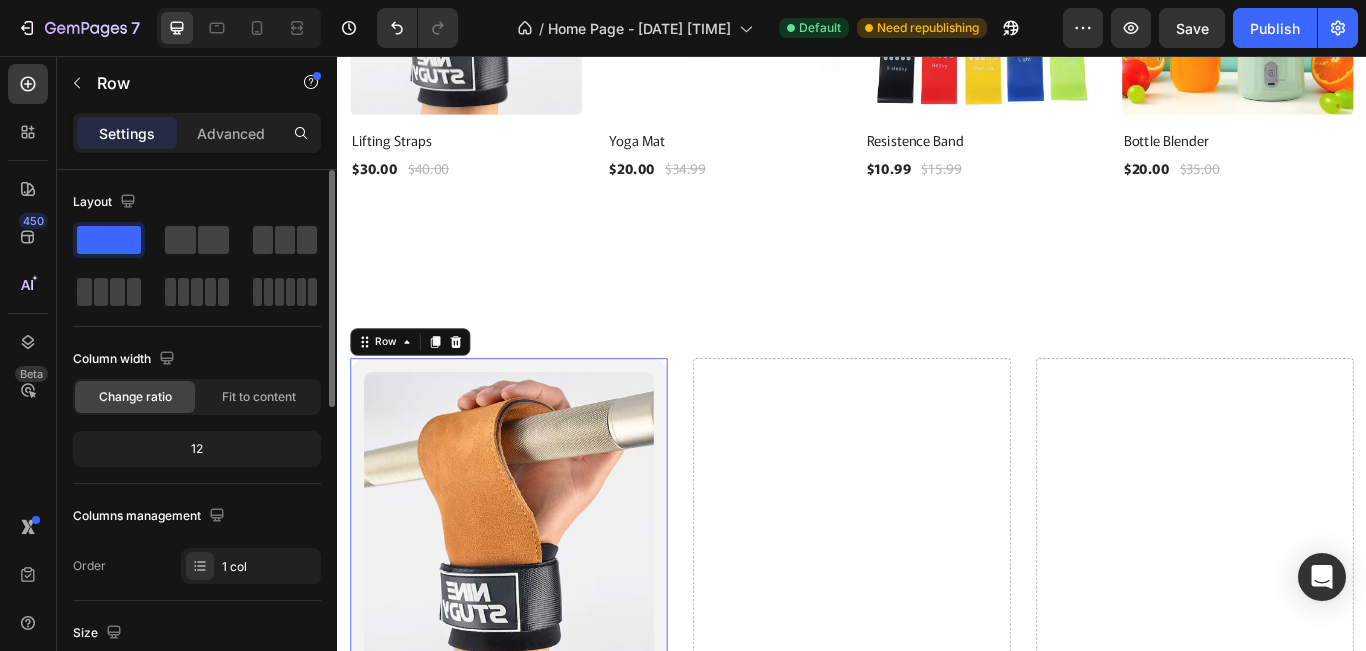 click 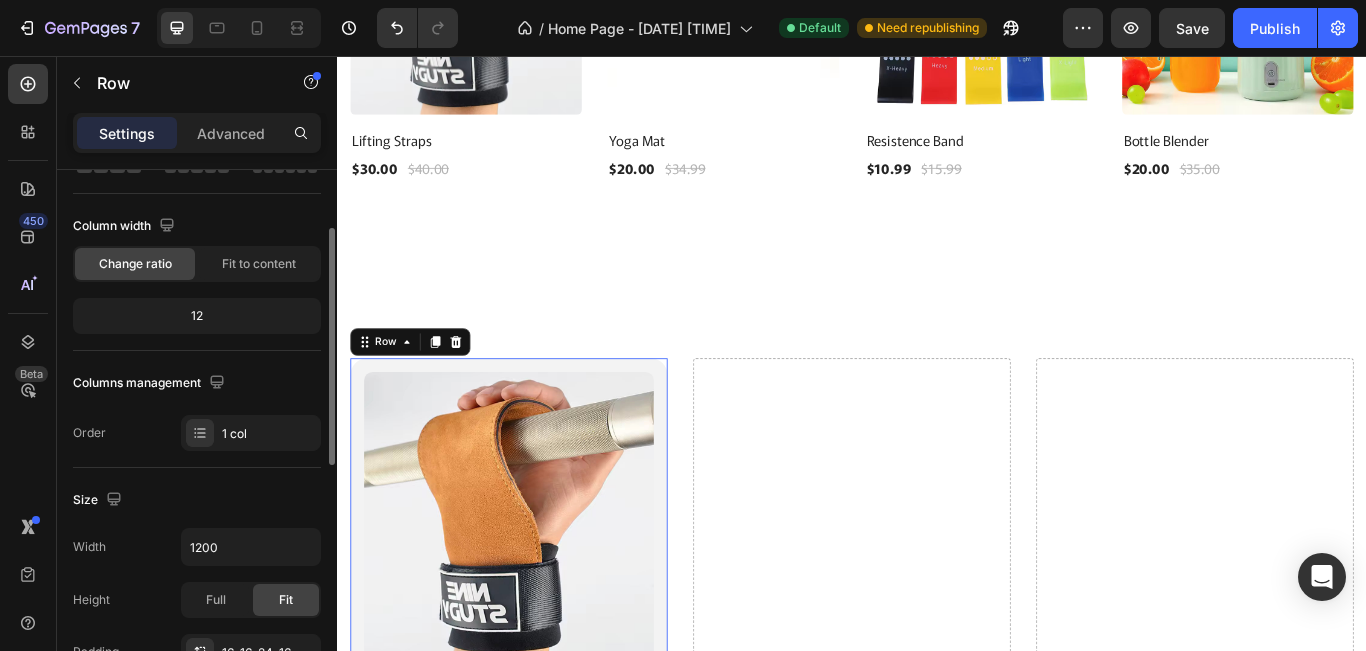 scroll, scrollTop: 0, scrollLeft: 0, axis: both 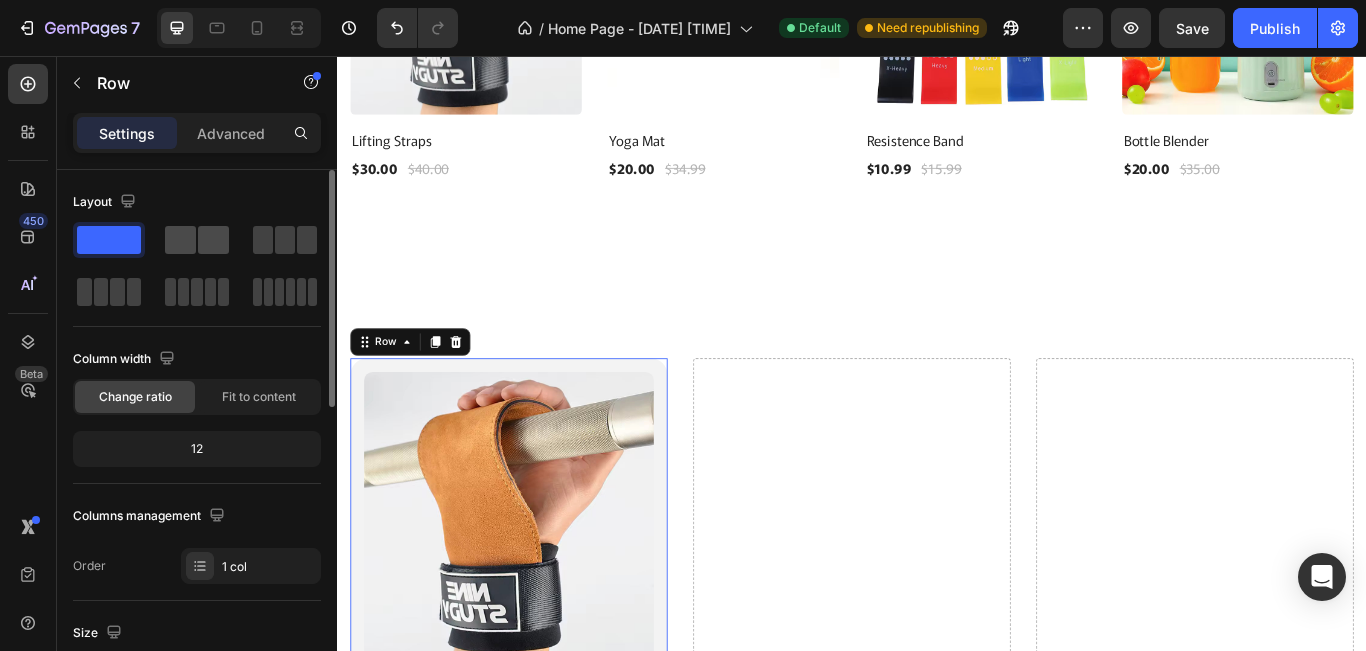 click 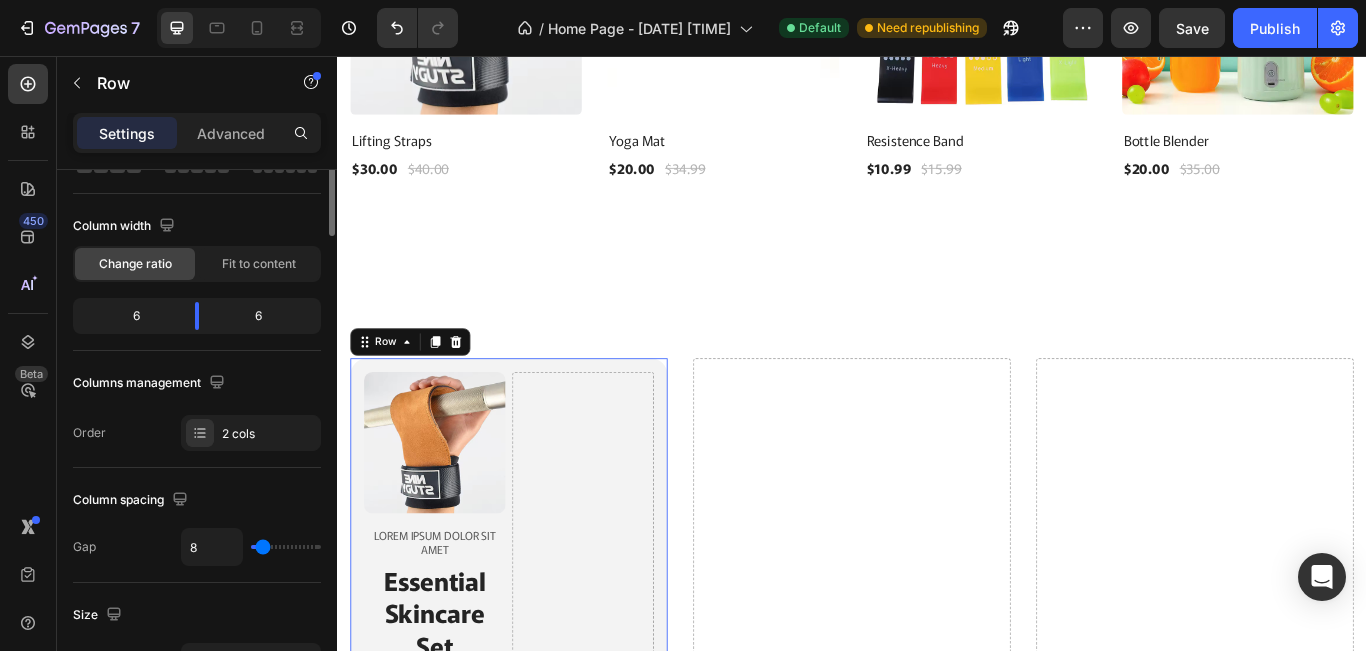 scroll, scrollTop: 0, scrollLeft: 0, axis: both 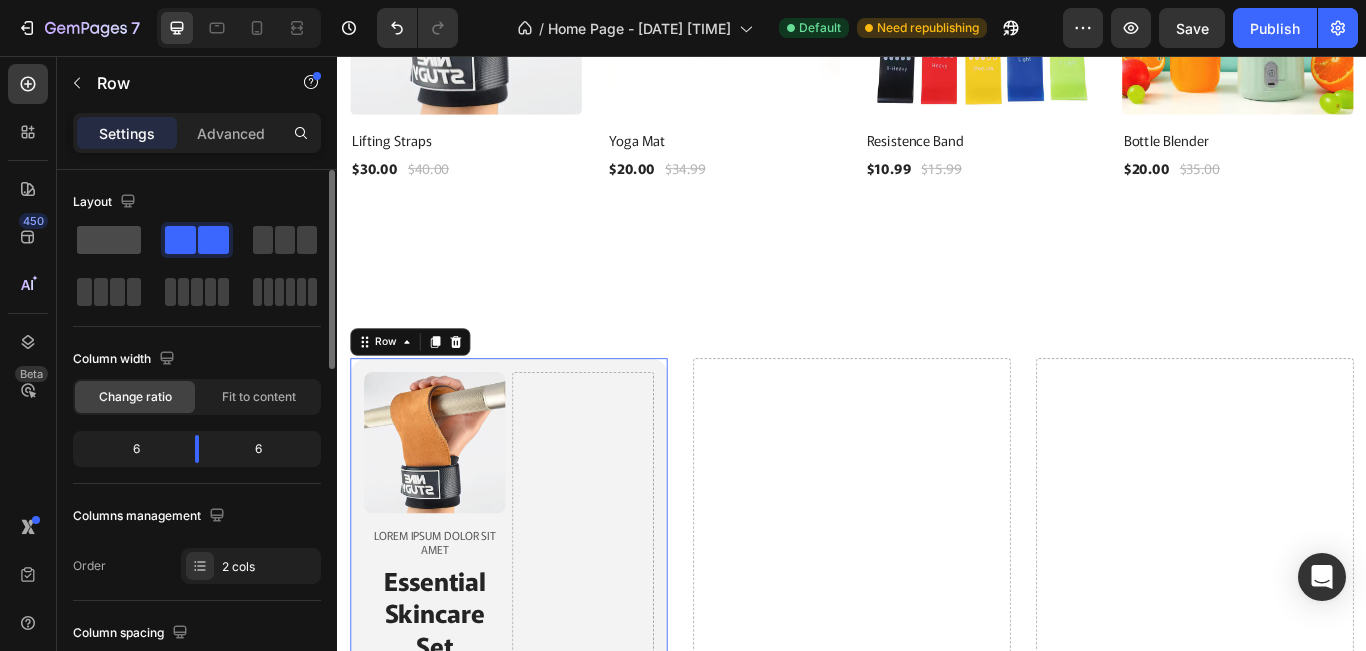 click 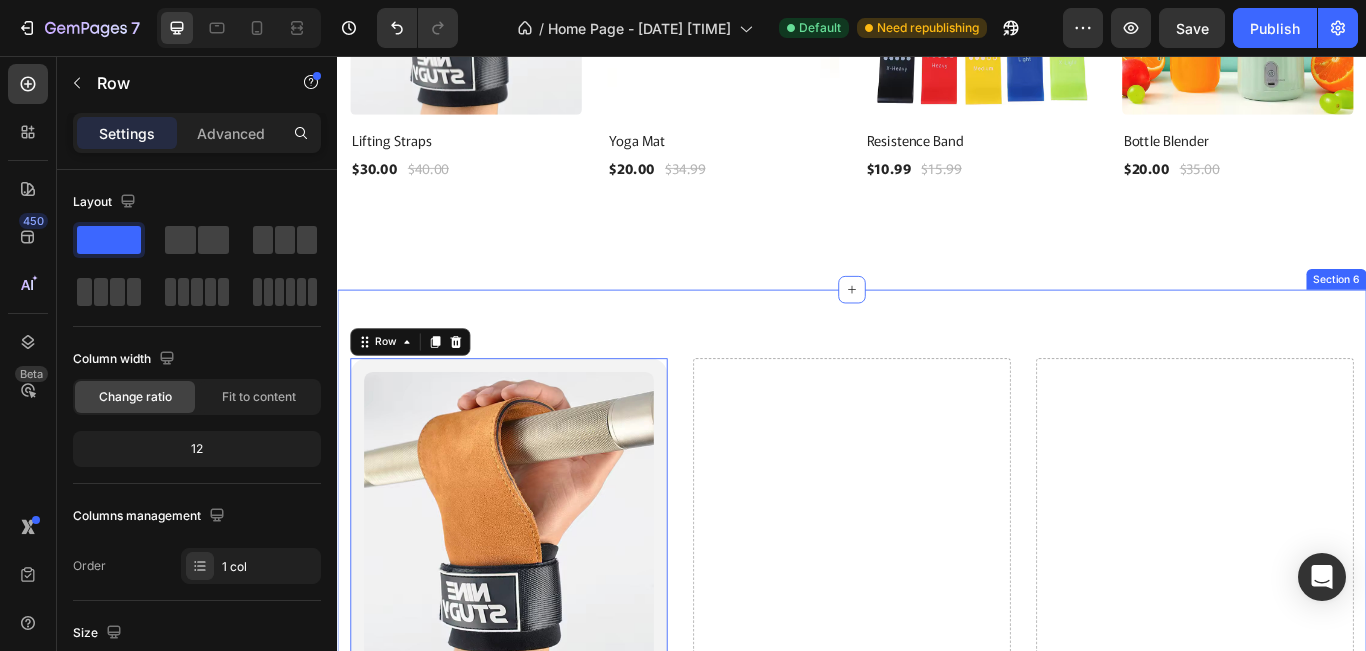 click on "Product Images Lorem ipsum dolor sit amet Text Block Essential Skincare Set Heading Sed ut perspiciatis unde omnis iste natus error sit voluptatem enim ipsam Text Block Icon Icon Icon Icon Icon Icon List 42 Reviews Text Block Row $40.00 Product Price Product Price $30.00 Product Price Product Price Row Free Oil + Free USA Shipping Text Block
1
Product Quantity Add to cart Add to Cart Row Product Row   0
Drop element here
Drop element here Row Section 6" at bounding box center (937, 781) 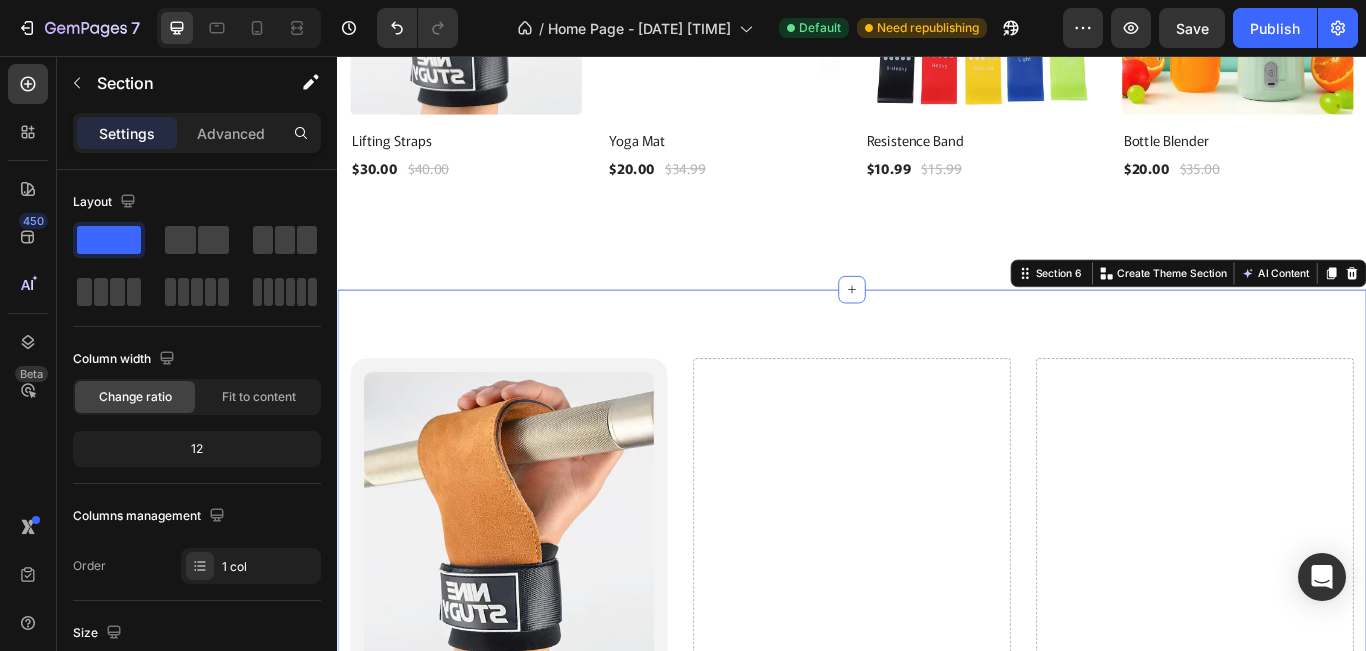 click on "Product Images Lorem ipsum dolor sit amet Text Block Essential Skincare Set Heading Sed ut perspiciatis unde omnis iste natus error sit voluptatem enim ipsam Text Block Icon Icon Icon Icon Icon Icon List 42 Reviews Text Block Row $40.00 Product Price Product Price $30.00 Product Price Product Price Row Free Oil + Free USA Shipping Text Block
1
Product Quantity Add to cart Add to Cart Row Product Row
Drop element here
Drop element here Row Section 6   You can create reusable sections Create Theme Section AI Content Write with GemAI What would you like to describe here? Tone and Voice Persuasive Product Lifting Straps Show more Generate" at bounding box center [937, 781] 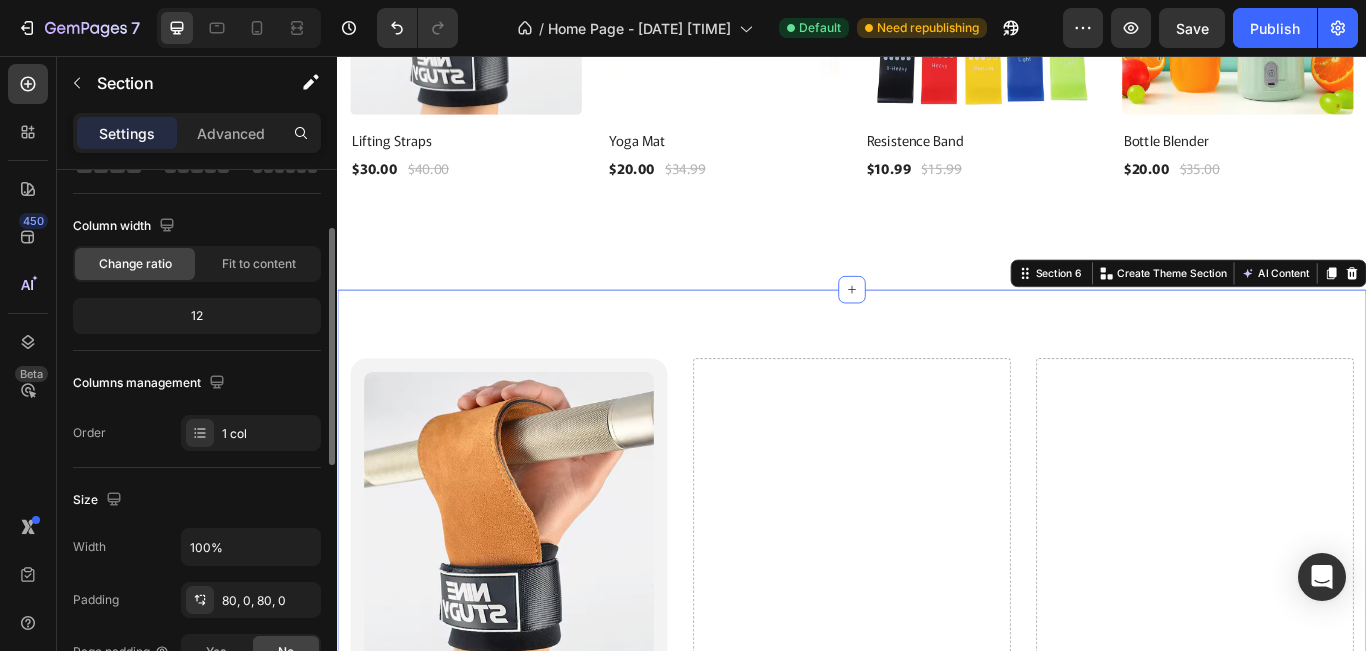 scroll, scrollTop: 0, scrollLeft: 0, axis: both 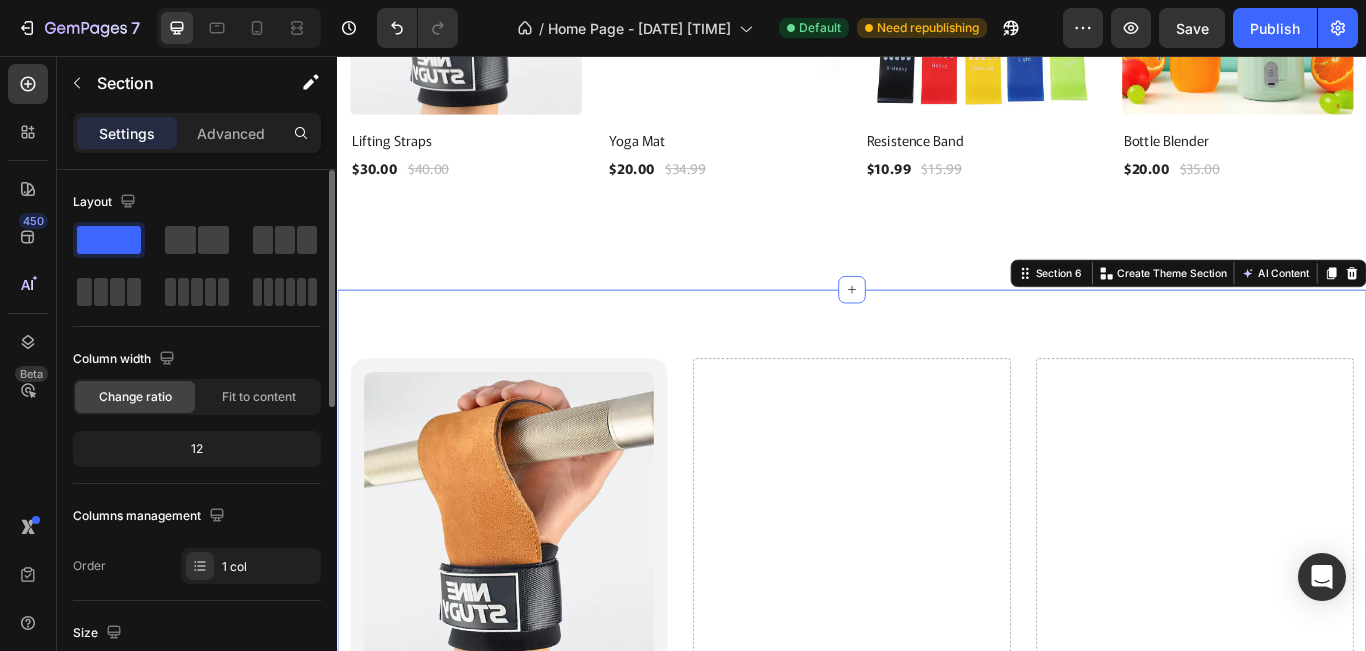 click 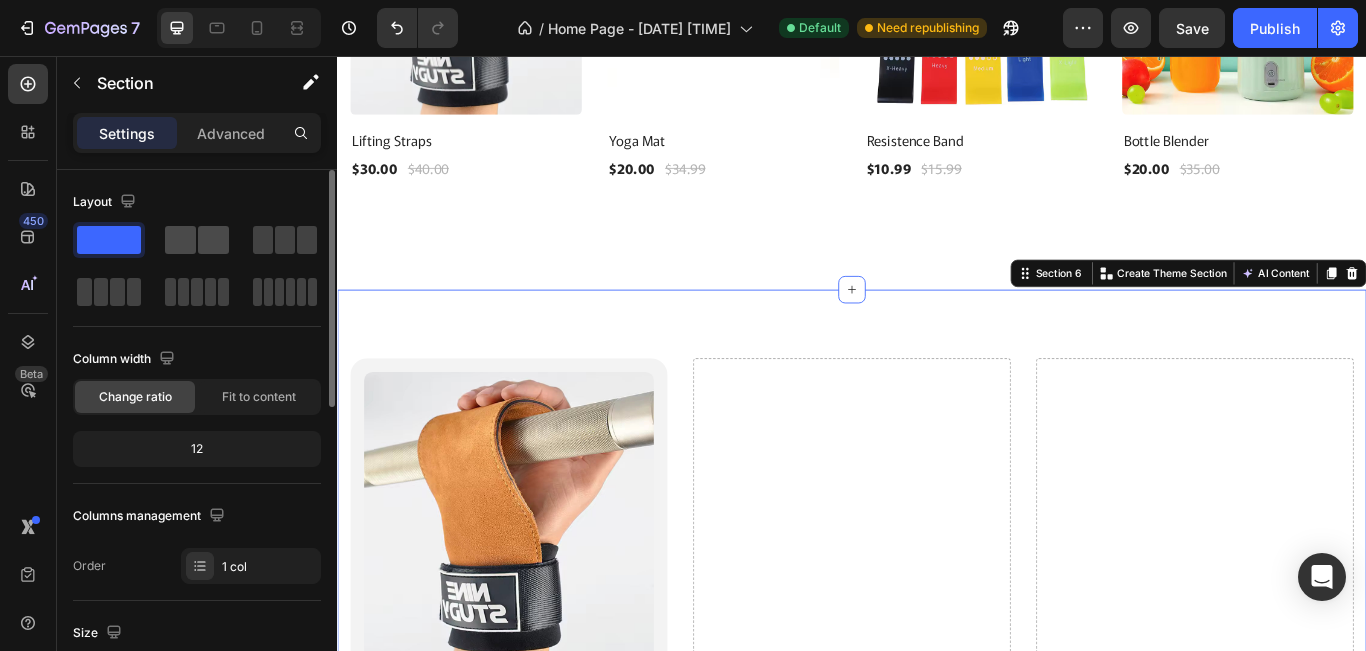 click 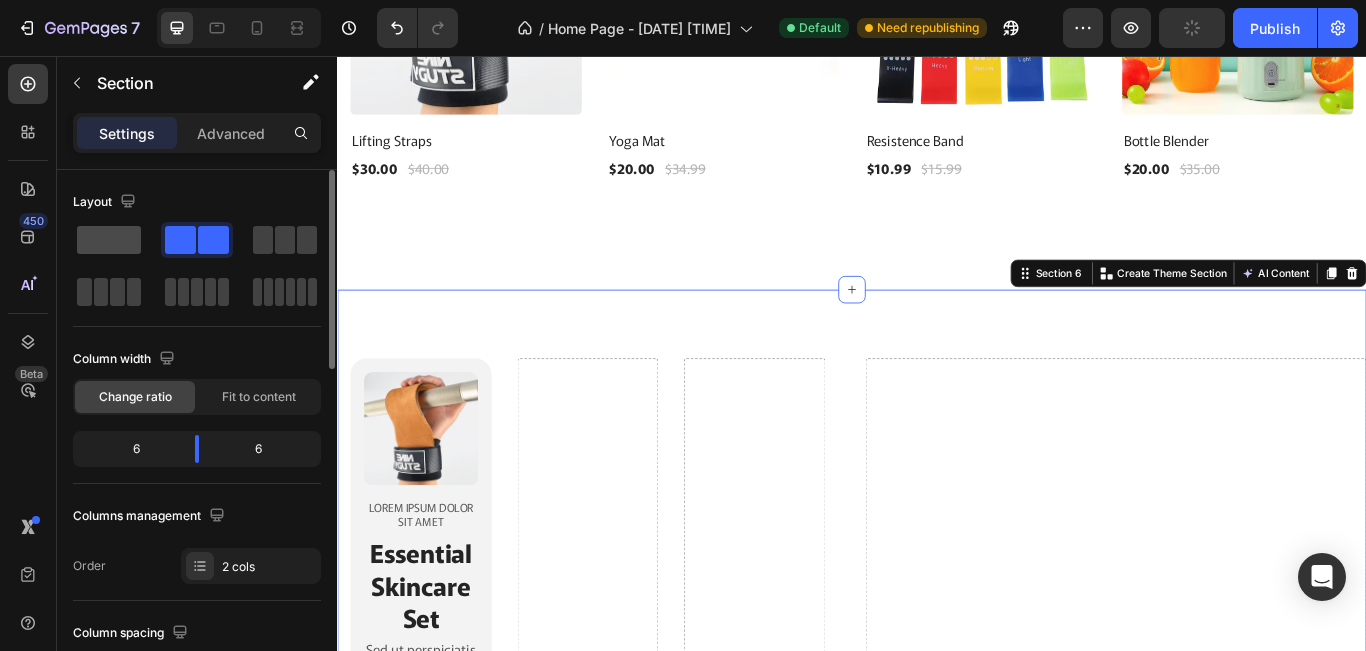 click 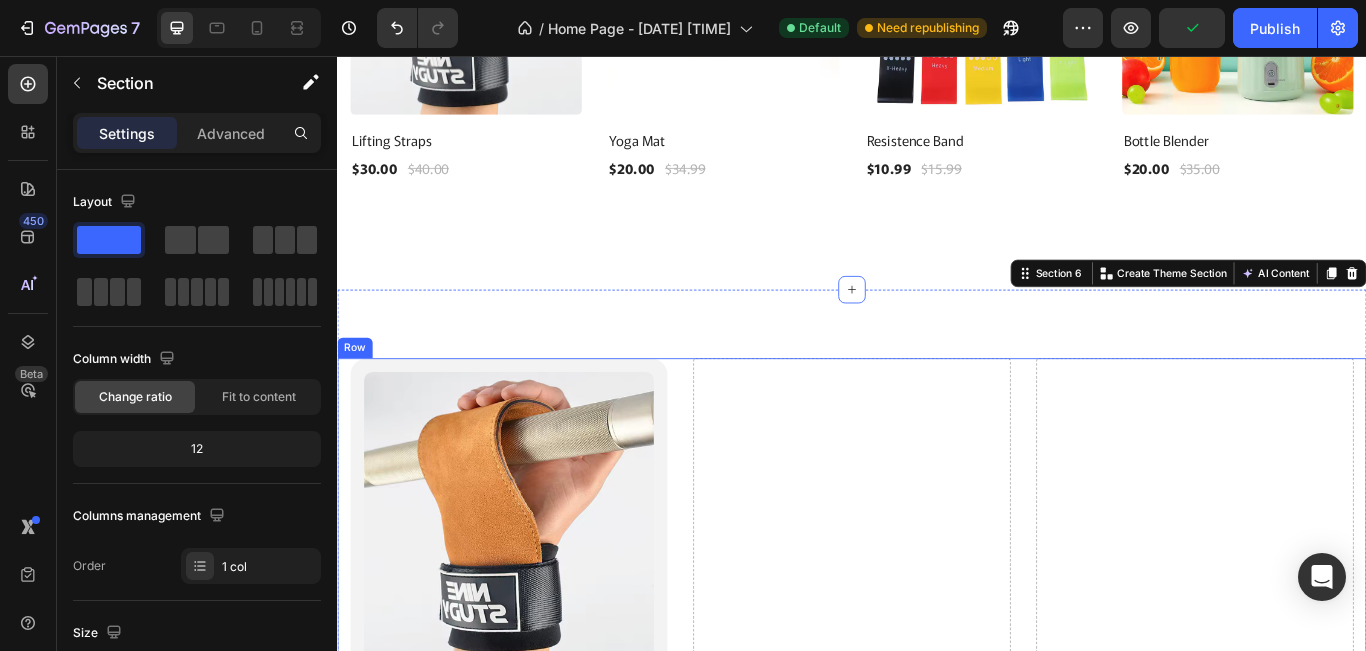 click on "Drop element here" at bounding box center [937, 781] 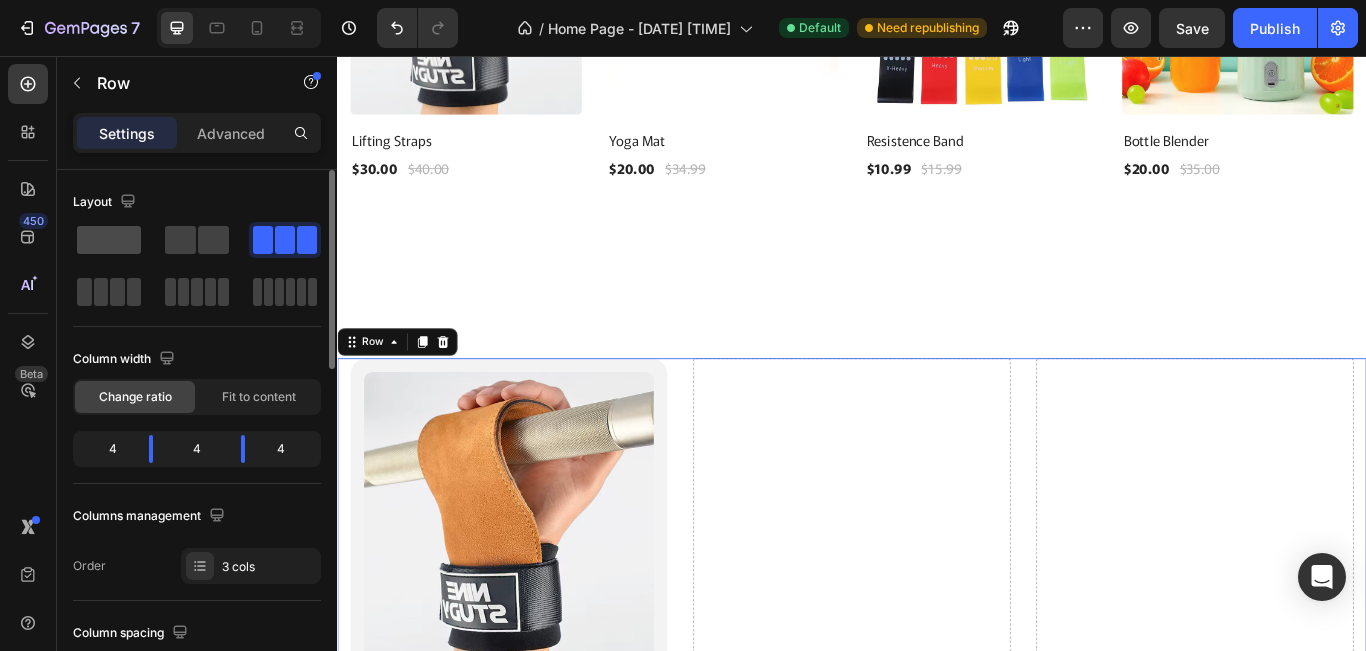 click 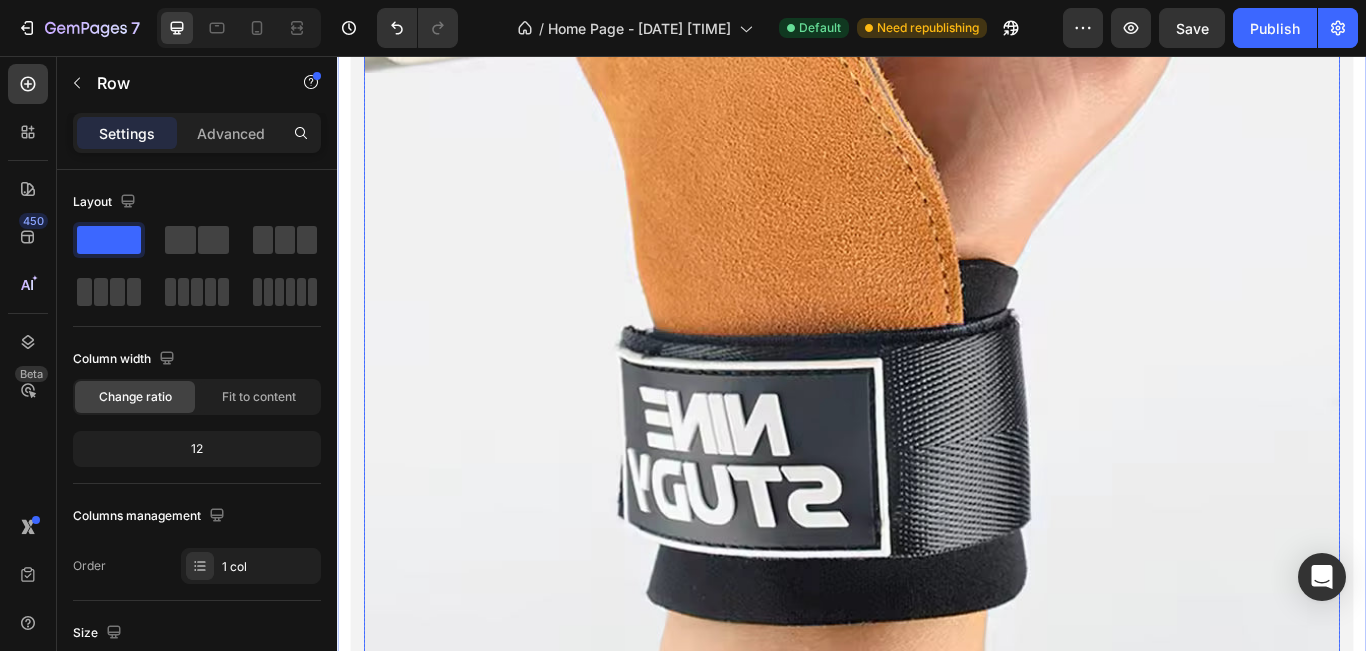 scroll, scrollTop: 3333, scrollLeft: 0, axis: vertical 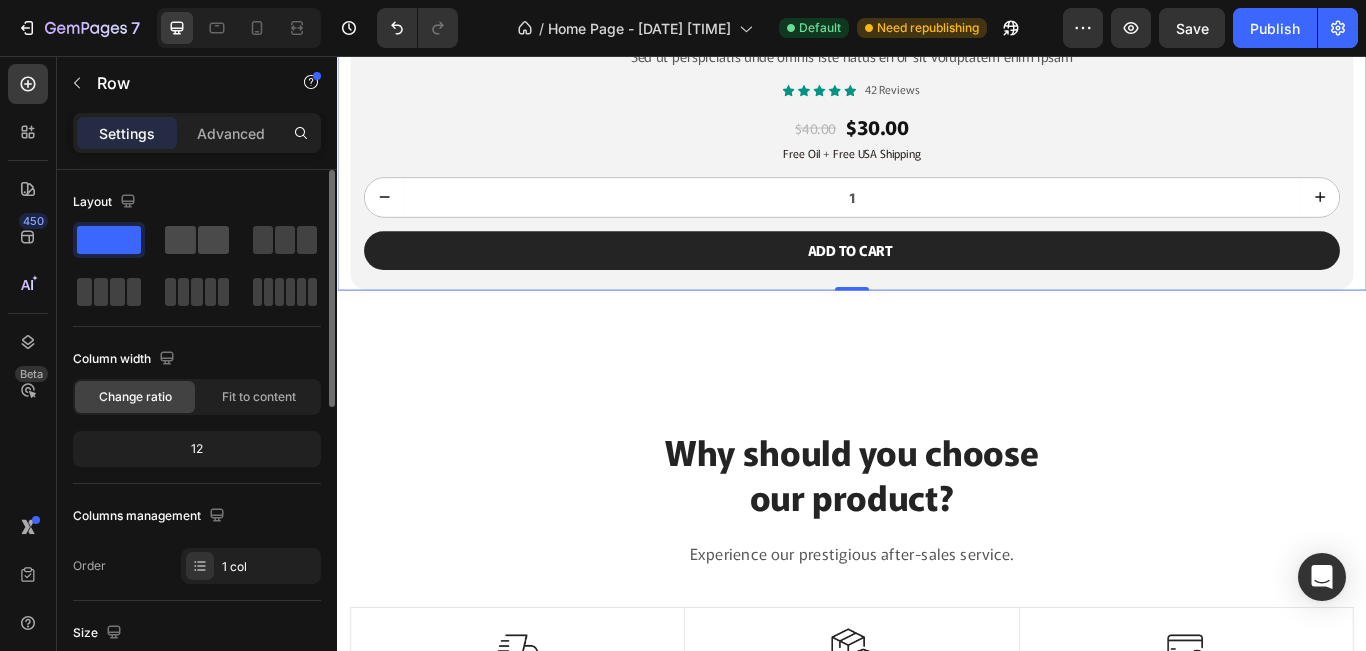 click 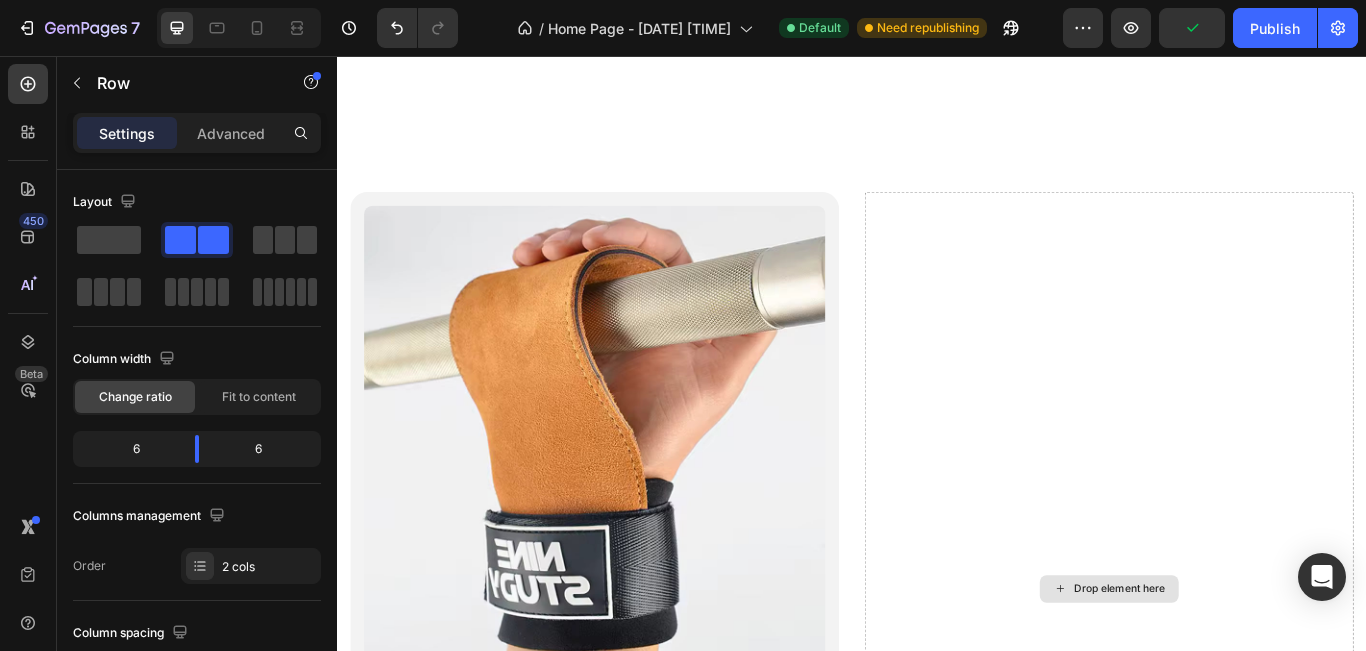 scroll, scrollTop: 2000, scrollLeft: 0, axis: vertical 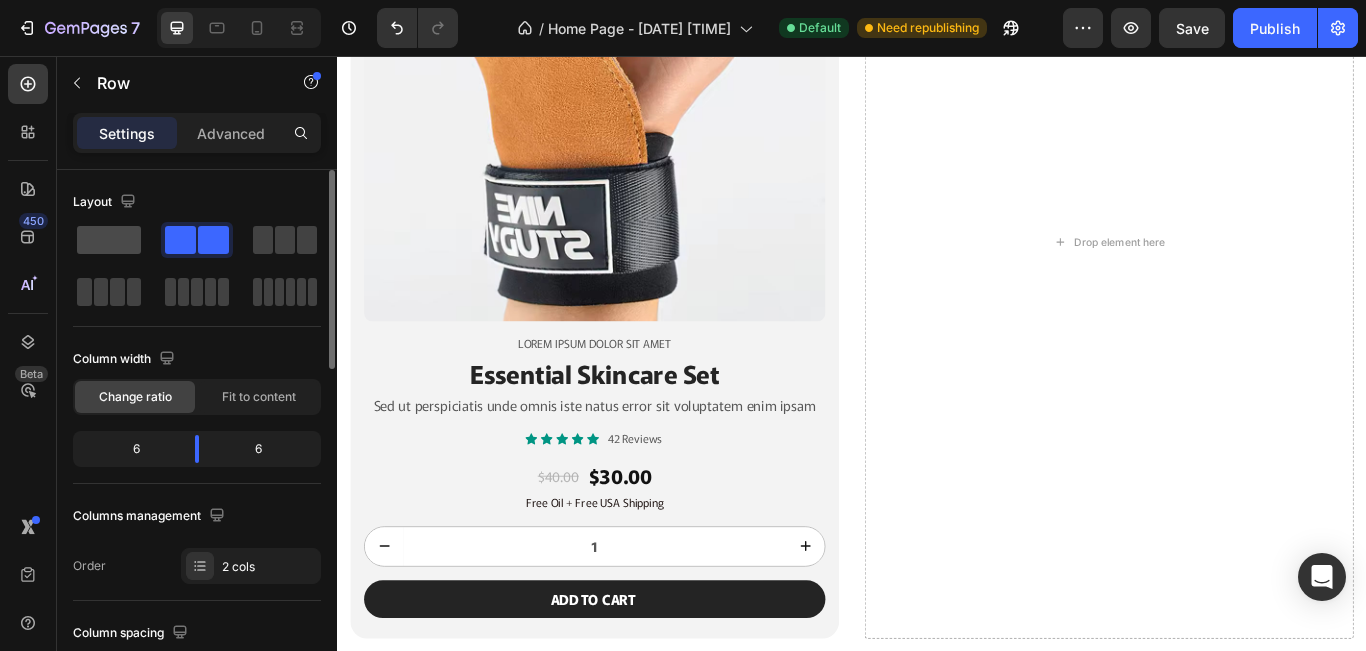 click 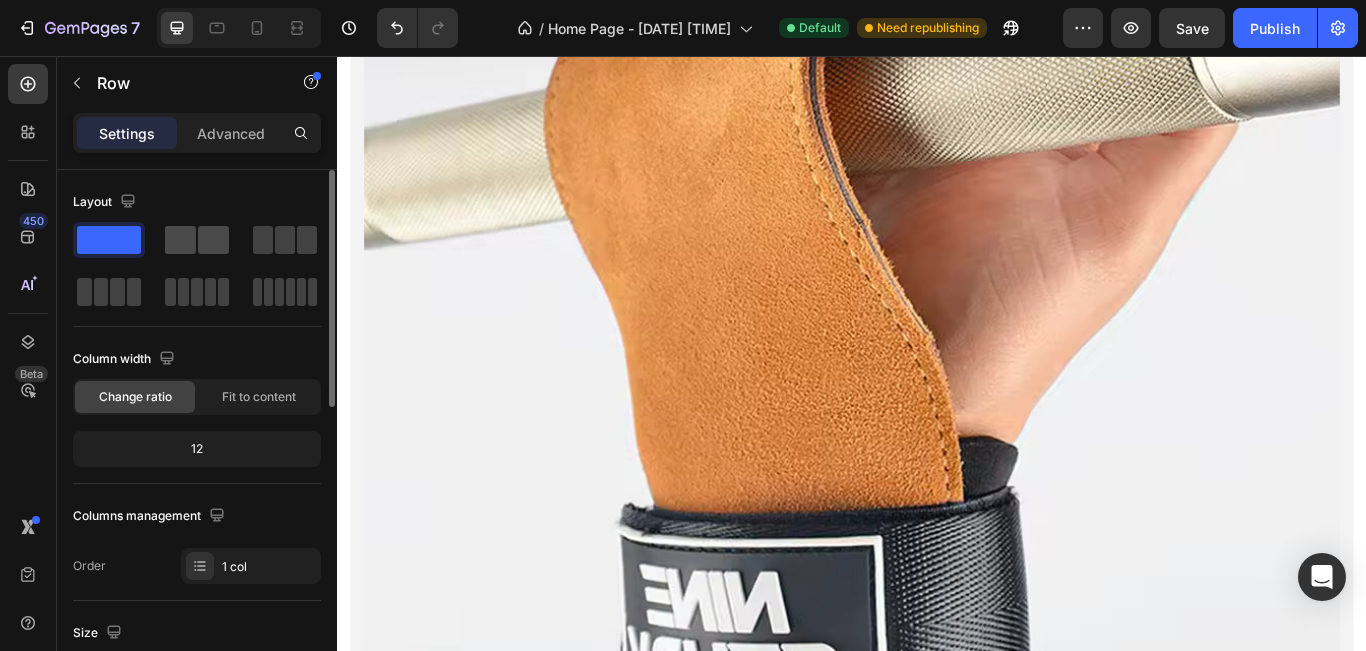 click 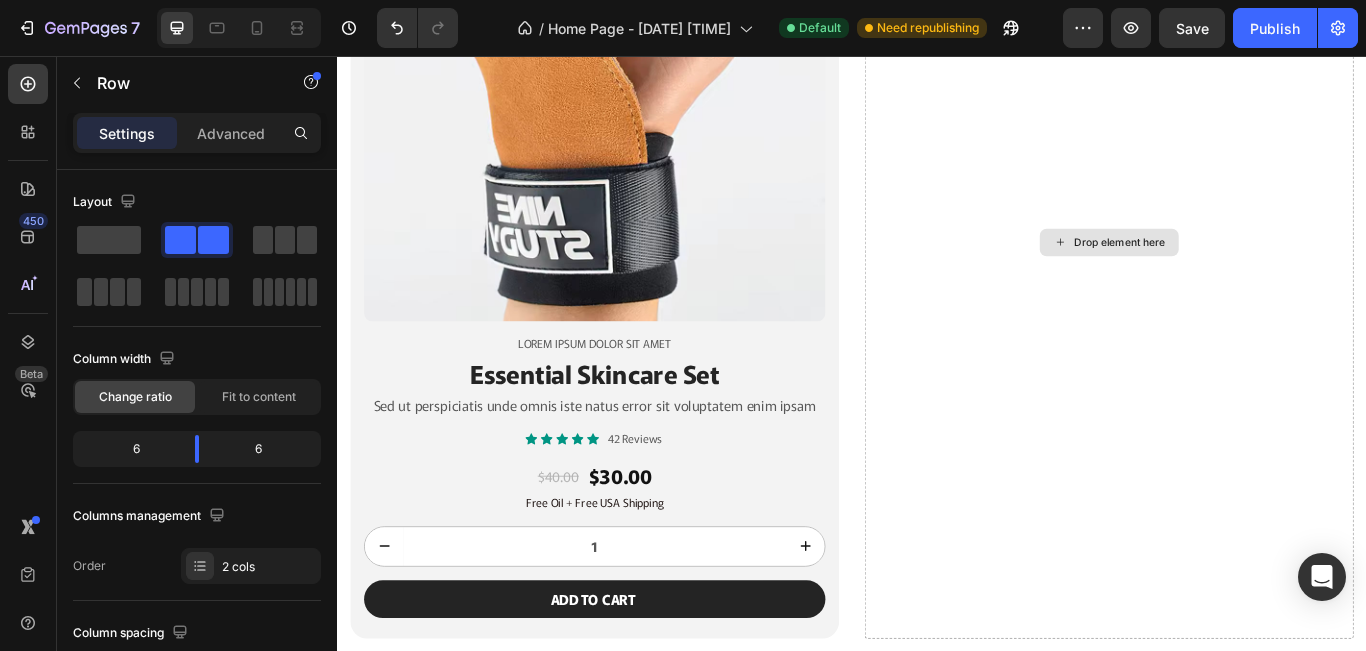 click on "Drop element here" at bounding box center [1237, 273] 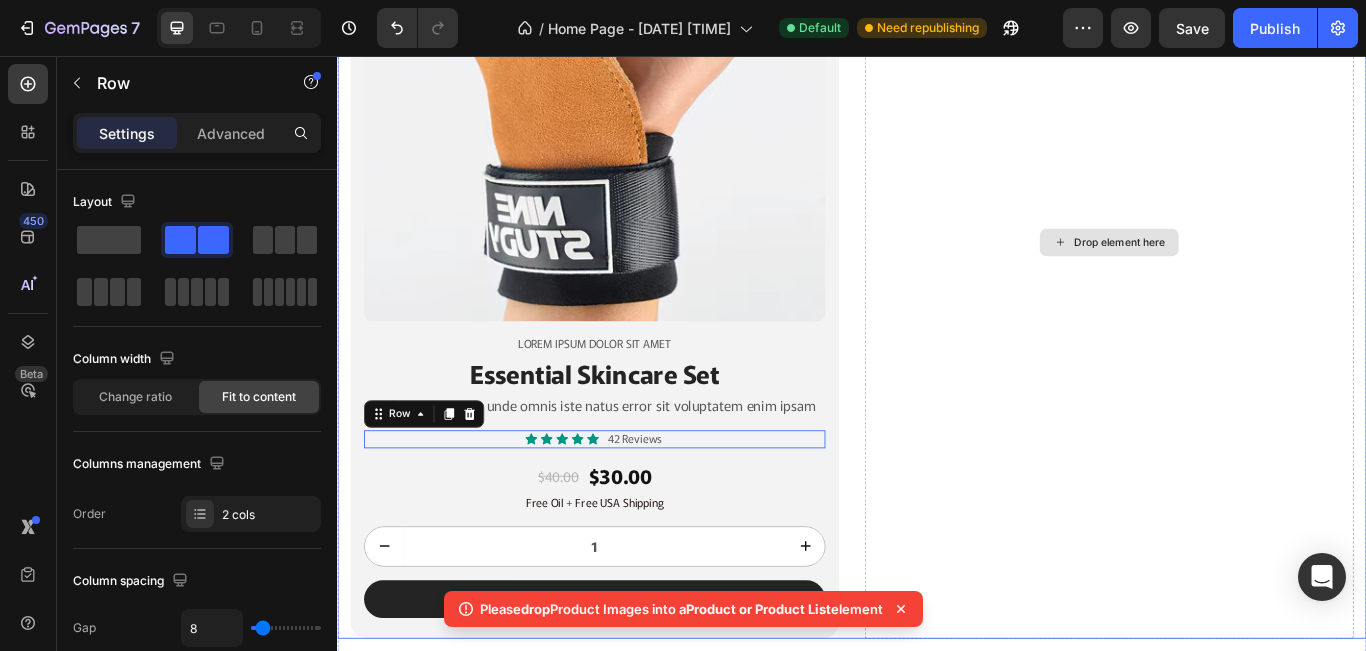 click on "Product Images Lorem ipsum dolor sit amet Text Block Essential Skincare Set Heading Sed ut perspiciatis unde omnis iste natus error sit voluptatem enim ipsam Text Block Icon Icon Icon Icon Icon Icon List 42 Reviews Text Block Row   0 $40.00 Product Price Product Price $30.00 Product Price Product Price Row Free Oil + Free USA Shipping Text Block
1
Product Quantity Add to cart Add to Cart Row Product Row
Drop element here Row" at bounding box center [937, 273] 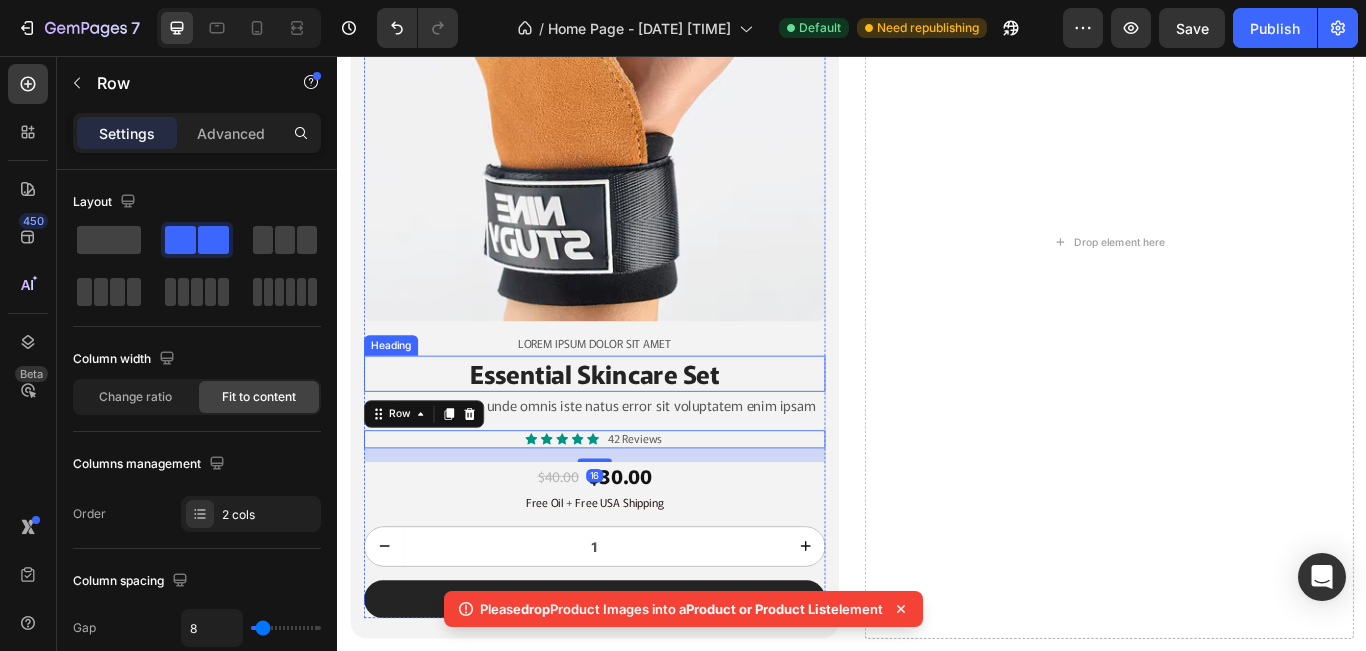 click on "Essential Skincare Set" at bounding box center (637, 426) 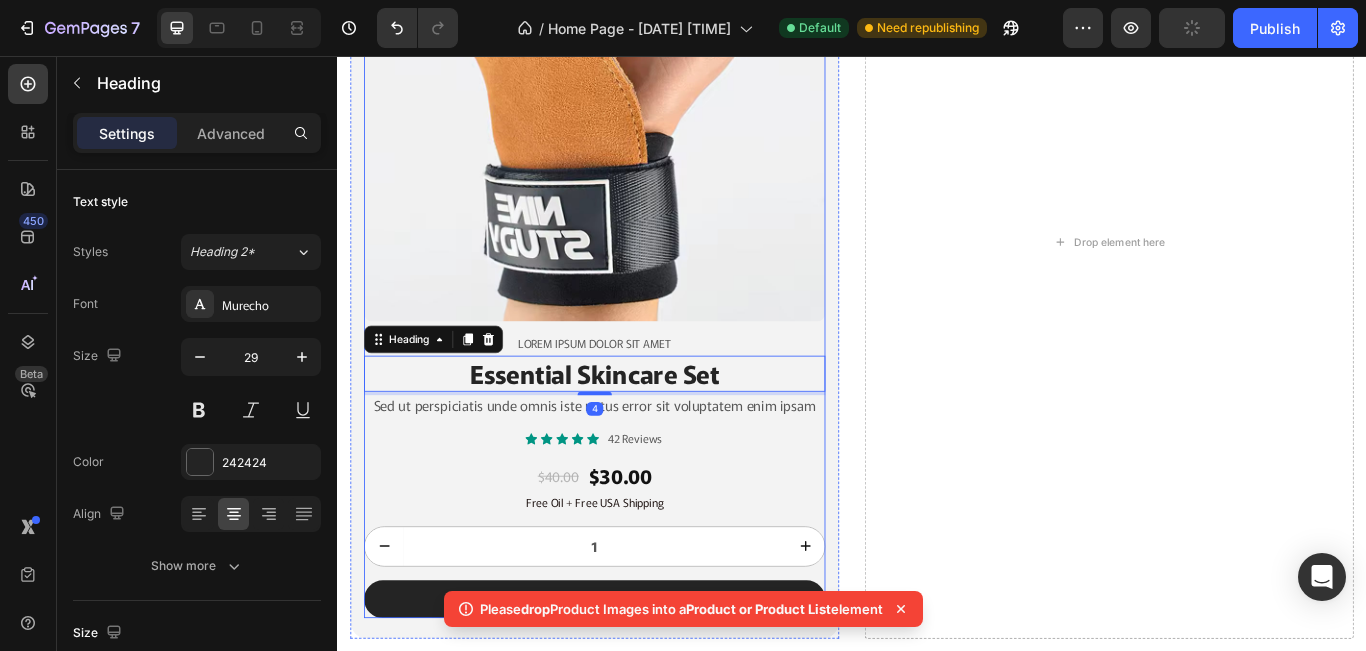 click on "Product Images Lorem ipsum dolor sit amet Text Block Essential Skincare Set Heading   4 Sed ut perspiciatis unde omnis iste natus error sit voluptatem enim ipsam Text Block" at bounding box center (637, 159) 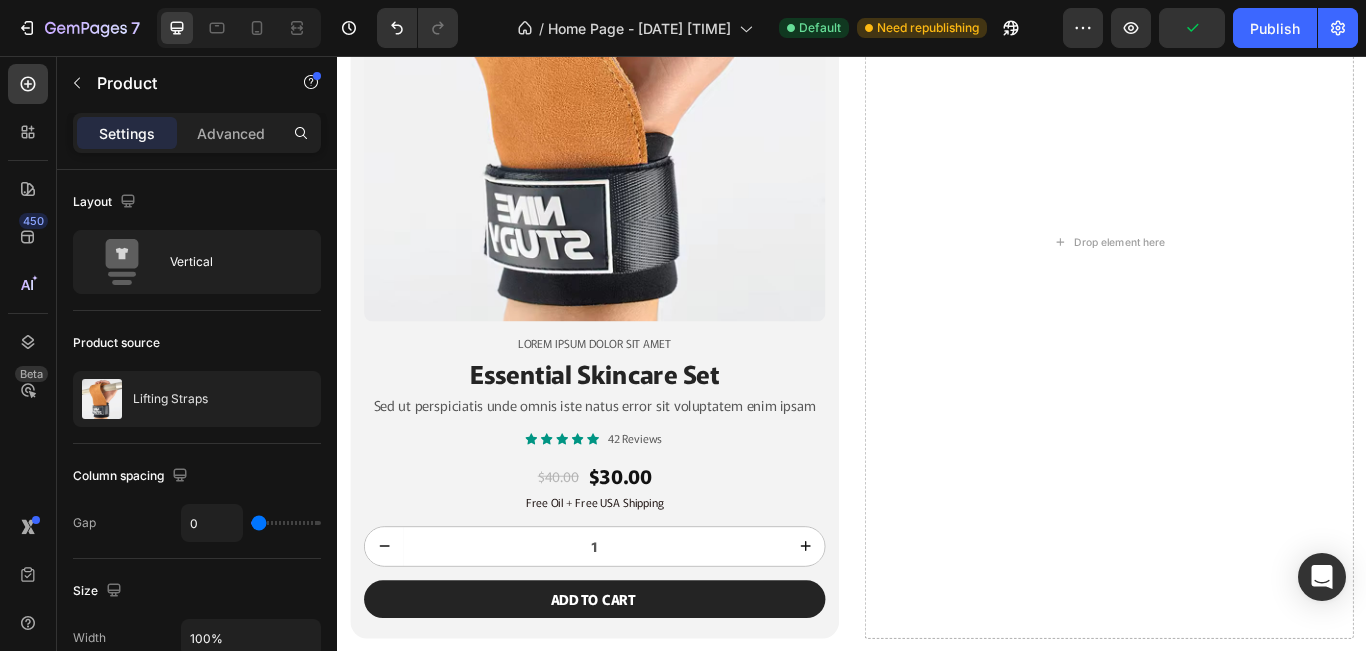 click on "Product Images Lorem ipsum dolor sit amet Text Block Essential Skincare Set Heading Sed ut perspiciatis unde omnis iste natus error sit voluptatem enim ipsam Text Block" at bounding box center [637, 159] 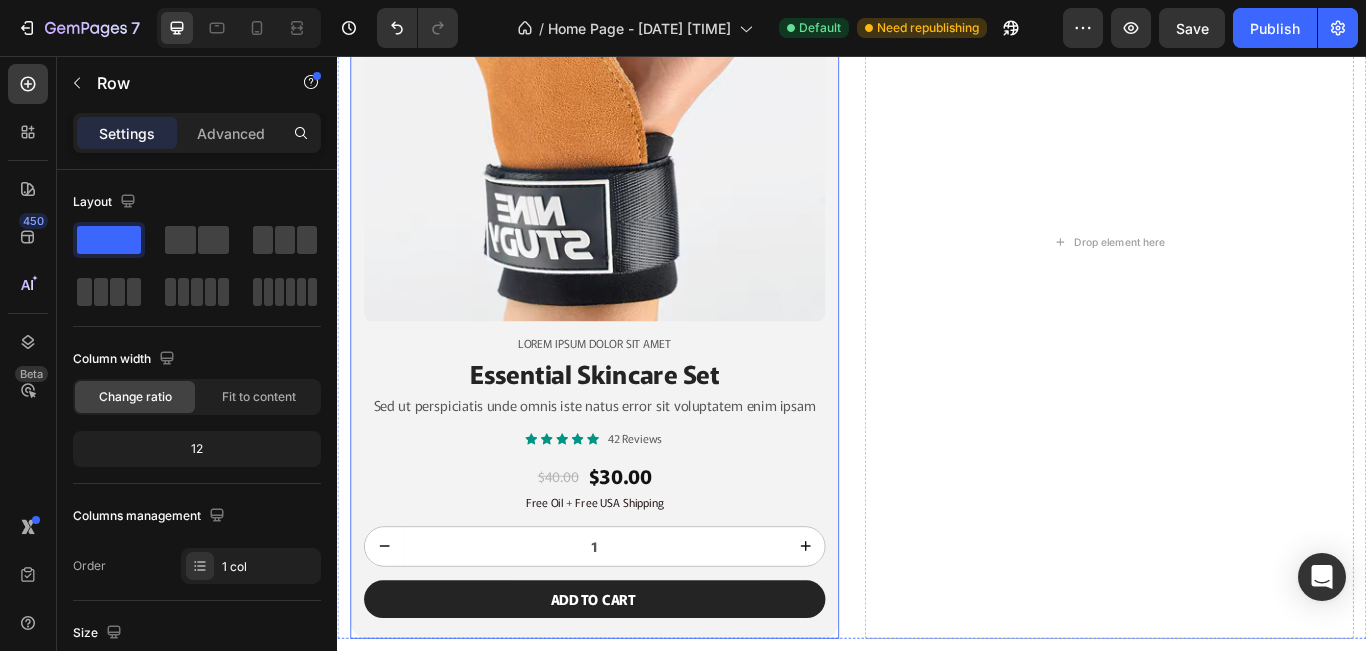 click on "Product Images Lorem ipsum dolor sit amet Text Block Essential Skincare Set Heading Sed ut perspiciatis unde omnis iste natus error sit voluptatem enim ipsam Text Block Icon Icon Icon Icon Icon Icon List 42 Reviews Text Block Row $40.00 Product Price Product Price $30.00 Product Price Product Price Row Free Oil + Free USA Shipping Text Block
1
Product Quantity Add to cart Add to Cart Row Product Row" at bounding box center (637, 273) 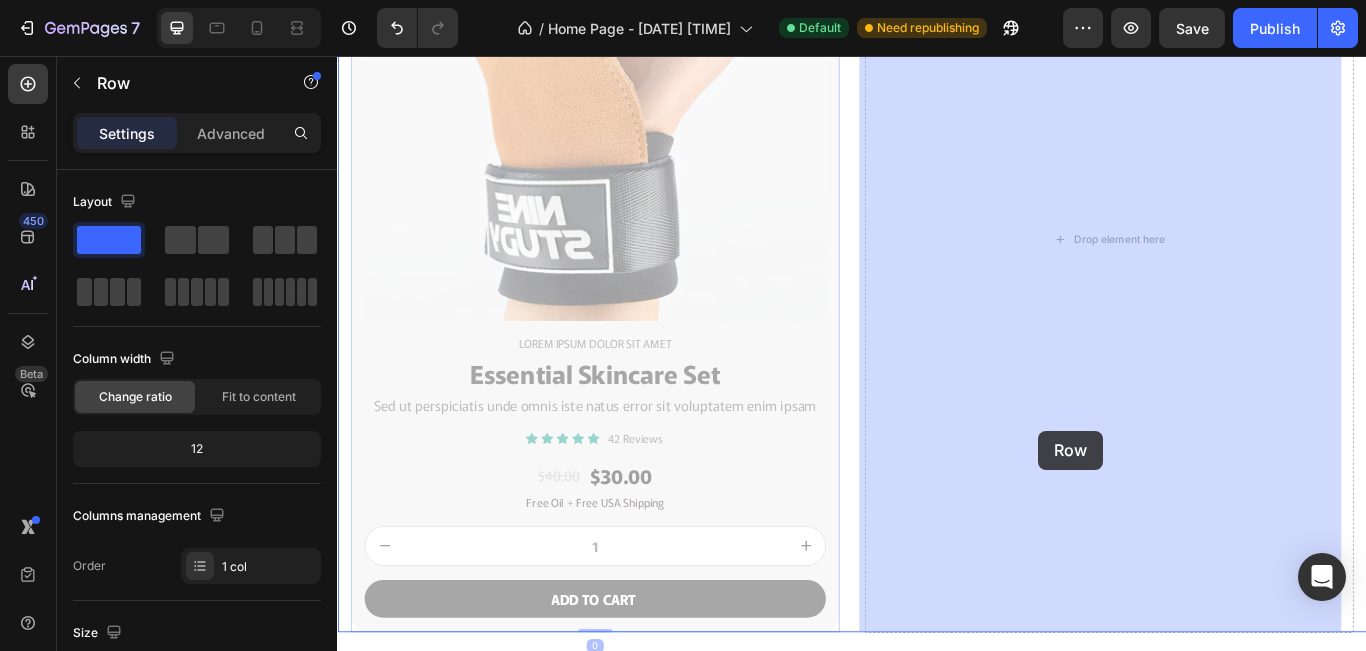 drag, startPoint x: 901, startPoint y: 543, endPoint x: 1154, endPoint y: 493, distance: 257.8934 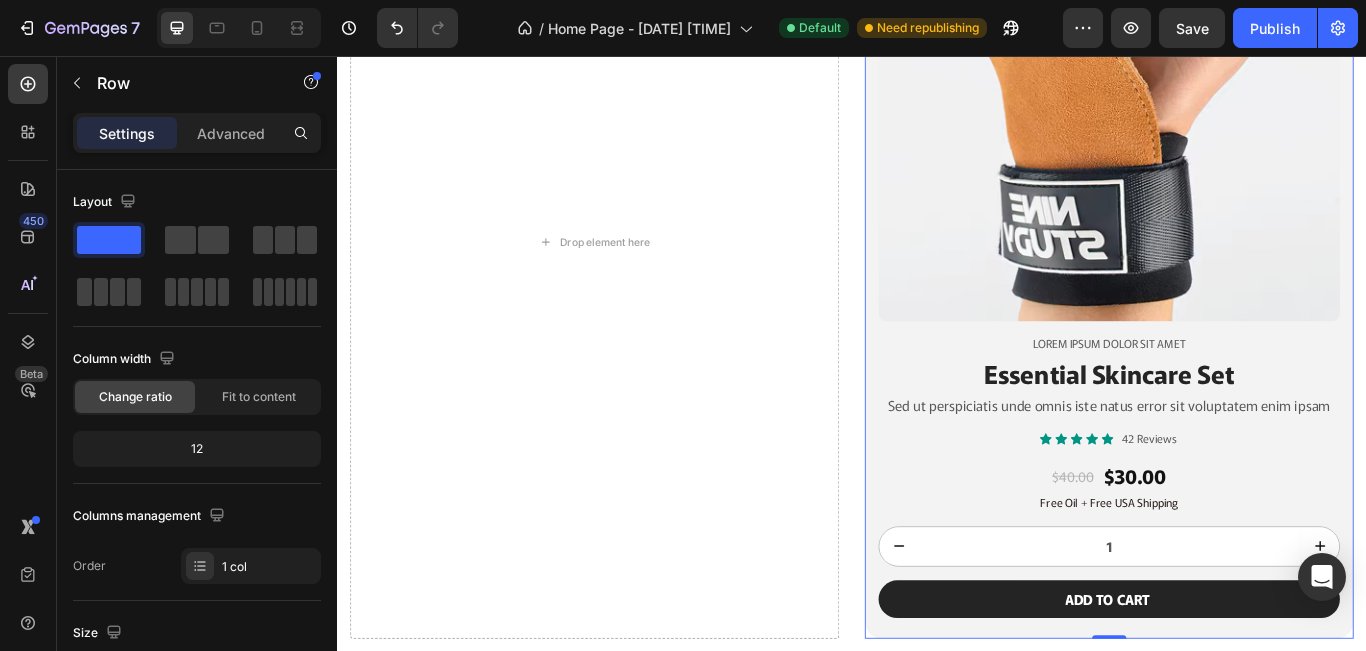 click on "Product Images Lorem ipsum dolor sit amet Text Block Essential Skincare Set Heading Sed ut perspiciatis unde omnis iste natus error sit voluptatem enim ipsam Text Block Icon Icon Icon Icon Icon Icon List 42 Reviews Text Block Row $40.00 Product Price Product Price $30.00 Product Price Product Price Row Free Oil + Free USA Shipping Text Block
1
Product Quantity Add to cart Add to Cart Row Product Row   0" at bounding box center (1237, 273) 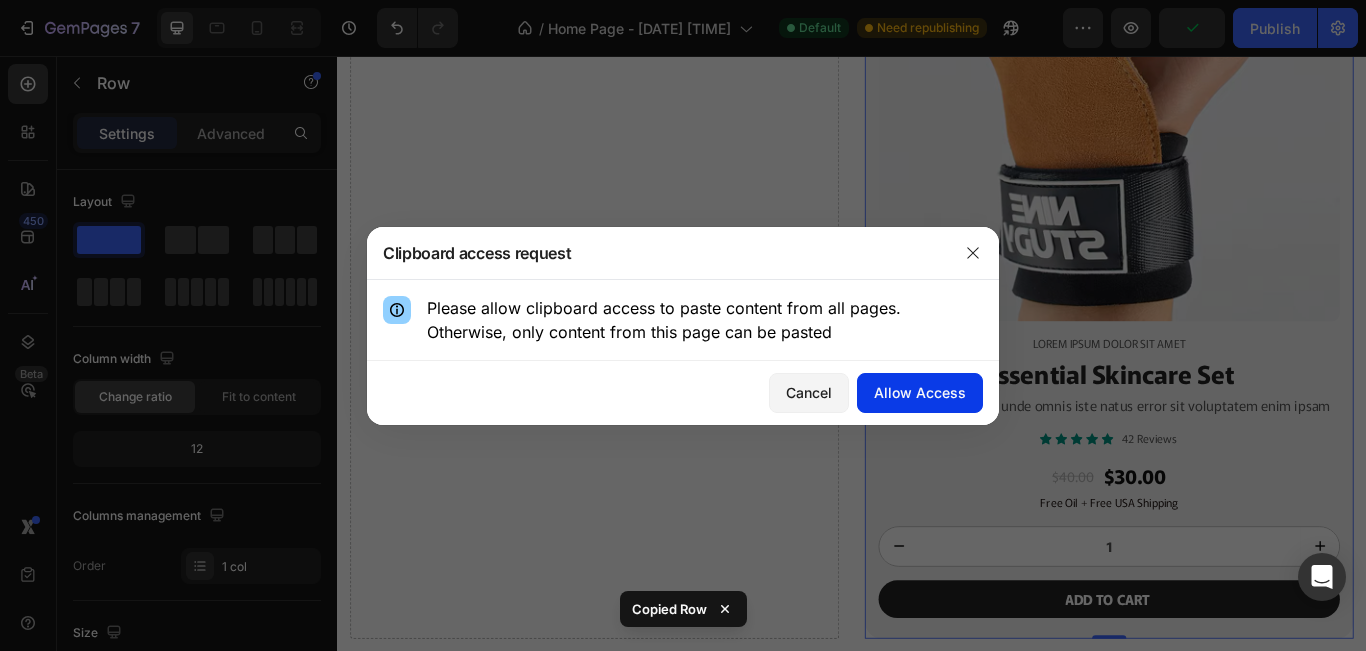 click on "Allow Access" at bounding box center [920, 392] 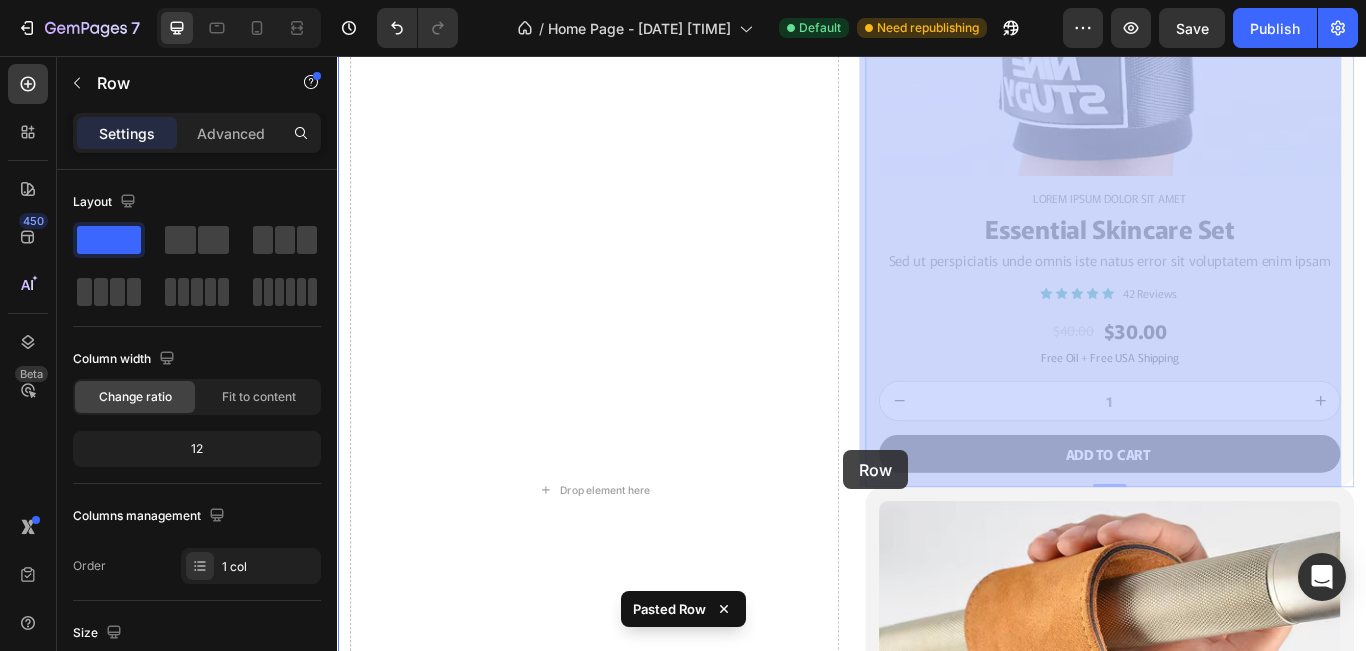 scroll, scrollTop: 2188, scrollLeft: 0, axis: vertical 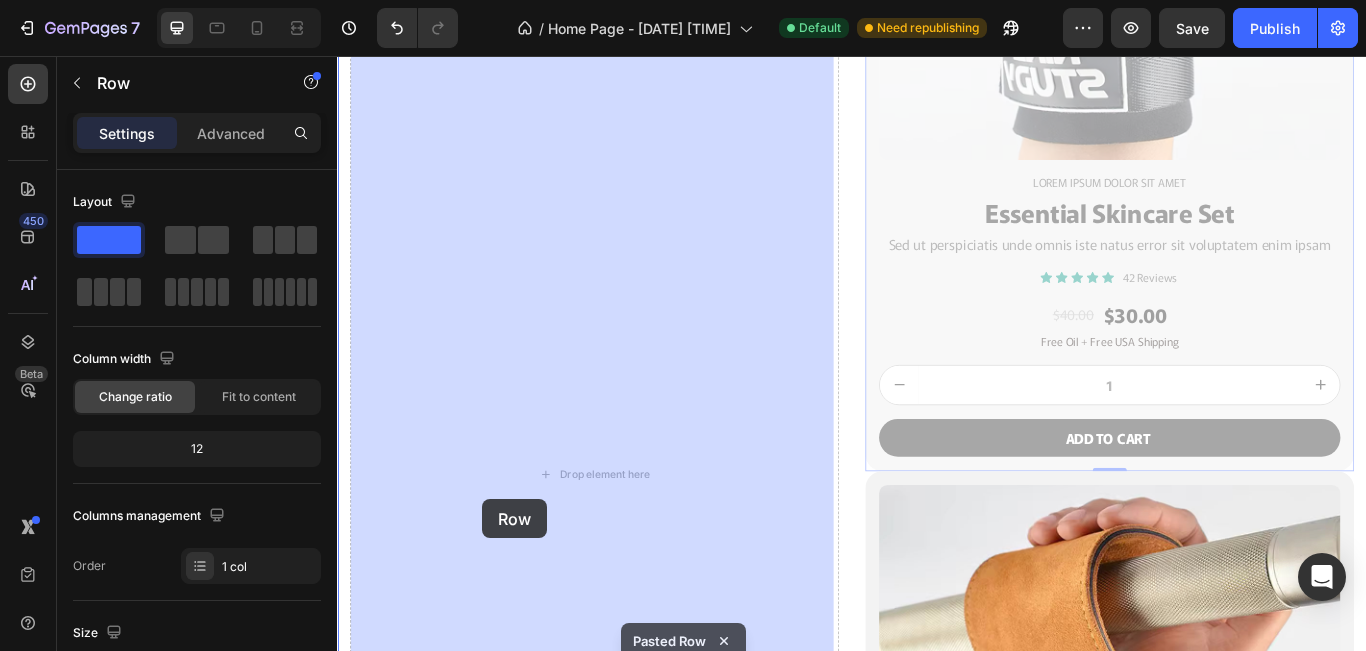 drag, startPoint x: 958, startPoint y: 599, endPoint x: 508, endPoint y: 577, distance: 450.53745 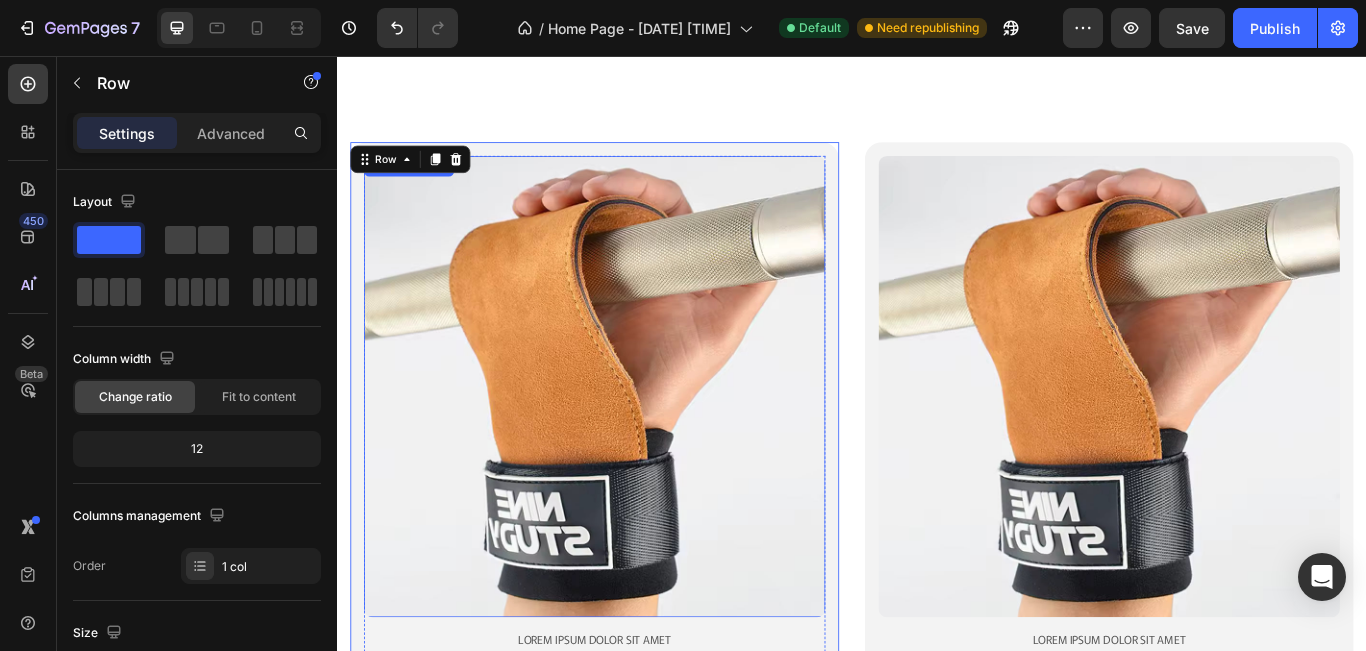 scroll, scrollTop: 2188, scrollLeft: 0, axis: vertical 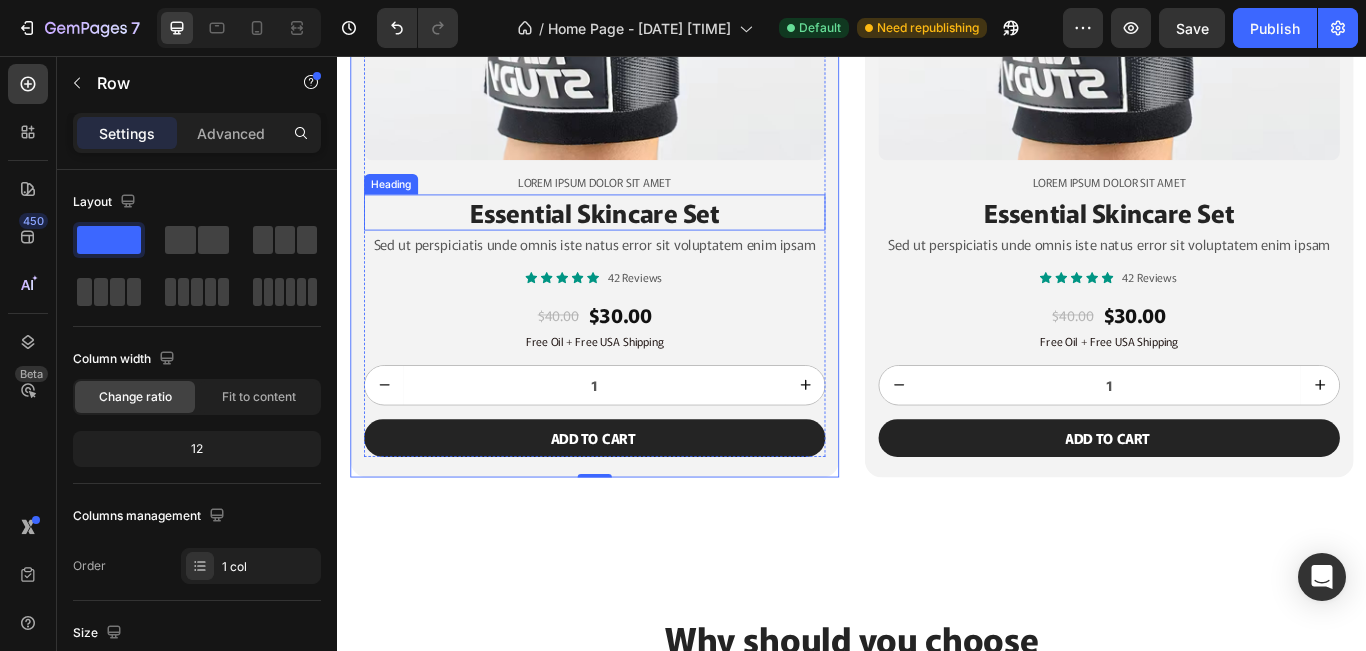 click on "Essential Skincare Set" at bounding box center [637, 238] 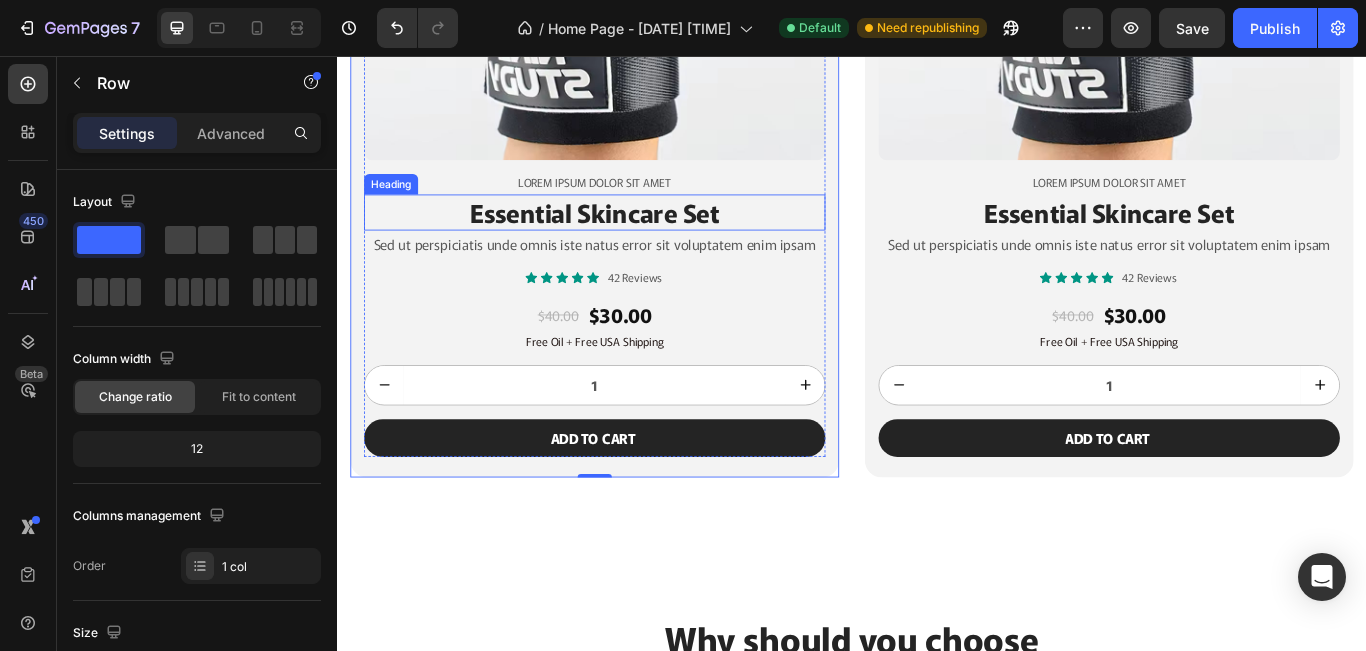 click on "Essential Skincare Set" at bounding box center [637, 238] 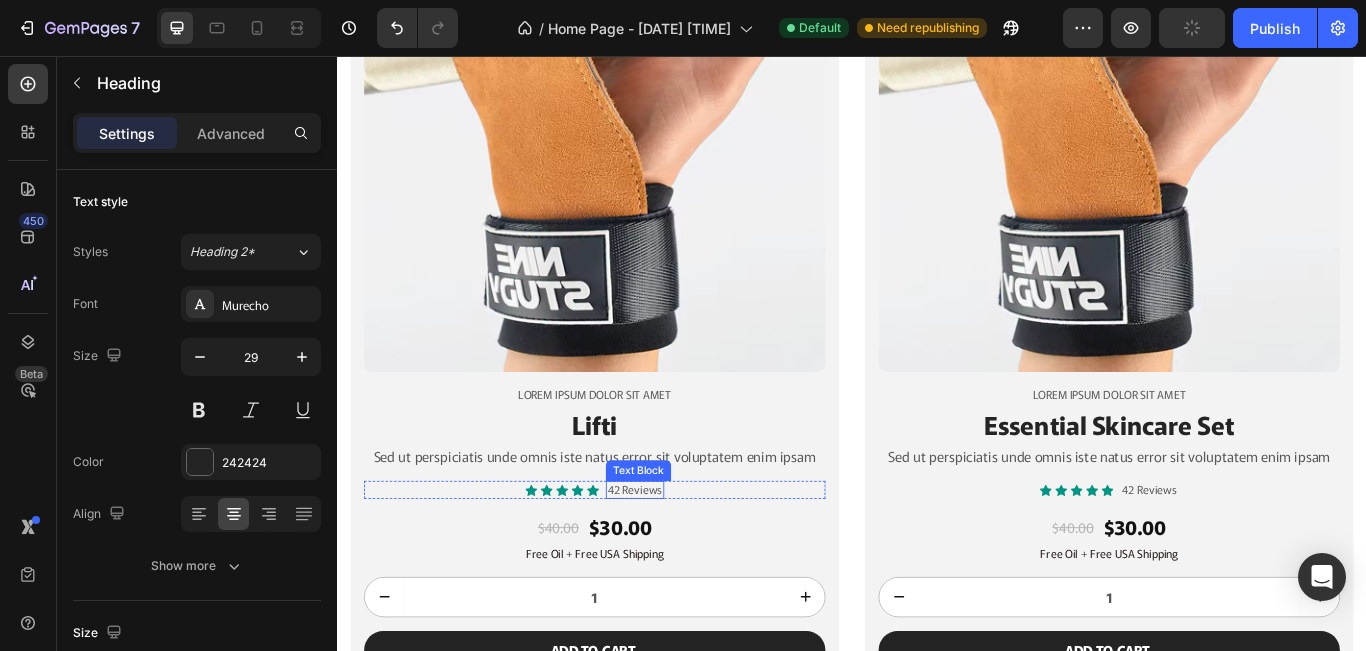 scroll, scrollTop: 2400, scrollLeft: 0, axis: vertical 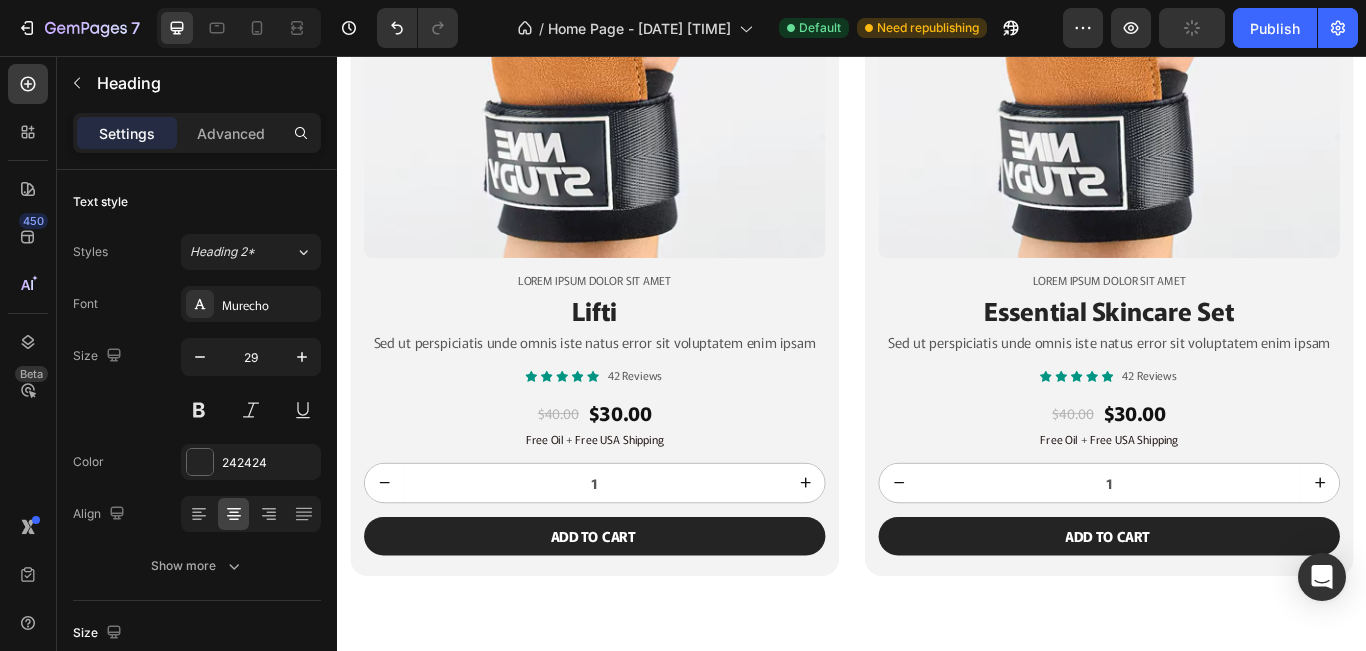 click on "Lifti" at bounding box center (637, 353) 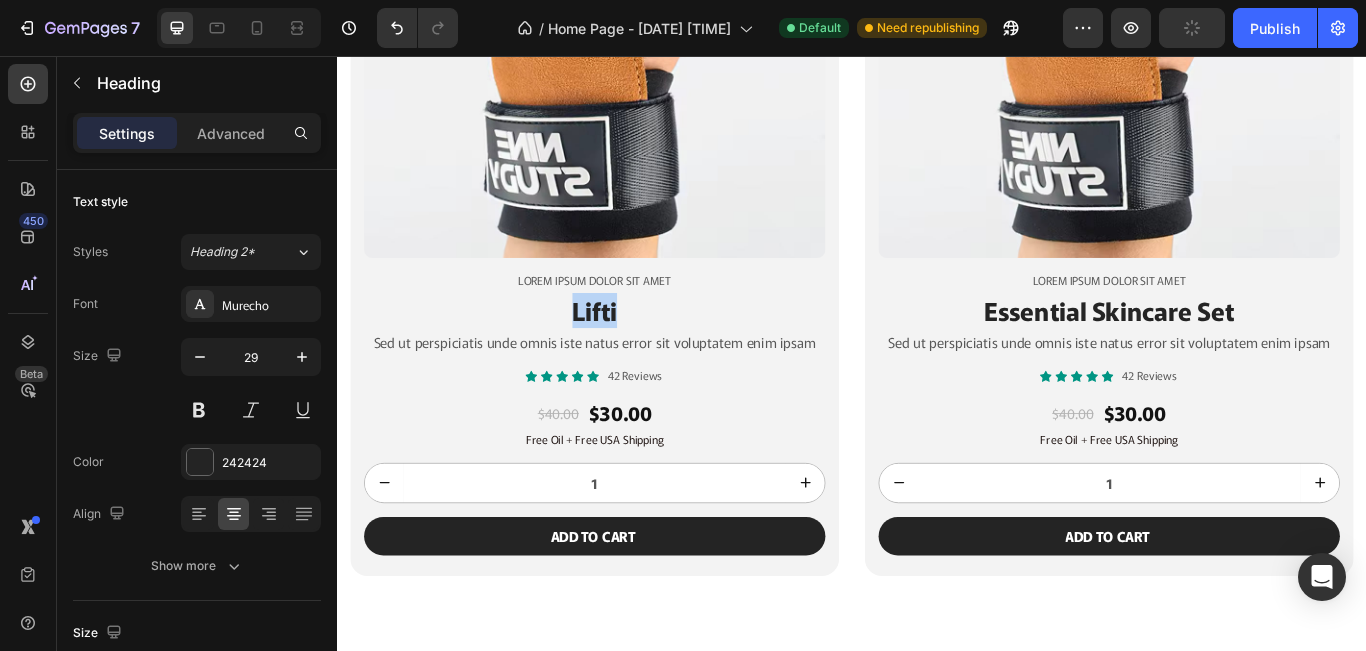 click on "Lifti" at bounding box center (637, 353) 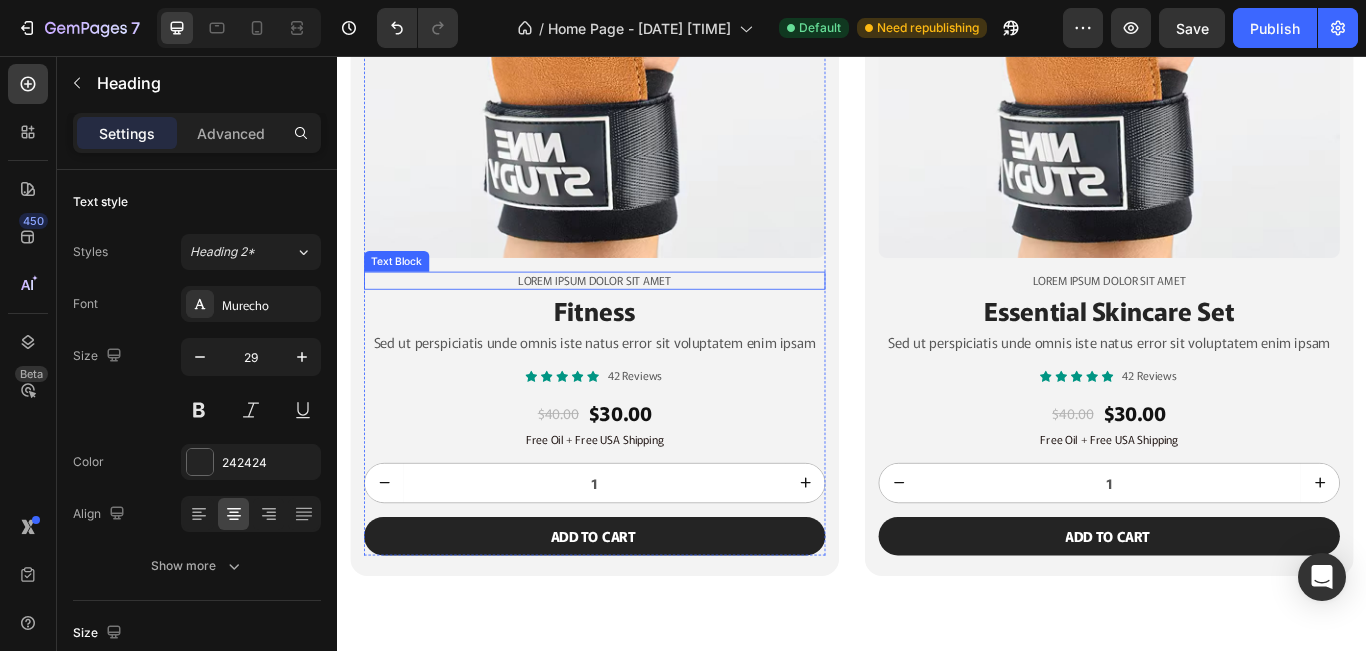 click on "Lorem ipsum dolor sit amet" at bounding box center [637, 317] 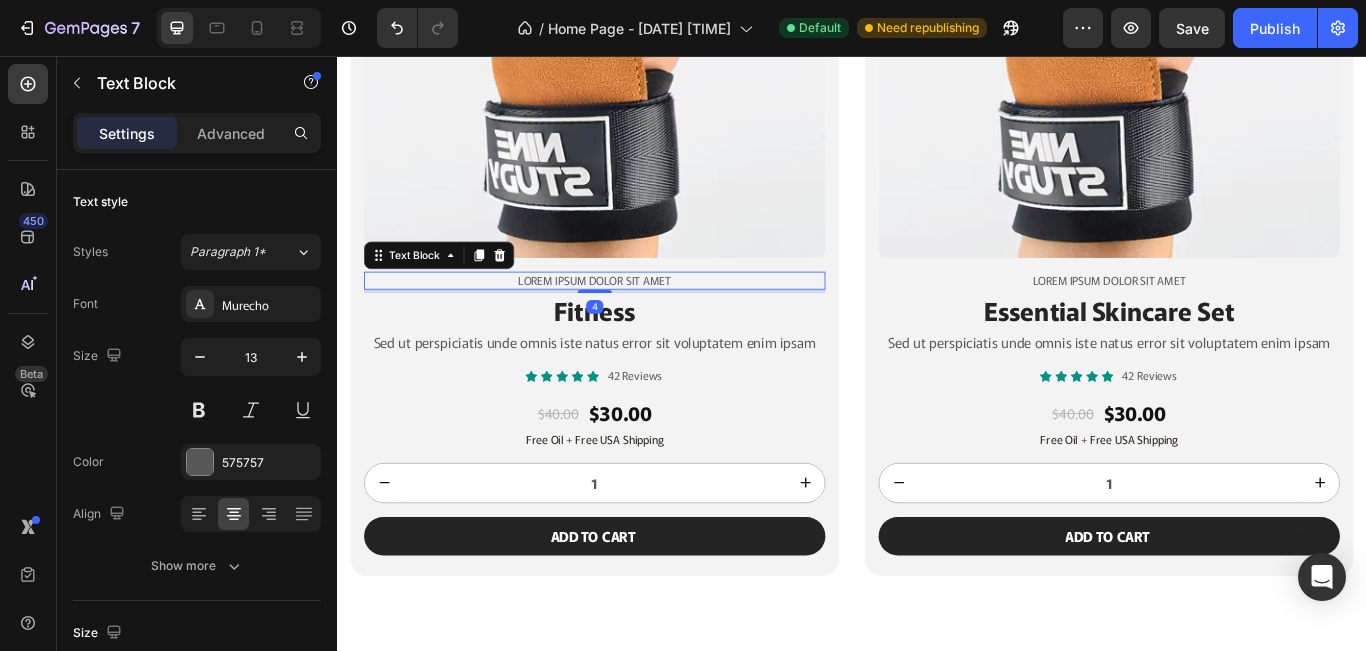 click on "Lorem ipsum dolor sit amet" at bounding box center (637, 317) 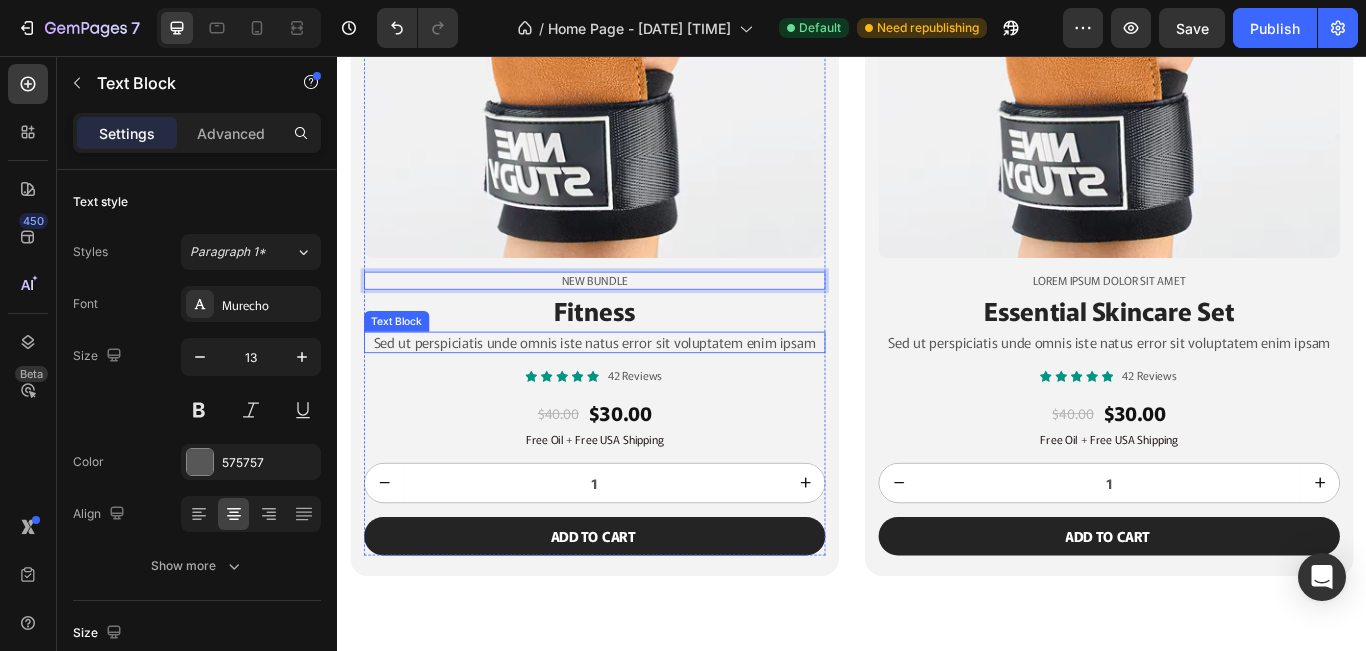 click on "Sed ut perspiciatis unde omnis iste natus error sit voluptatem enim ipsam" at bounding box center [637, 389] 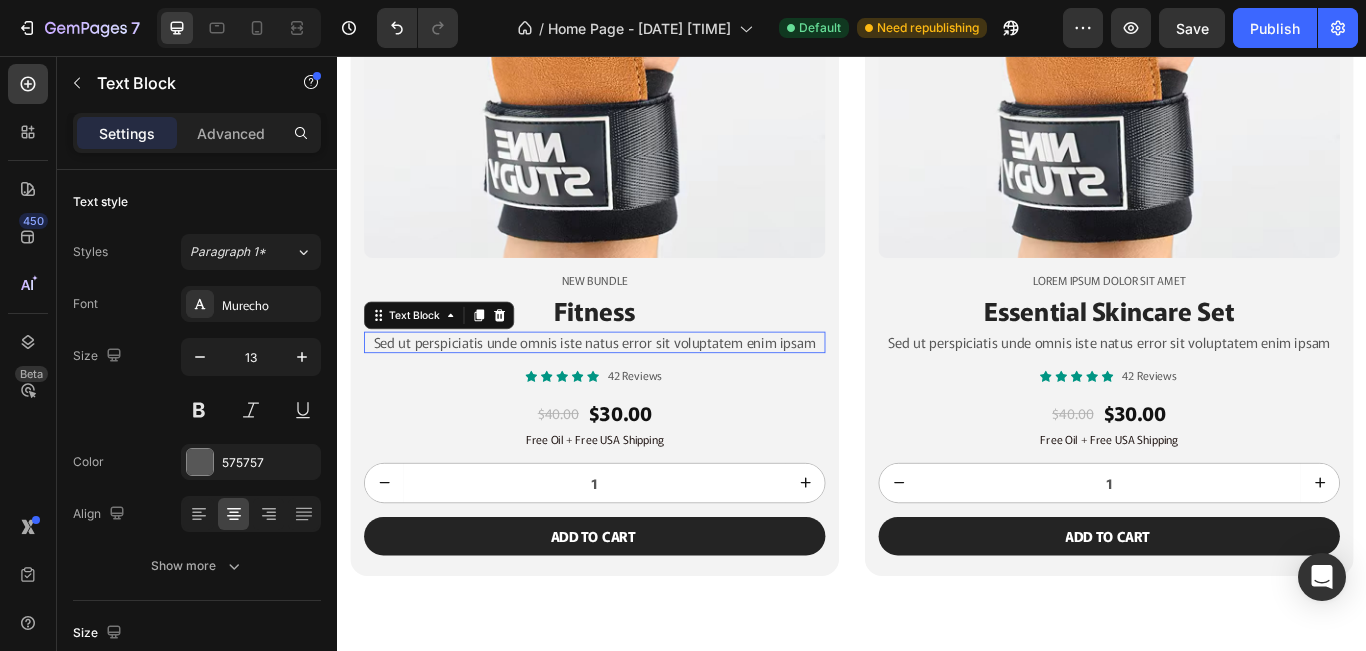 click on "Sed ut perspiciatis unde omnis iste natus error sit voluptatem enim ipsam" at bounding box center (637, 389) 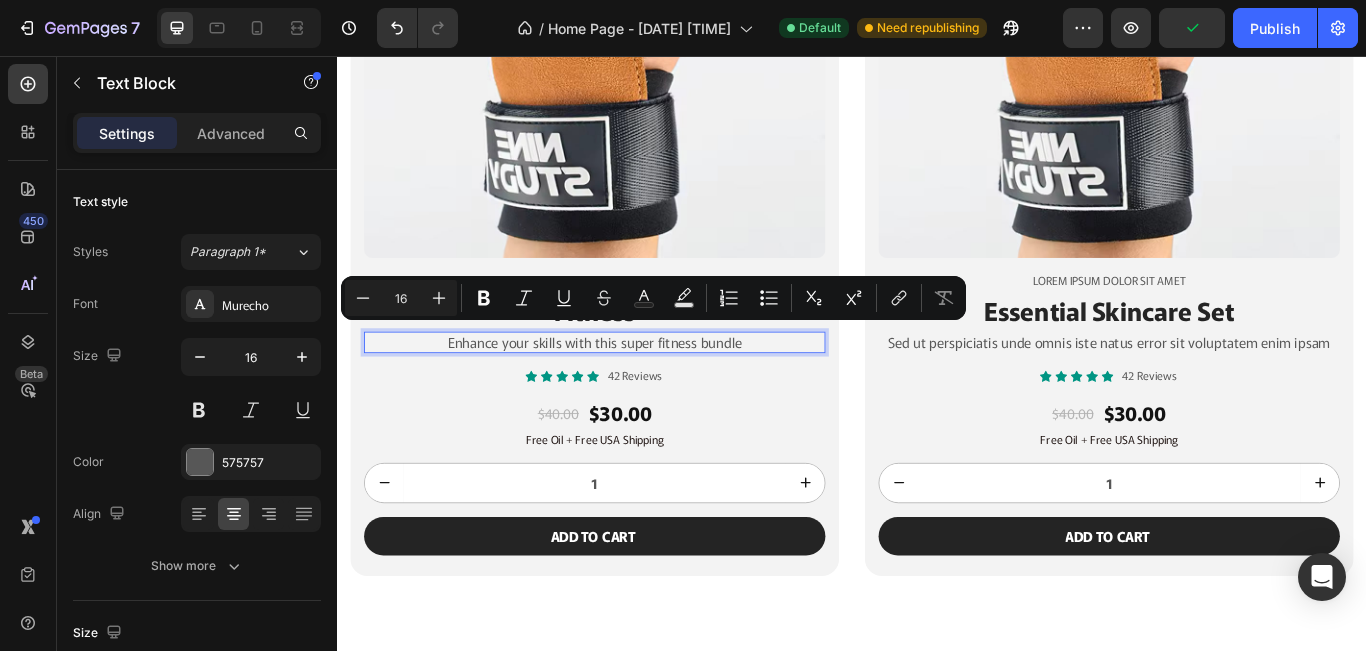 copy on "Enhance your skills with this super fitness bundle" 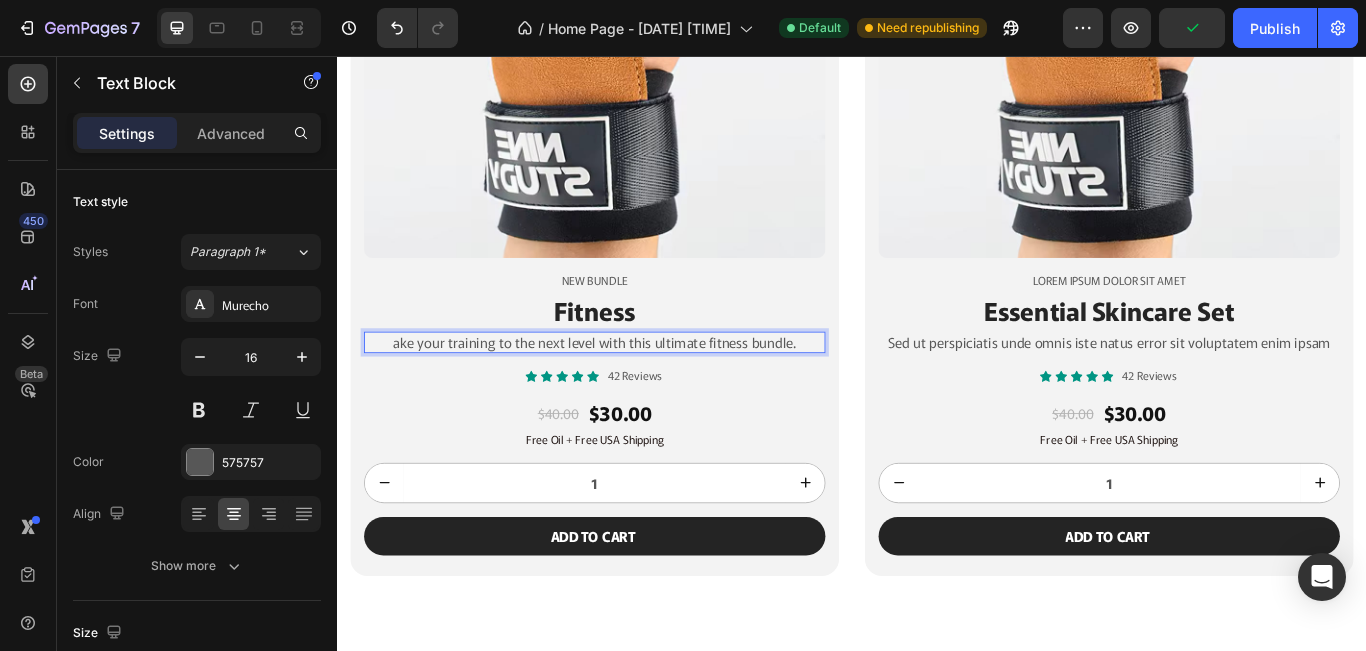 click on "ake your training to the next level with this ultimate fitness bundle." at bounding box center [637, 389] 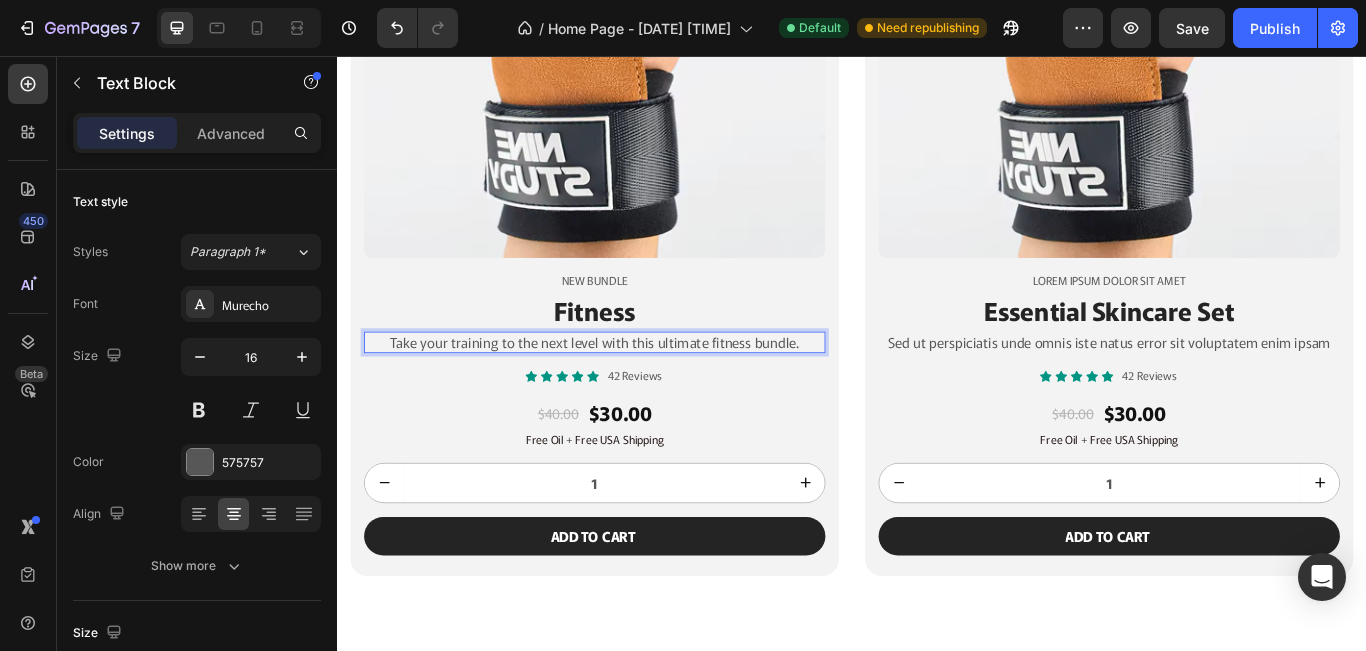 click on "Take your training to the next level with this ultimate fitness bundle." at bounding box center [637, 389] 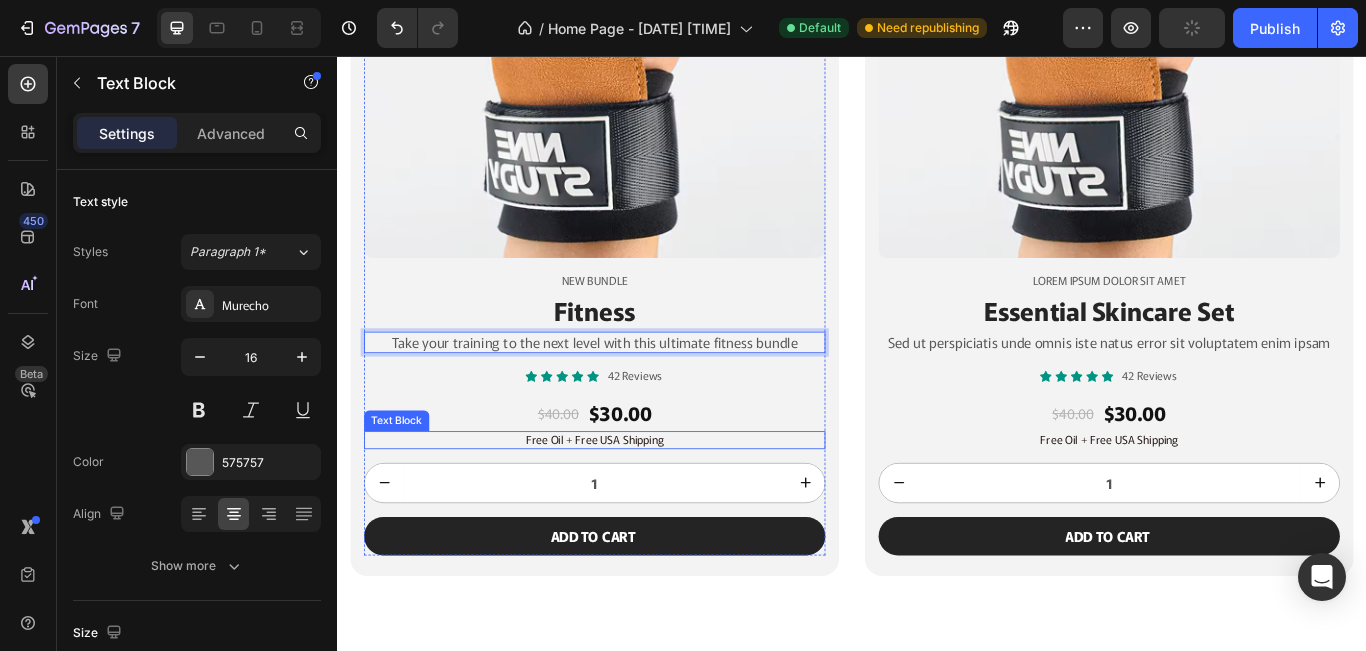 click on "Free Oil + Free USA Shipping" at bounding box center (637, 503) 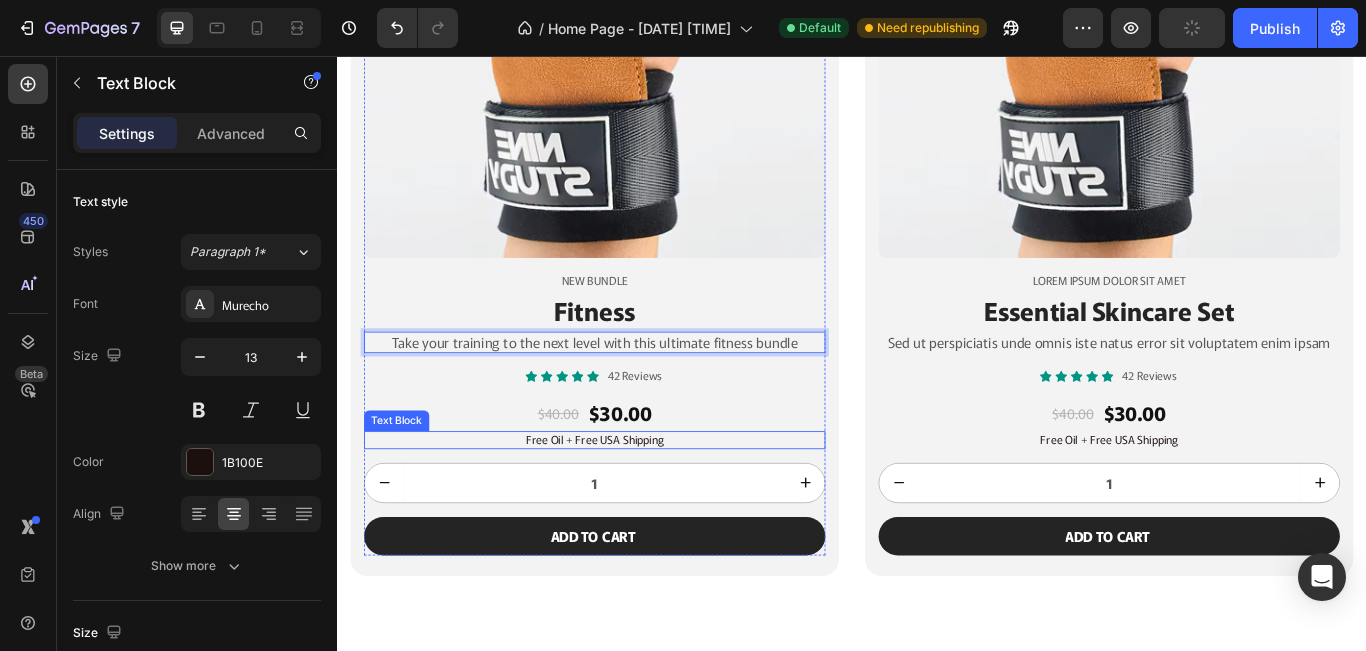 click on "Free Oil + Free USA Shipping" at bounding box center (637, 503) 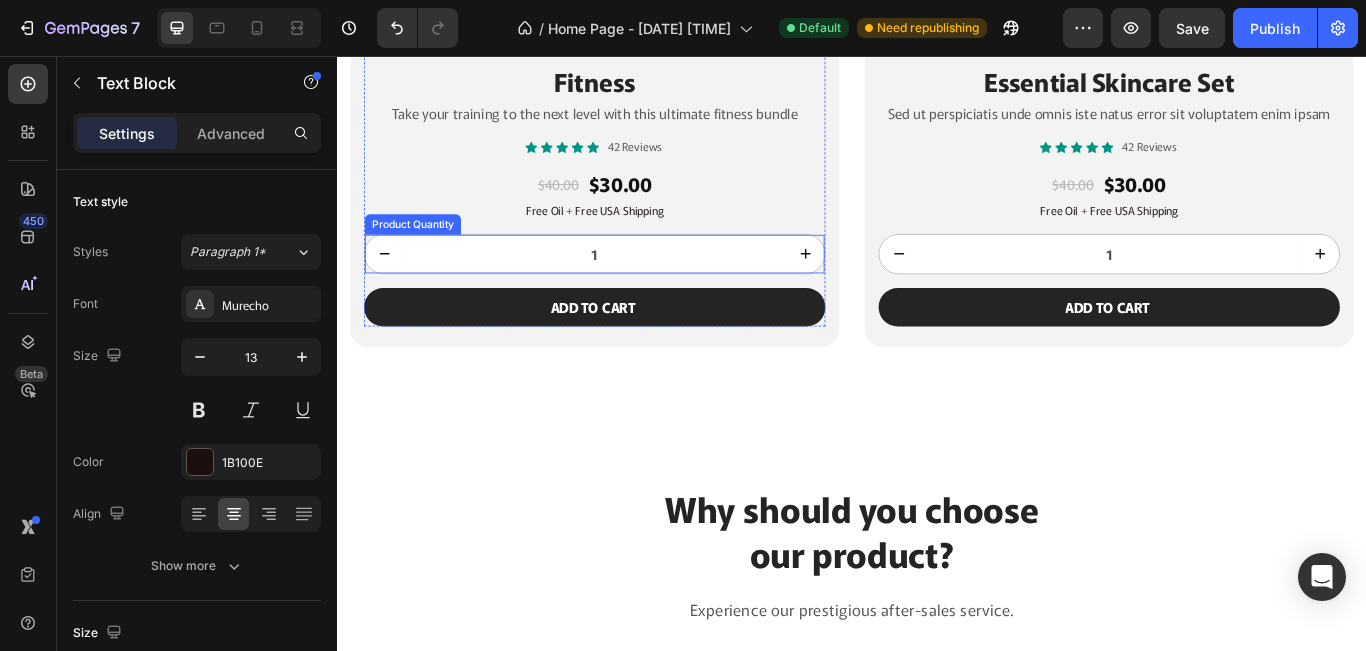 scroll, scrollTop: 2533, scrollLeft: 0, axis: vertical 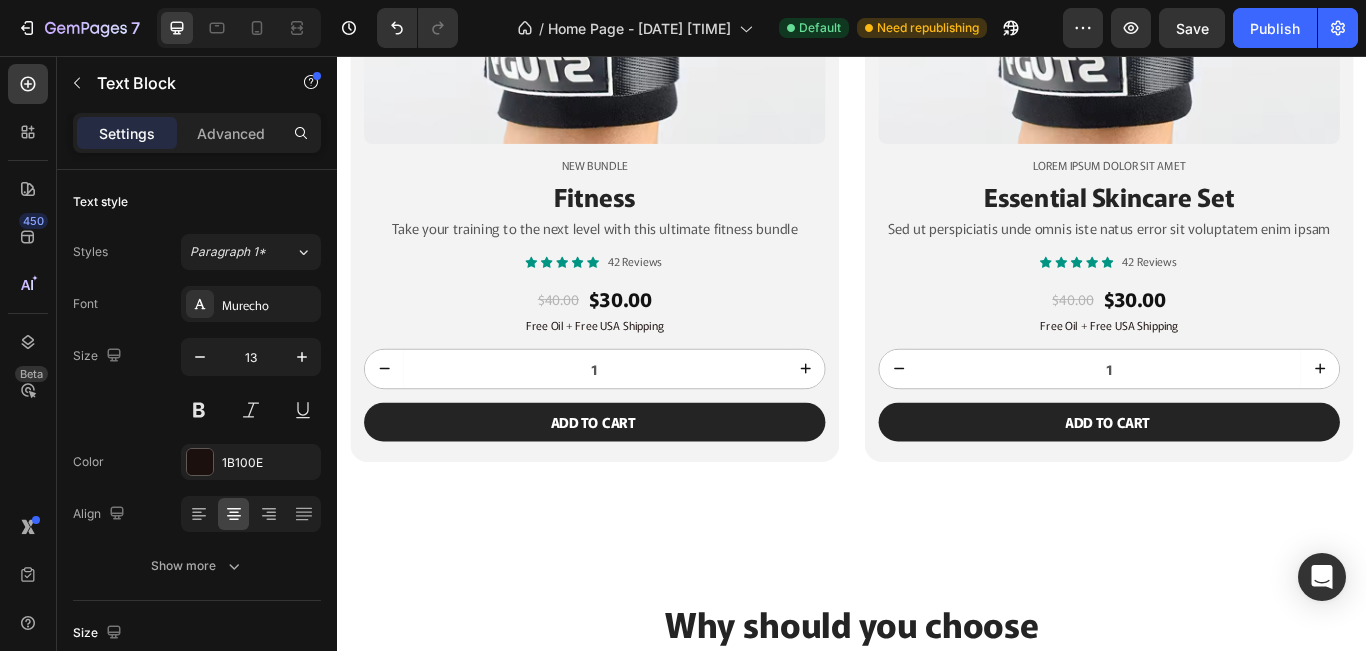 click on "Free Oil + Free USA Shipping" at bounding box center [637, 370] 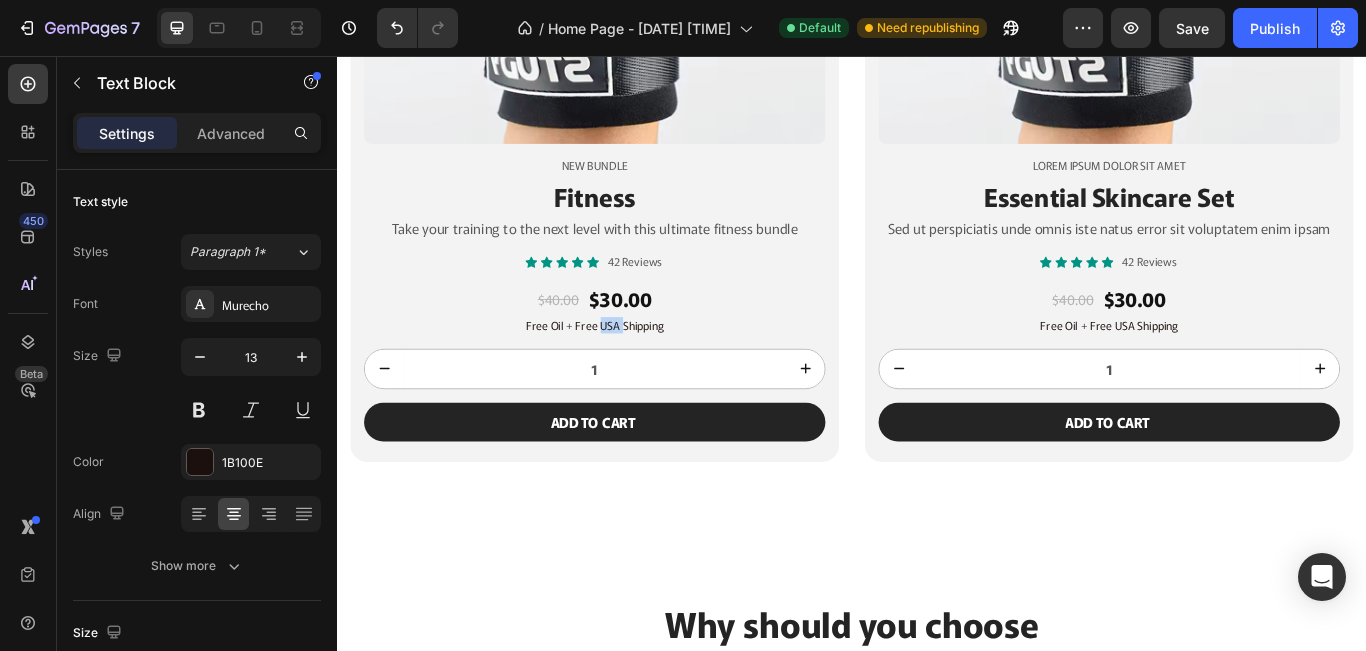 click on "Free Oil + Free USA Shipping" at bounding box center [637, 370] 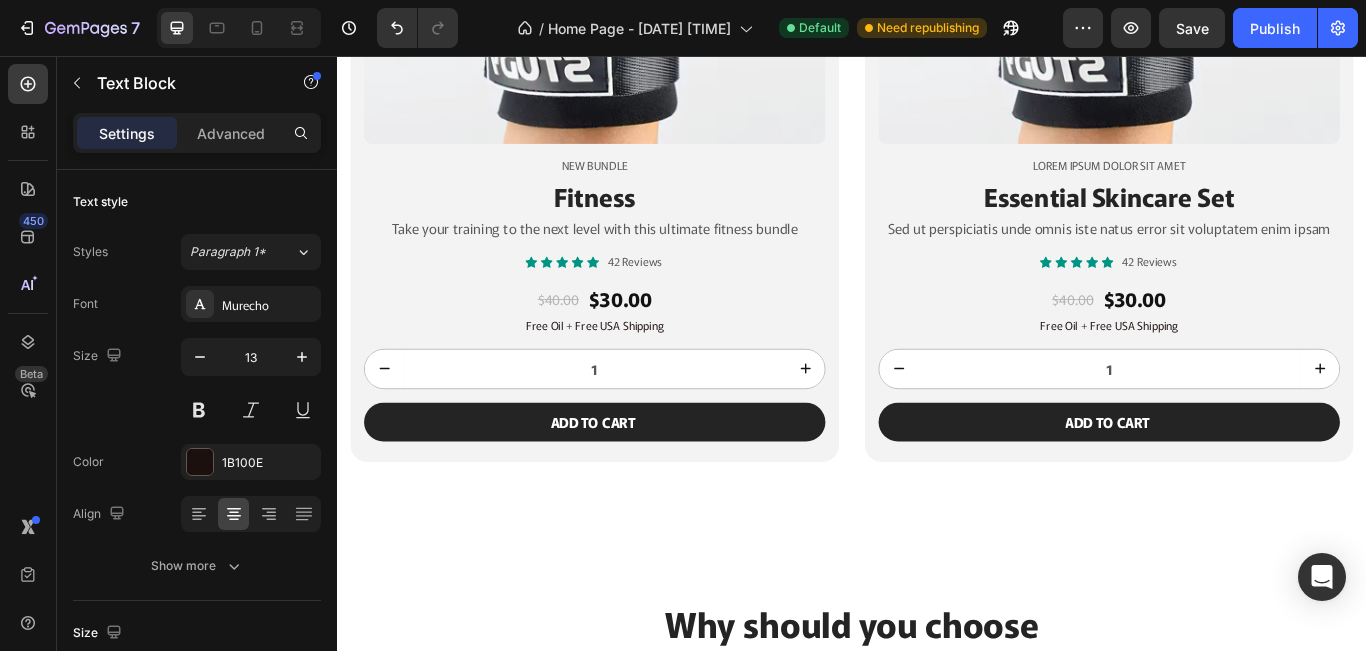 click on "Free Oil + Free USA Shipping" at bounding box center (637, 370) 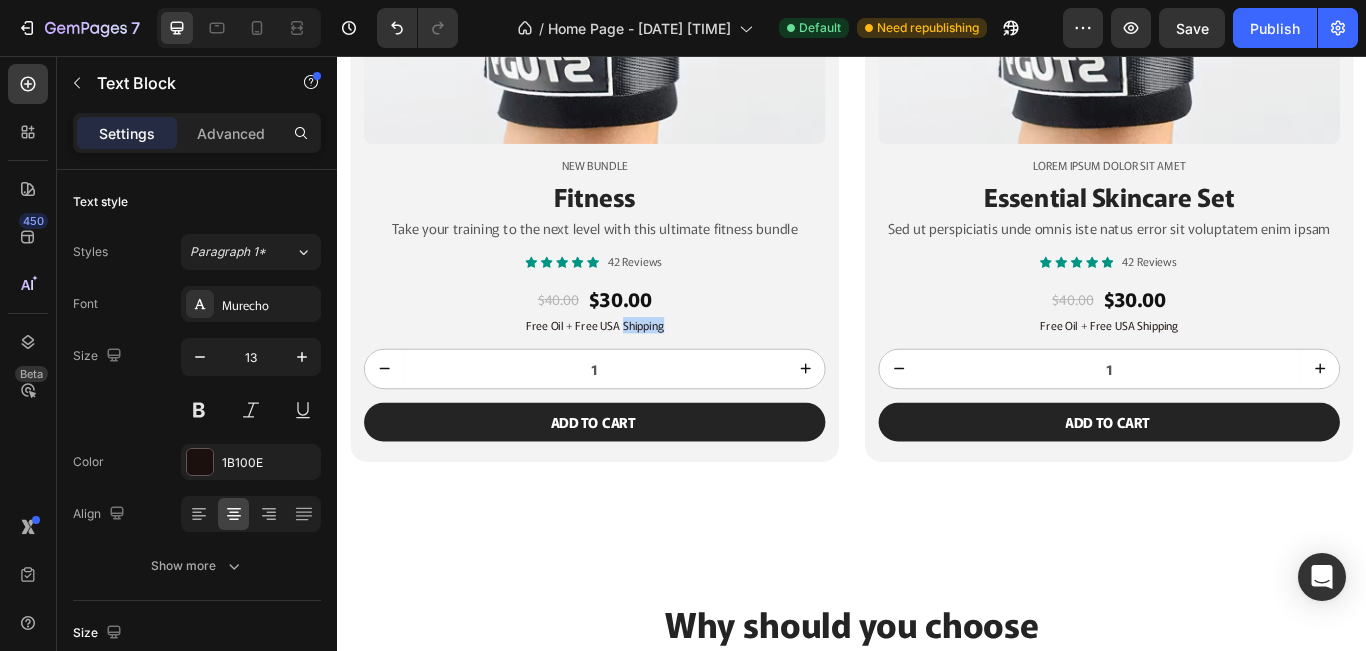 click on "Free Oil + Free USA Shipping" at bounding box center [637, 370] 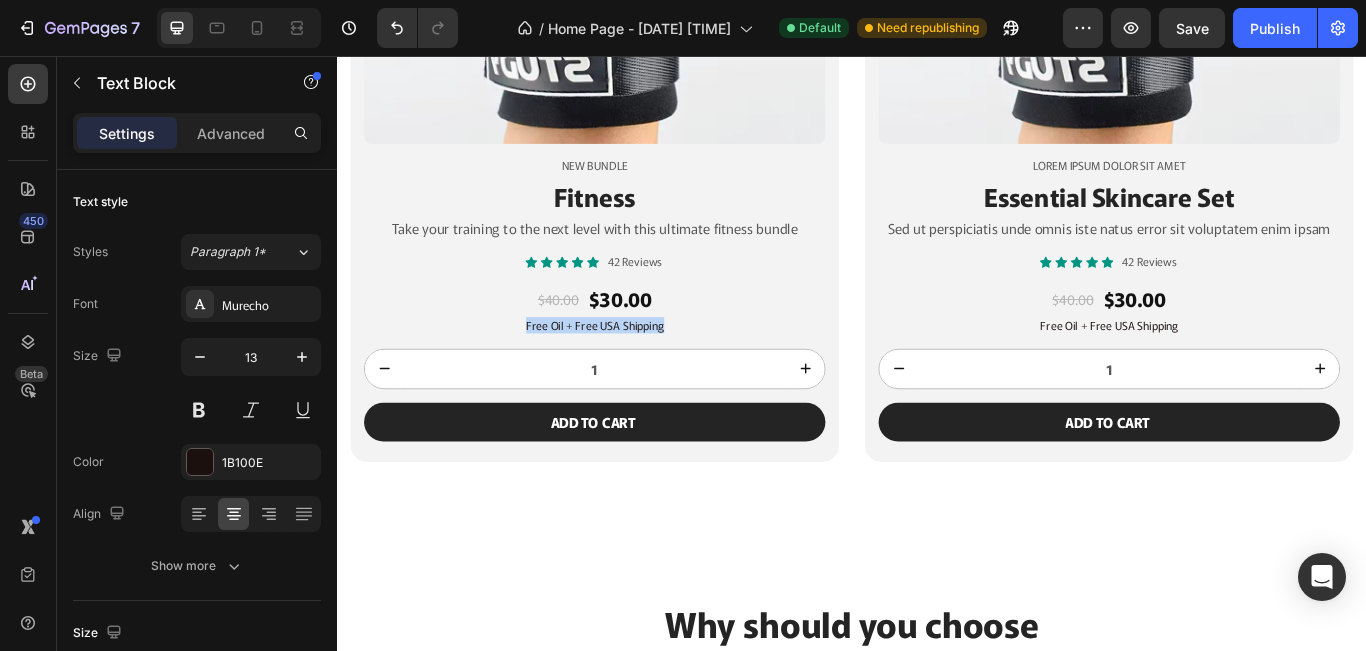 click on "Free Oil + Free USA Shipping" at bounding box center (637, 370) 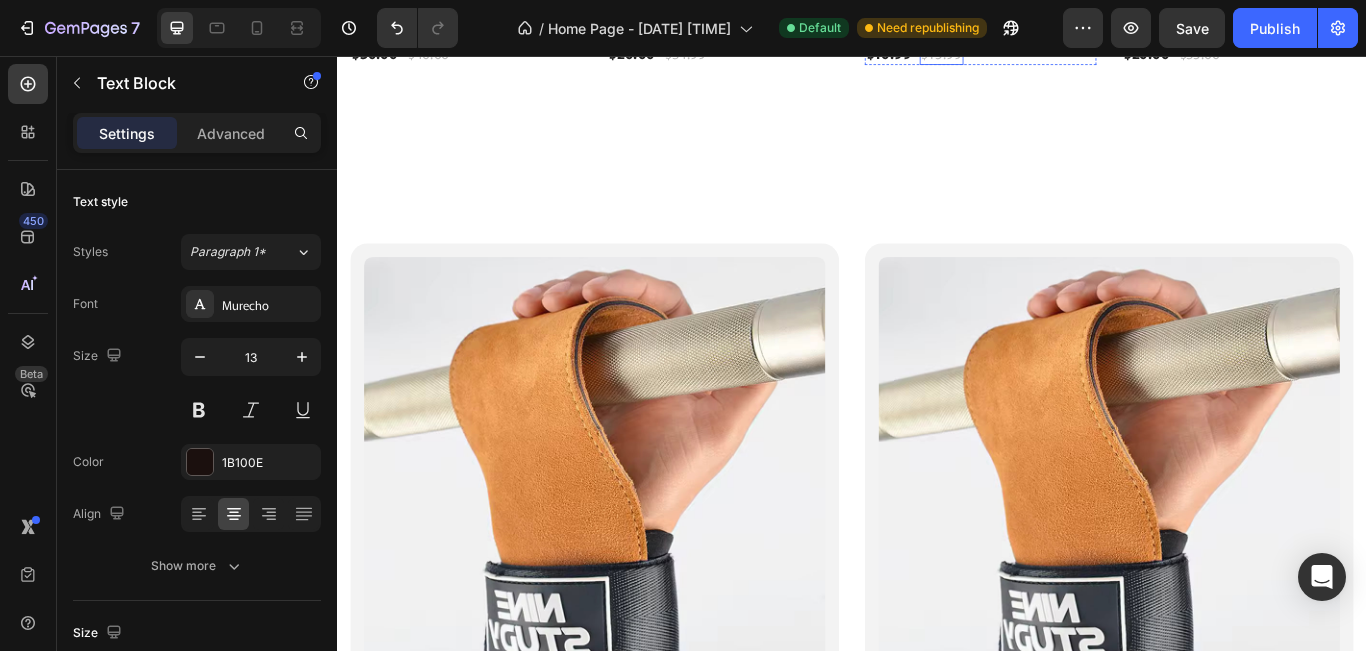 scroll, scrollTop: 2400, scrollLeft: 0, axis: vertical 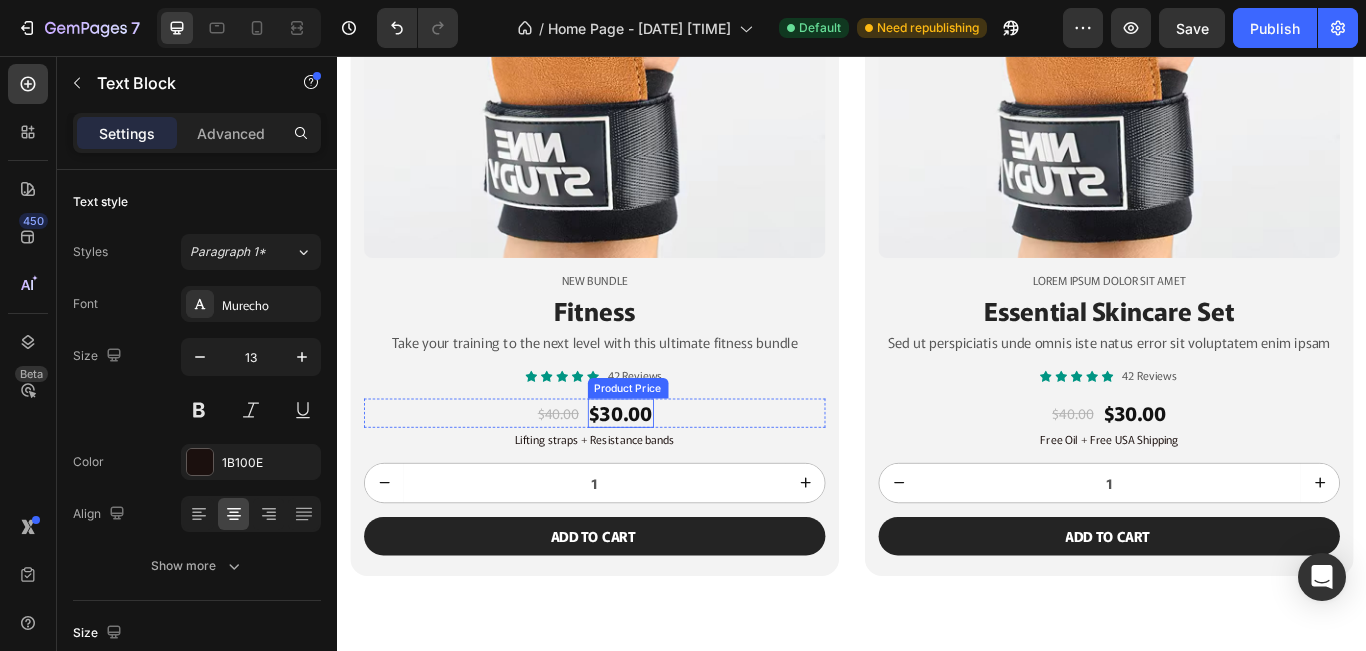 click on "$30.00" at bounding box center [667, 472] 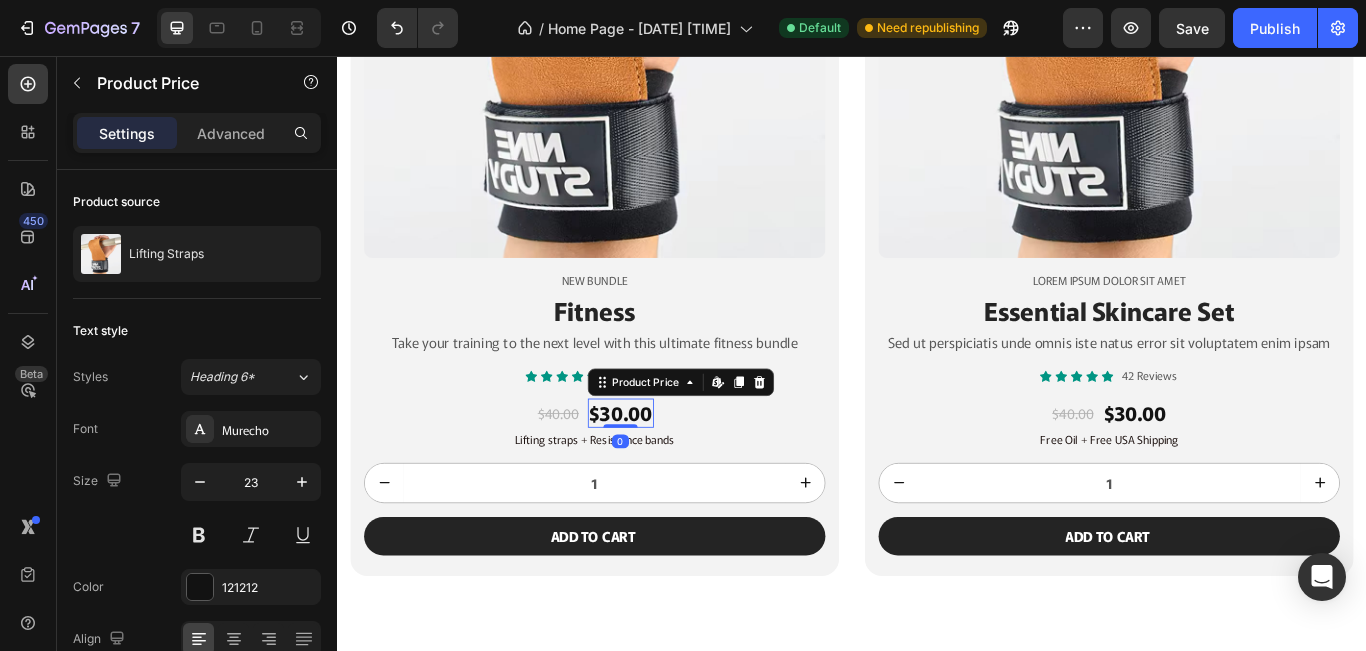 click on "$30.00" at bounding box center (667, 472) 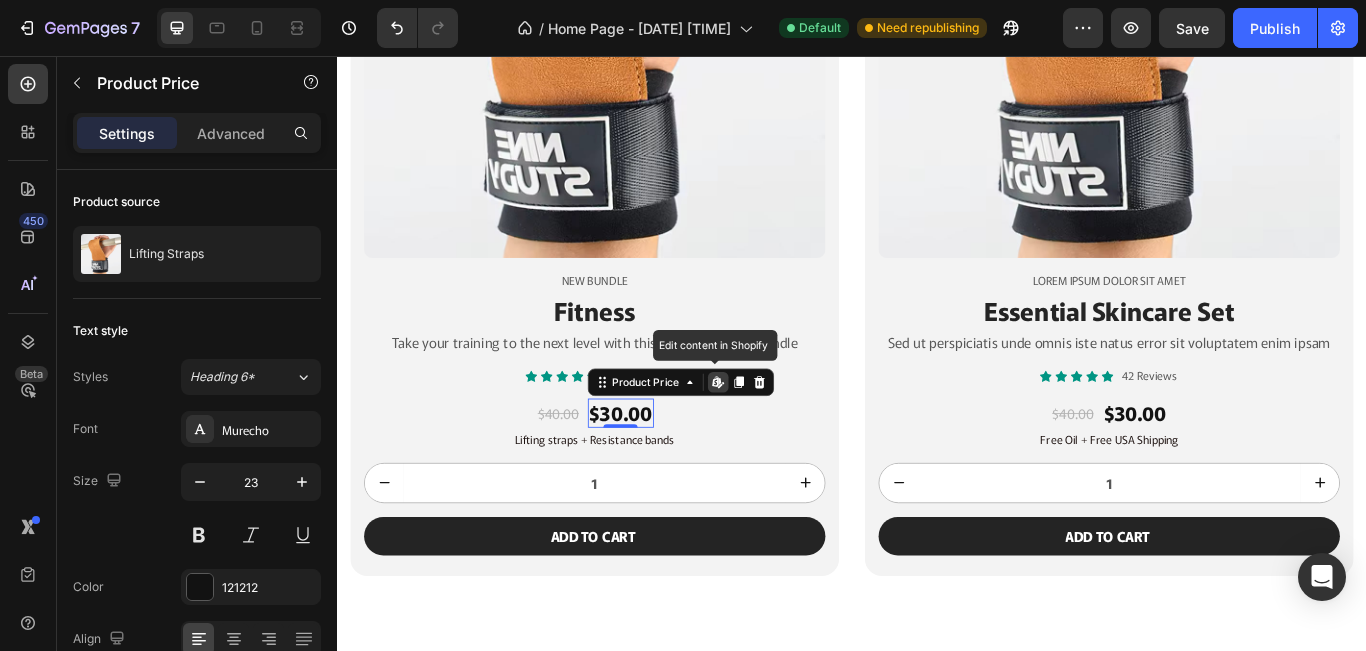 click on "$30.00" at bounding box center [667, 472] 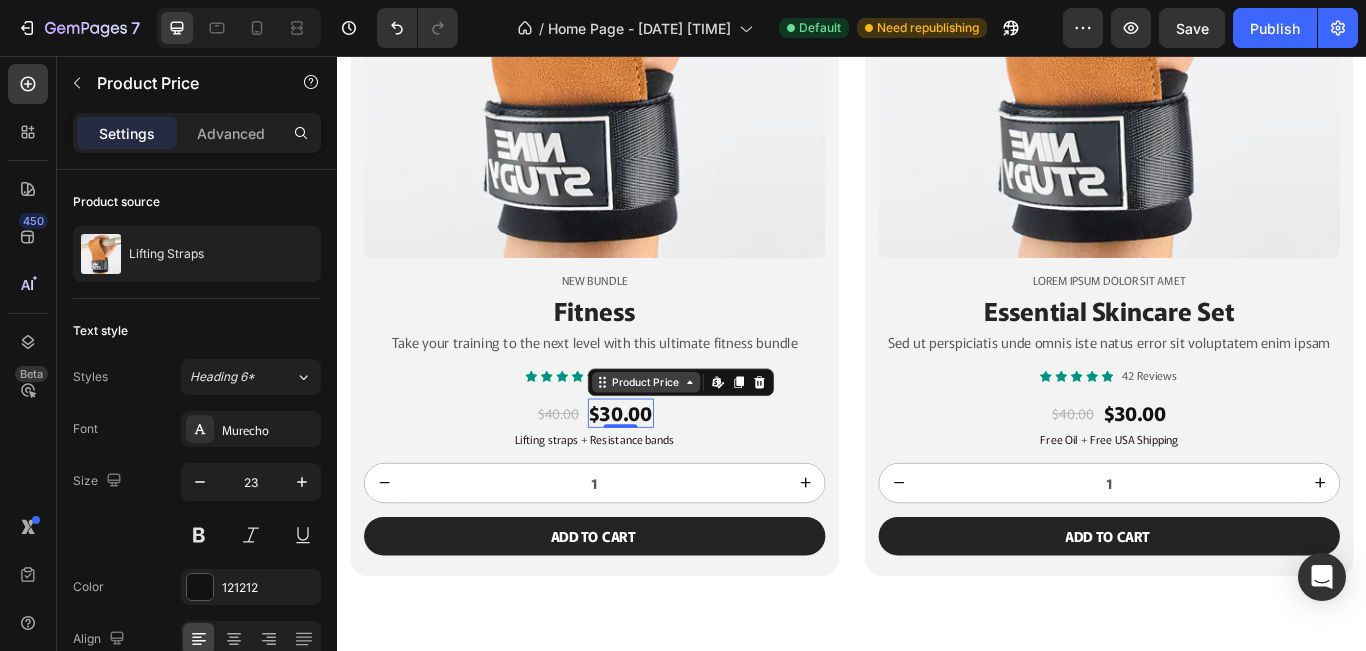 click on "Product Price" at bounding box center (697, 436) 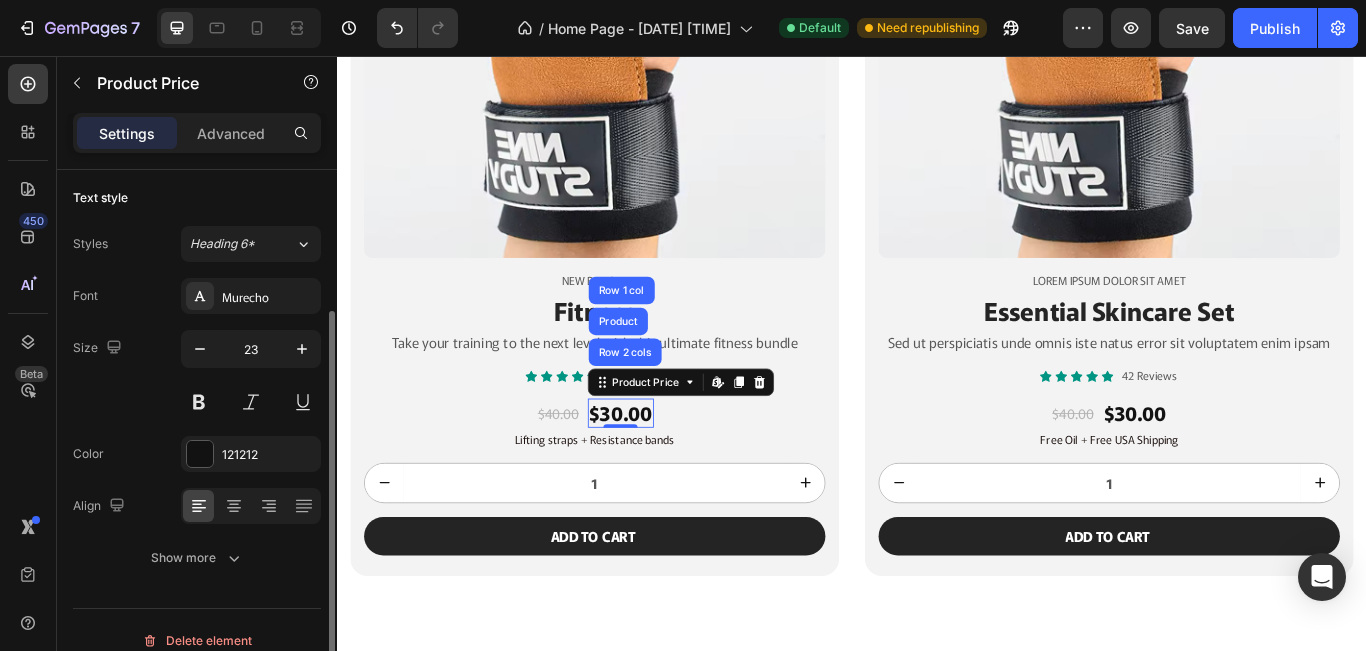 scroll, scrollTop: 154, scrollLeft: 0, axis: vertical 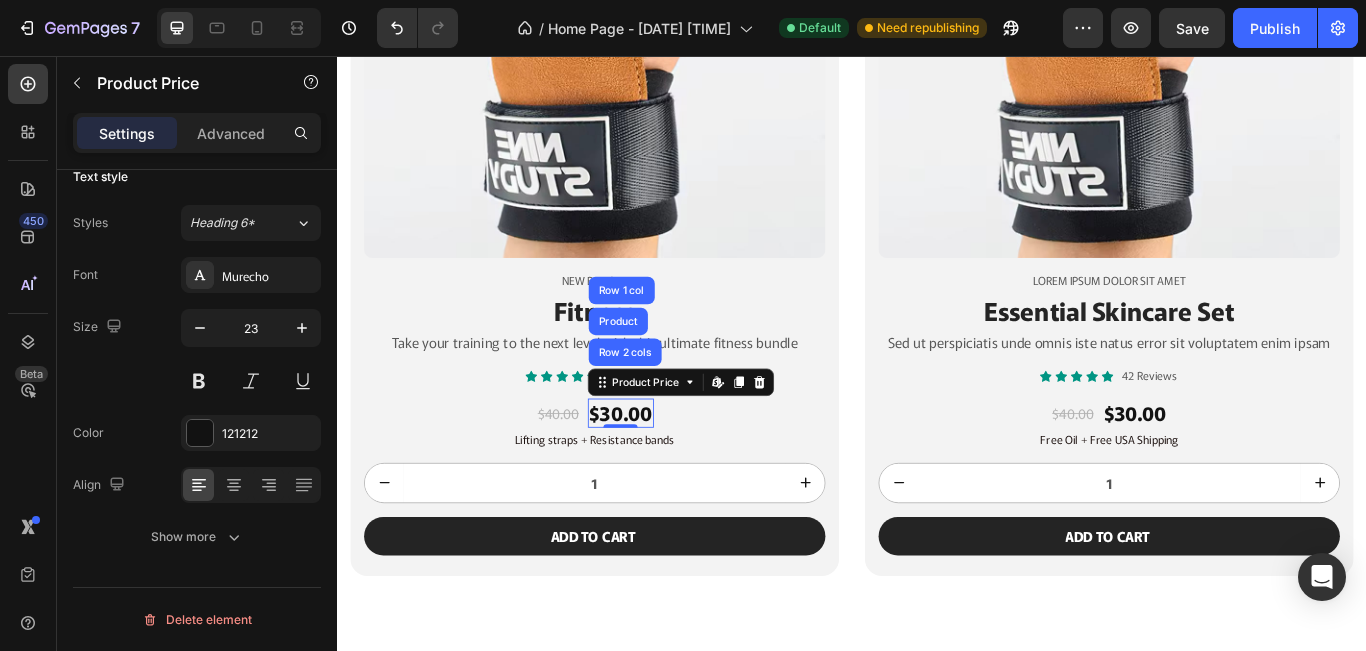 click on "$30.00" at bounding box center [667, 472] 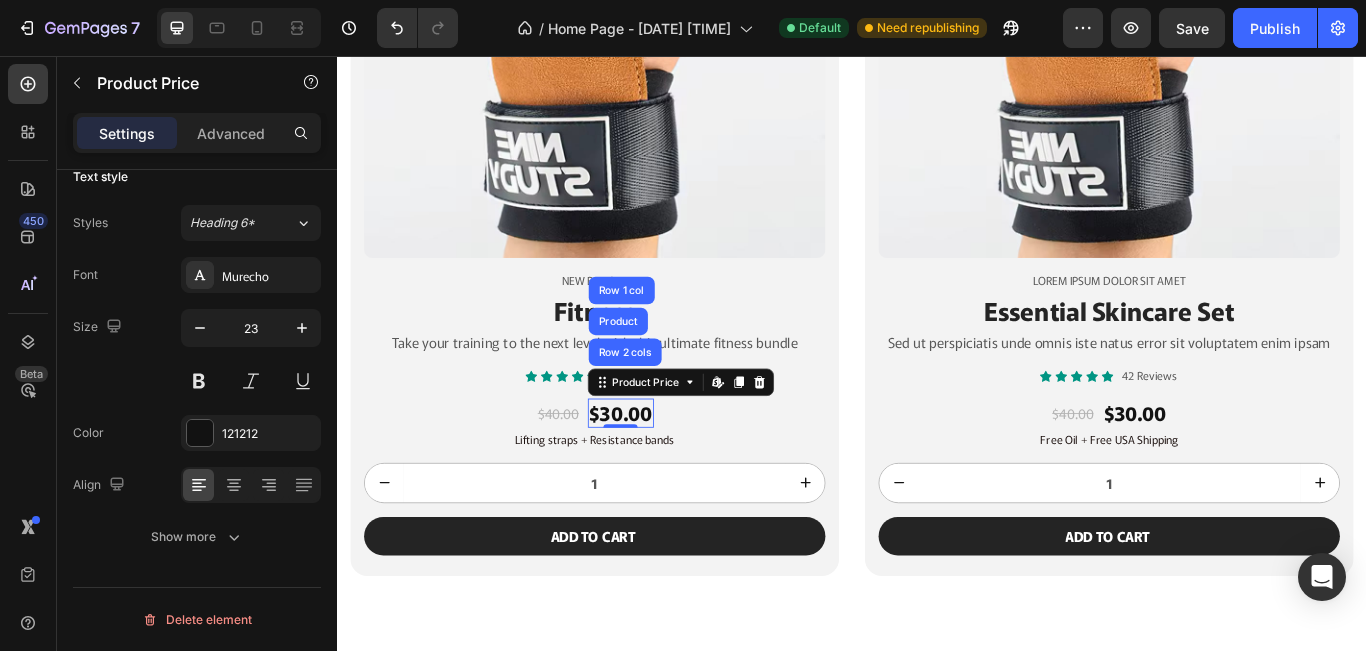 click on "$30.00" at bounding box center [667, 472] 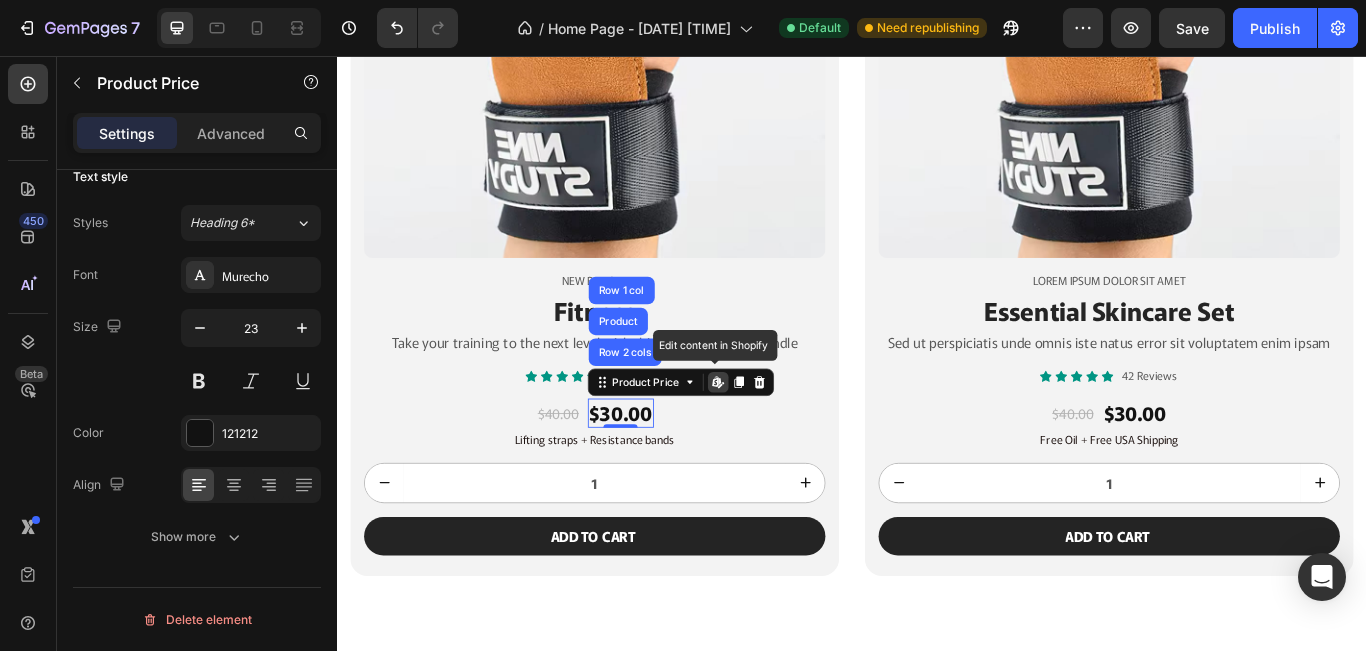 click on "$30.00" at bounding box center [667, 472] 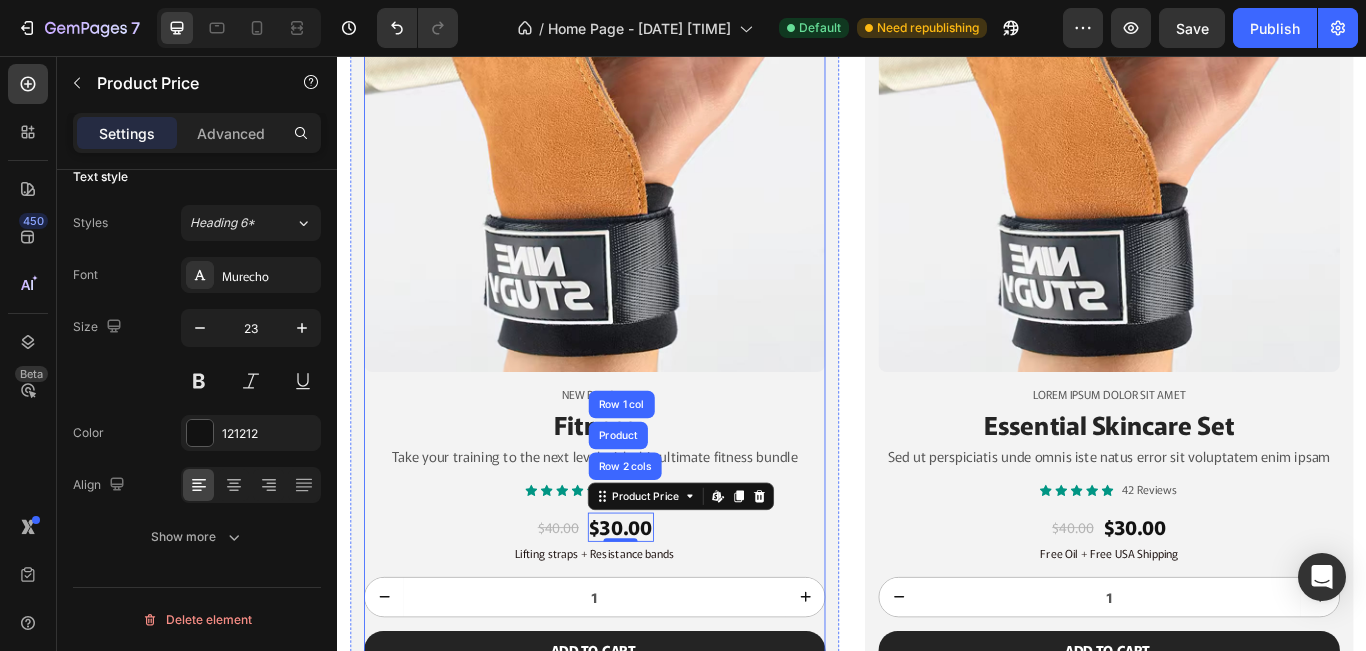 scroll, scrollTop: 2400, scrollLeft: 0, axis: vertical 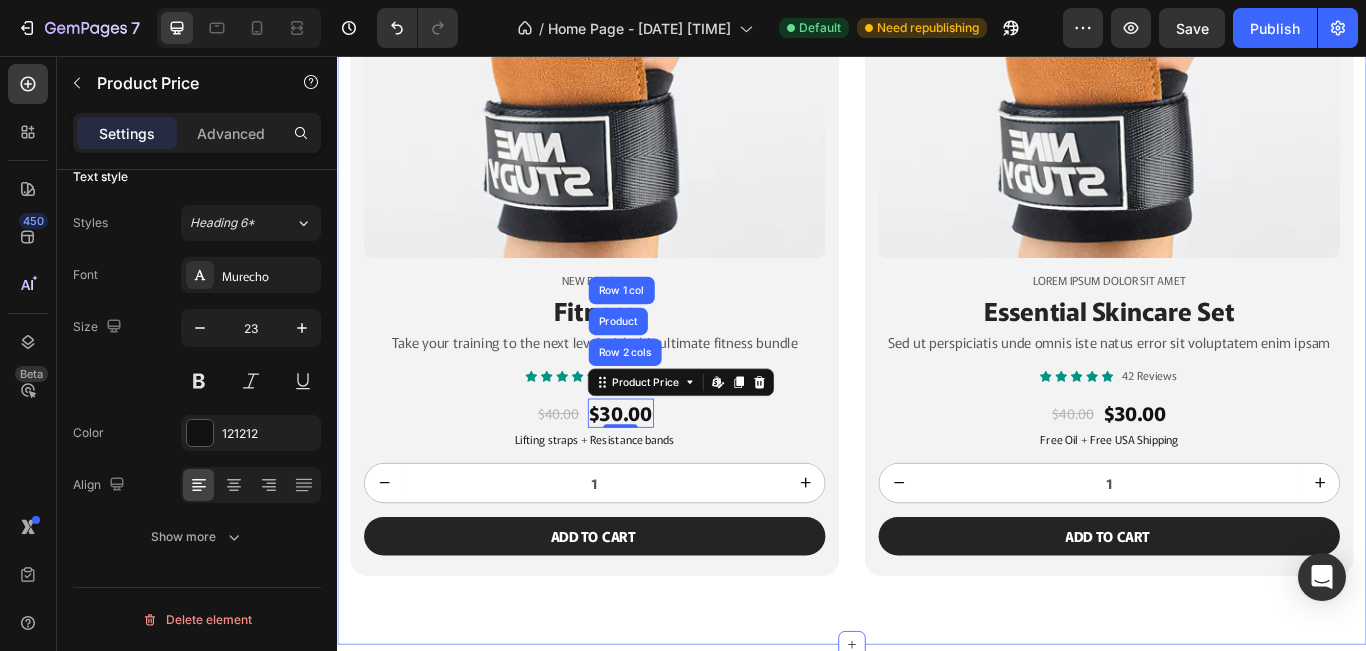 click on "Product Images New BUNDLE Text Block Fitness Heading Take your training to the next level with this ultimate fitness bundle Text Block Icon Icon Icon Icon Icon Icon List 42 Reviews Text Block Row $40.00 Product Price Product Price $30.00 Product Price Row 2 cols Product Row 1 col   Edit content in Shopify 0 Product Price   Edit content in Shopify 0 Row Lifting straps + Resistance bands Text Block
1
Product Quantity Add to cart Add to Cart Row Product Row Product Images Lorem ipsum dolor sit amet Text Block Essential Skincare Set Heading Sed ut perspiciatis unde omnis iste natus error sit voluptatem enim ipsam Text Block Icon Icon Icon Icon Icon Icon List 42 Reviews Text Block Row $40.00 Product Price Product Price $30.00 Product Price Product Price Row Free Oil + Free USA Shipping Text Block
1
Product Quantity Add to cart Add to Cart Row Product Row Row Section 6" at bounding box center [937, 199] 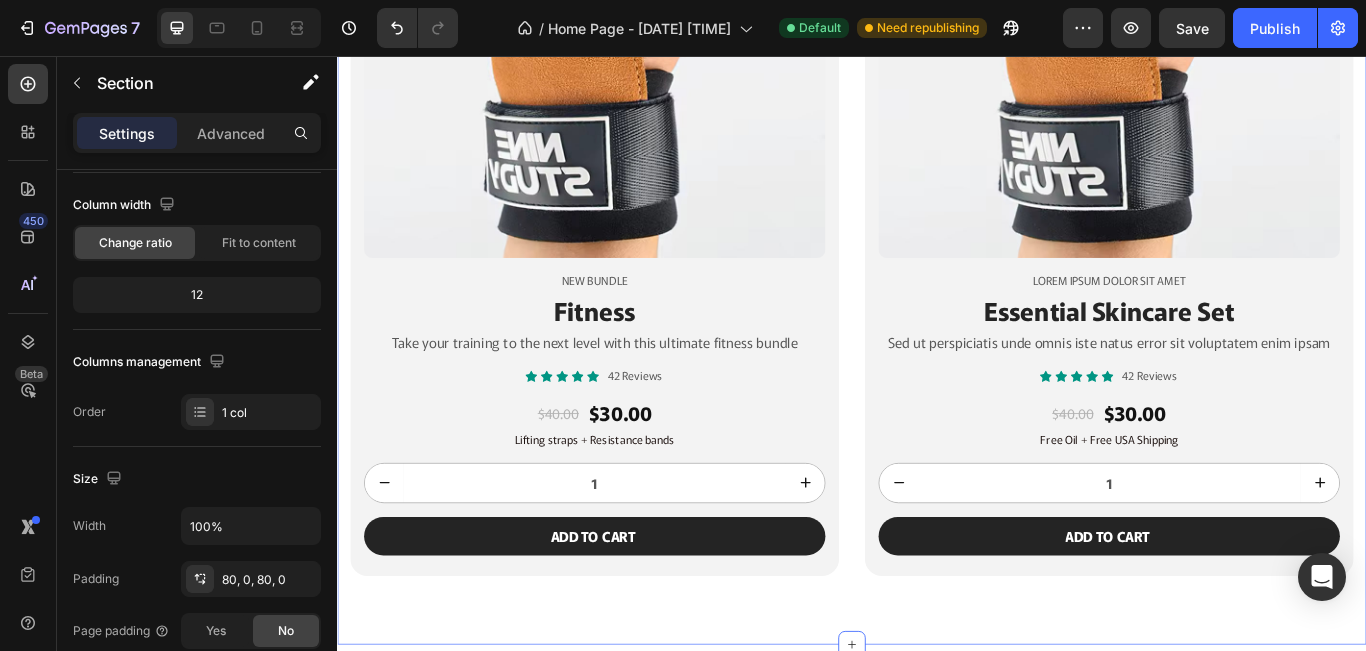 scroll, scrollTop: 0, scrollLeft: 0, axis: both 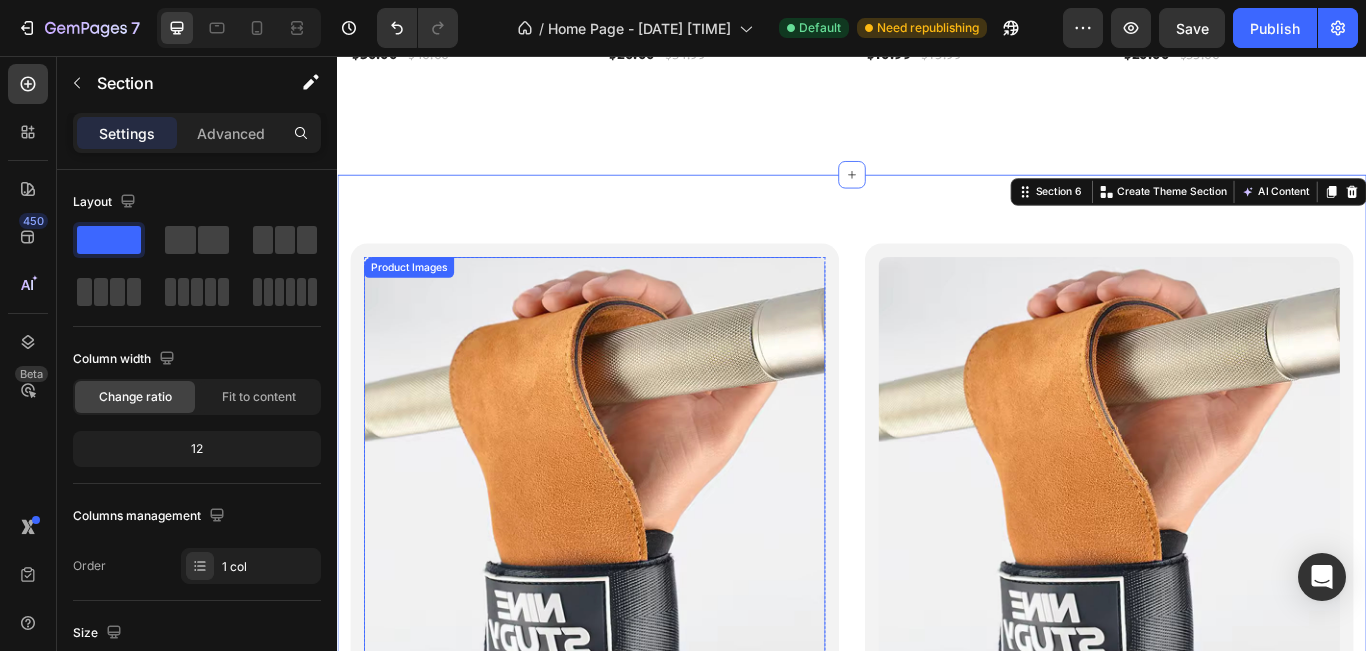 click at bounding box center [637, 559] 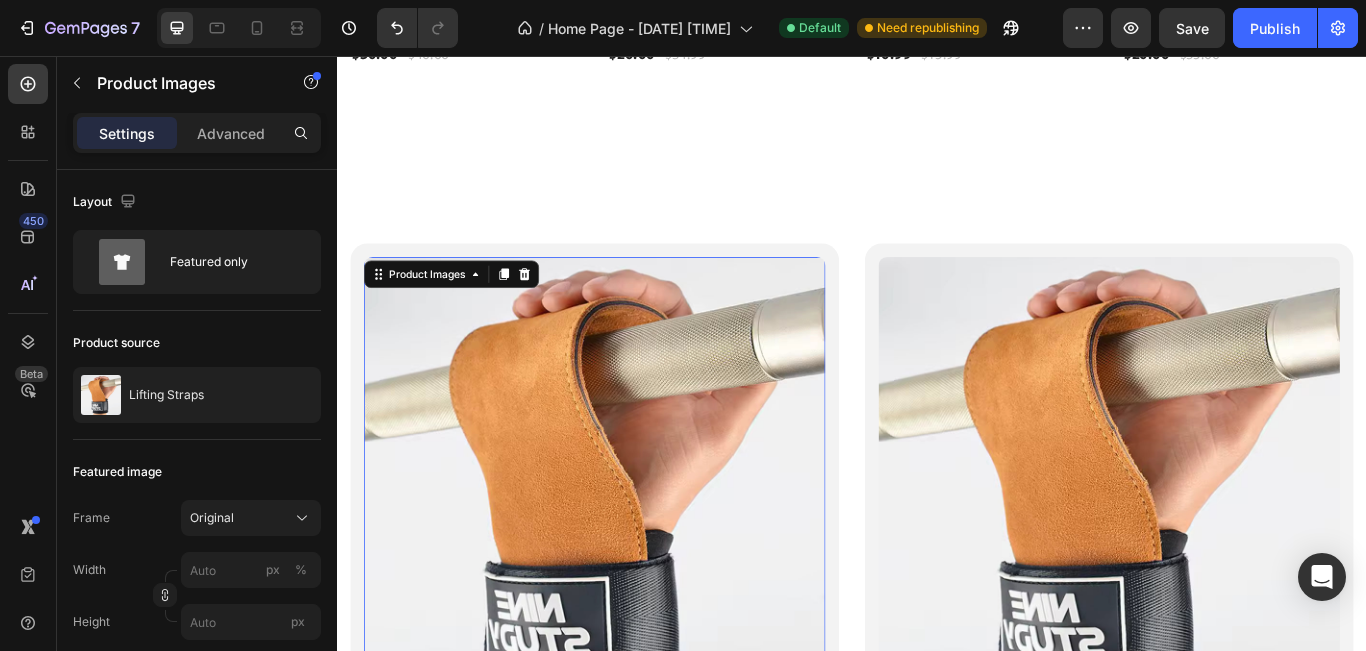 drag, startPoint x: 571, startPoint y: 379, endPoint x: 559, endPoint y: 384, distance: 13 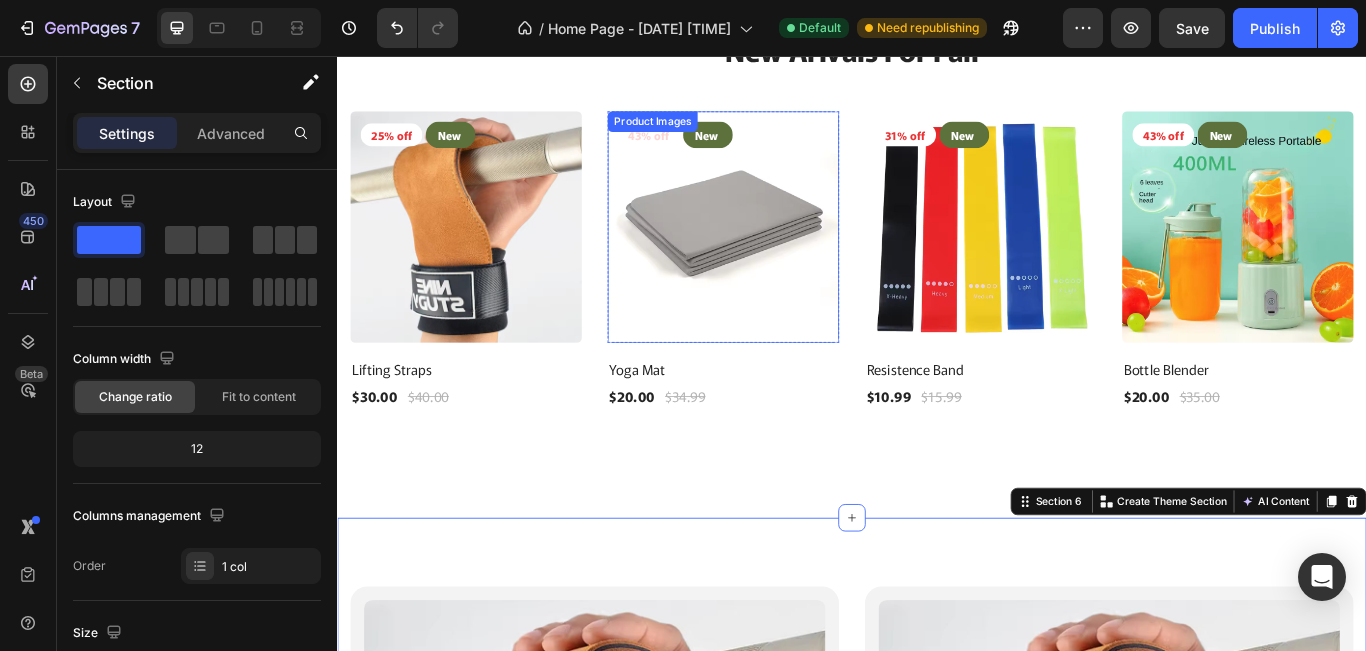 click at bounding box center [787, 255] 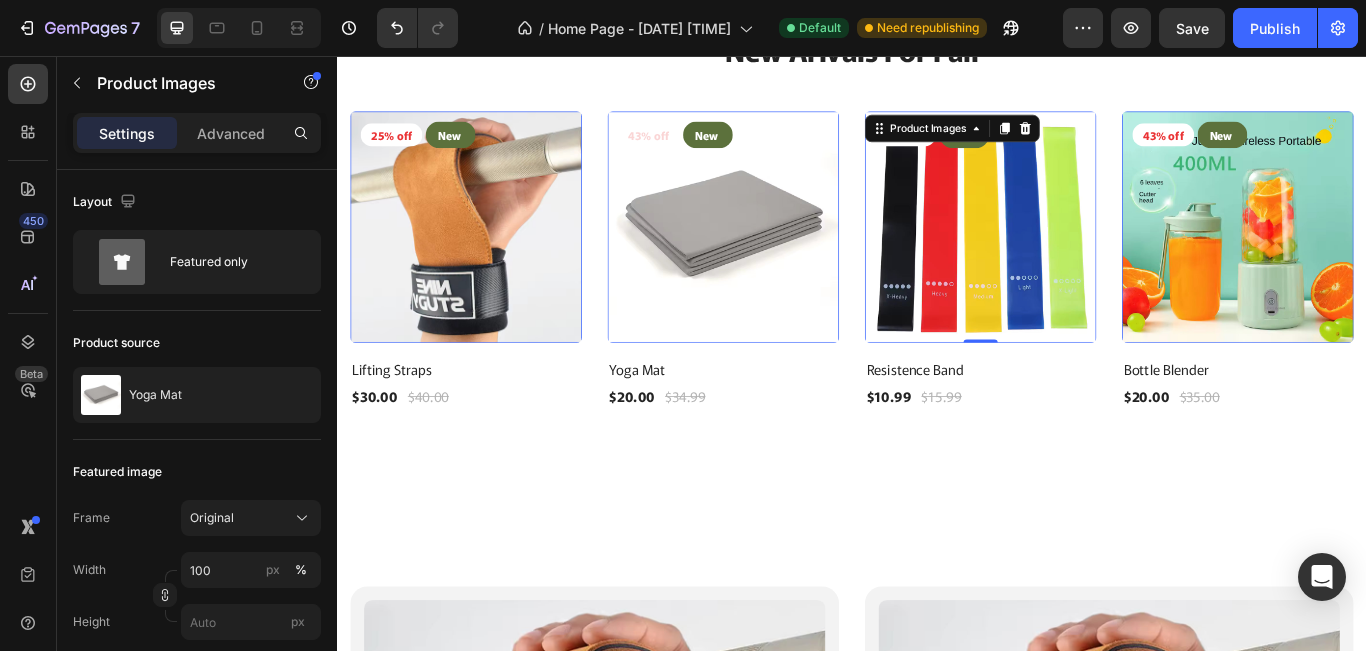 click at bounding box center (1087, 255) 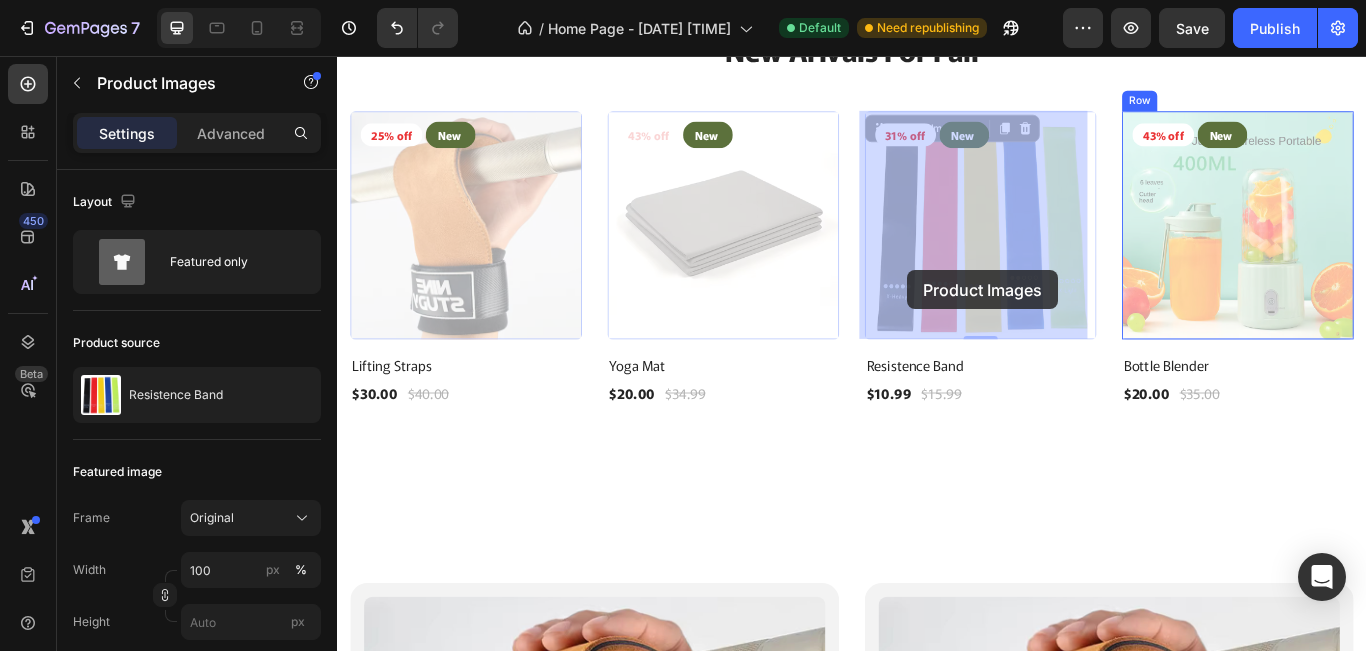 drag, startPoint x: 1050, startPoint y: 277, endPoint x: 1001, endPoint y: 307, distance: 57.45433 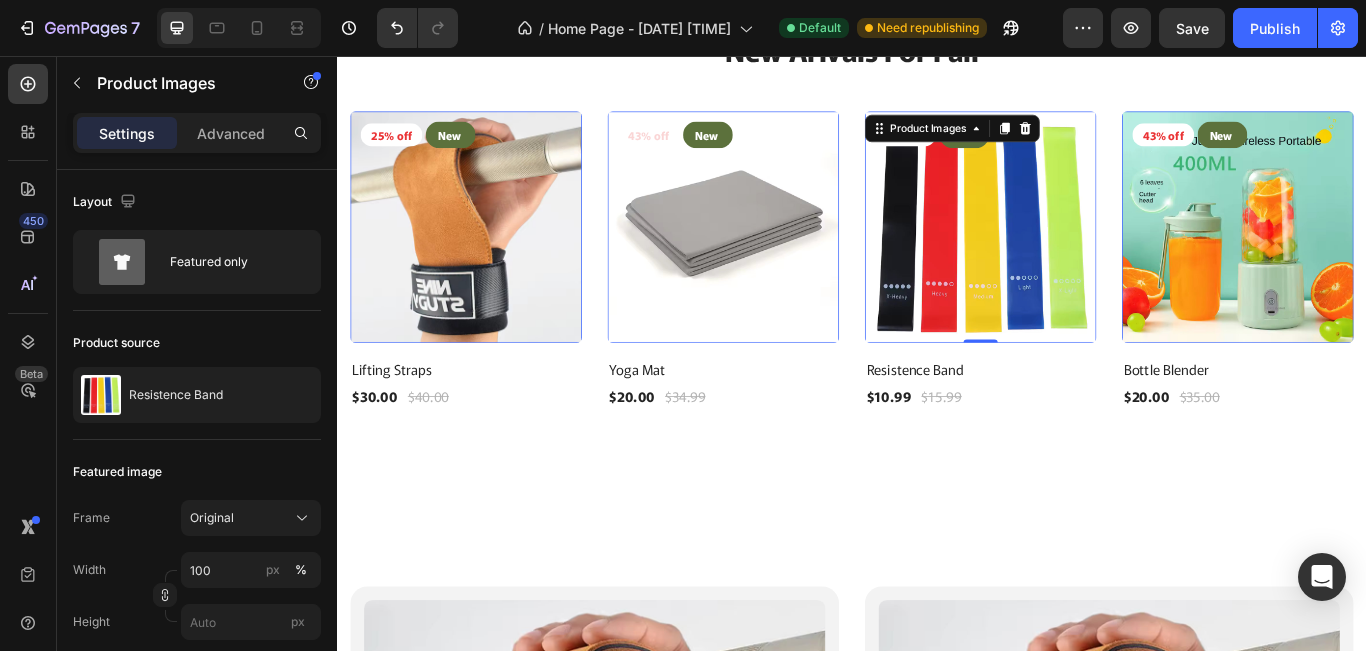 click at bounding box center (1087, 255) 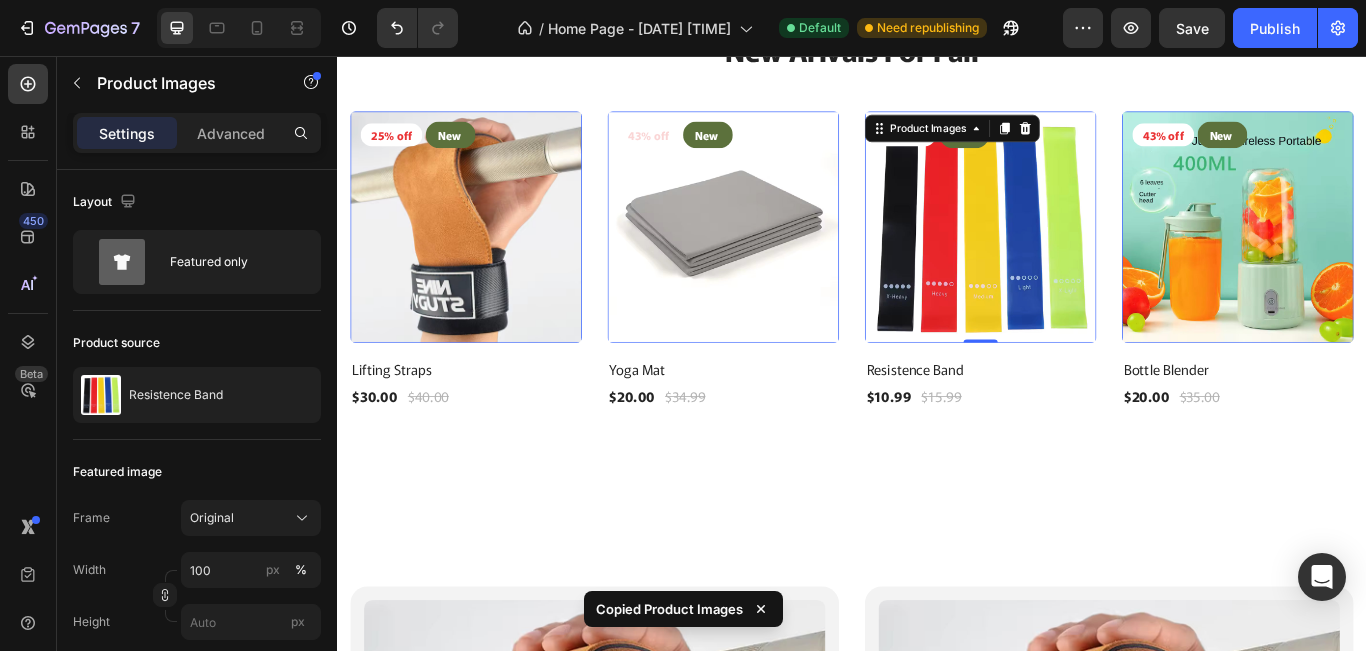 scroll, scrollTop: 2000, scrollLeft: 0, axis: vertical 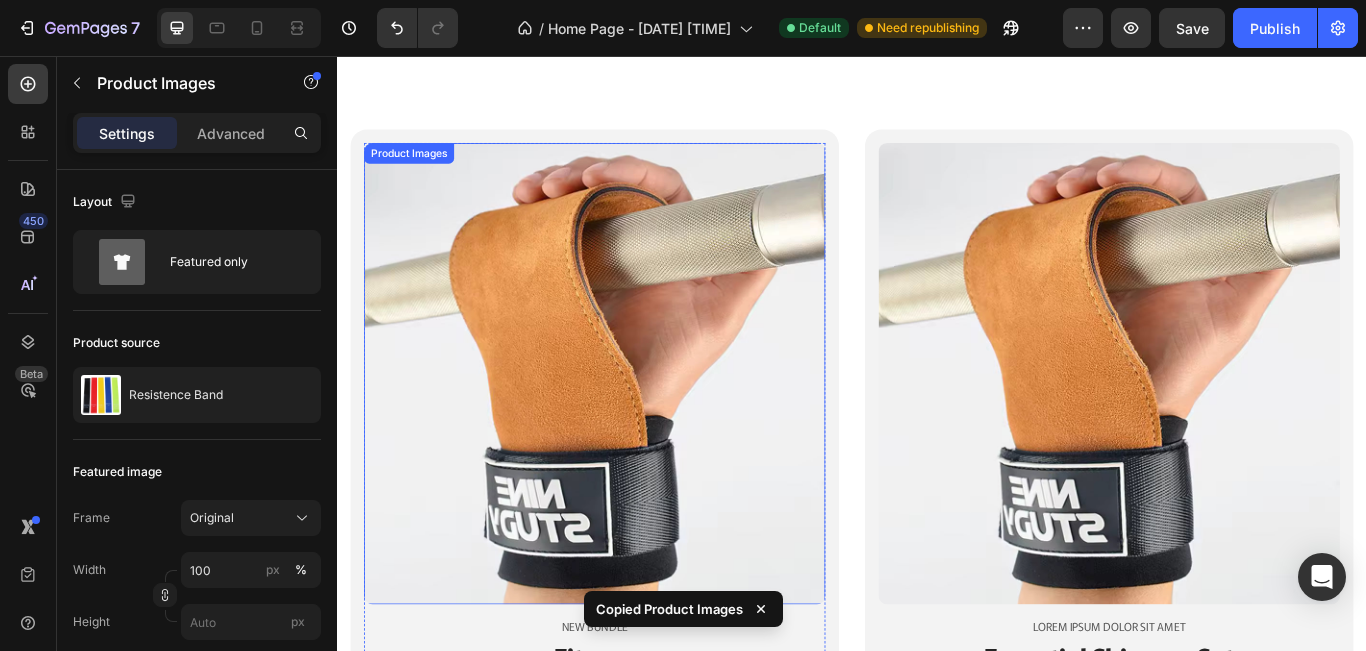 click at bounding box center (637, 426) 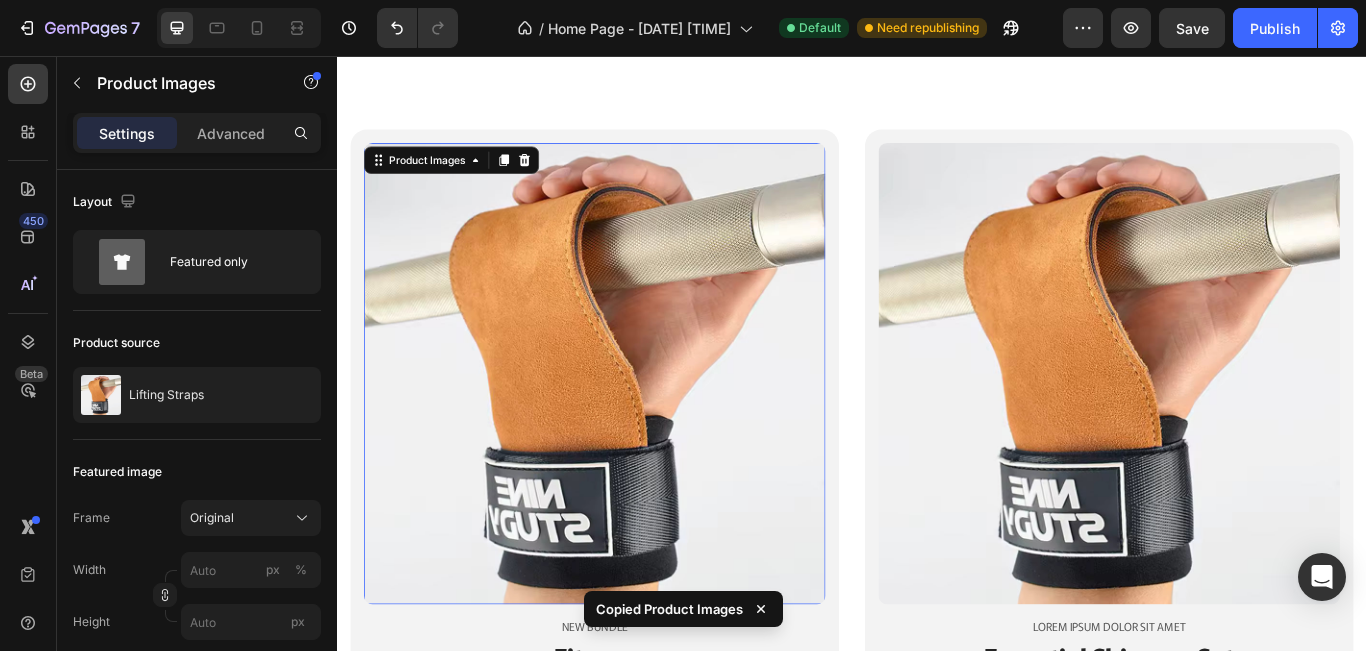 click on "Product Images   16 New BUNDLE Text Block Fitness Heading Take your training to the next level with this ultimate fitness bundle Text Block Icon Icon Icon Icon Icon Icon List 42 Reviews Text Block Row $40.00 Product Price Product Price $30.00 Product Price Product Price Row Lifting straps + Resistance bands Text Block
1
Product Quantity Add to cart Add to Cart Row Product Row" at bounding box center (637, 603) 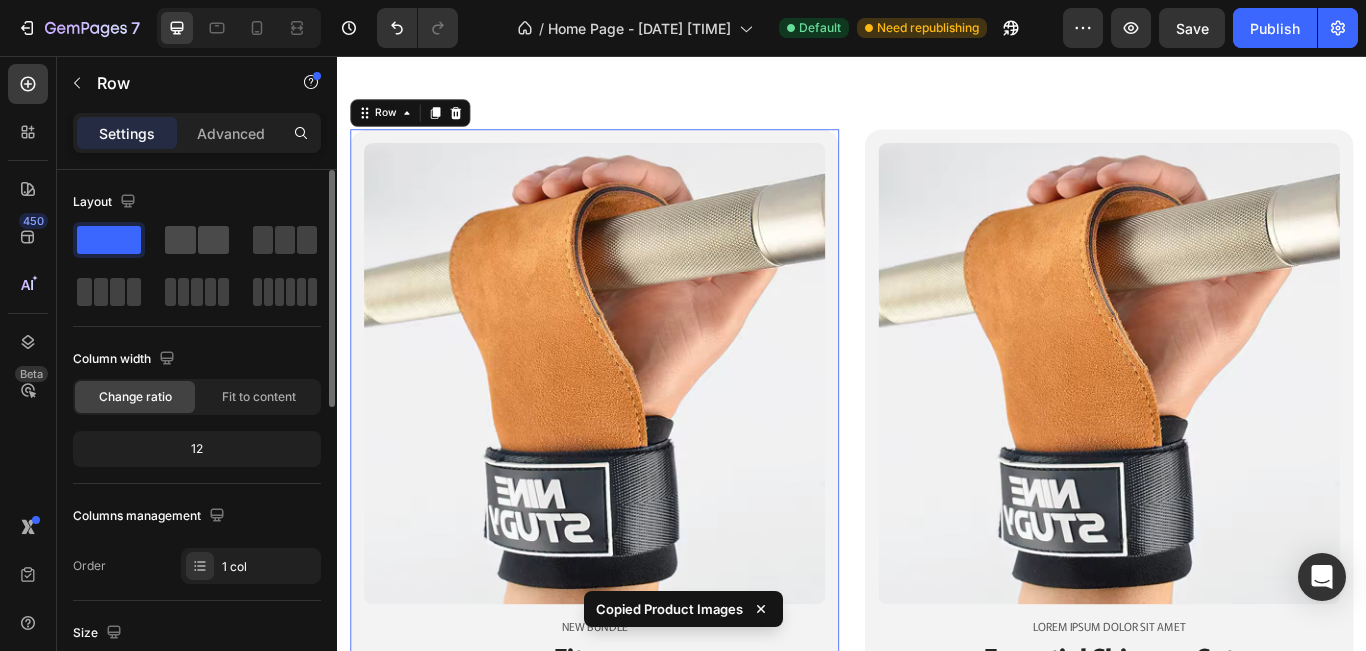 drag, startPoint x: 208, startPoint y: 243, endPoint x: 707, endPoint y: 152, distance: 507.22974 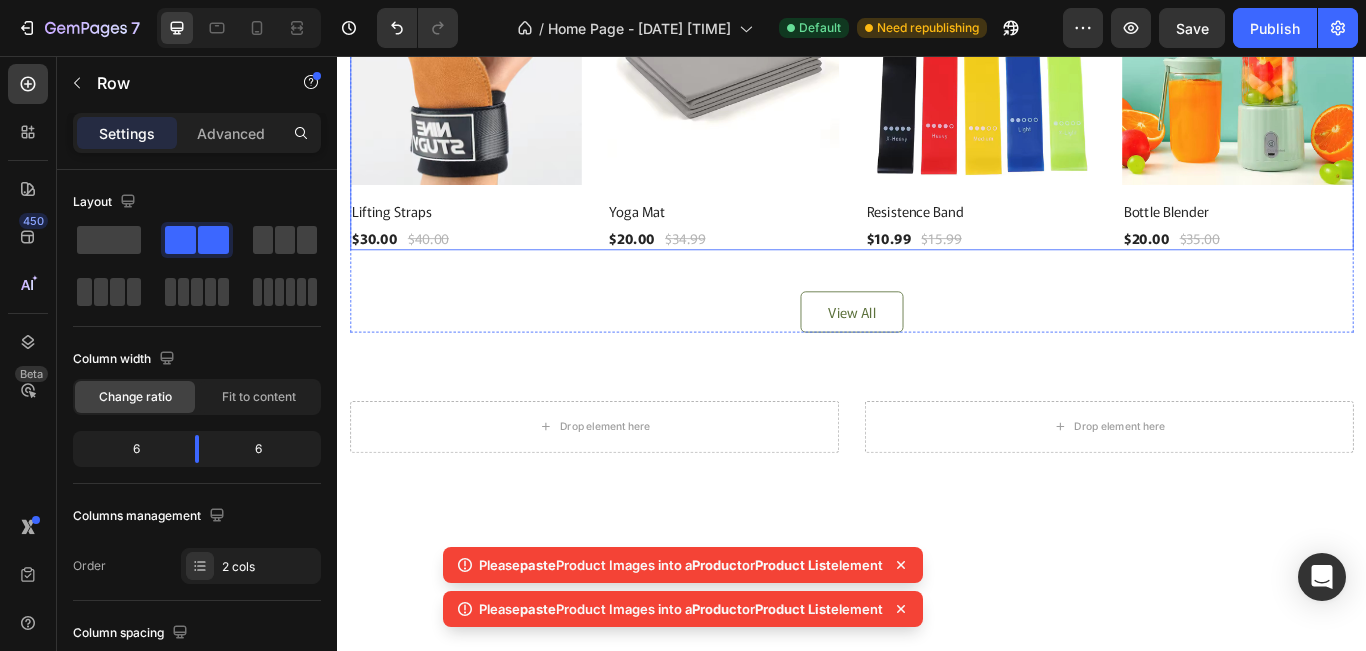 scroll, scrollTop: 400, scrollLeft: 0, axis: vertical 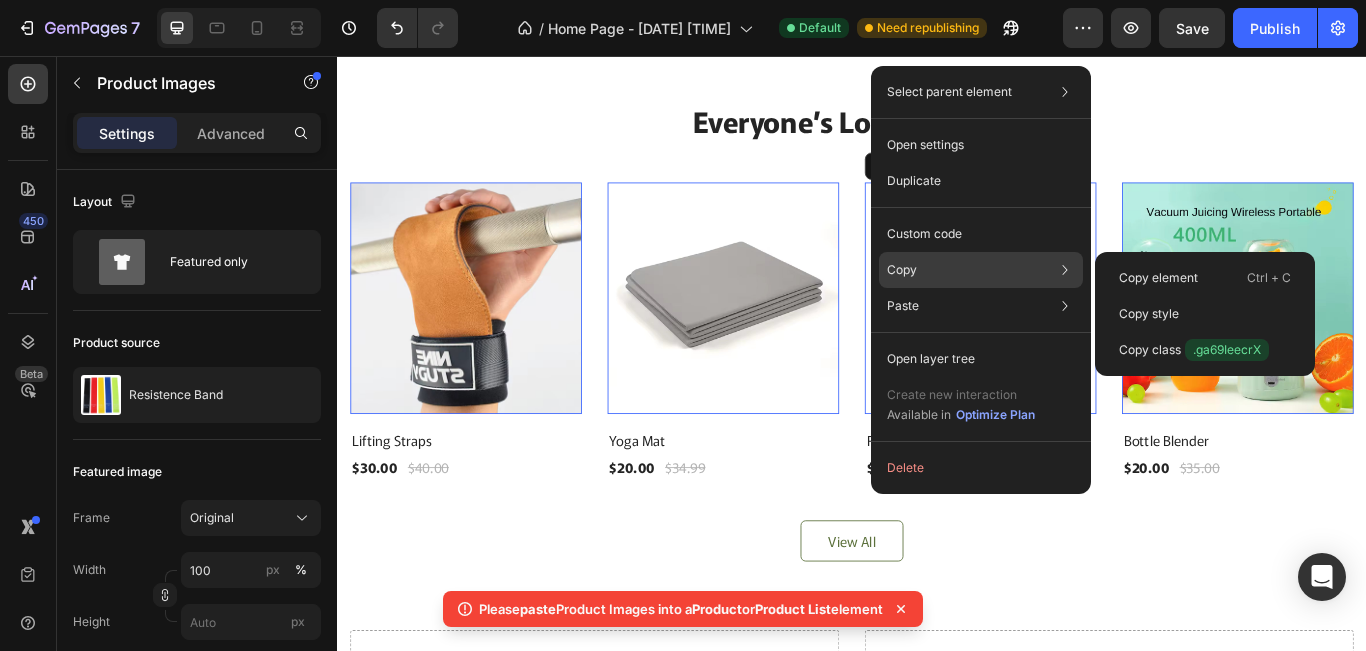 click on "Copy Copy element  Ctrl + C Copy style  Copy class  .ga69IeecrX" 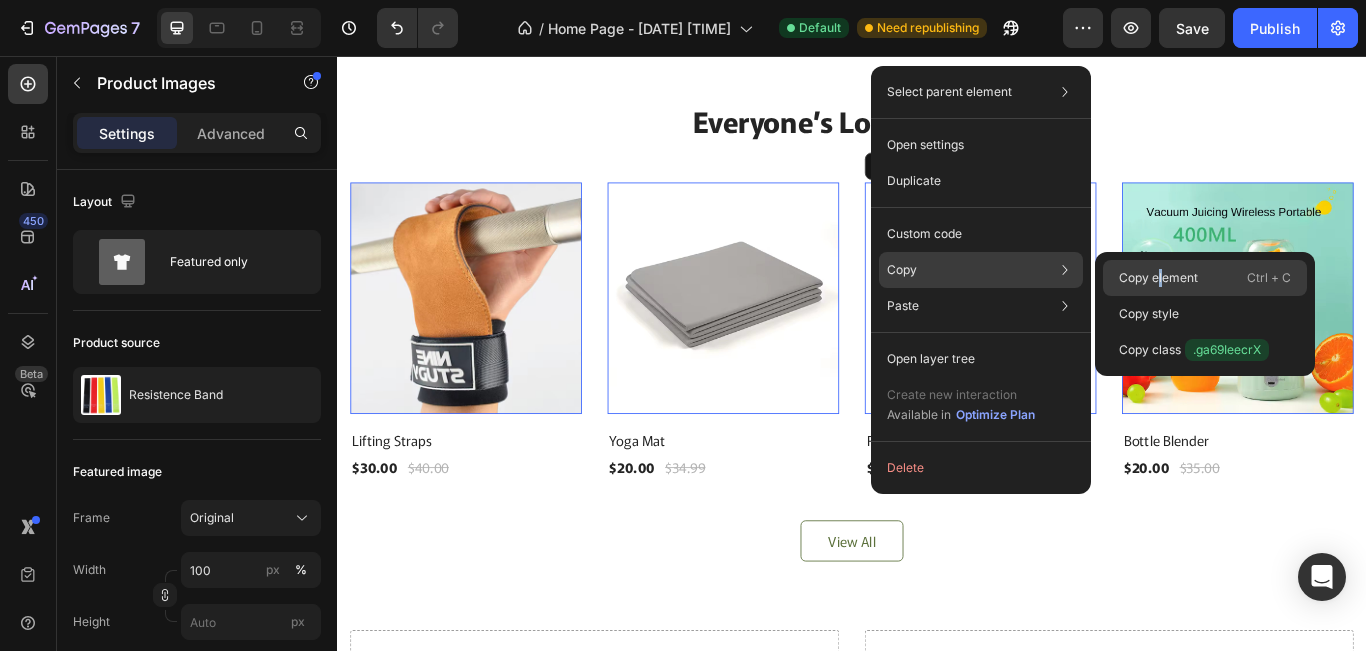 click on "Copy element  Ctrl + C" 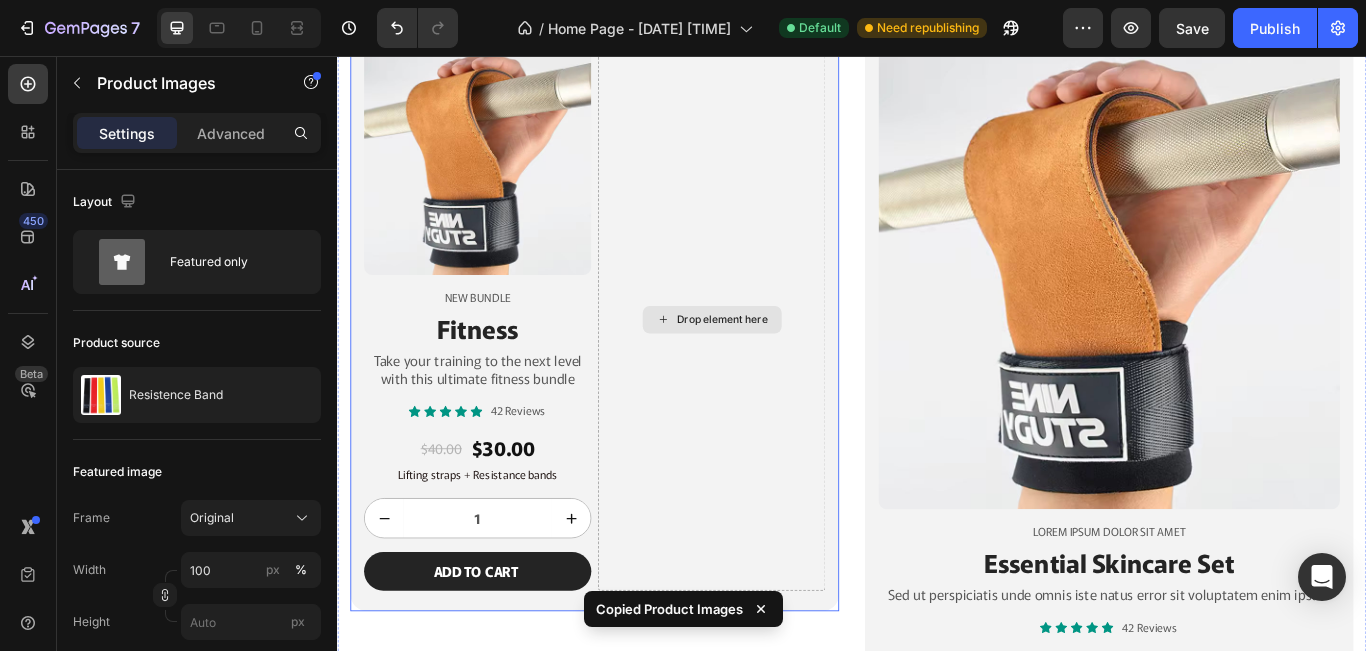 scroll, scrollTop: 2133, scrollLeft: 0, axis: vertical 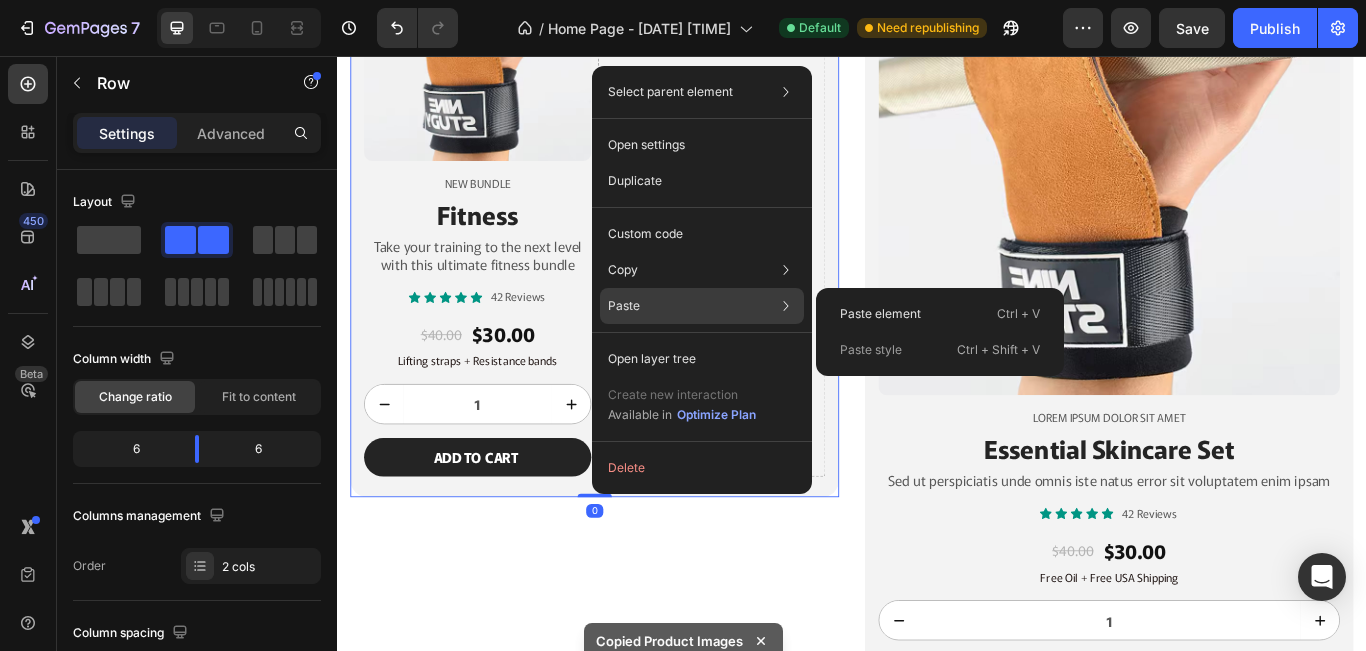 click on "Paste Paste element  Ctrl + V Paste style  Ctrl + Shift + V" 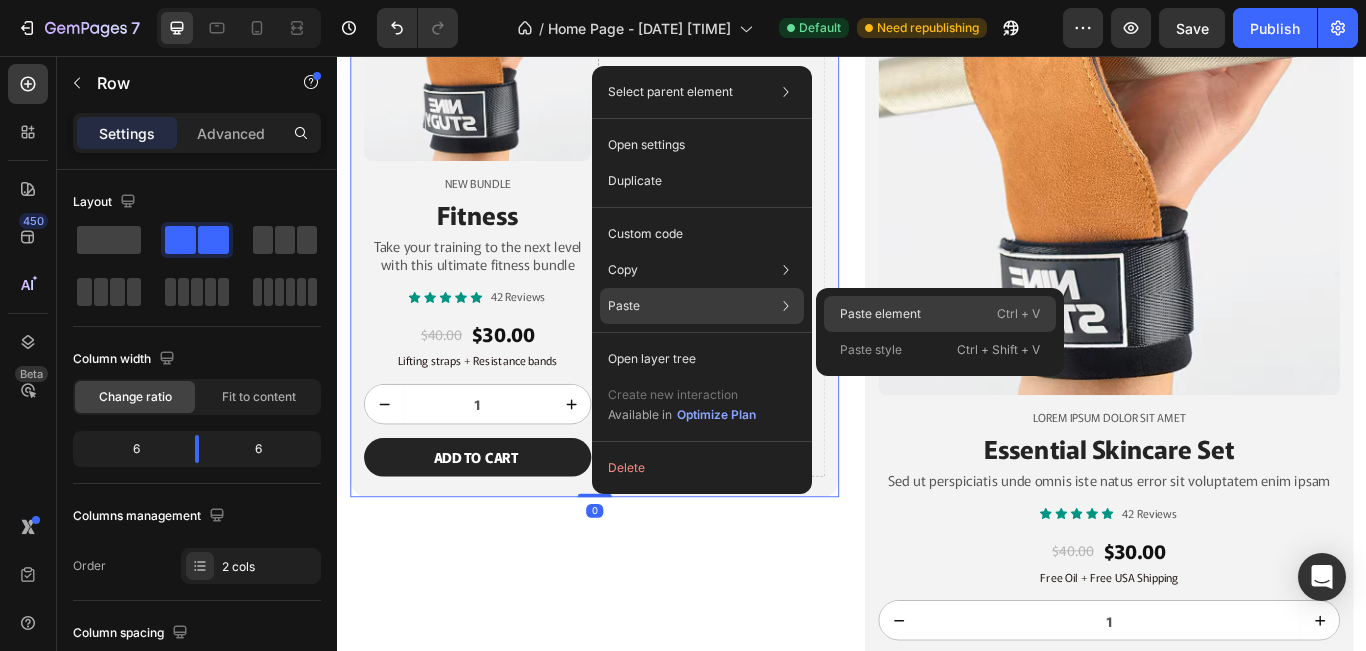click on "Paste element  Ctrl + V" 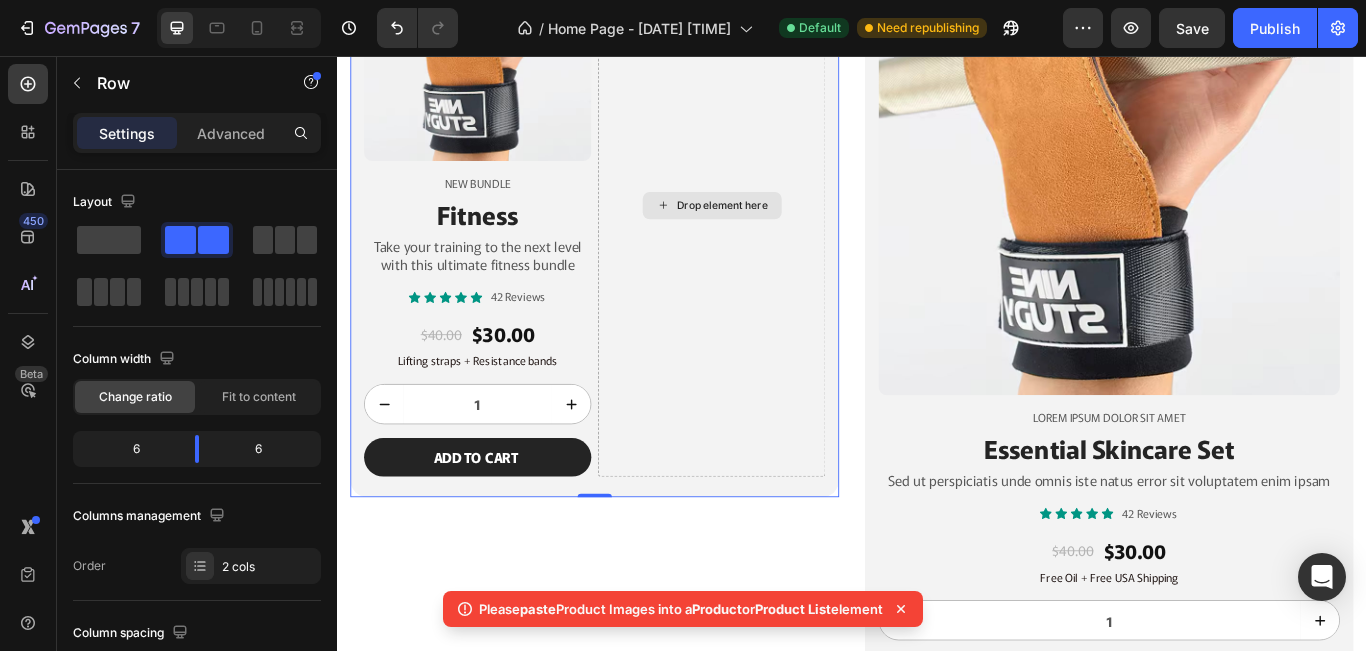 scroll, scrollTop: 2000, scrollLeft: 0, axis: vertical 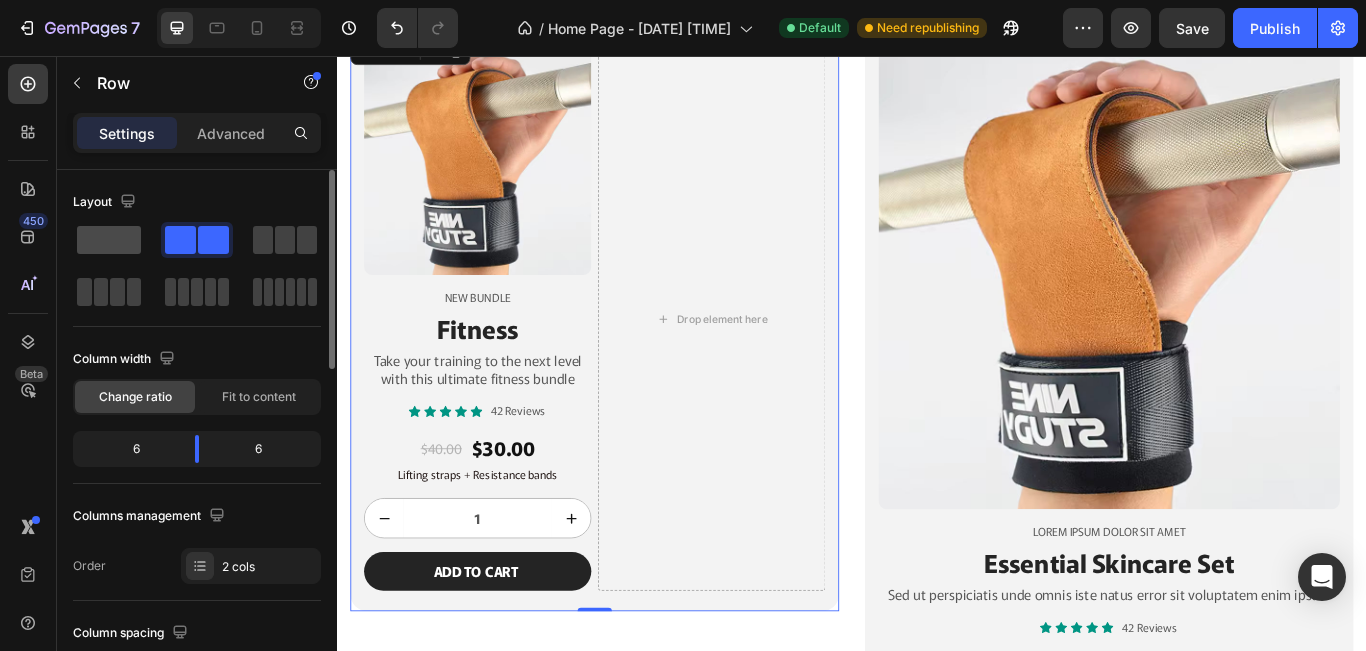 click 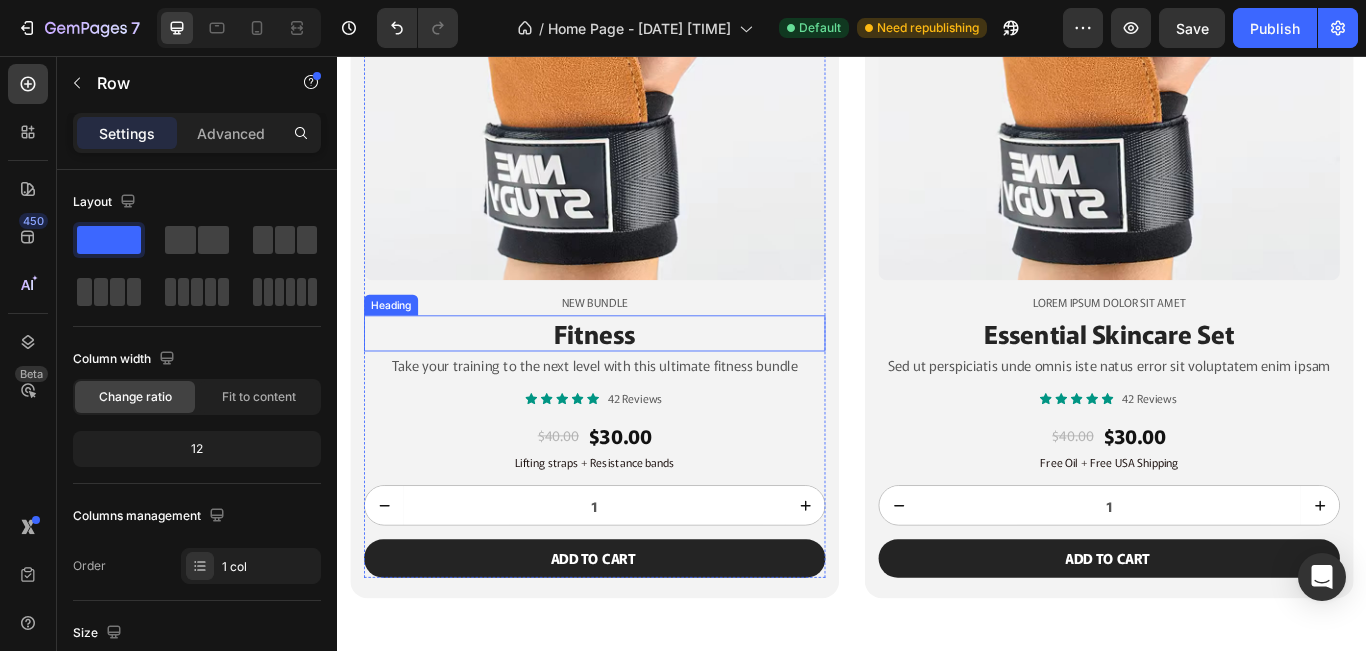 scroll, scrollTop: 2000, scrollLeft: 0, axis: vertical 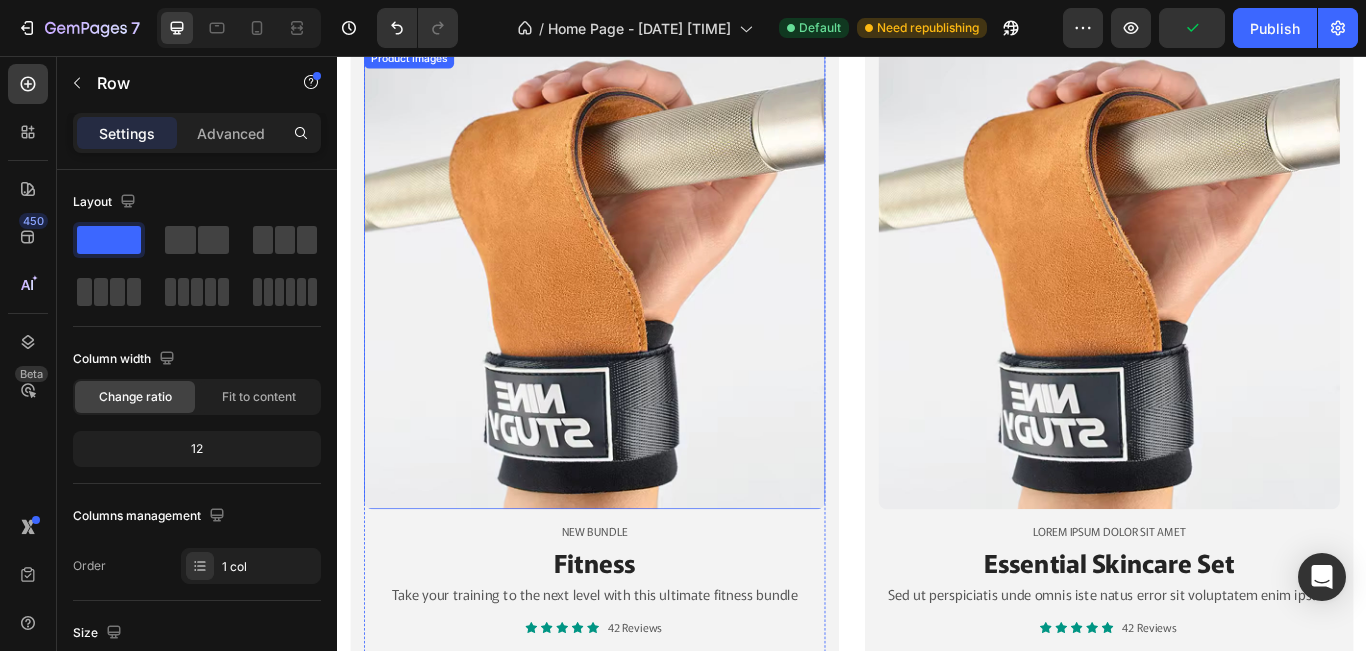 click at bounding box center (637, 315) 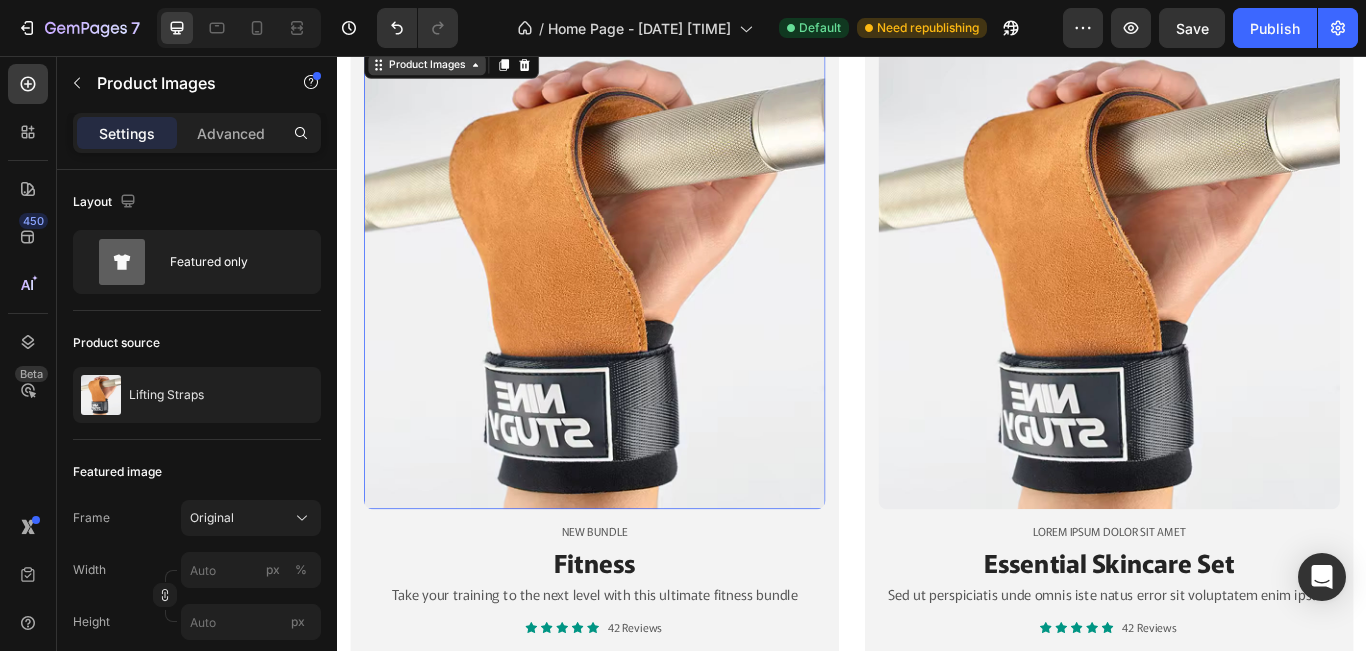 click on "Product Images" at bounding box center (441, 66) 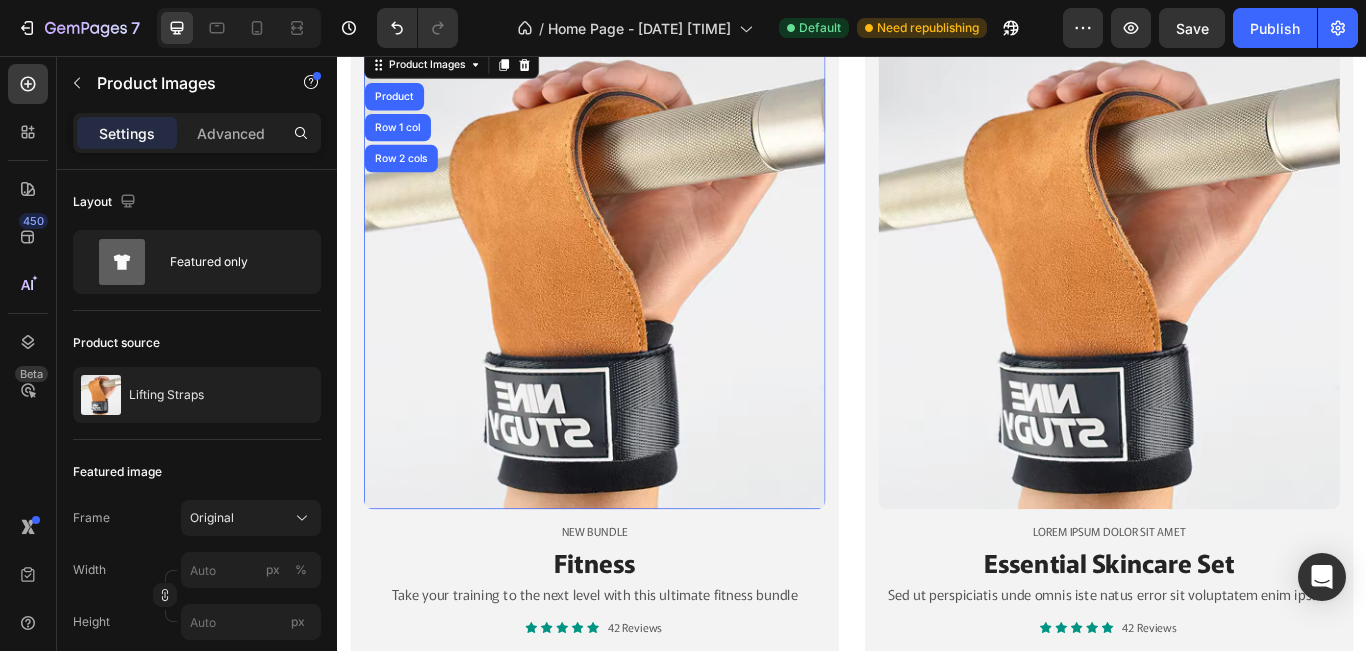 click at bounding box center (637, 315) 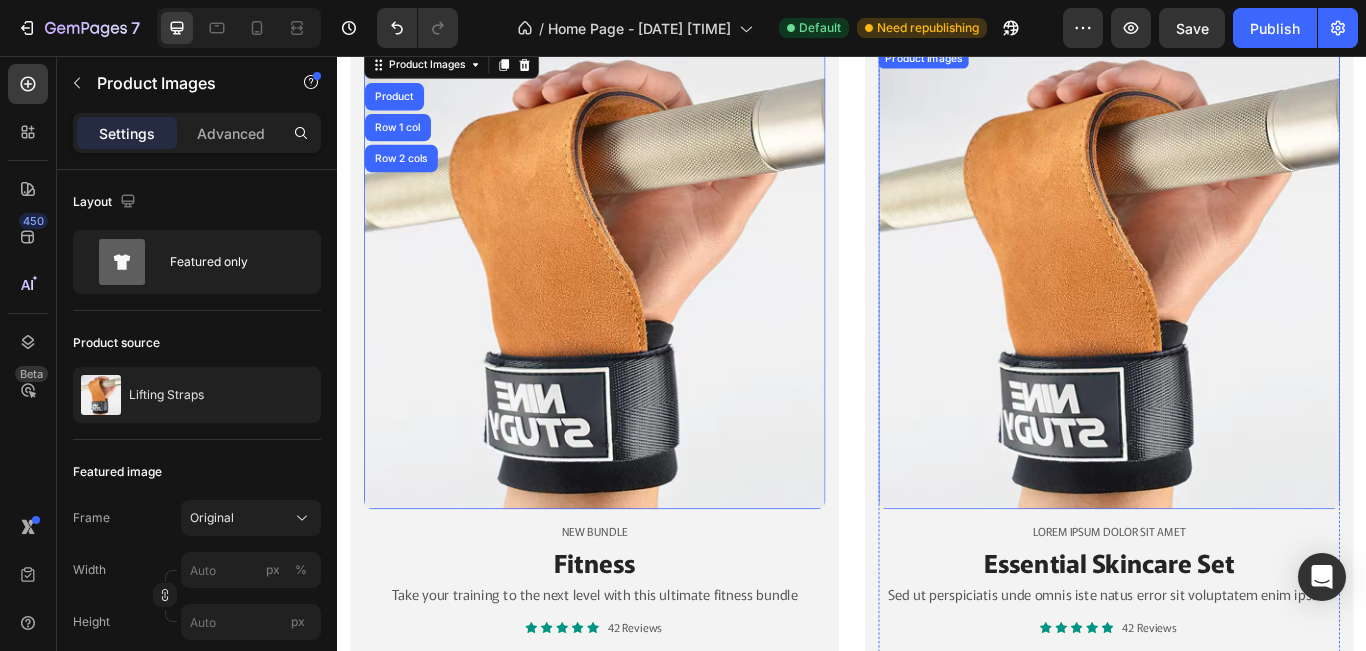 click at bounding box center [1237, 315] 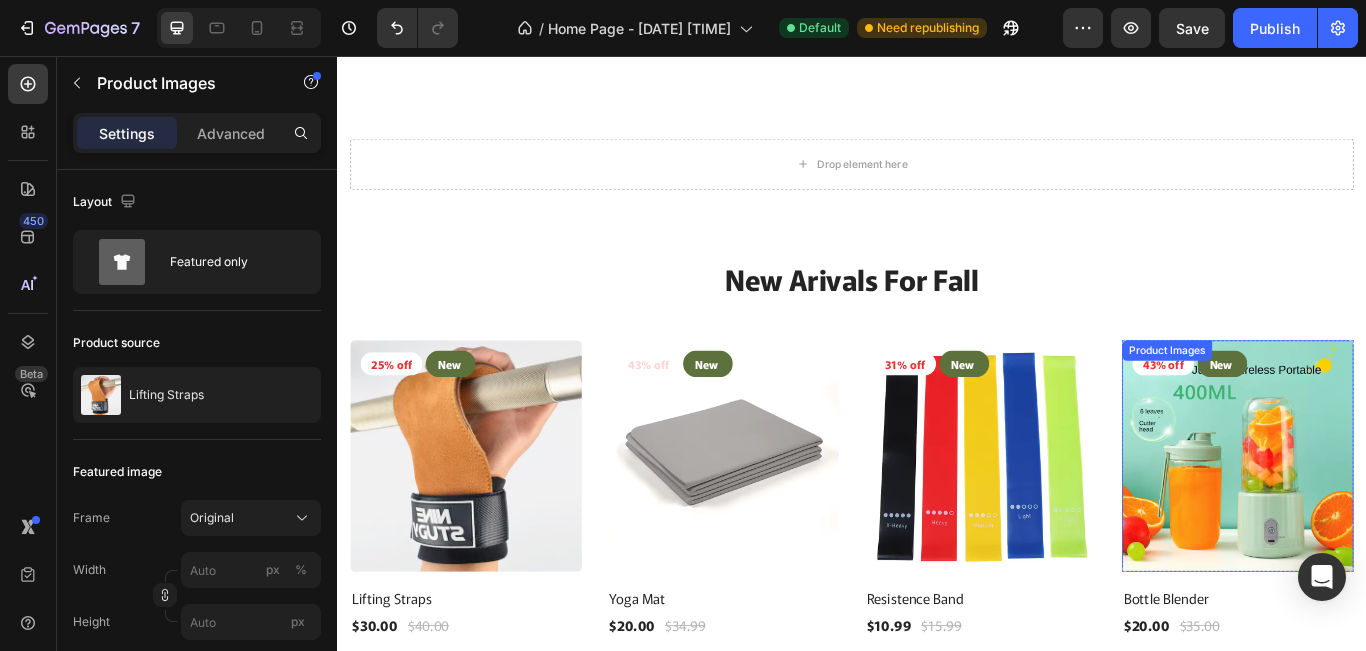 scroll, scrollTop: 2267, scrollLeft: 0, axis: vertical 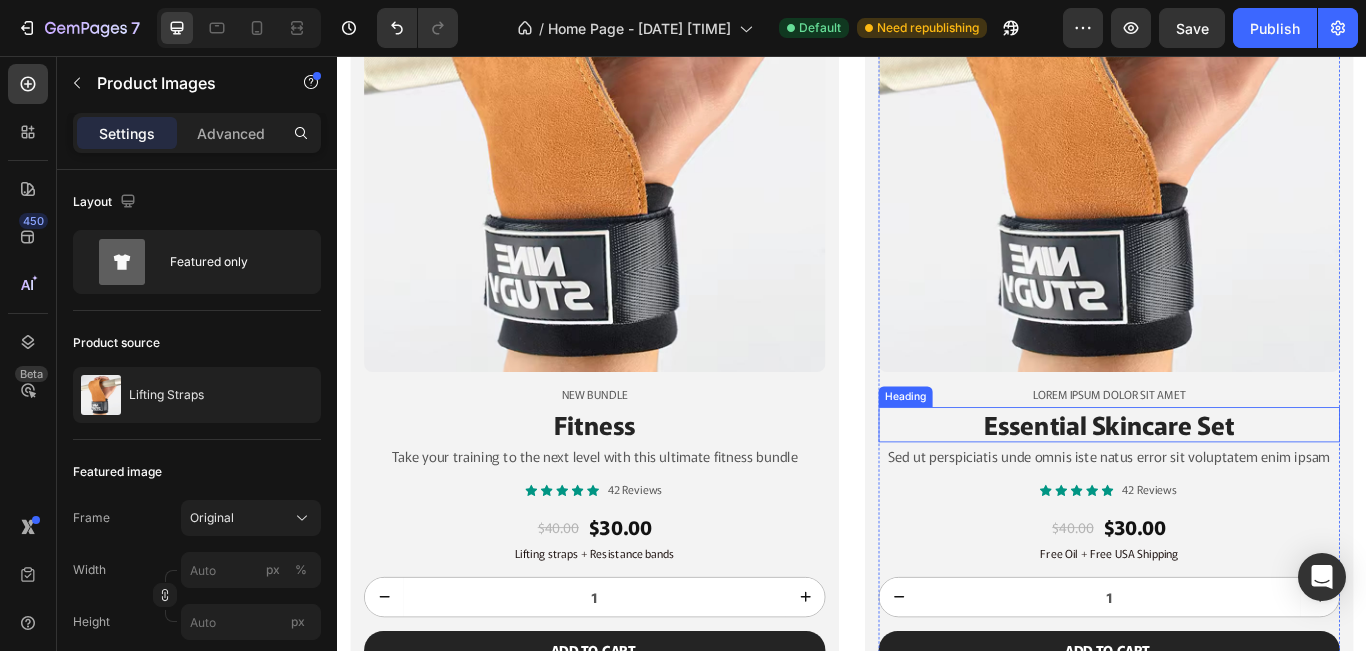 click on "Essential Skincare Set" at bounding box center [1237, 486] 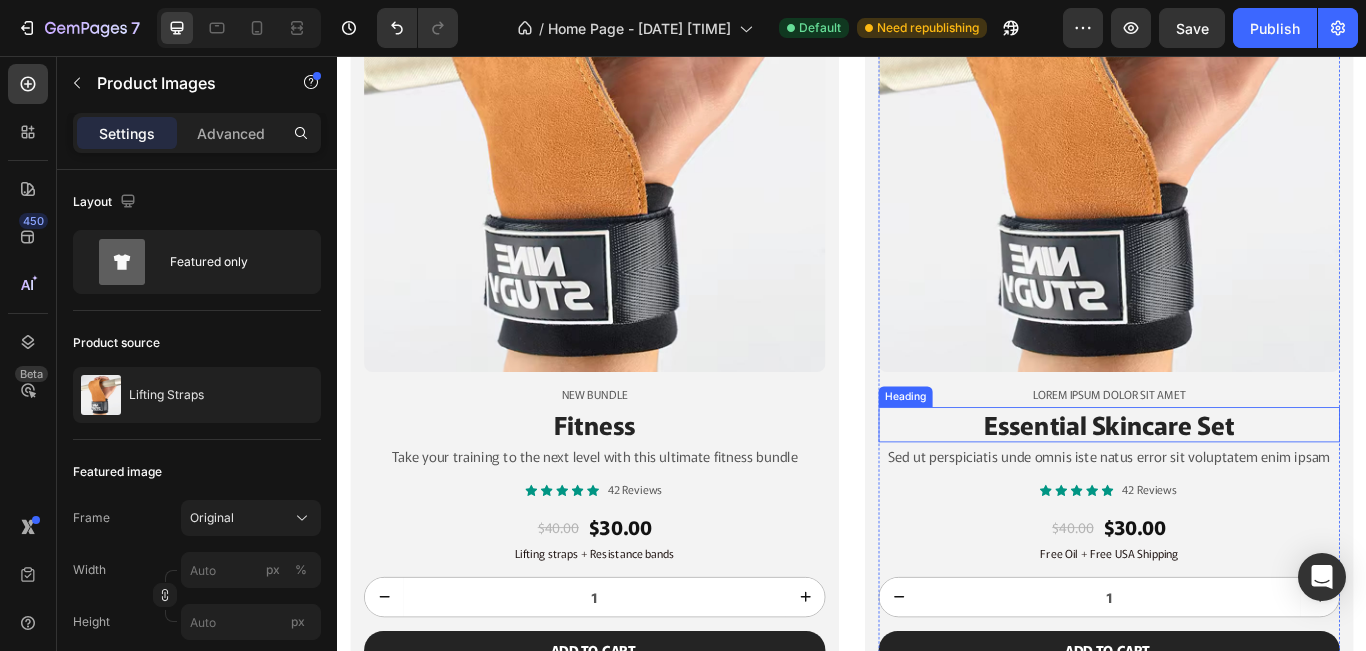 click on "Essential Skincare Set" at bounding box center (1237, 486) 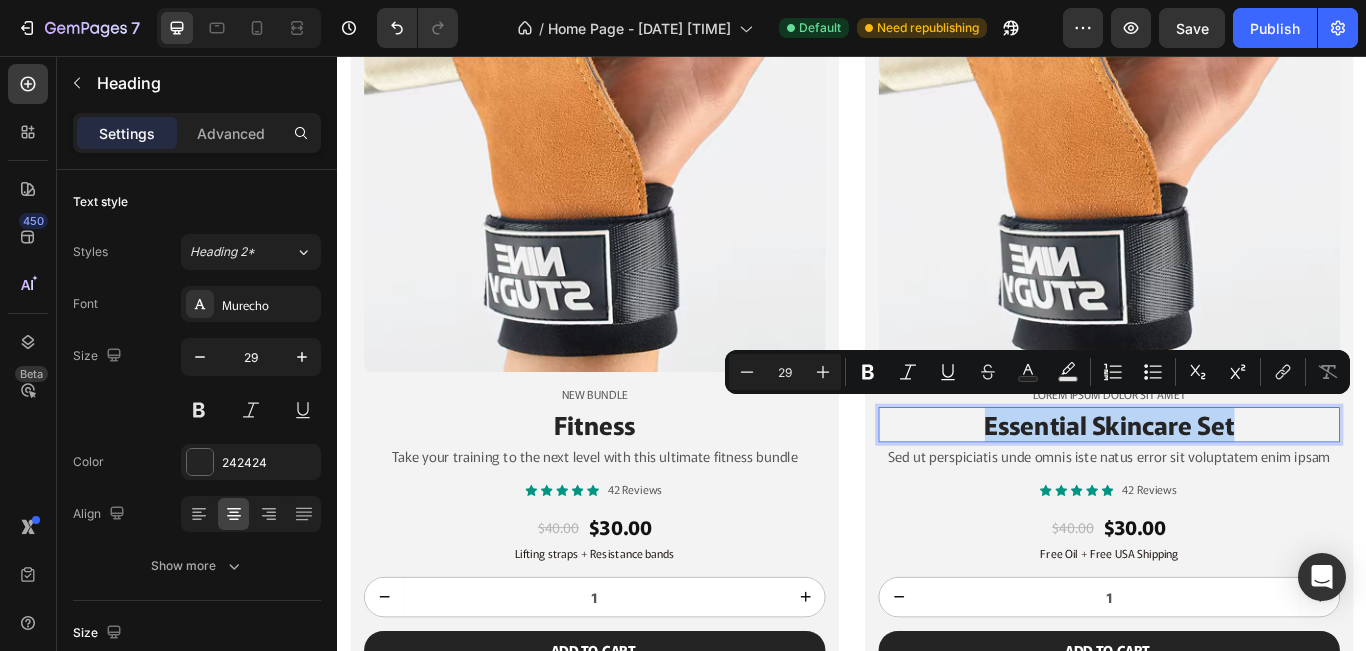 drag, startPoint x: 1385, startPoint y: 476, endPoint x: 1083, endPoint y: 488, distance: 302.2383 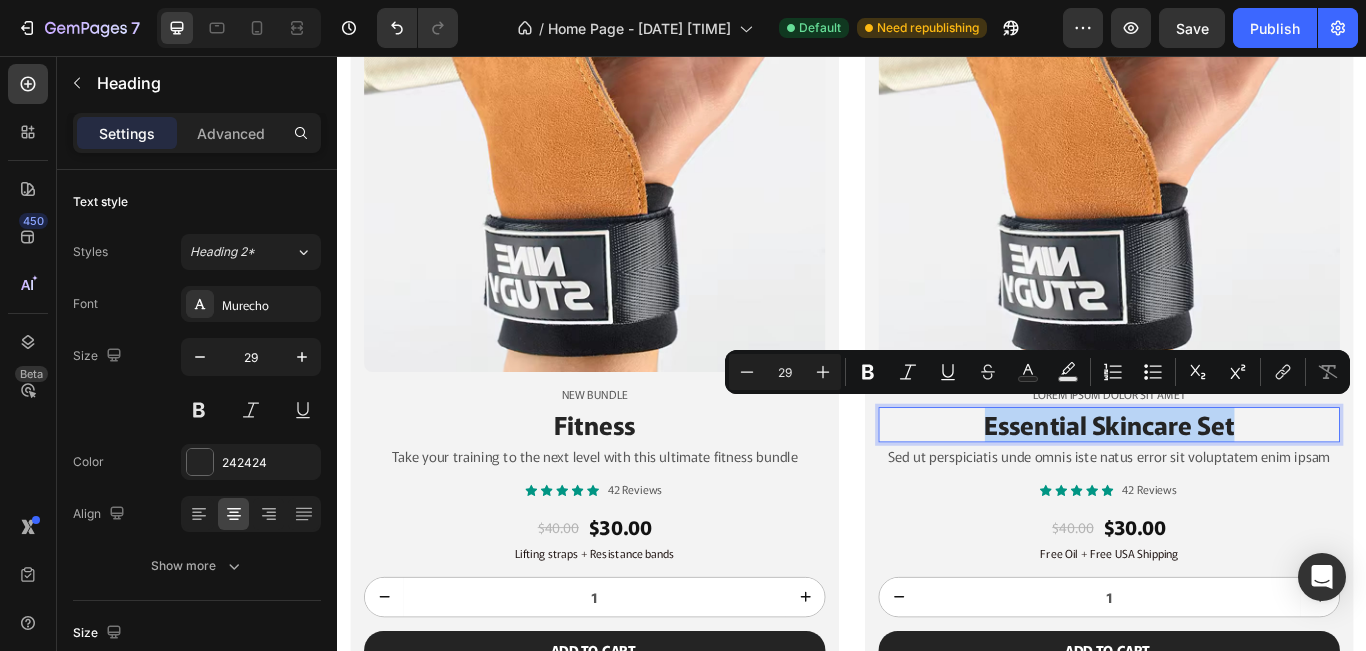 click on "Essential Skincare Set" at bounding box center [1237, 486] 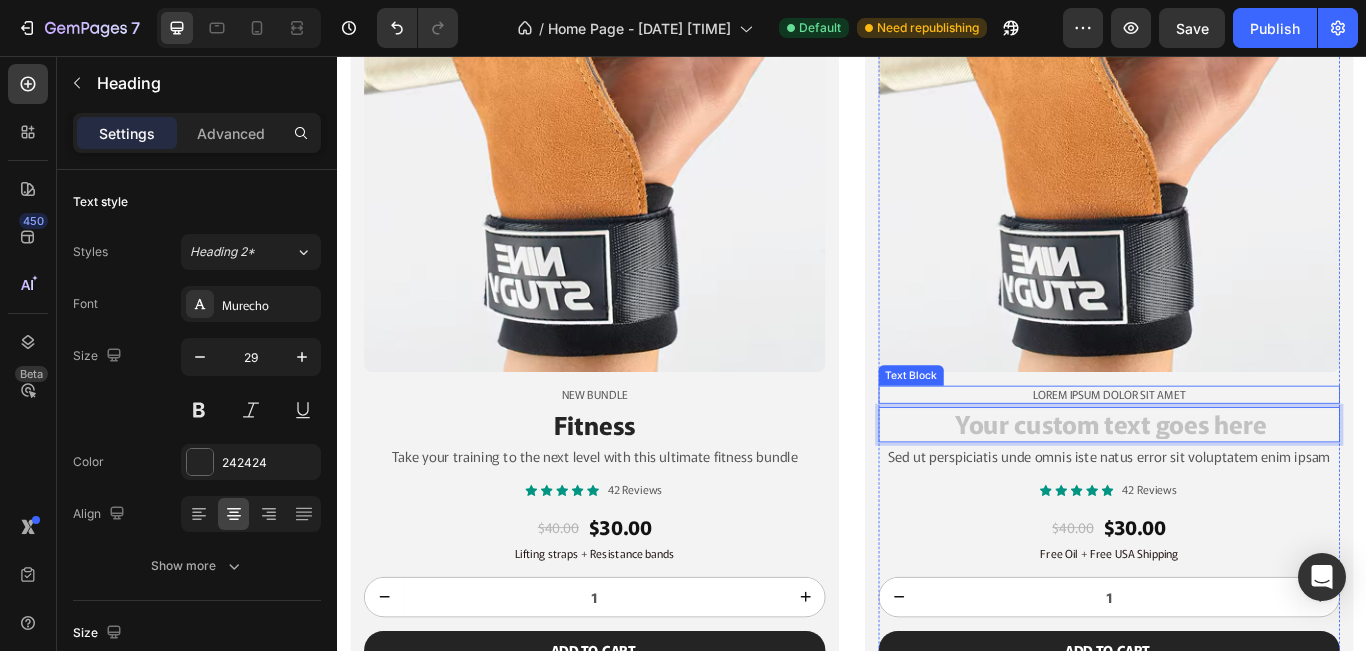 click on "Lorem ipsum dolor sit amet" at bounding box center [1237, 450] 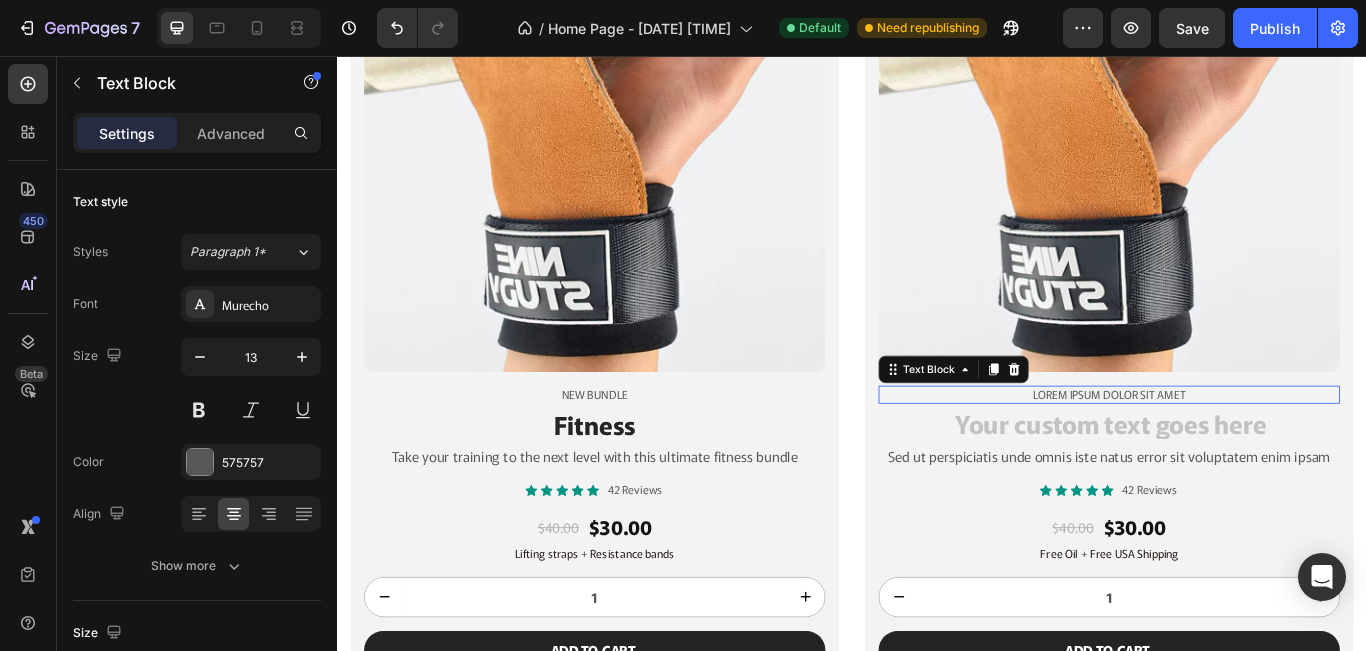 click on "Lorem ipsum dolor sit amet" at bounding box center [1237, 450] 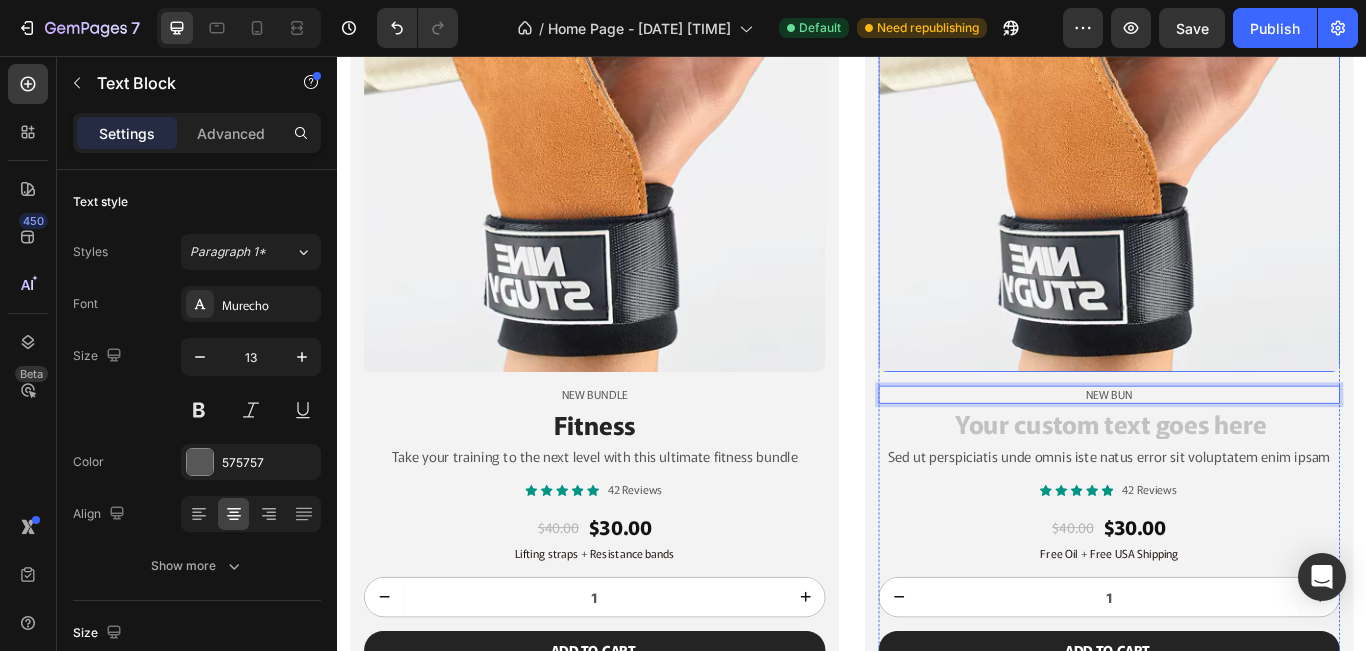 click at bounding box center [1237, 155] 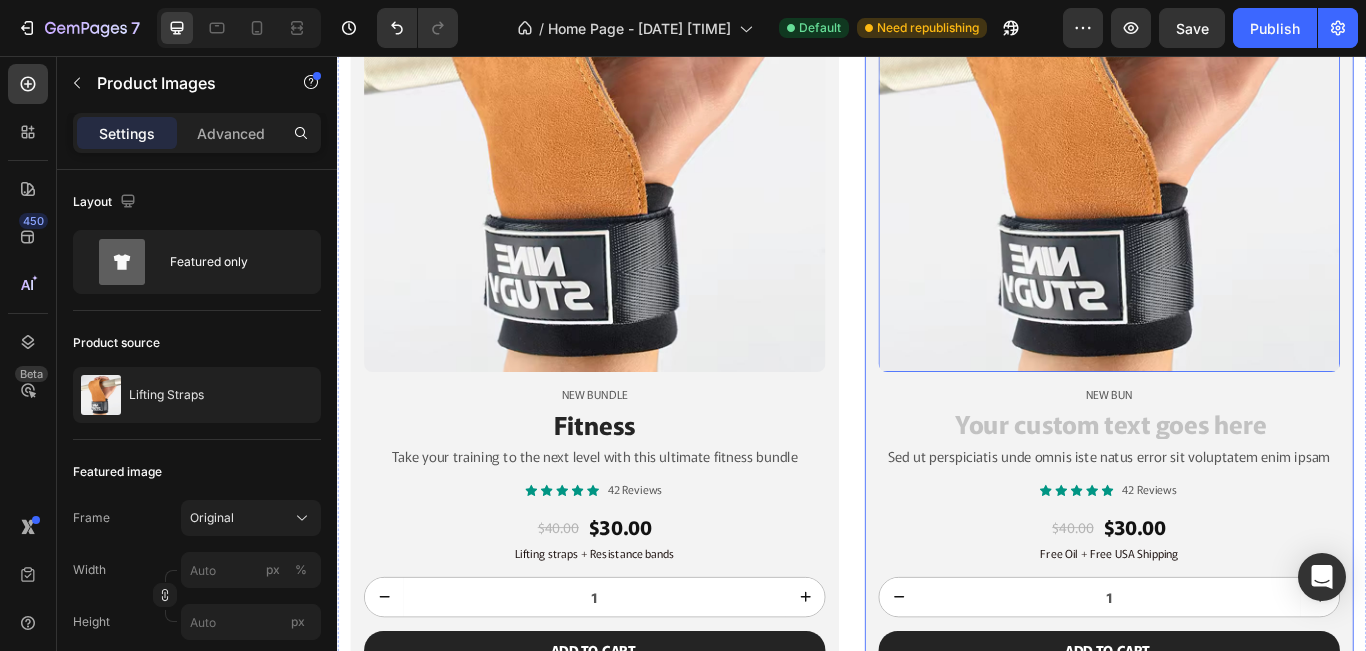 click on "Product Images   16 new bun Text Block Heading Sed ut perspiciatis unde omnis iste natus error sit voluptatem enim ipsam Text Block Icon Icon Icon Icon Icon Icon List 42 Reviews Text Block Row $40.00 Product Price Product Price $30.00 Product Price Product Price Row Free Oil + Free USA Shipping Text Block
1
Product Quantity Add to cart Add to Cart Row Product Row" at bounding box center [1237, 332] 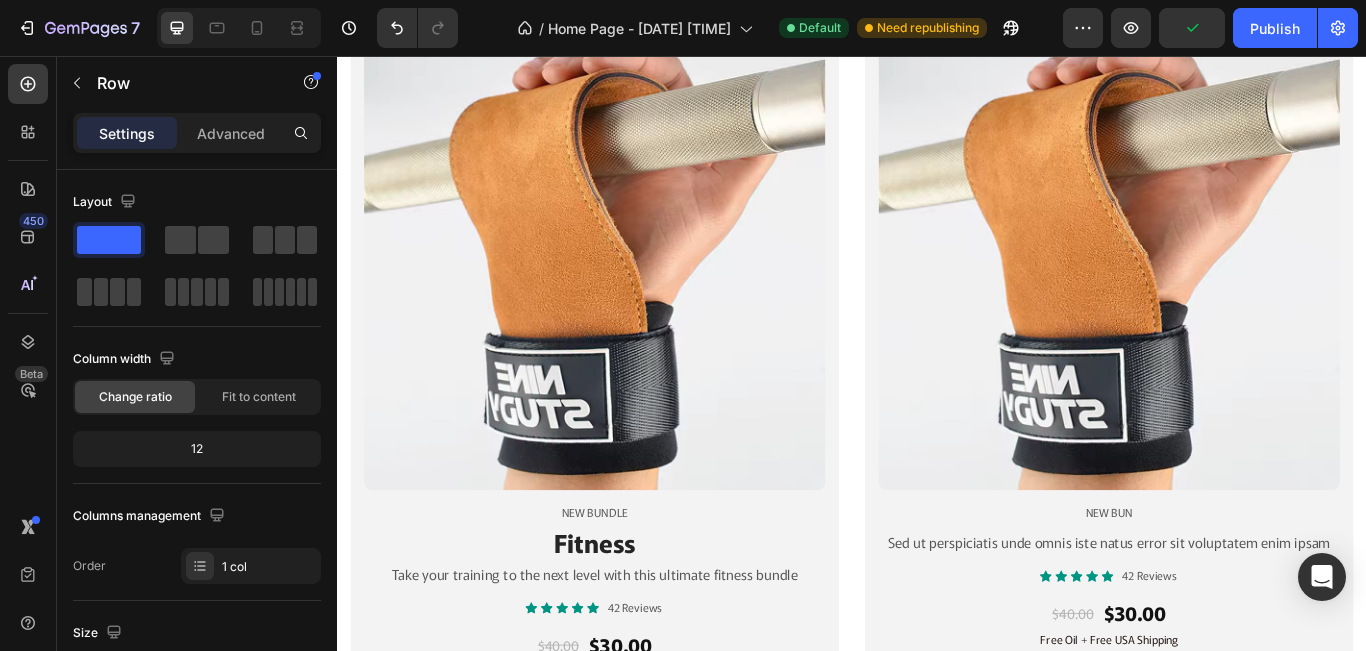 scroll, scrollTop: 1733, scrollLeft: 0, axis: vertical 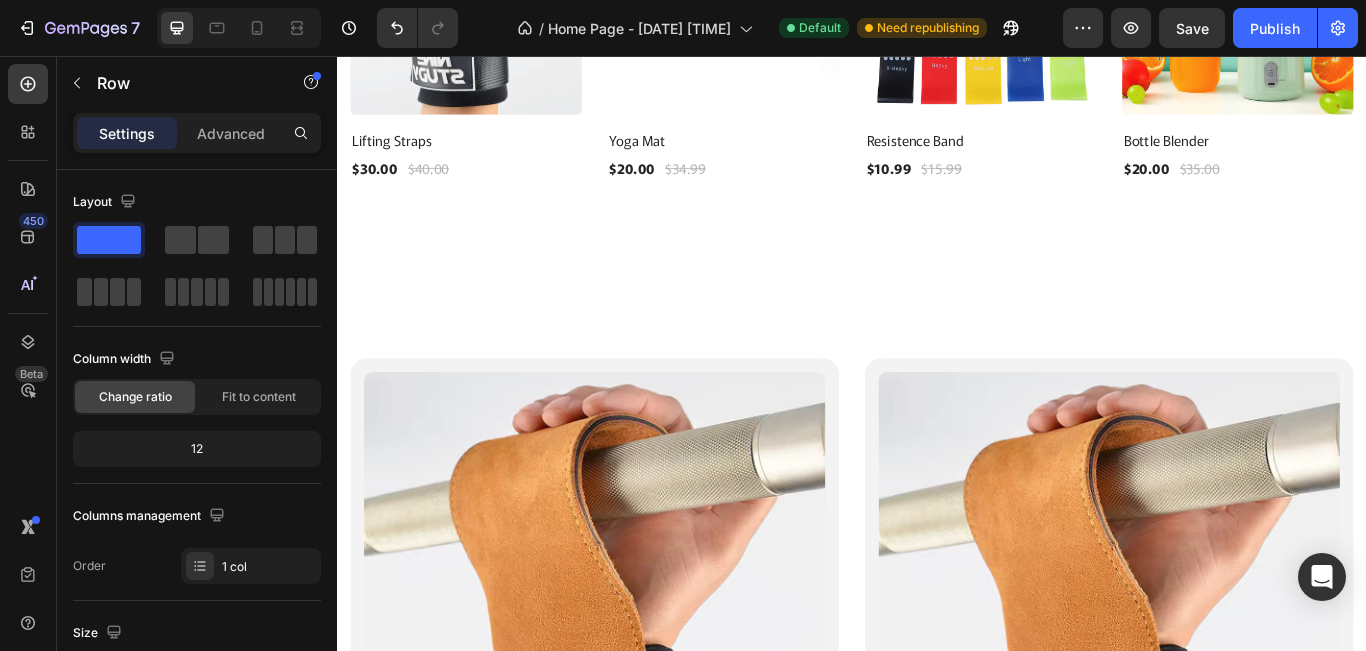 click on "Product Images new bun Text Block Heading Sed ut perspiciatis unde omnis iste natus error sit voluptatem enim ipsam Text Block Icon Icon Icon Icon Icon Icon List 42 Reviews Text Block Row $40.00 Product Price Product Price $30.00 Product Price Product Price Row Free Oil + Free USA Shipping Text Block
1
Product Quantity Add to cart Add to Cart Row Product Row" at bounding box center [1237, 851] 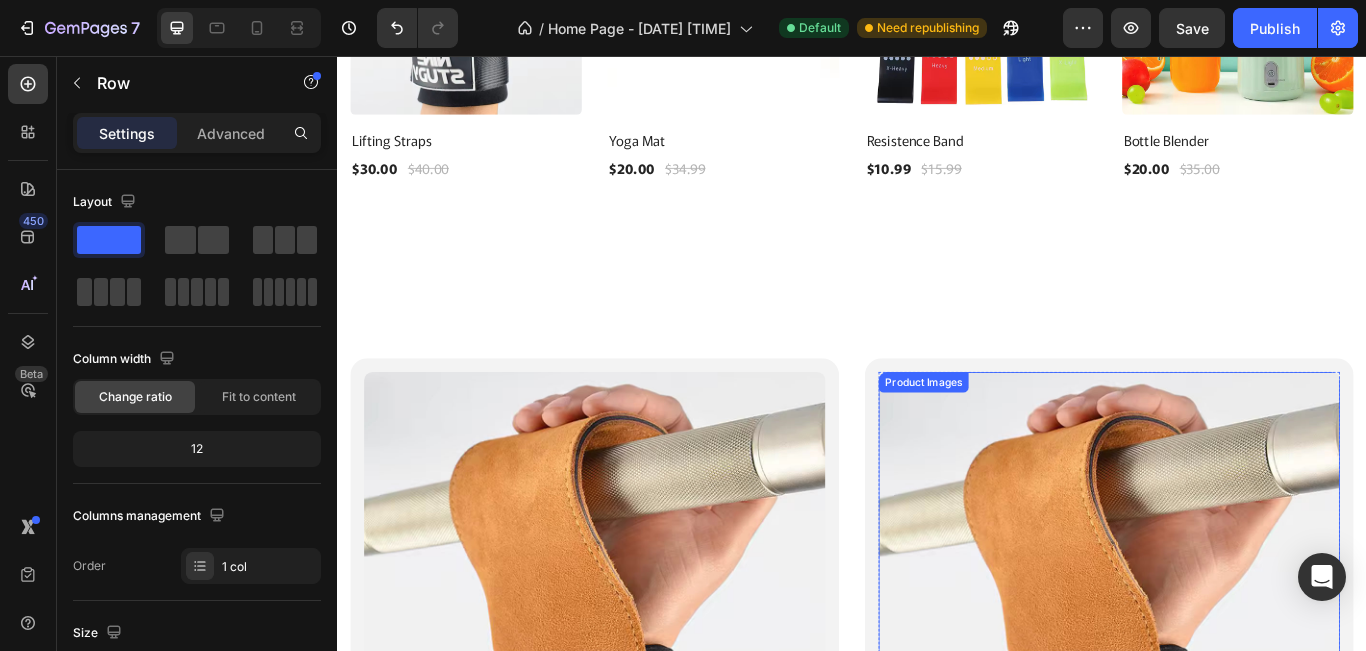 click on "Product Images" at bounding box center (1020, 436) 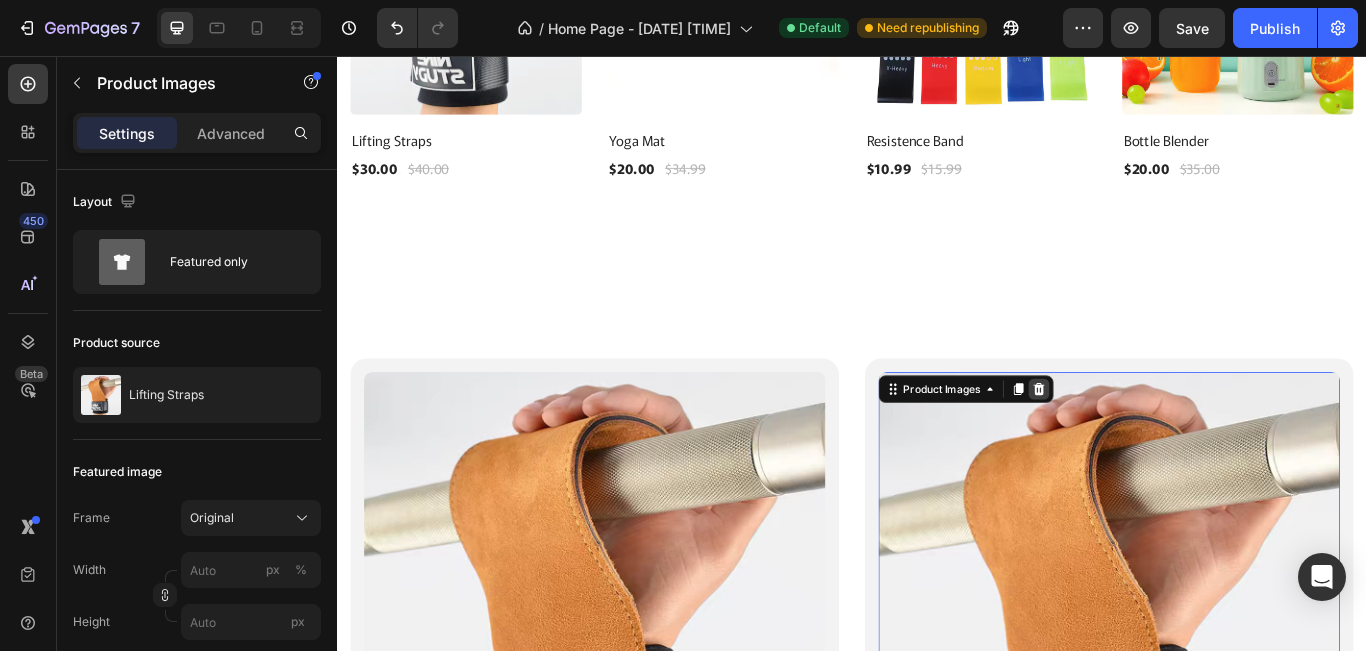 click 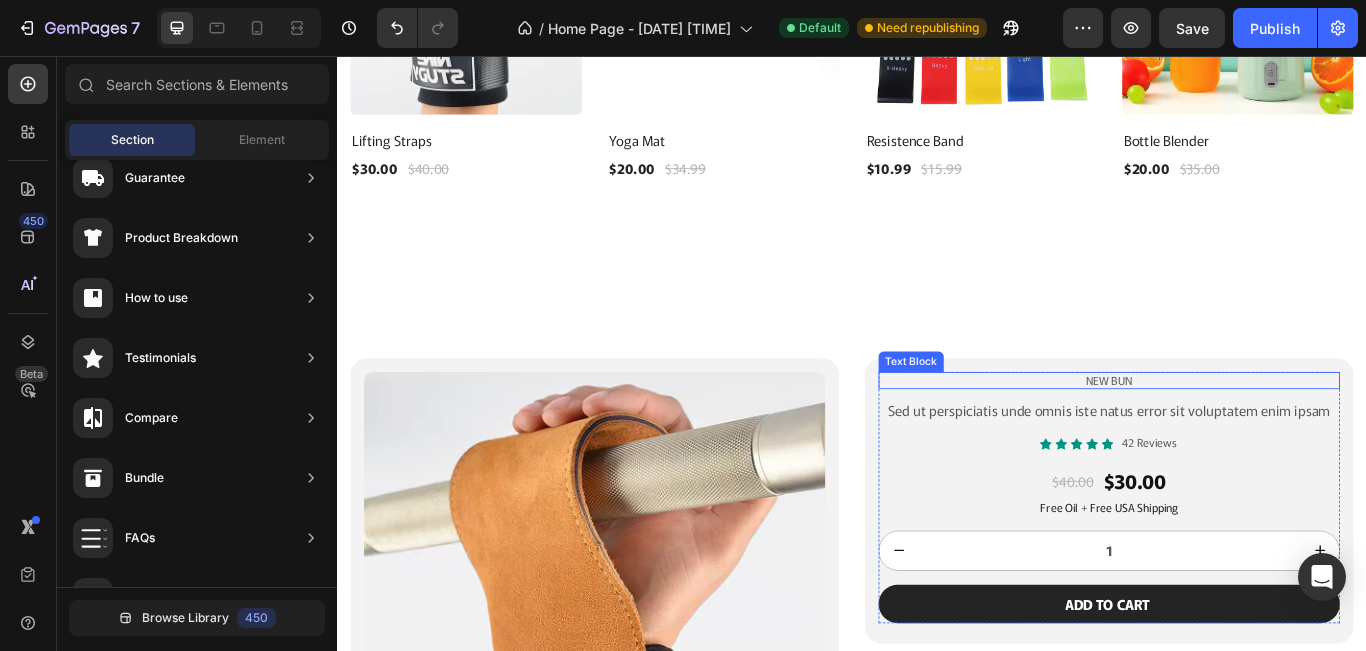click on "new bun Text Block Heading Sed ut perspiciatis unde omnis iste natus error sit voluptatem enim ipsam Text Block Icon Icon Icon Icon Icon Icon List 42 Reviews Text Block Row $40.00 Product Price Product Price $30.00 Product Price Product Price Row Free Oil + Free USA Shipping Text Block
1
Product Quantity Add to cart Add to Cart Row Product Row" at bounding box center [1237, 574] 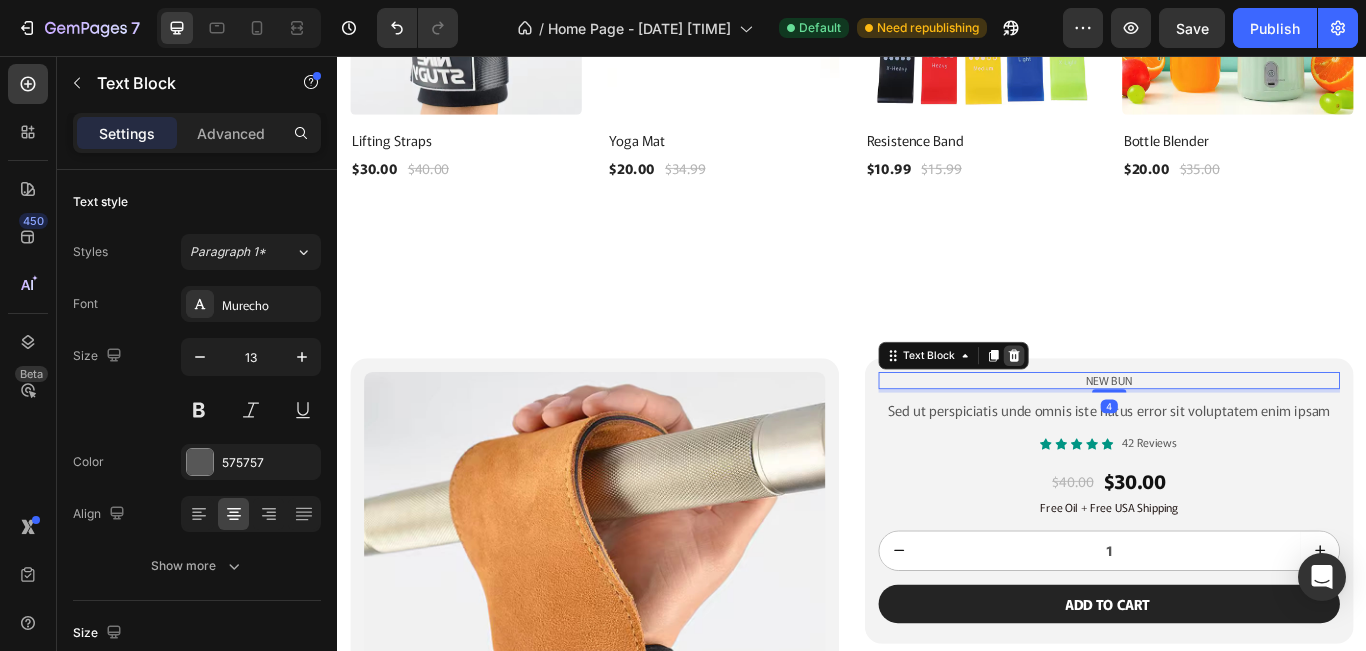 click 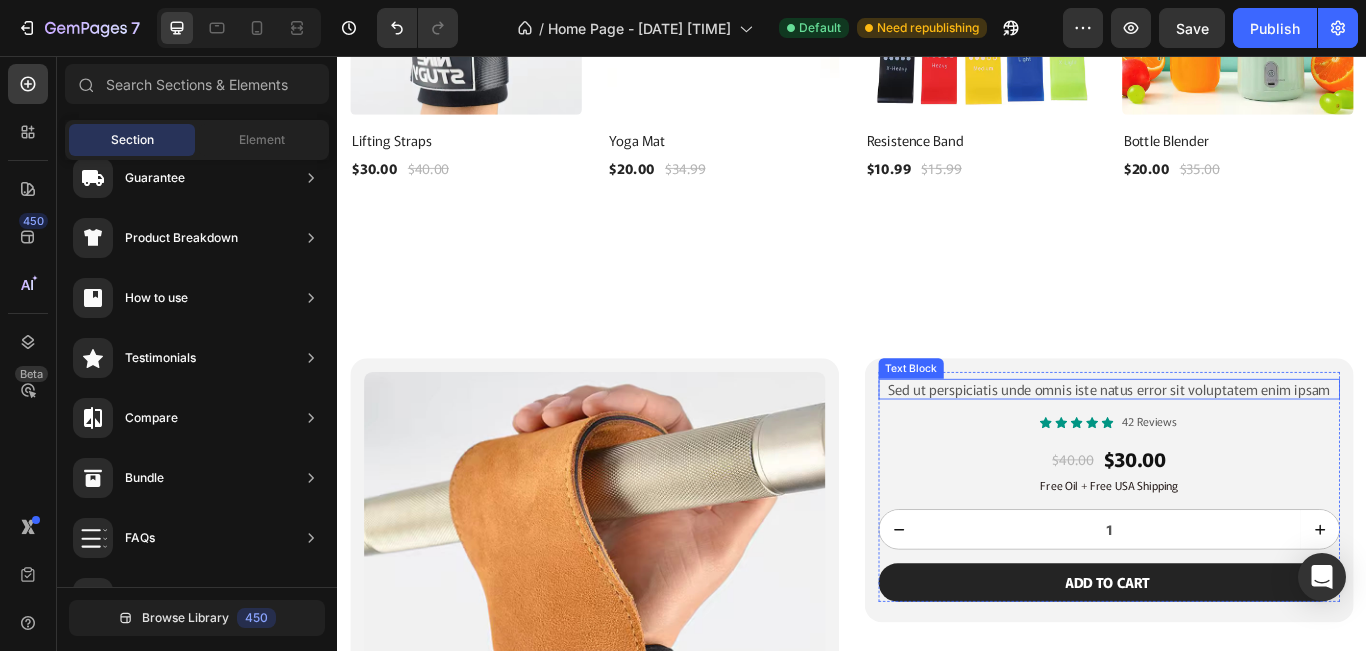 click on "Sed ut perspiciatis unde omnis iste natus error sit voluptatem enim ipsam" at bounding box center [1237, 444] 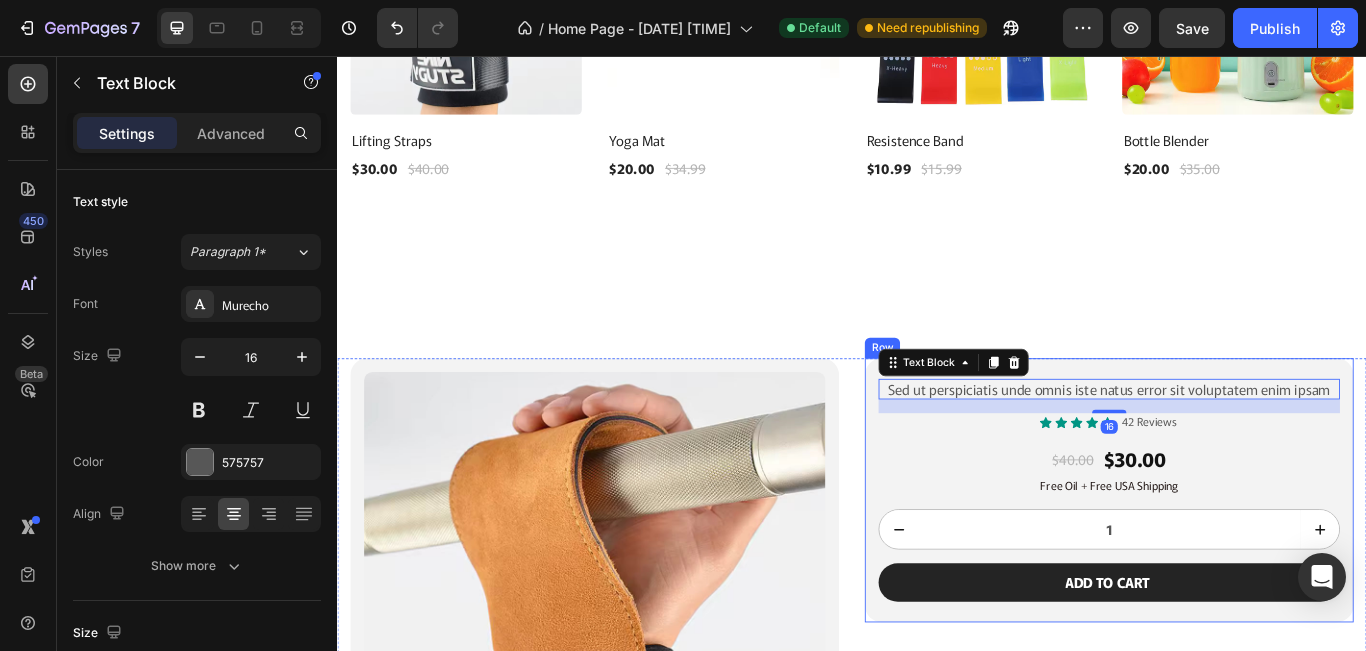 click on "Heading Sed ut perspiciatis unde omnis iste natus error sit voluptatem enim ipsam Text Block   16 Icon Icon Icon Icon Icon Icon List 42 Reviews Text Block Row $40.00 Product Price Product Price $30.00 Product Price Product Price Row Free Oil + Free USA Shipping Text Block
1
Product Quantity Add to cart Add to Cart Row Product Row" at bounding box center (1237, 562) 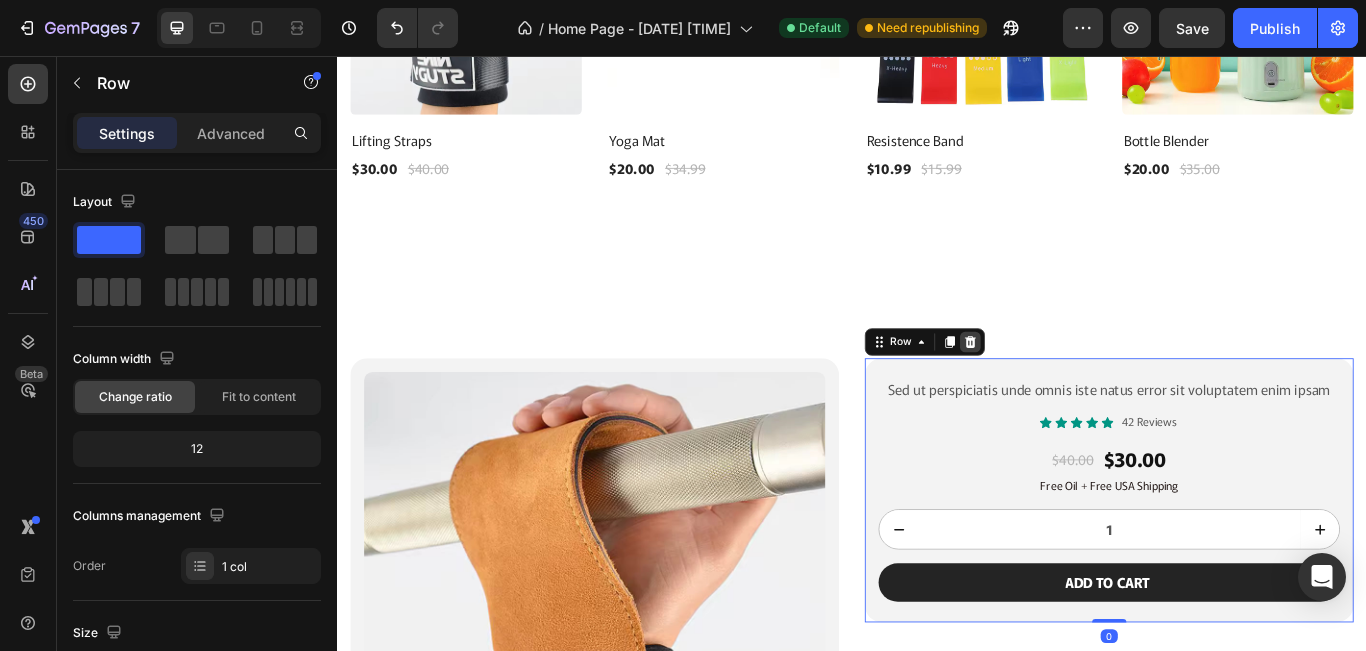 click at bounding box center (1075, 389) 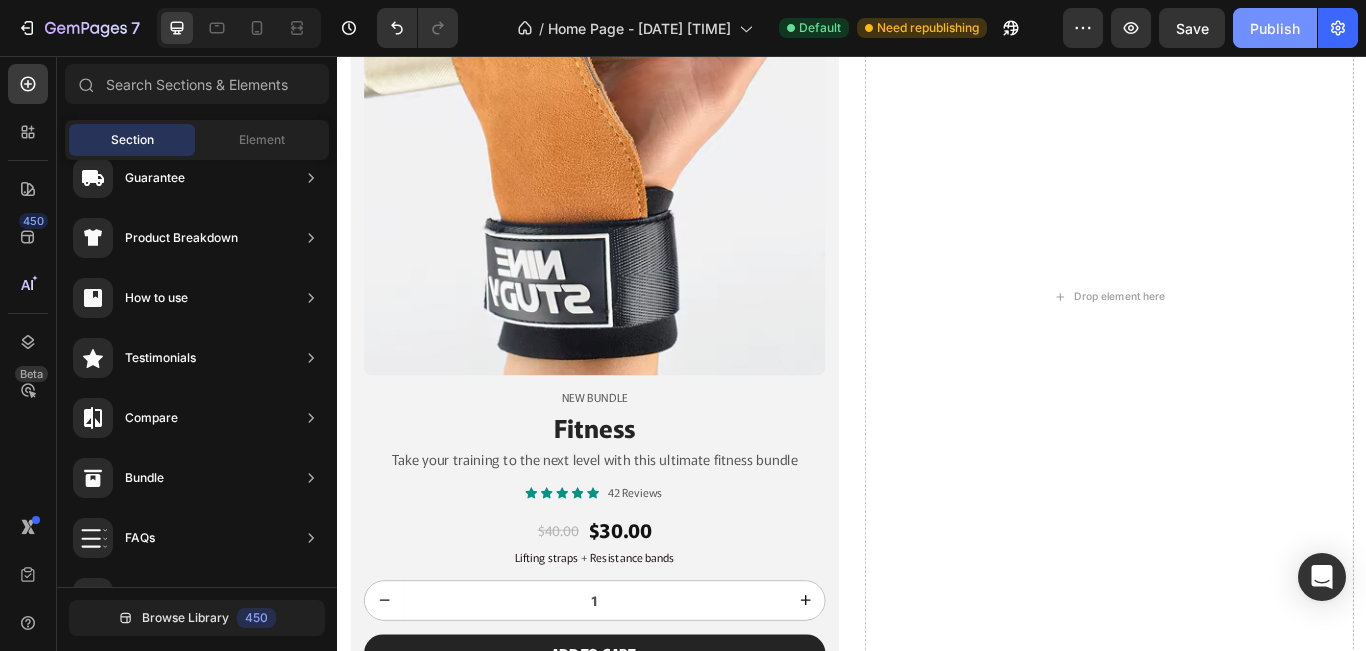 scroll, scrollTop: 1467, scrollLeft: 0, axis: vertical 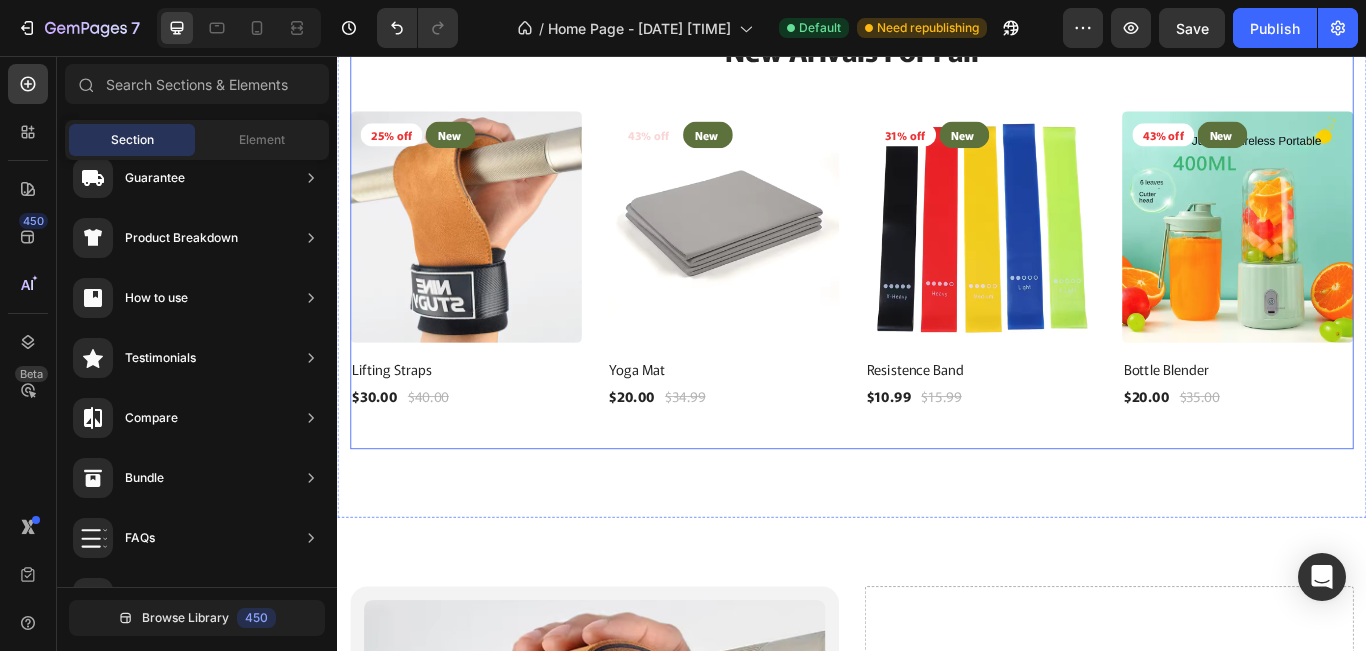 drag, startPoint x: 1609, startPoint y: 89, endPoint x: 1314, endPoint y: 58, distance: 296.62433 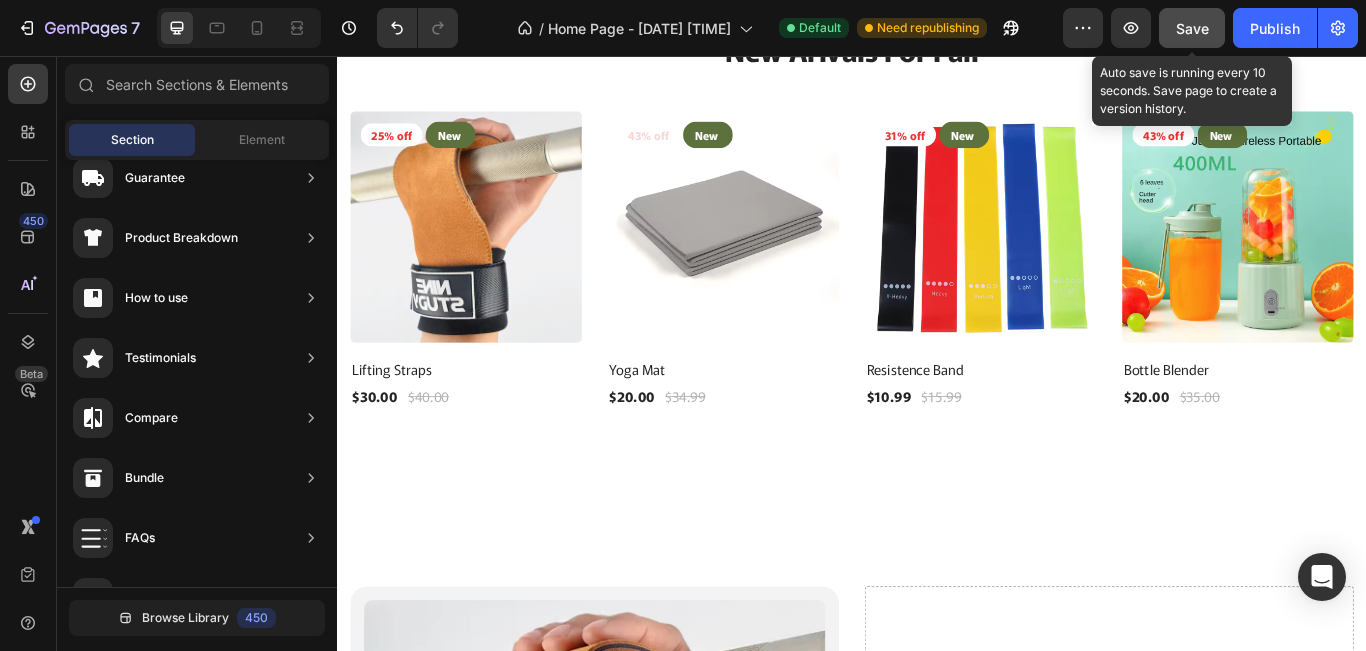 click on "Save" at bounding box center [1192, 28] 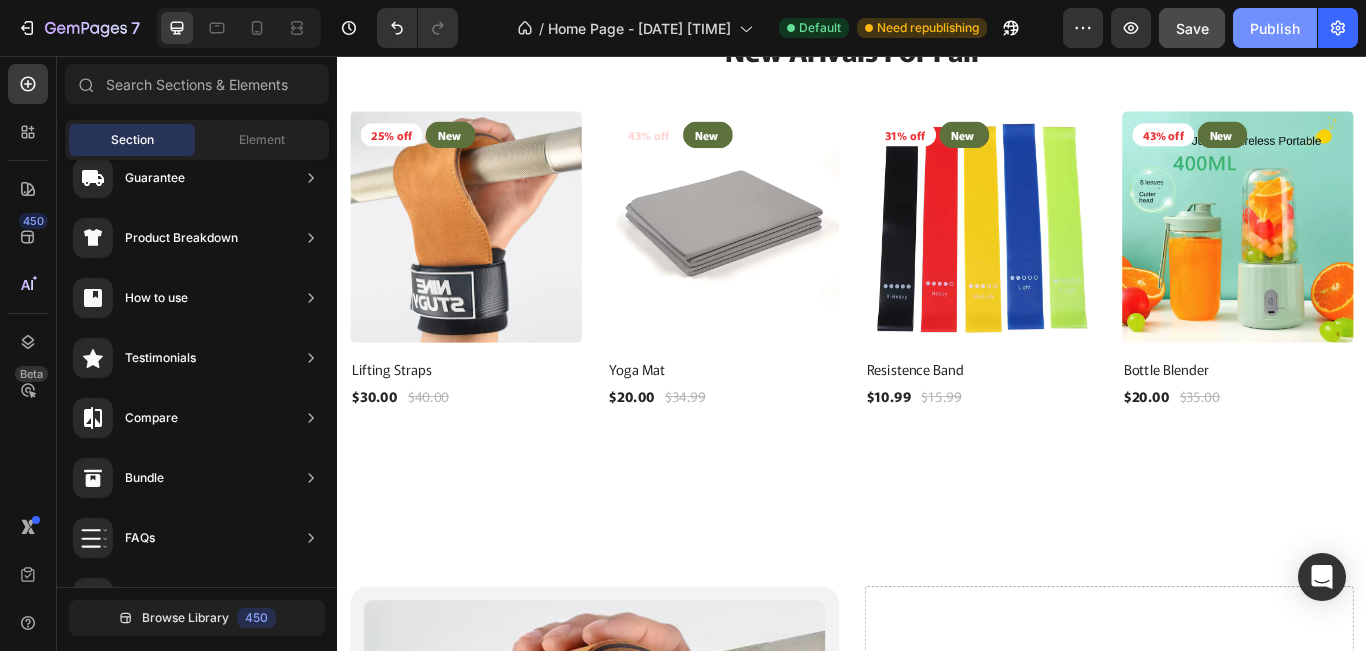 click on "Publish" at bounding box center (1275, 28) 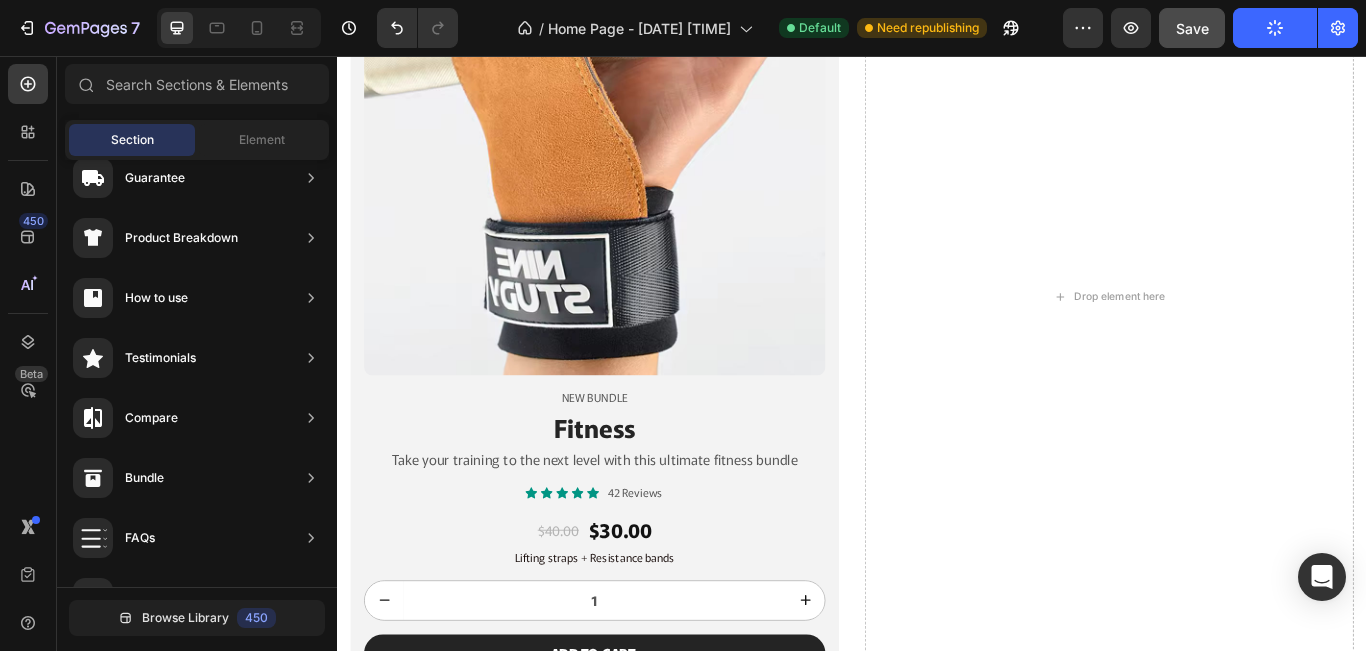 scroll, scrollTop: 1733, scrollLeft: 0, axis: vertical 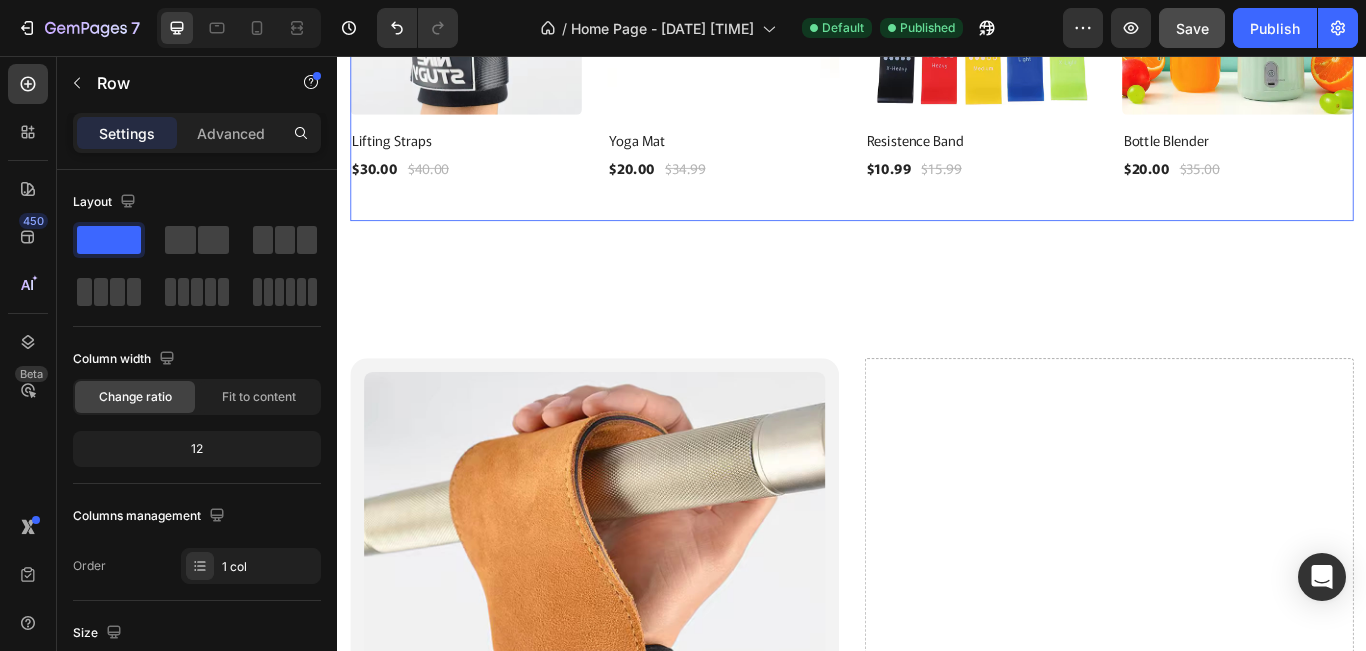 click on "New Arivals For Fall Heading 25% off Product Badge New Text block Row Row Product Images Row Lifting Straps Product Title $30.00 Product Price Product Price $40.00 Product Price Product Price Row Row Product List 43% off Product Badge New Text block Row Row Product Images Row Yoga Mat Product Title $20.00 Product Price Product Price $34.99 Product Price Product Price Row Row Product List 31% off Product Badge New Text block Row Row Product Images Row Resistence Band Product Title $10.99 Product Price Product Price $15.99 Product Price Product Price Row Row Product List 43% off Product Badge New Text block Row Row Product Images Row Bottle Blender Product Title $20.00 Product Price Product Price $35.00 Product Price Product Price Row Row Product List Product List Row   0 Section 5" at bounding box center (937, 3) 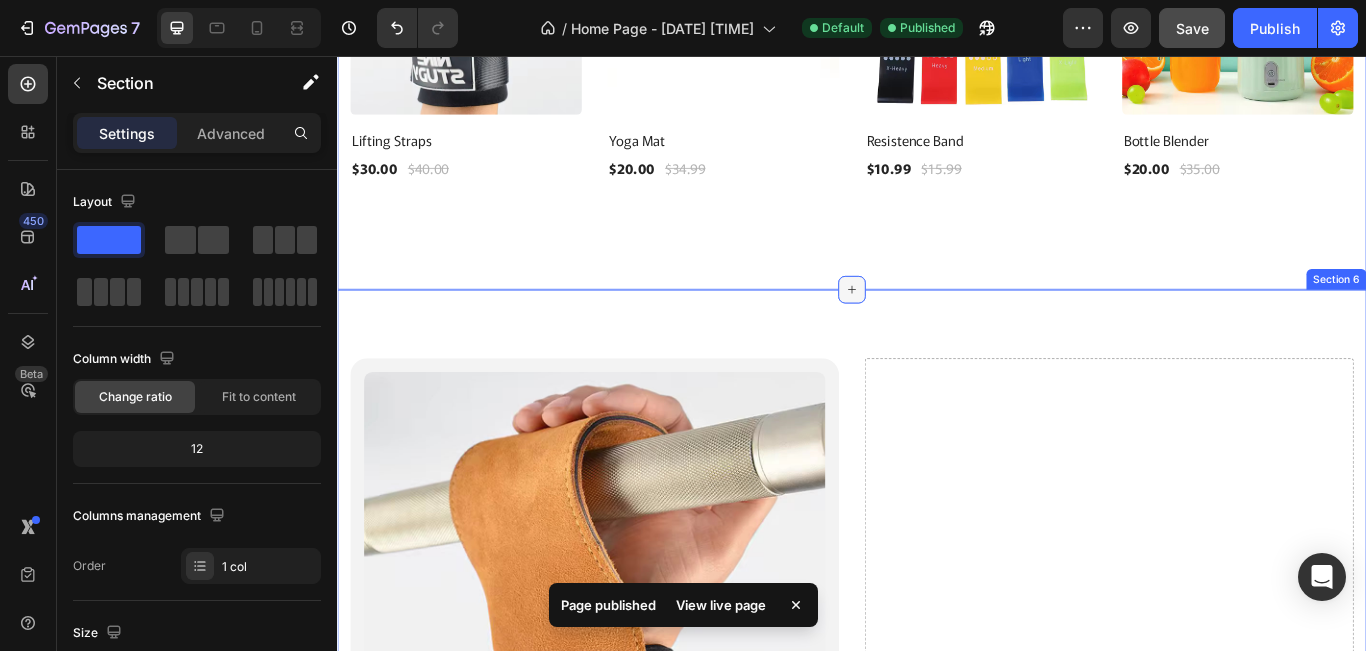 click at bounding box center (937, 328) 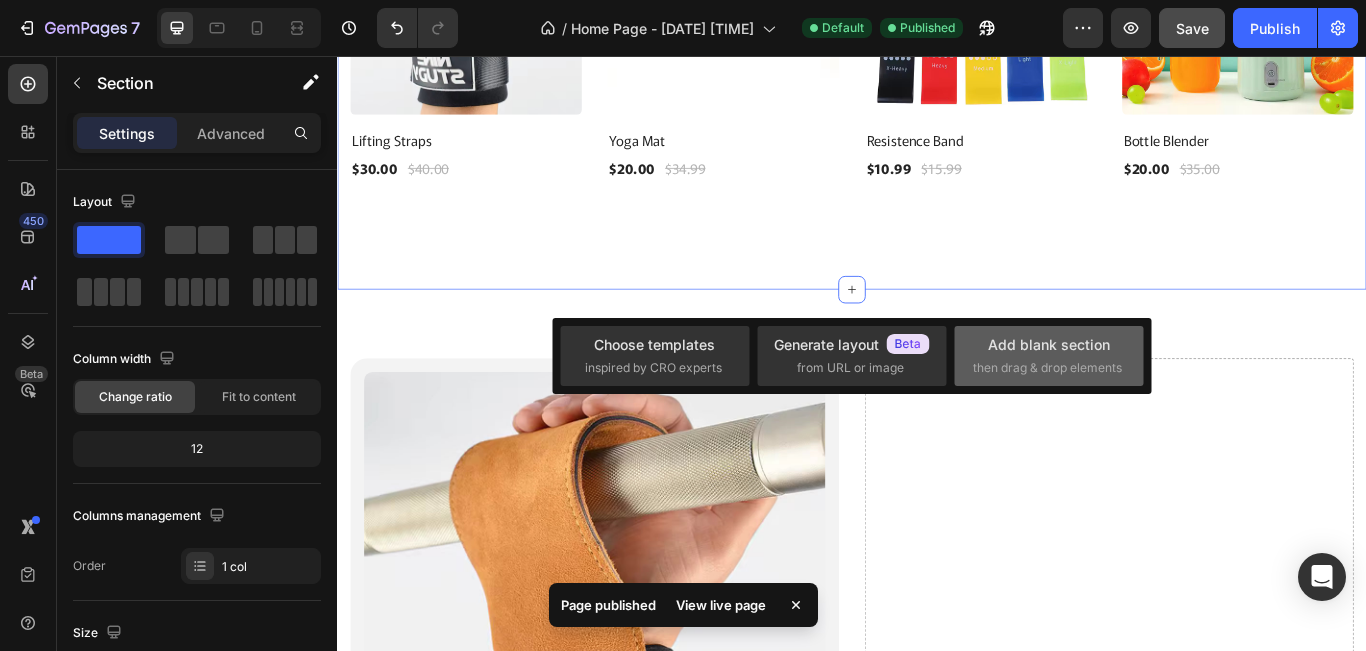 click on "then drag & drop elements" at bounding box center (1047, 368) 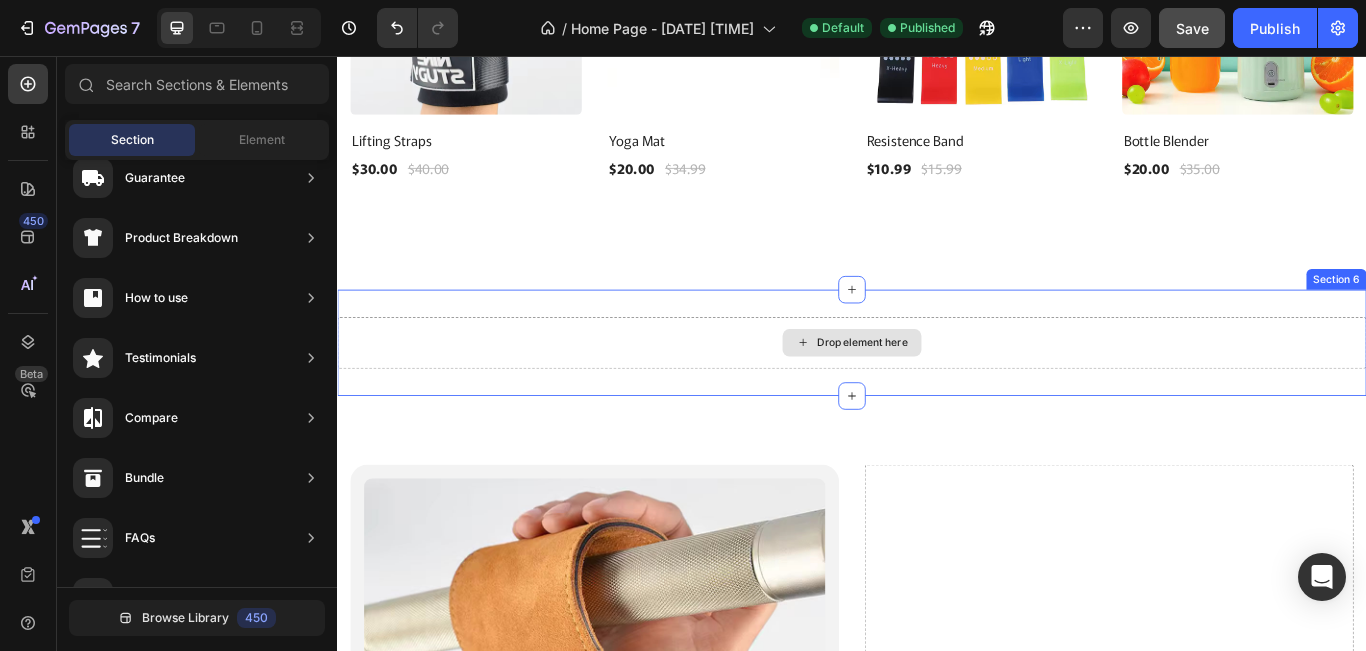 click on "Drop element here" at bounding box center [949, 390] 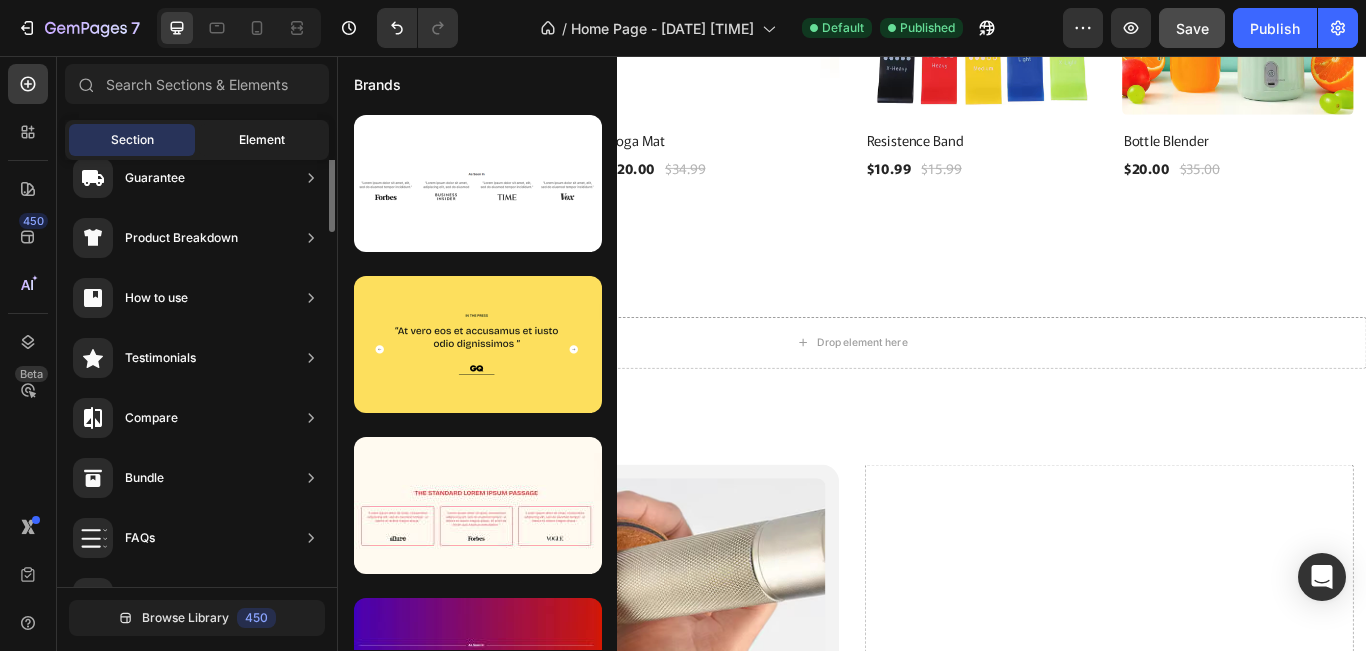 scroll, scrollTop: 133, scrollLeft: 0, axis: vertical 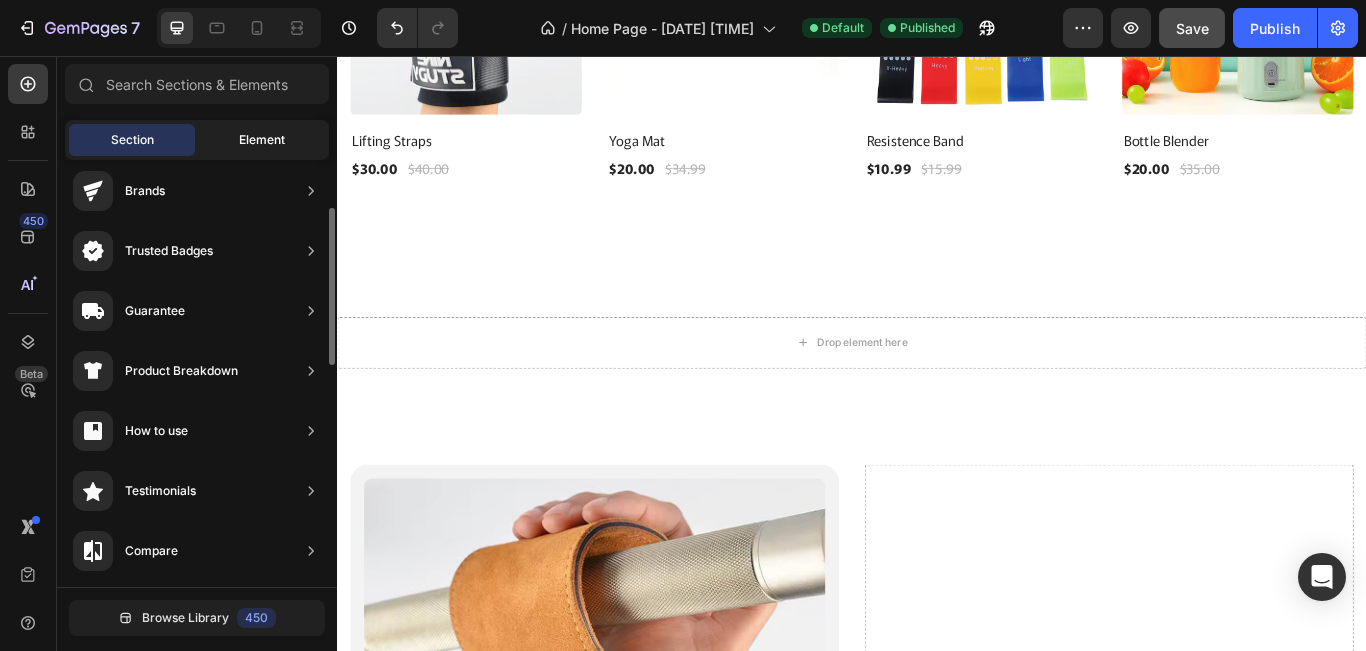 click on "Element" 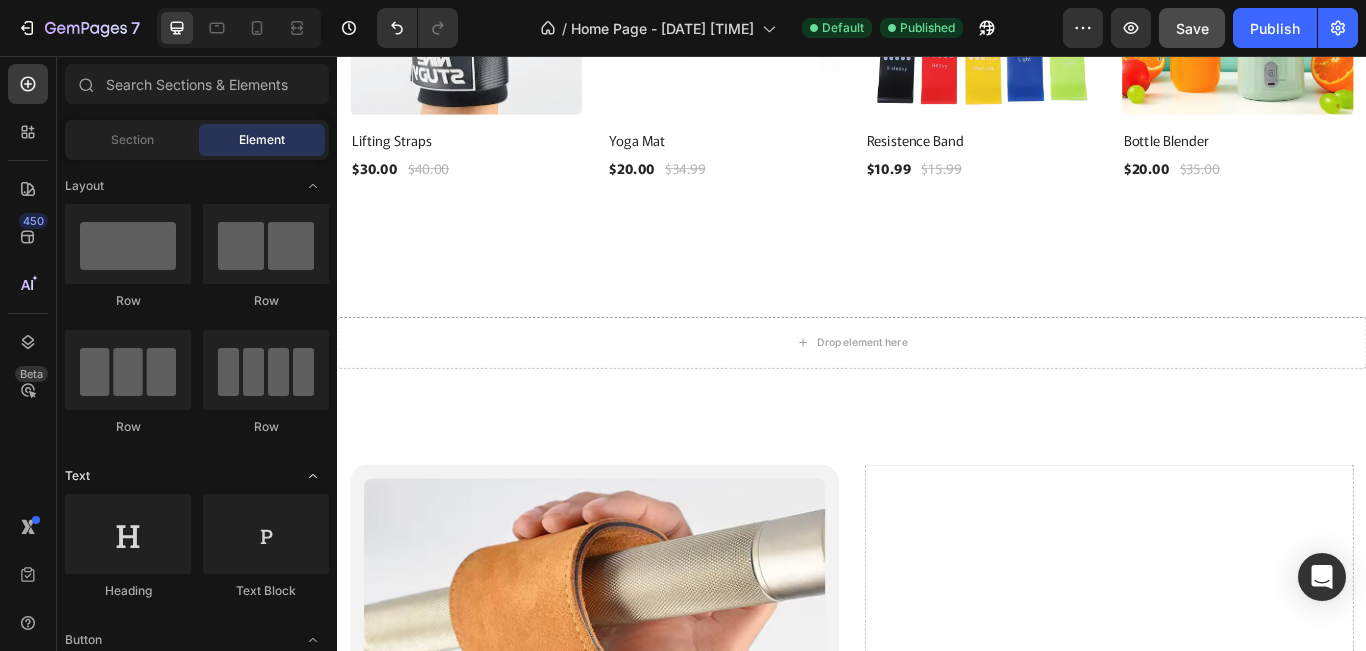 scroll, scrollTop: 133, scrollLeft: 0, axis: vertical 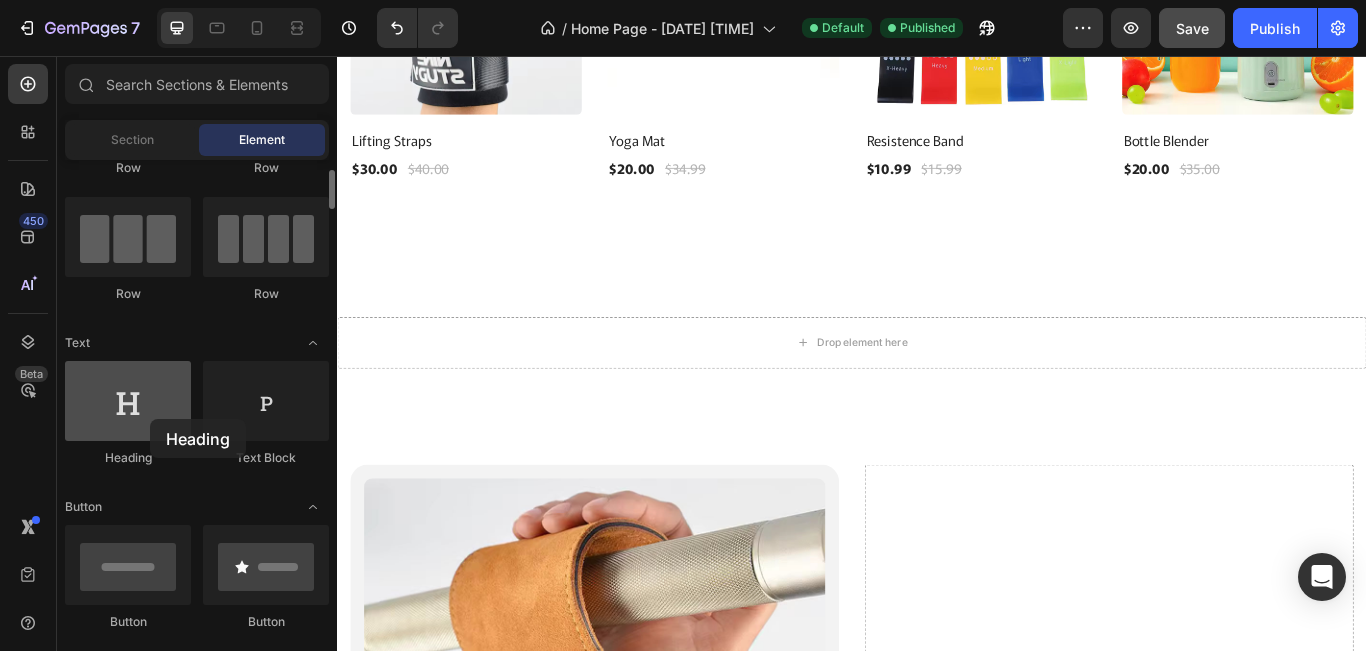 click at bounding box center [128, 401] 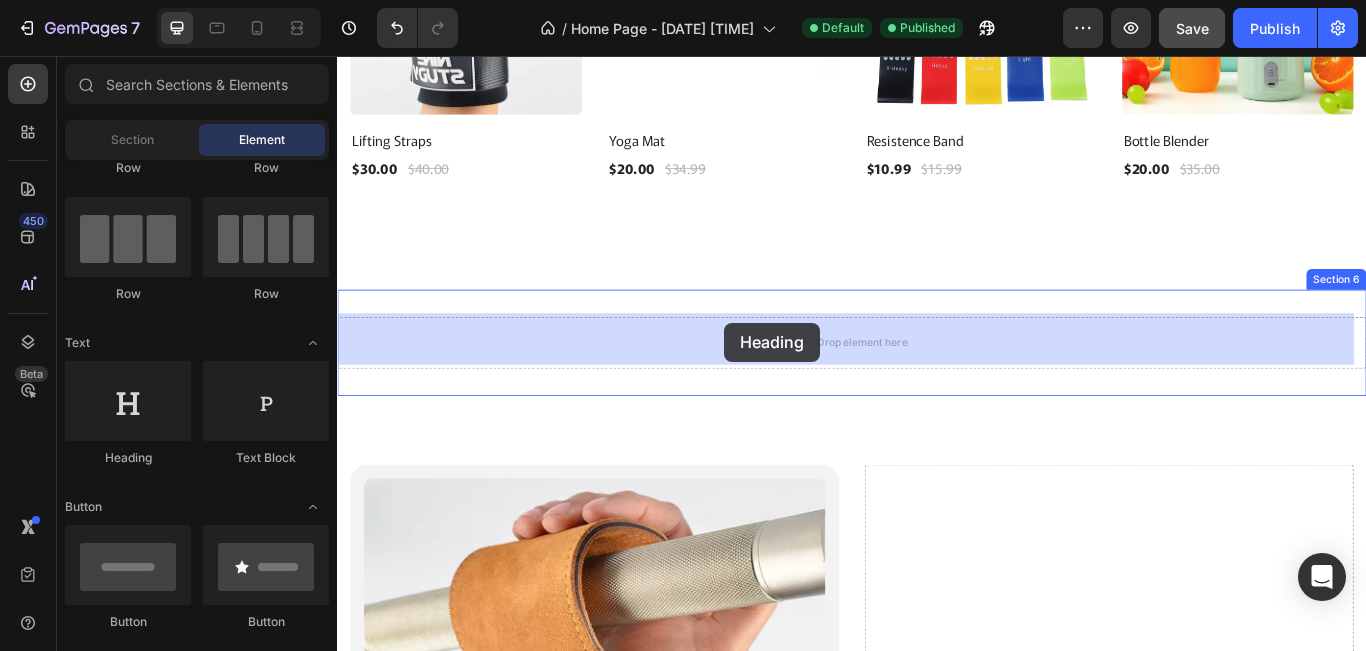 drag, startPoint x: 487, startPoint y: 475, endPoint x: 788, endPoint y: 367, distance: 319.789 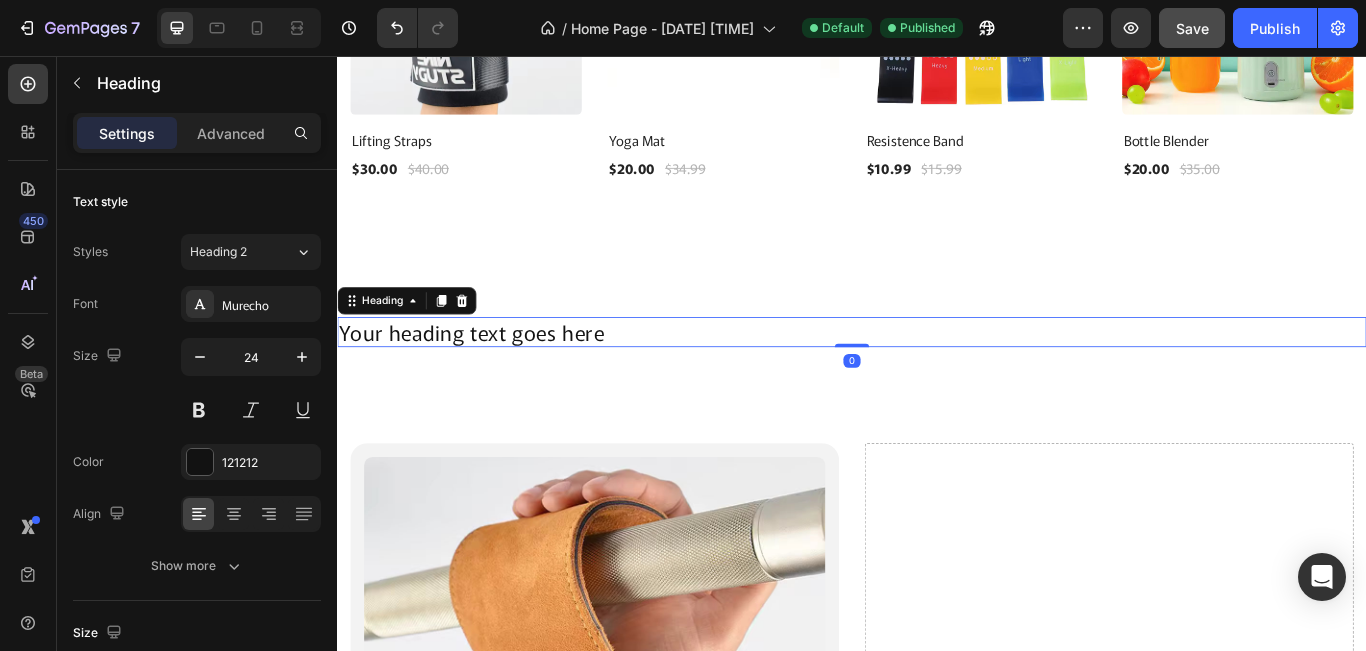 click on "Your heading text goes here" at bounding box center (937, 377) 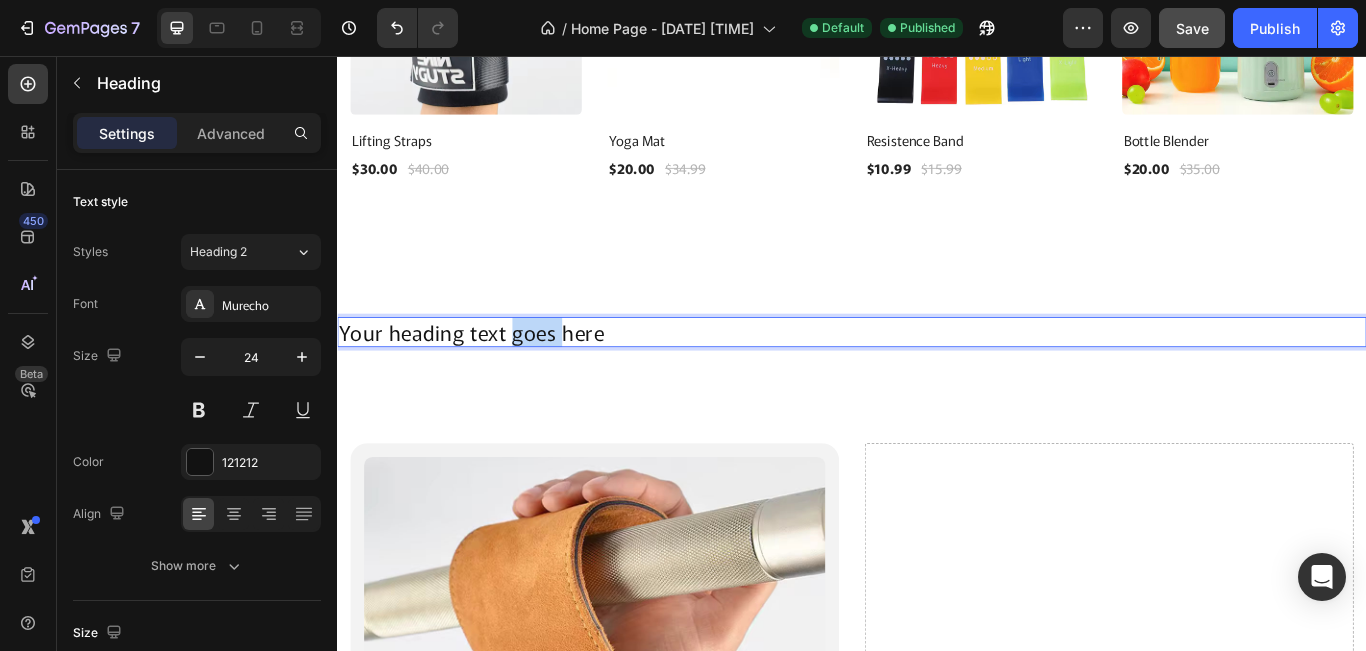click on "Your heading text goes here" at bounding box center (937, 377) 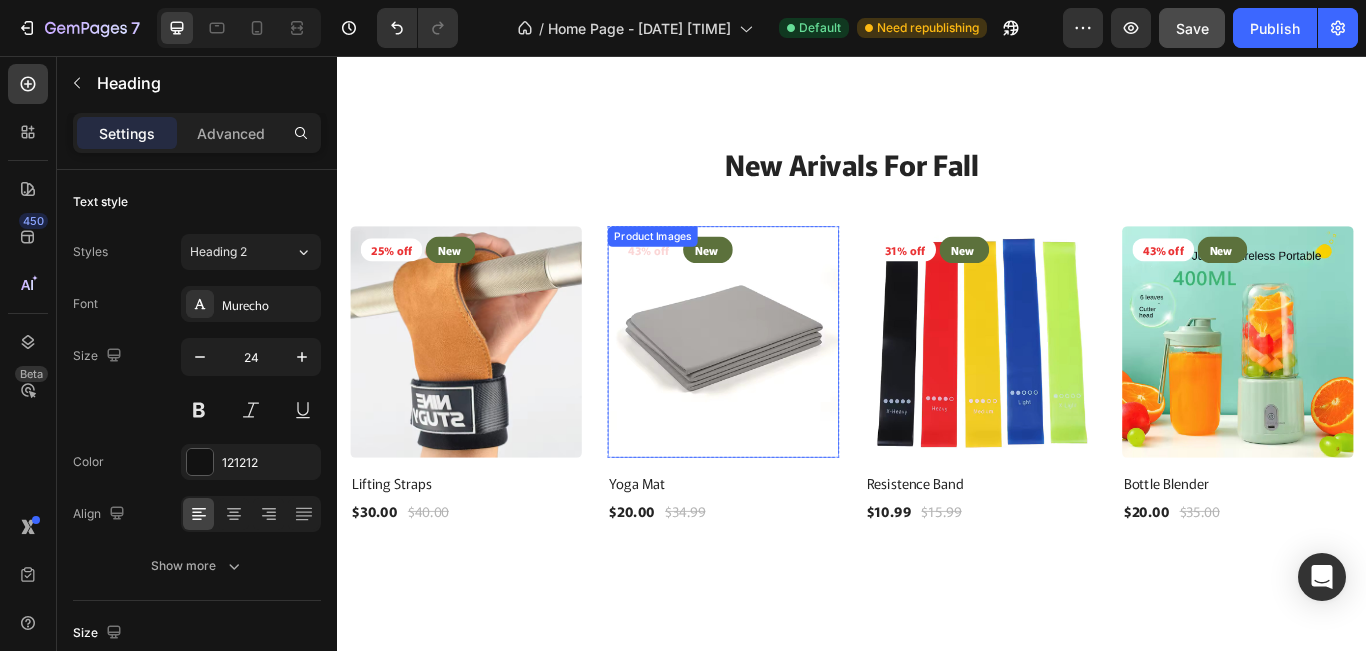 scroll, scrollTop: 1600, scrollLeft: 0, axis: vertical 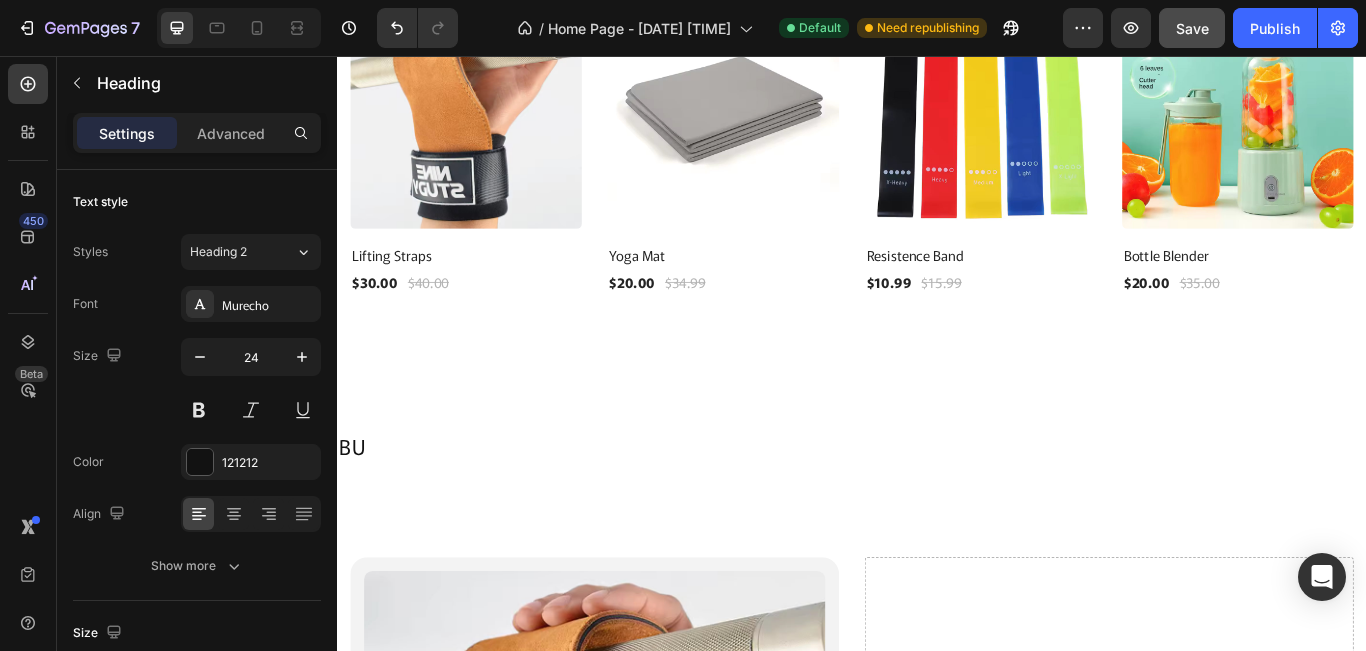 click on "BU" at bounding box center [937, 510] 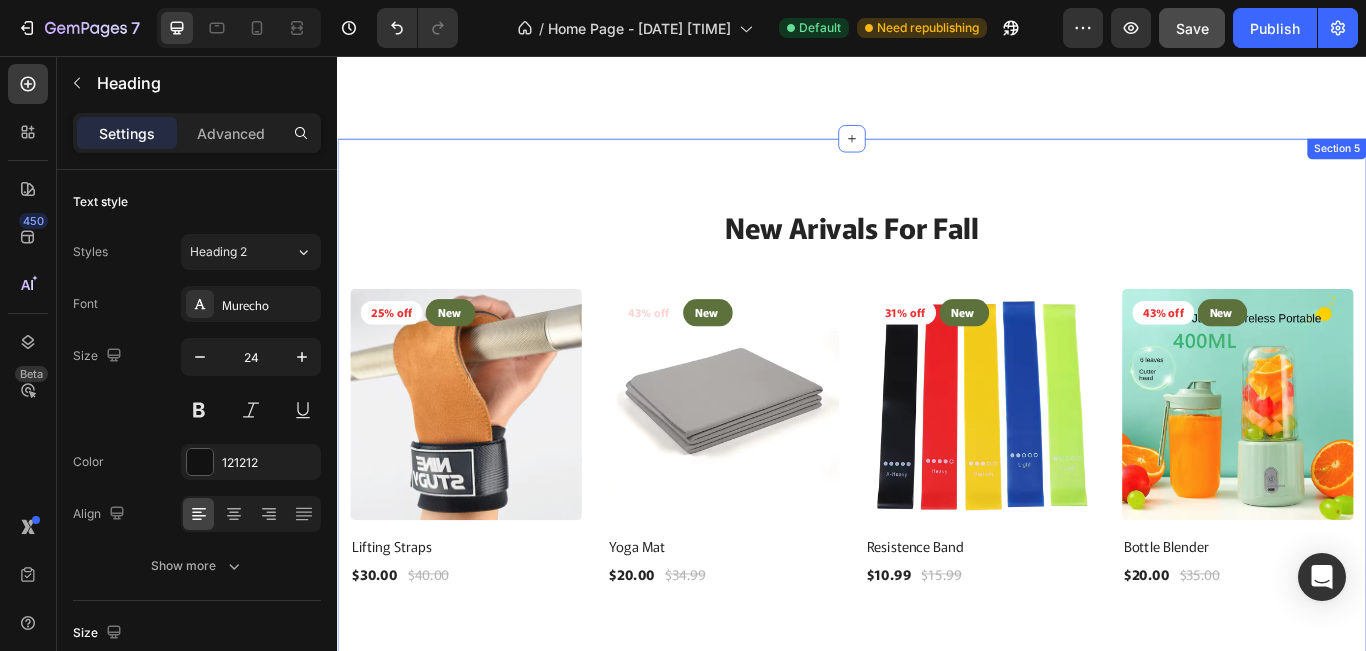 scroll, scrollTop: 1333, scrollLeft: 0, axis: vertical 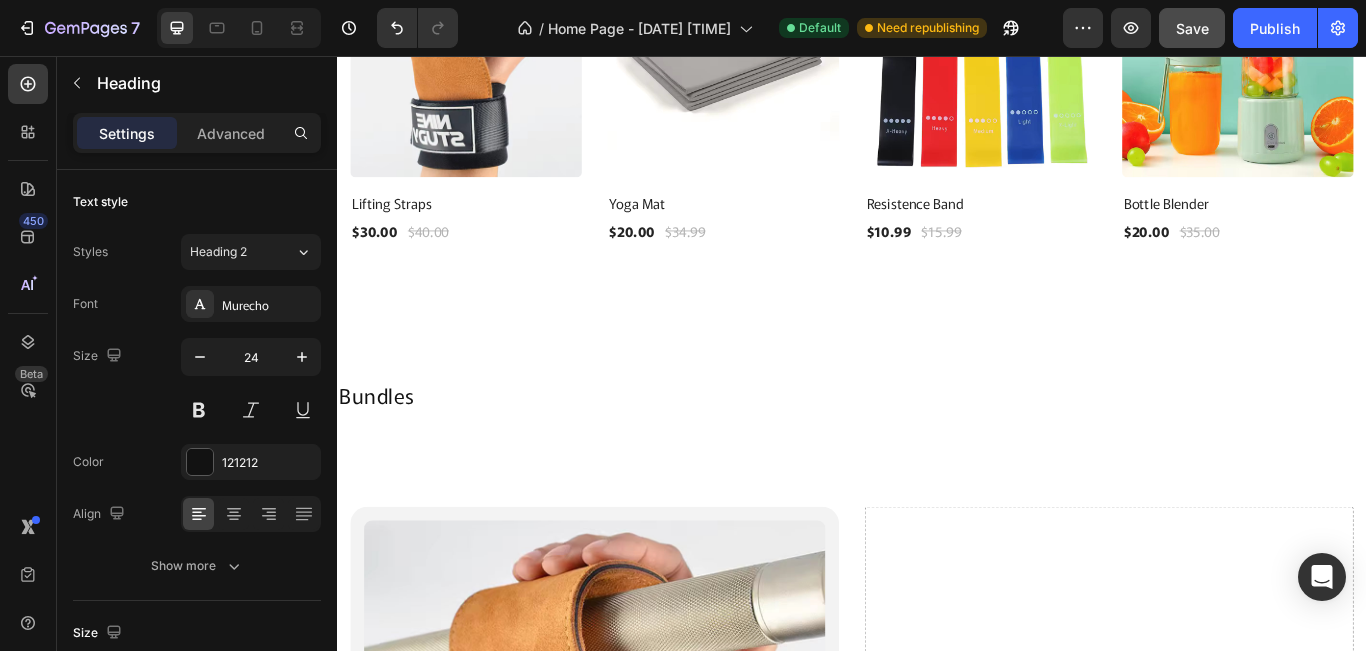 click on "Bundles" at bounding box center (937, 450) 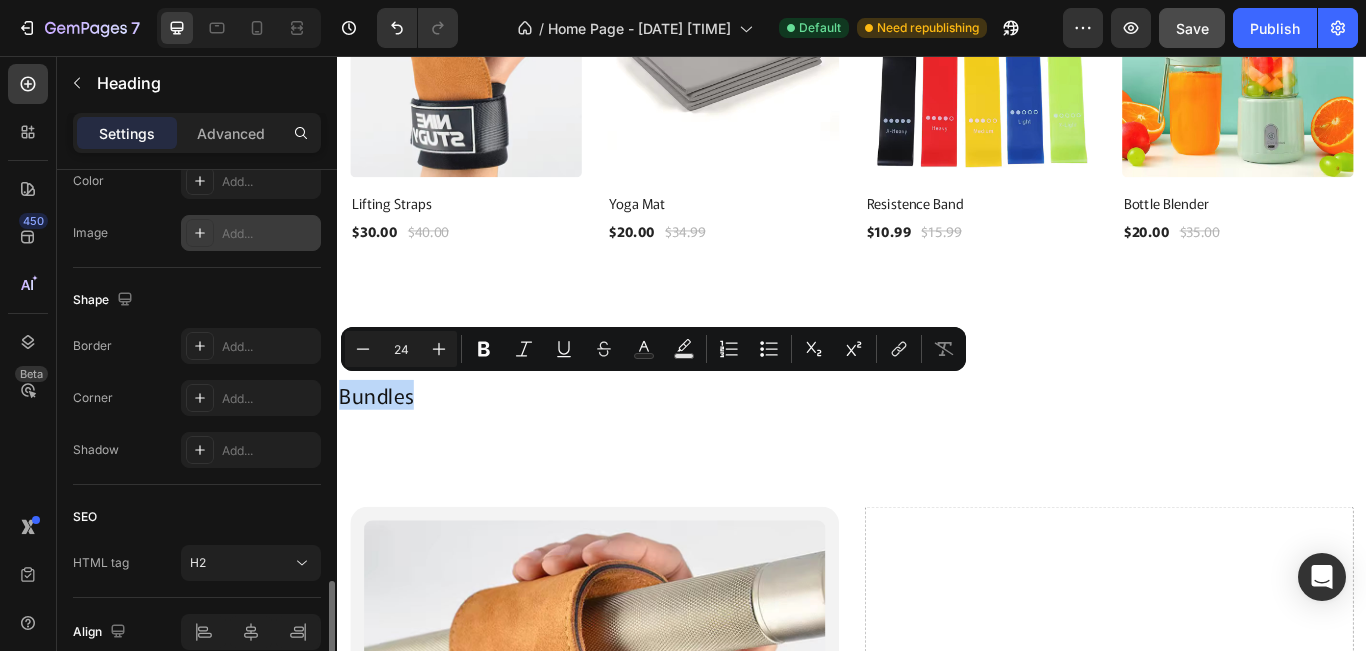 scroll, scrollTop: 760, scrollLeft: 0, axis: vertical 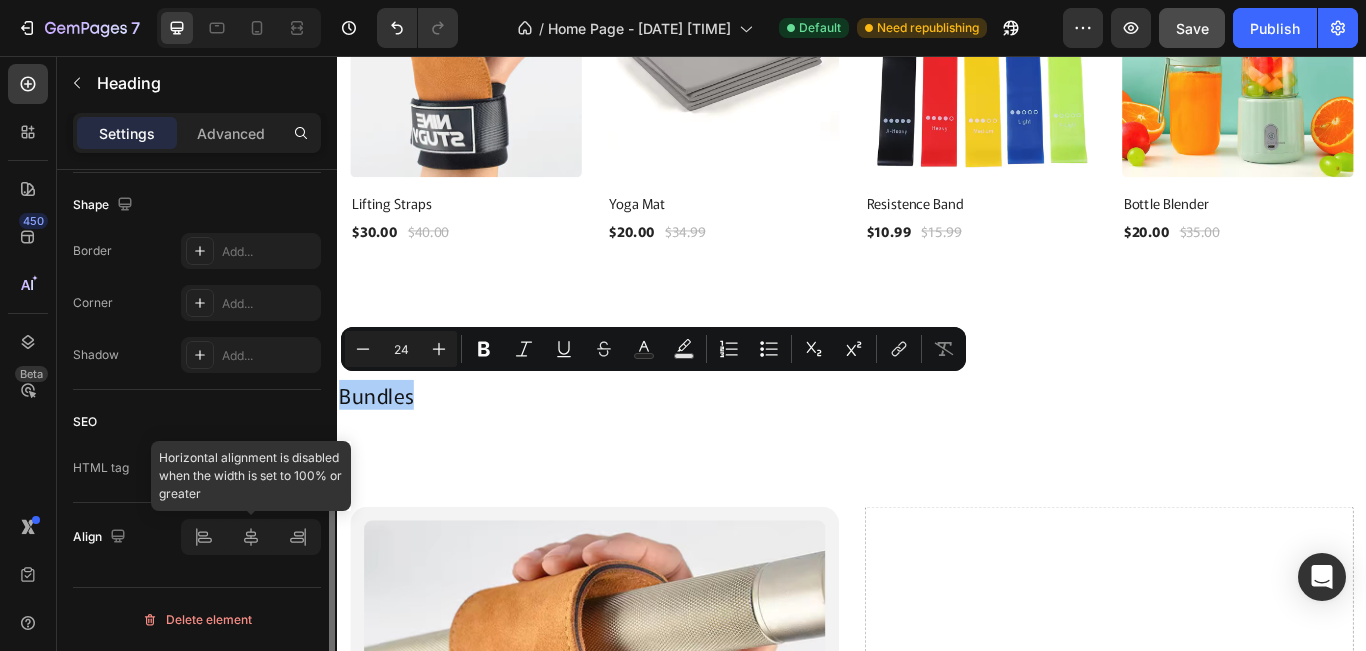 click 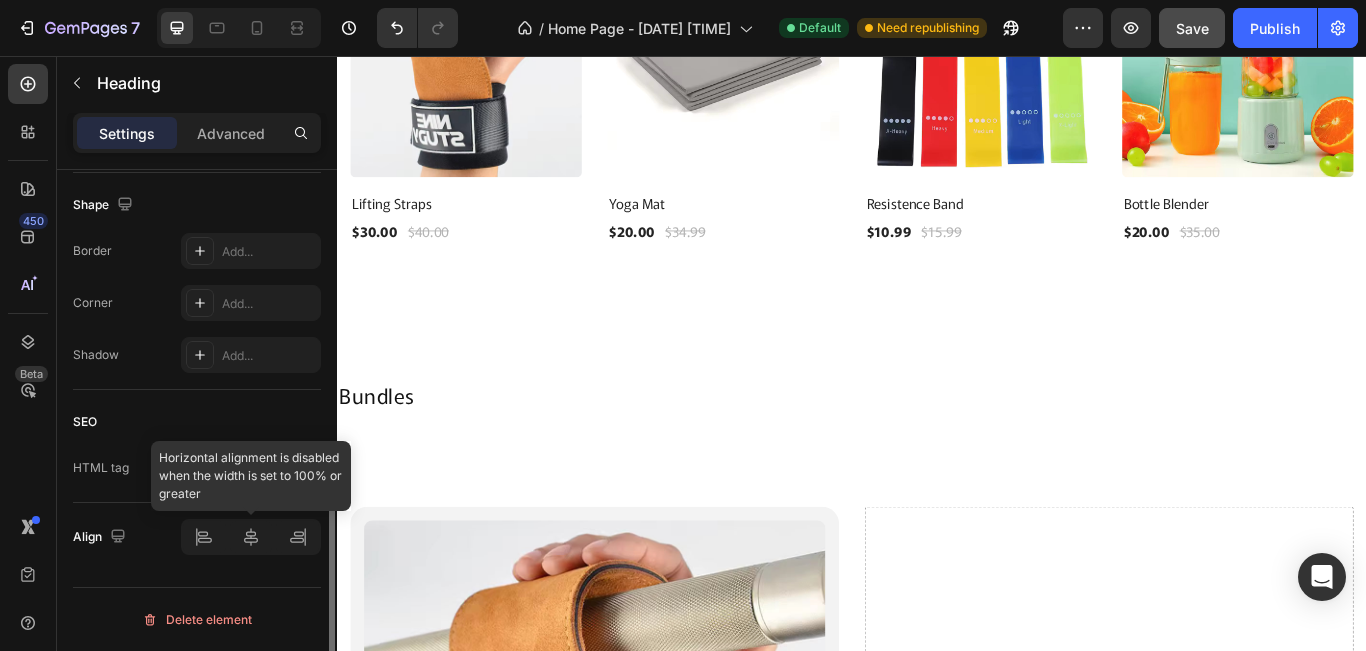 click 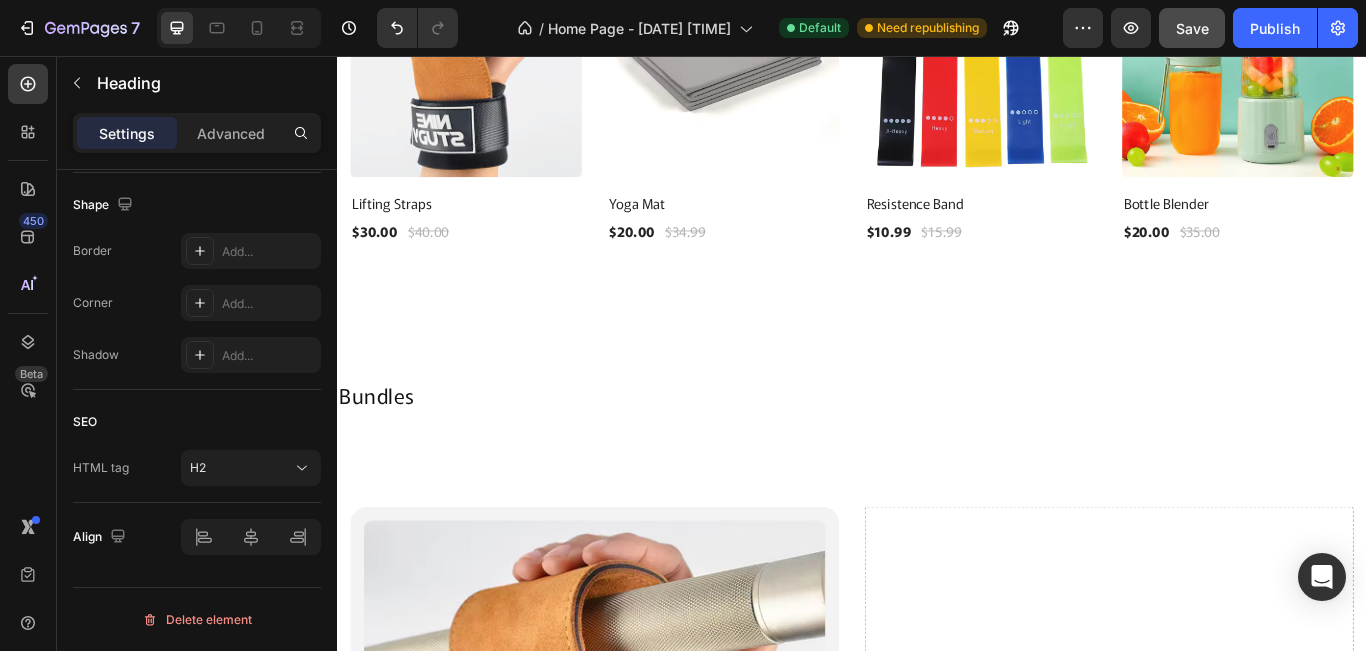 click on "Bundles Heading Section 6" at bounding box center (937, 450) 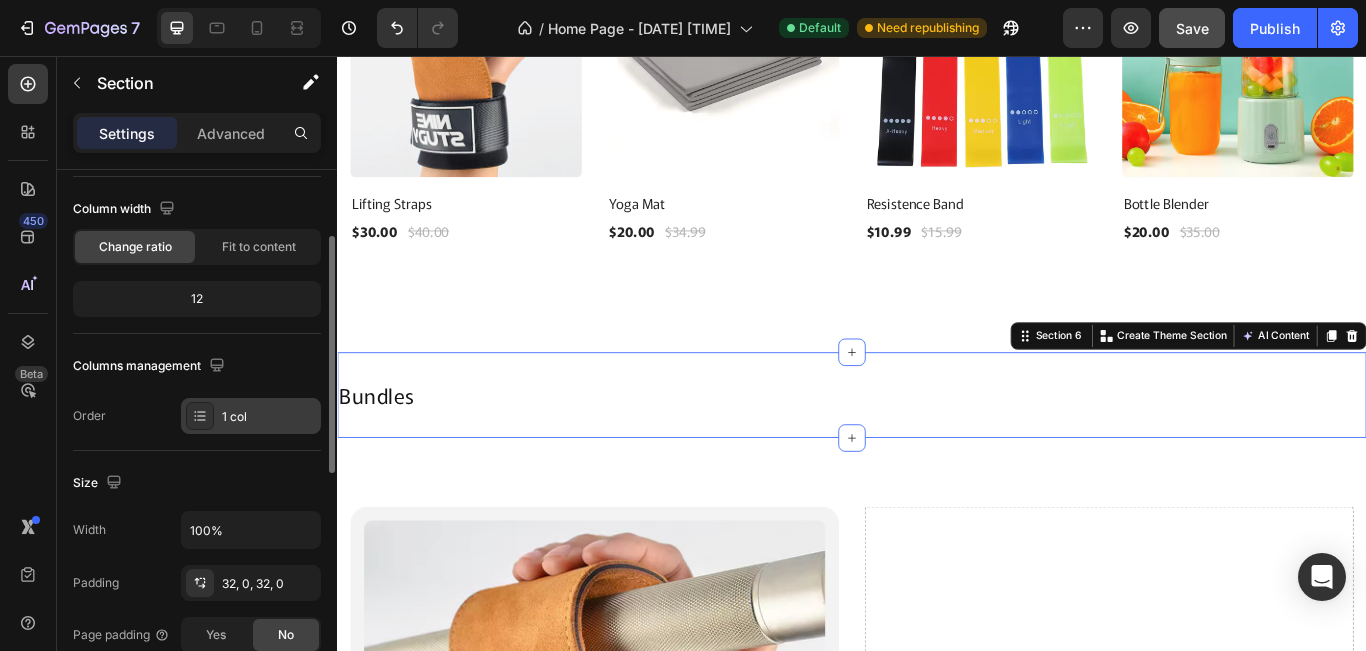 scroll, scrollTop: 17, scrollLeft: 0, axis: vertical 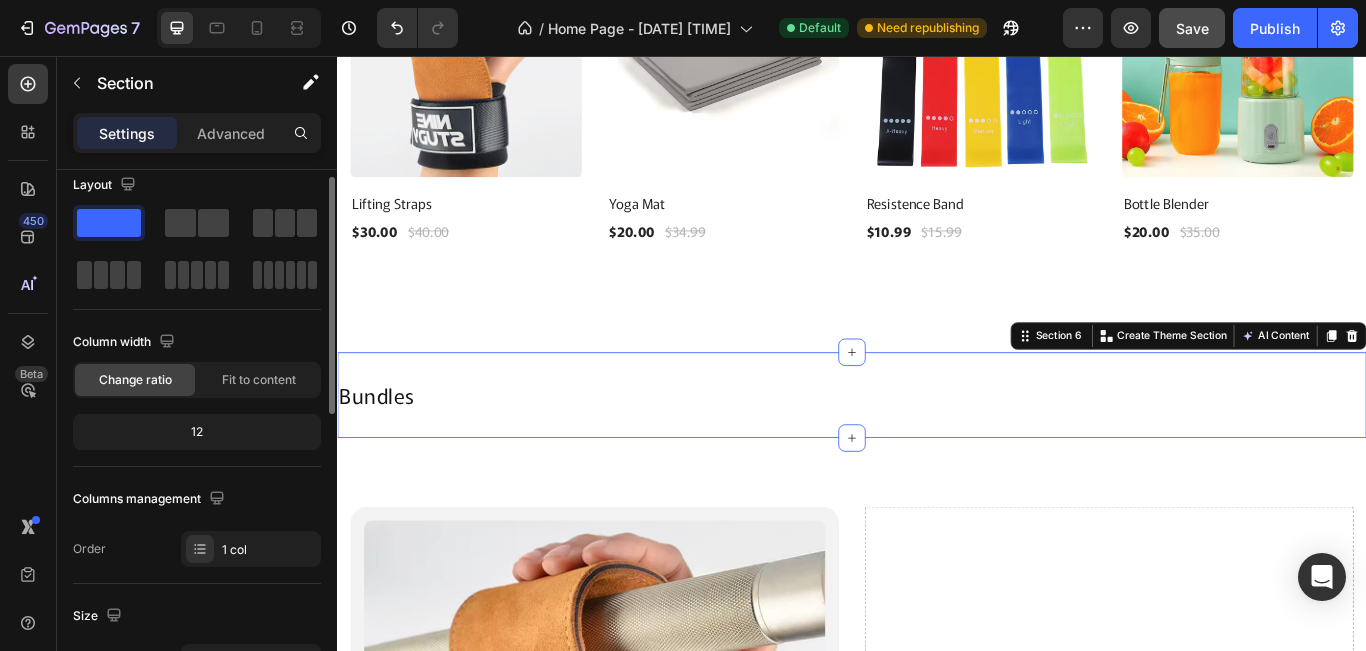 click on "12" 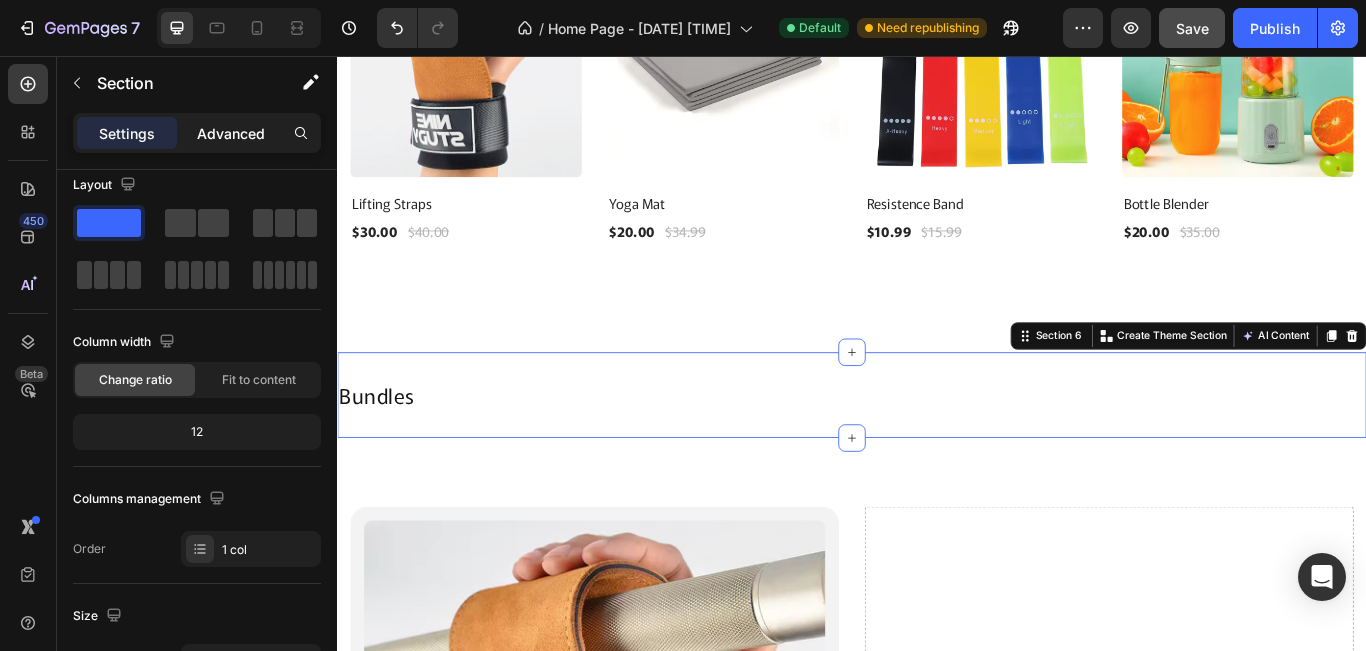 click on "Advanced" 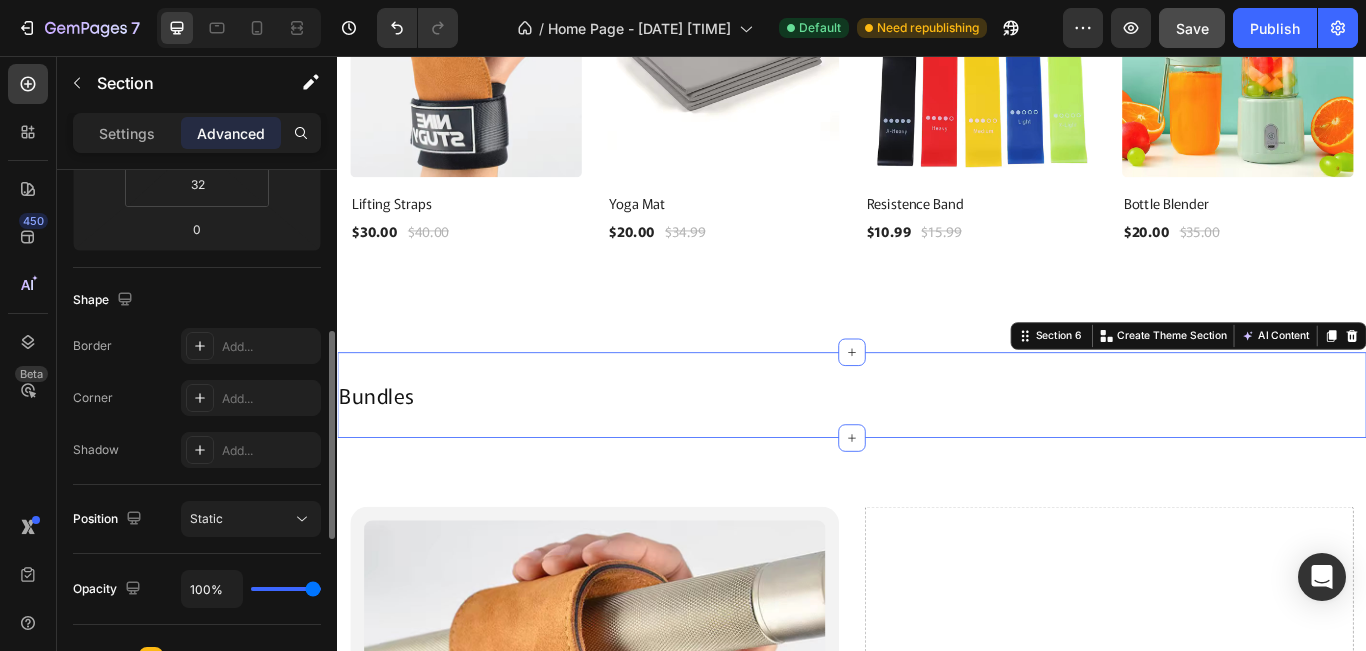 scroll, scrollTop: 549, scrollLeft: 0, axis: vertical 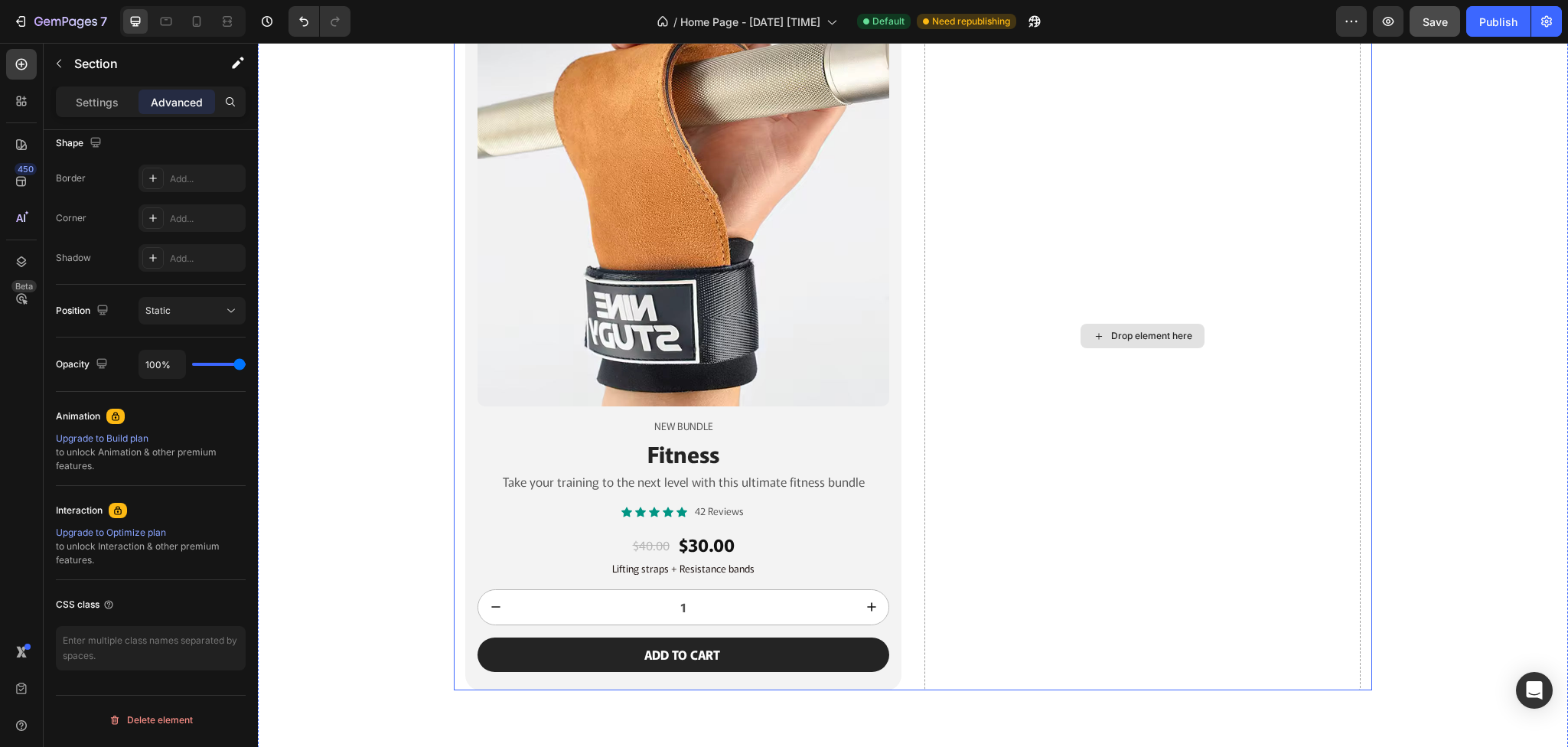 click on "Product Images New BUNDLE Text Block Fitness Heading Take your training to the next level with this ultimate fitness bundle Text Block Icon Icon Icon Icon Icon Icon List 42 Reviews Text Block Row $40.00 Product Price Product Price $30.00 Product Price Product Price Row Lifting straps + Resistance bands Text Block
1
Product Quantity Add to cart Add to Cart Row Product Row
Drop element here Row" at bounding box center [913, 336] 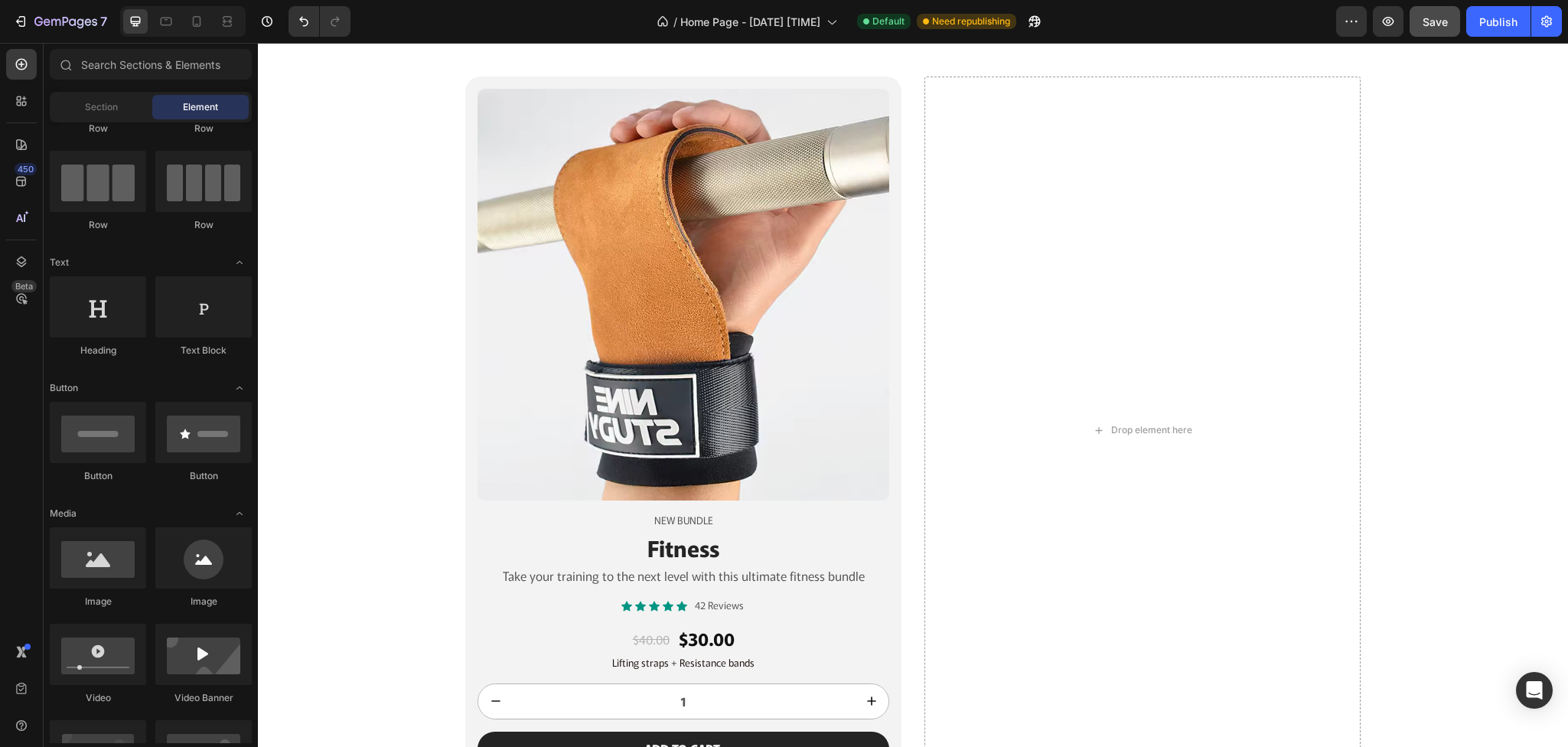 scroll, scrollTop: 1424, scrollLeft: 0, axis: vertical 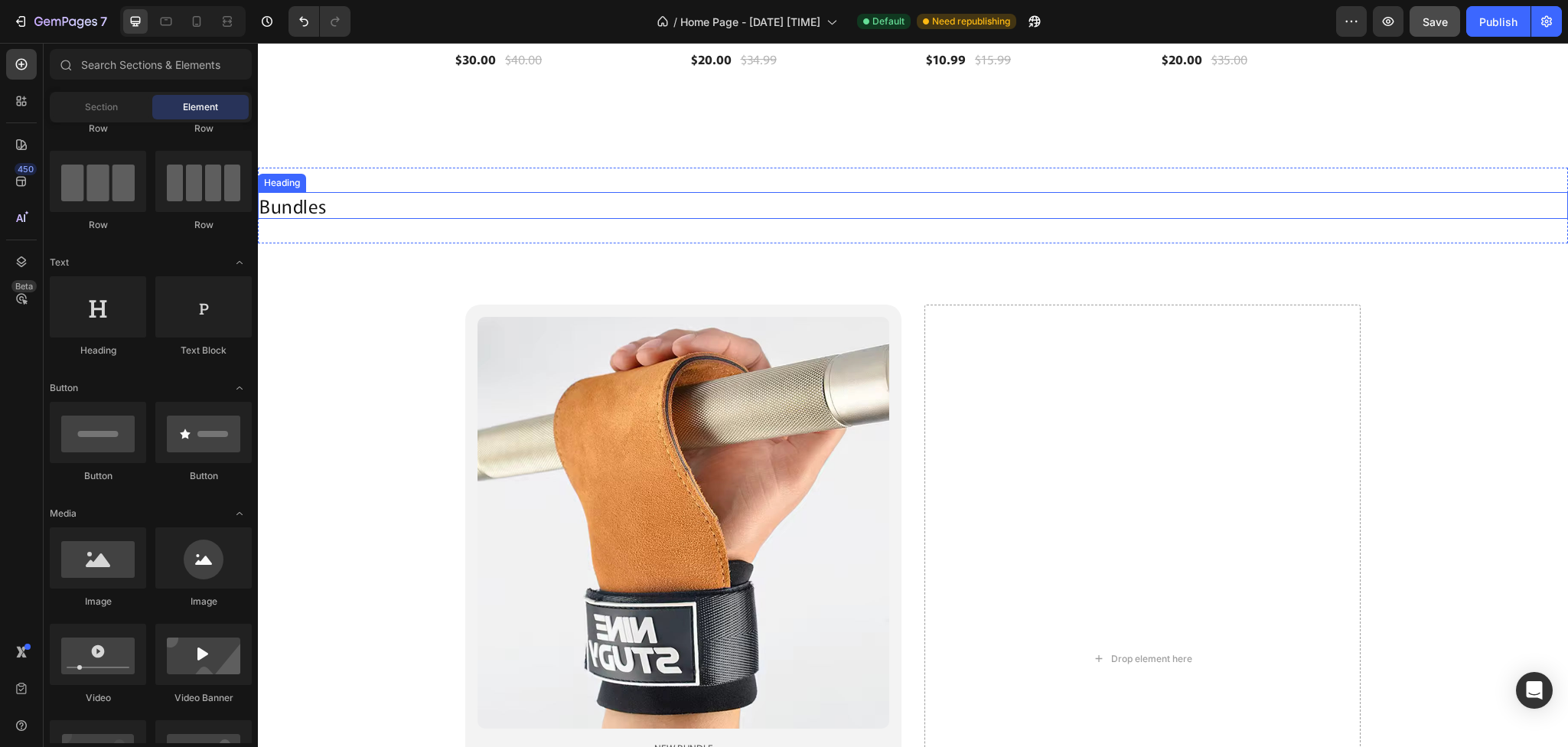 drag, startPoint x: 806, startPoint y: 223, endPoint x: 331, endPoint y: 207, distance: 475.2694 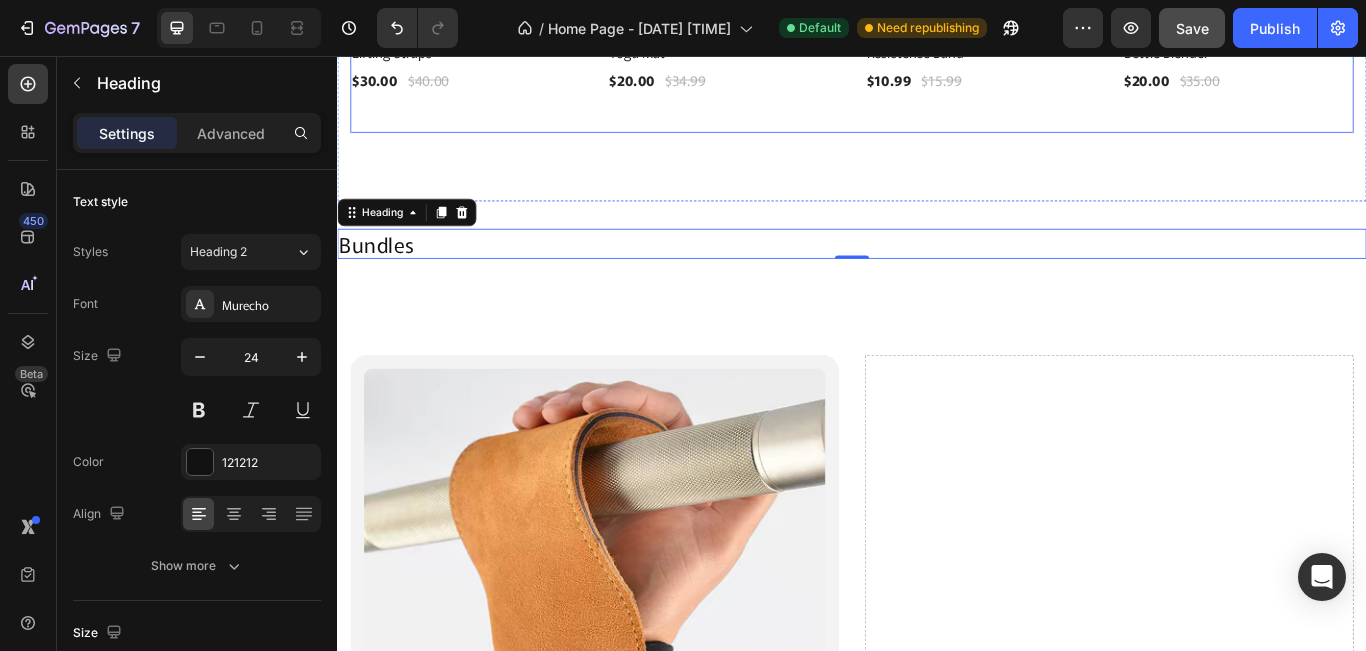 scroll, scrollTop: 1848, scrollLeft: 0, axis: vertical 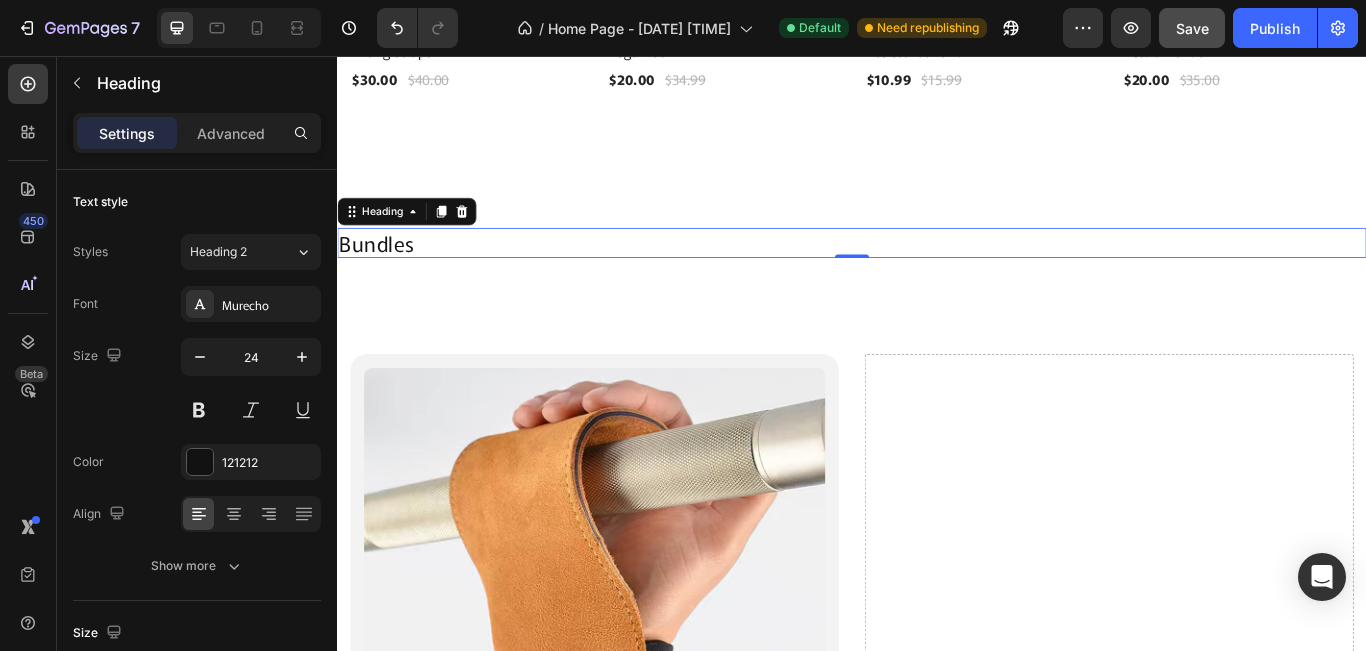 click on "Bundles" at bounding box center [937, 273] 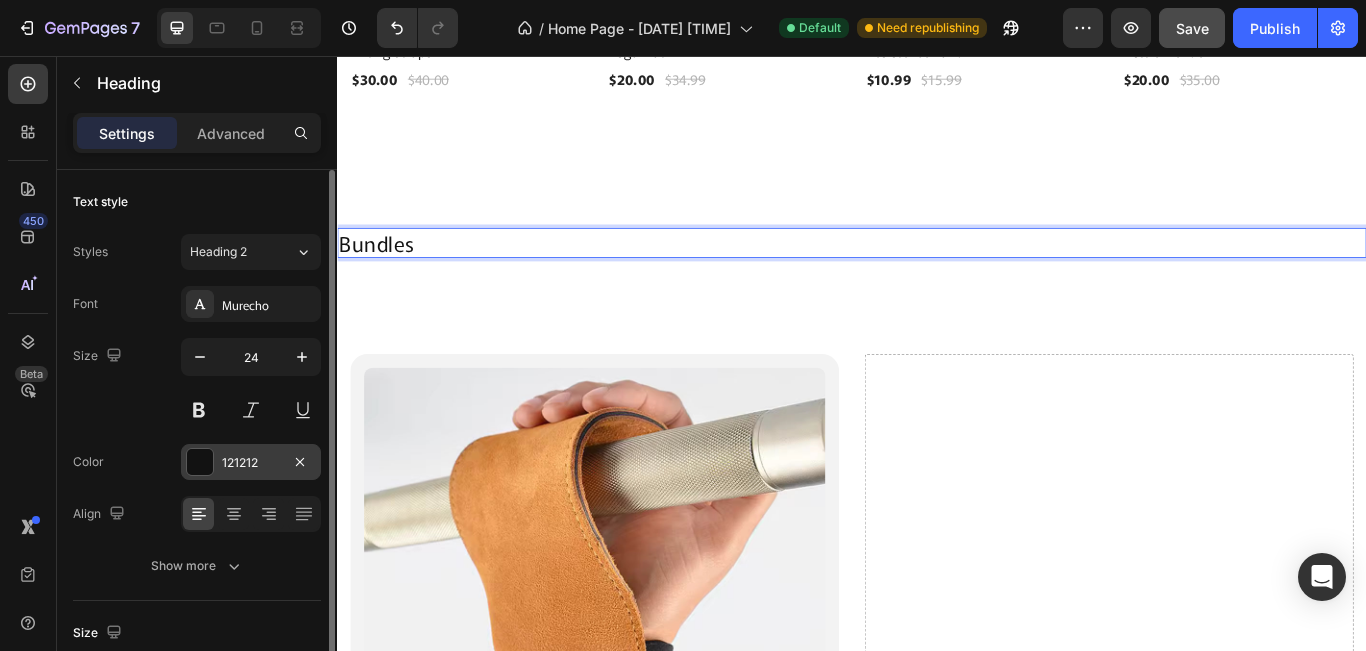 scroll, scrollTop: 133, scrollLeft: 0, axis: vertical 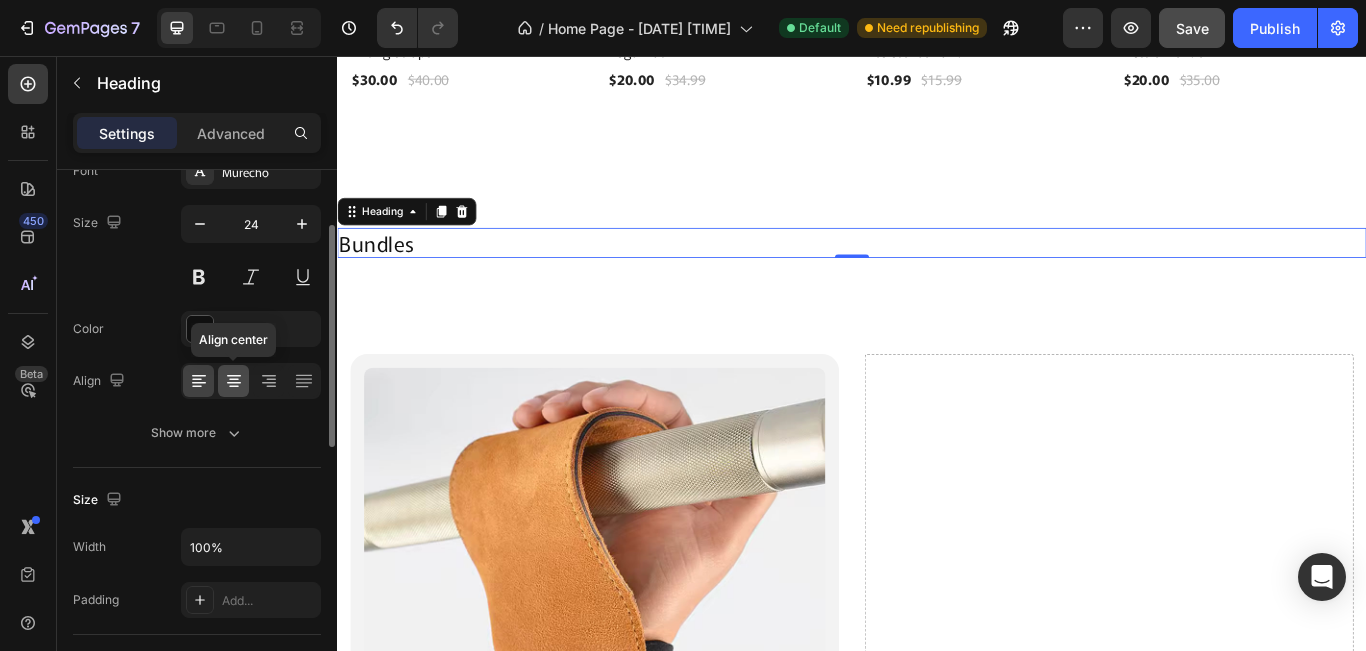 click 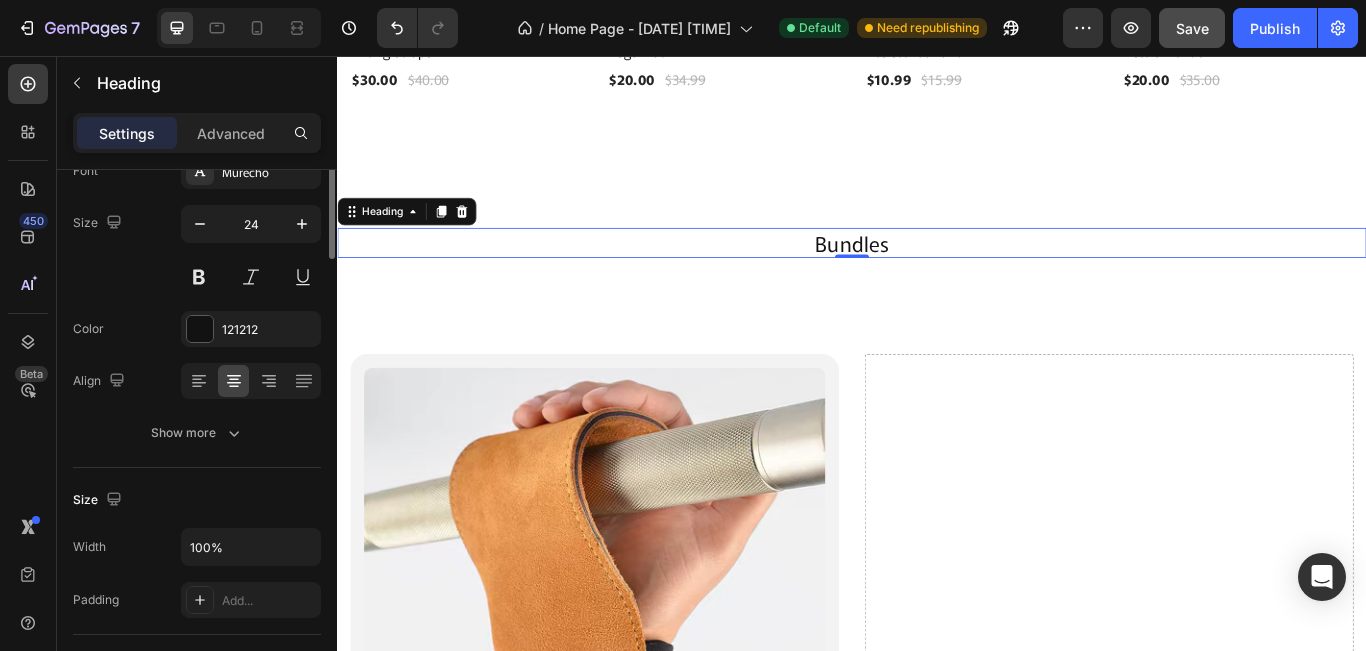 scroll, scrollTop: 0, scrollLeft: 0, axis: both 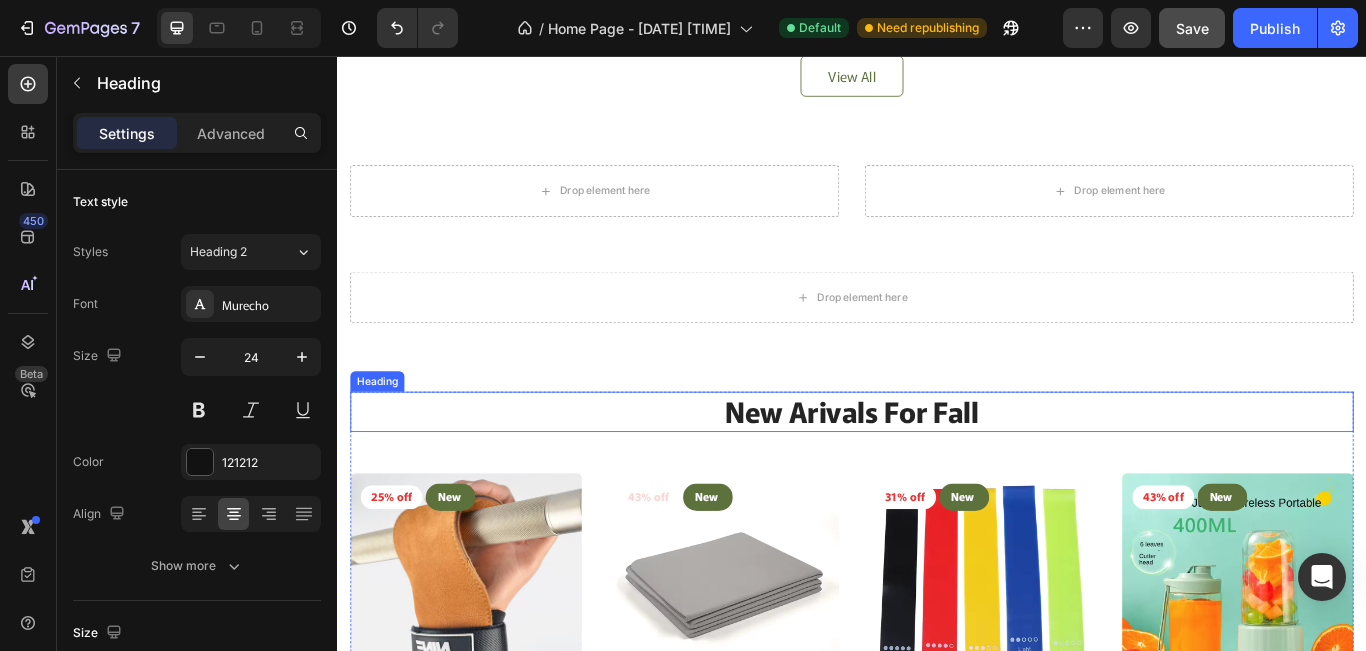 click on "New Arivals For Fall" at bounding box center (937, 470) 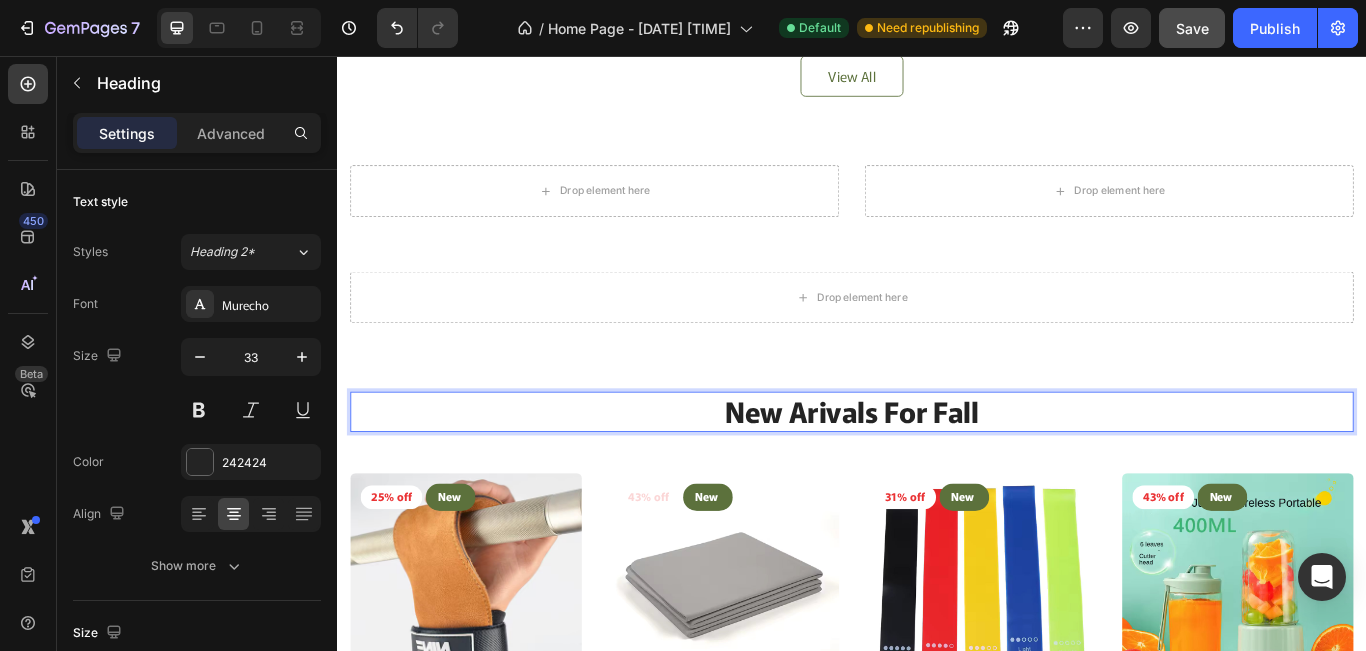 click on "New Arivals For Fall" at bounding box center [937, 470] 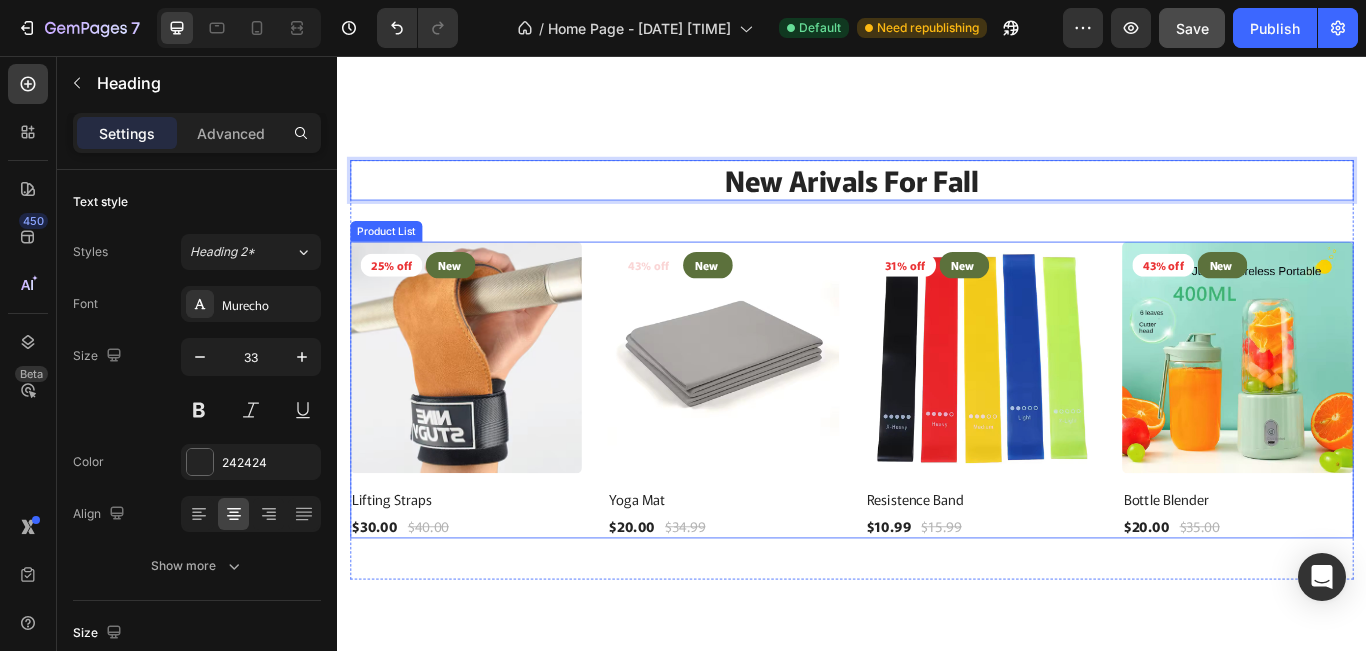 scroll, scrollTop: 1848, scrollLeft: 0, axis: vertical 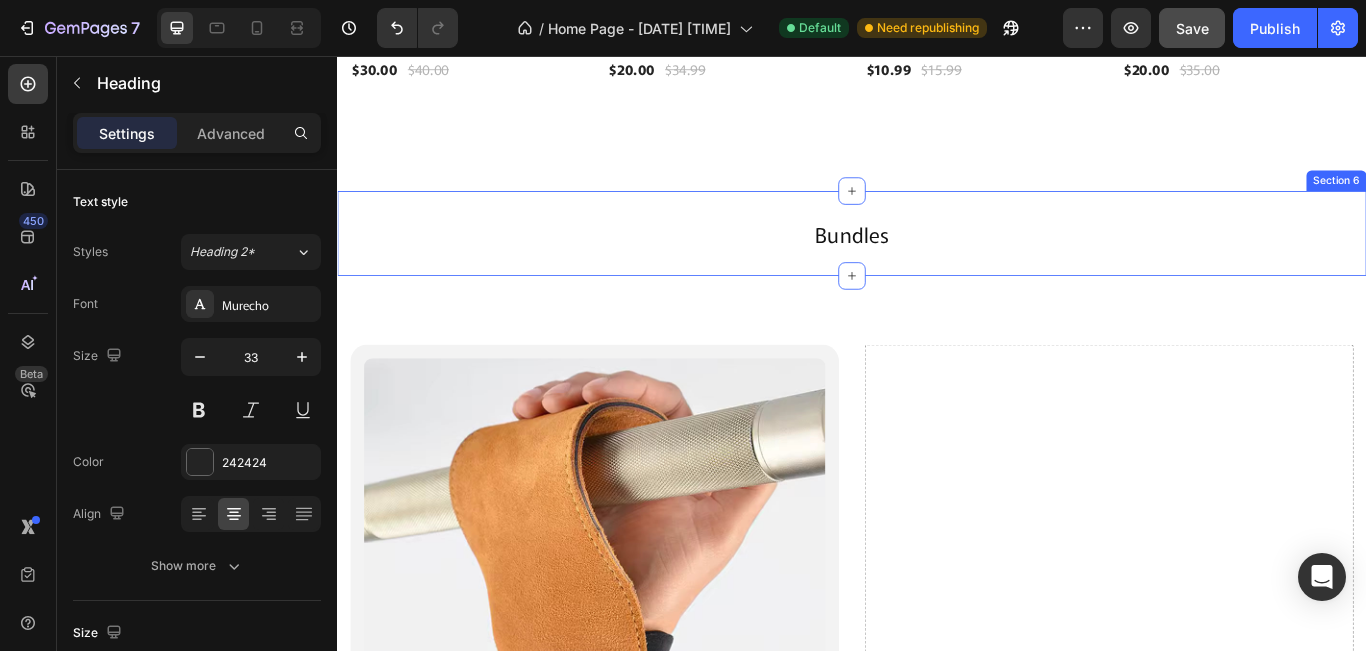 click on "Bundles Heading Section 6" at bounding box center [937, 262] 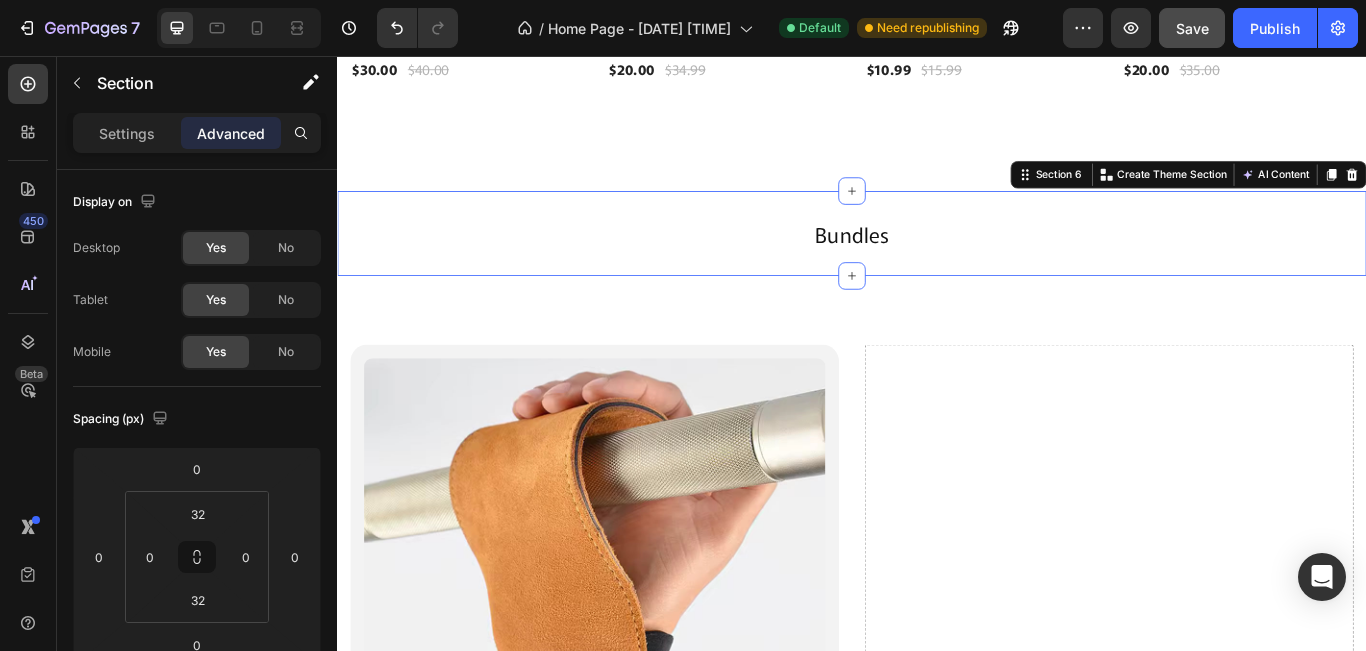 click on "Bundles Heading Section 6   You can create reusable sections Create Theme Section AI Content Write with GemAI What would you like to describe here? Tone and Voice Persuasive Product Lifting Straps Show more Generate" at bounding box center [937, 262] 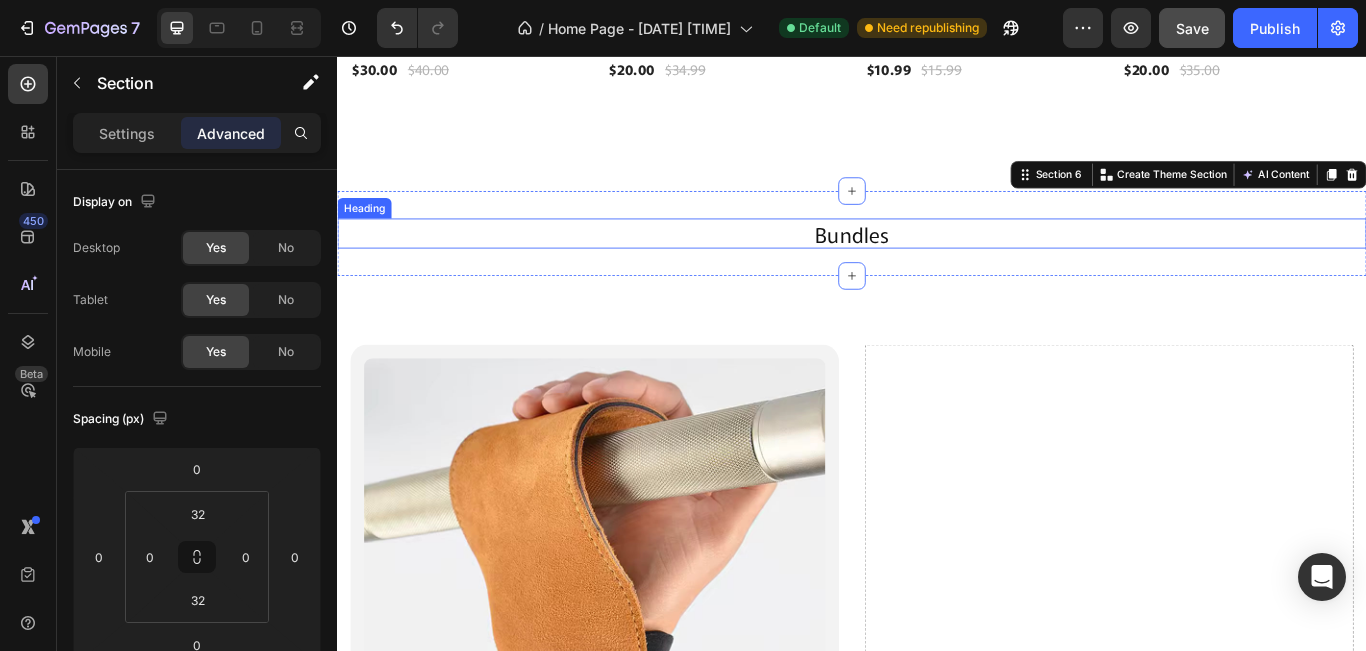 click on "Bundles" at bounding box center [937, 262] 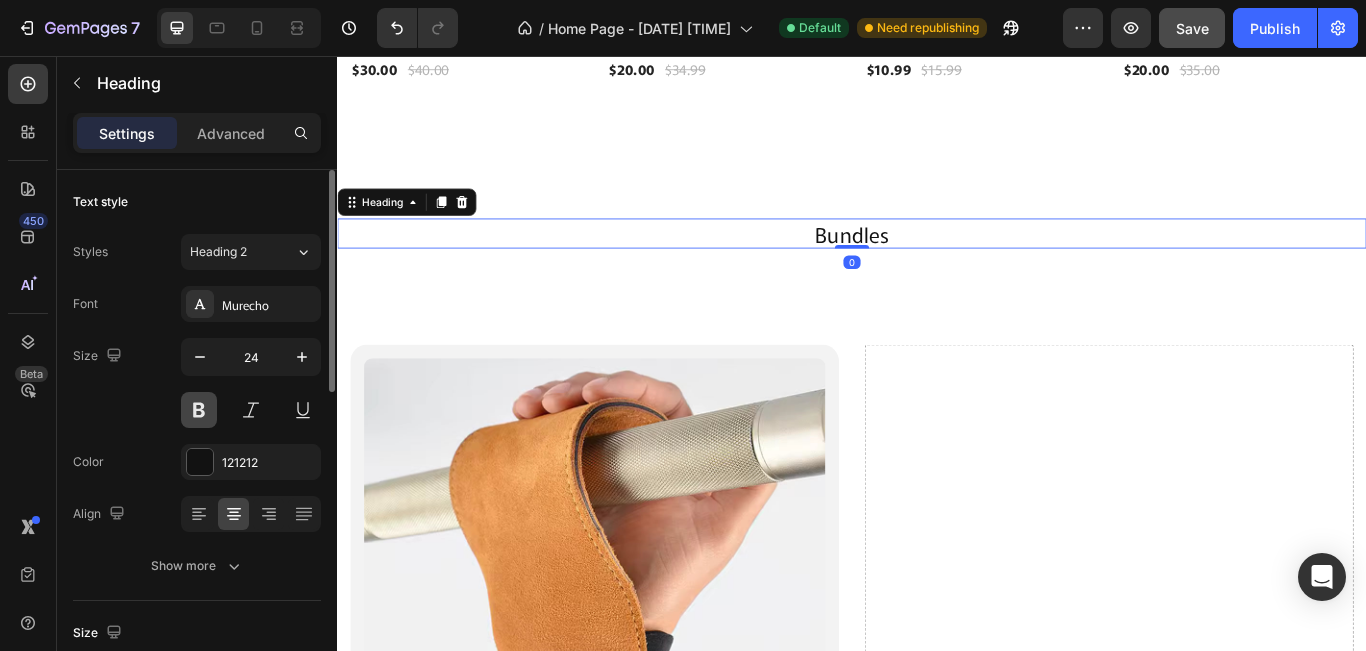 click at bounding box center (199, 410) 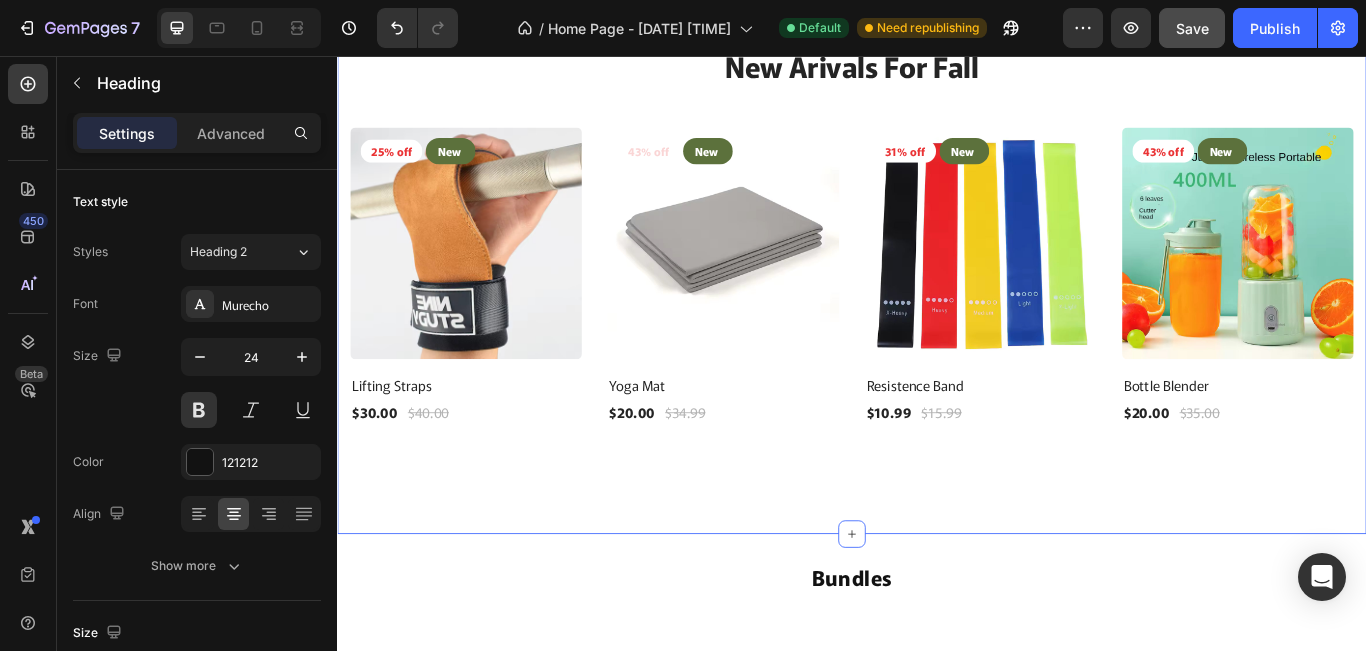 scroll, scrollTop: 1315, scrollLeft: 0, axis: vertical 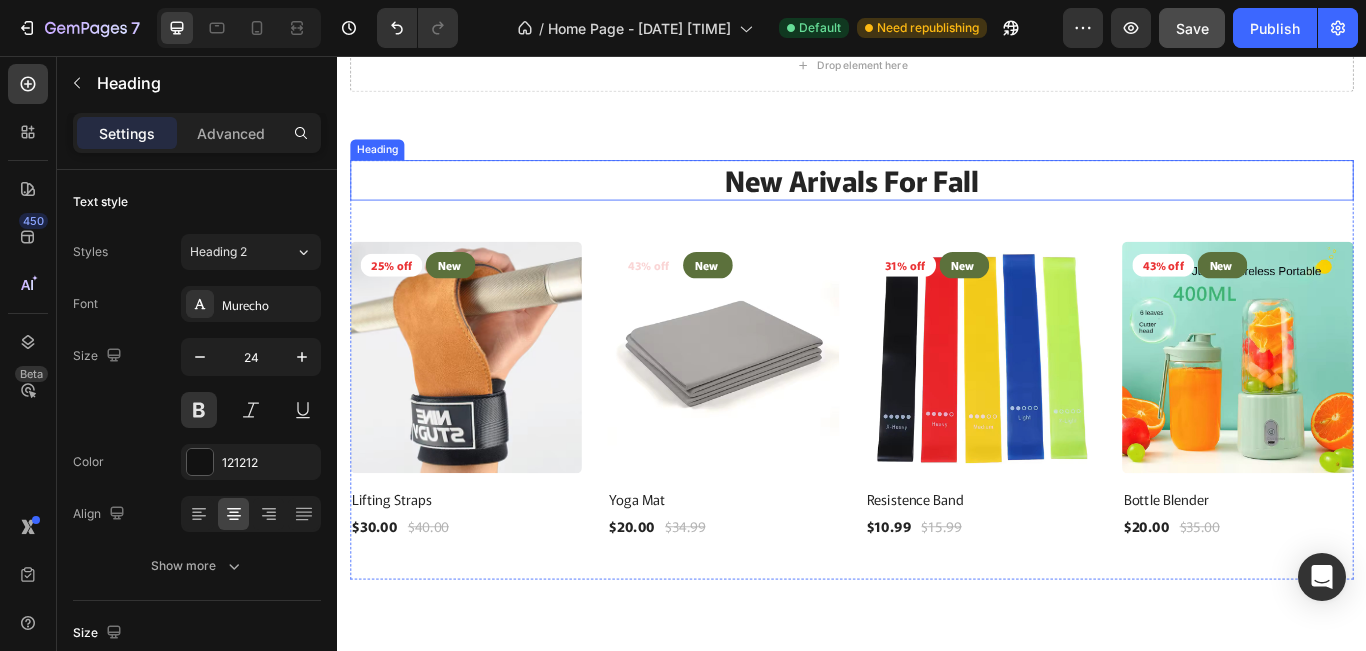 click on "New Arivals For Fall" at bounding box center [937, 200] 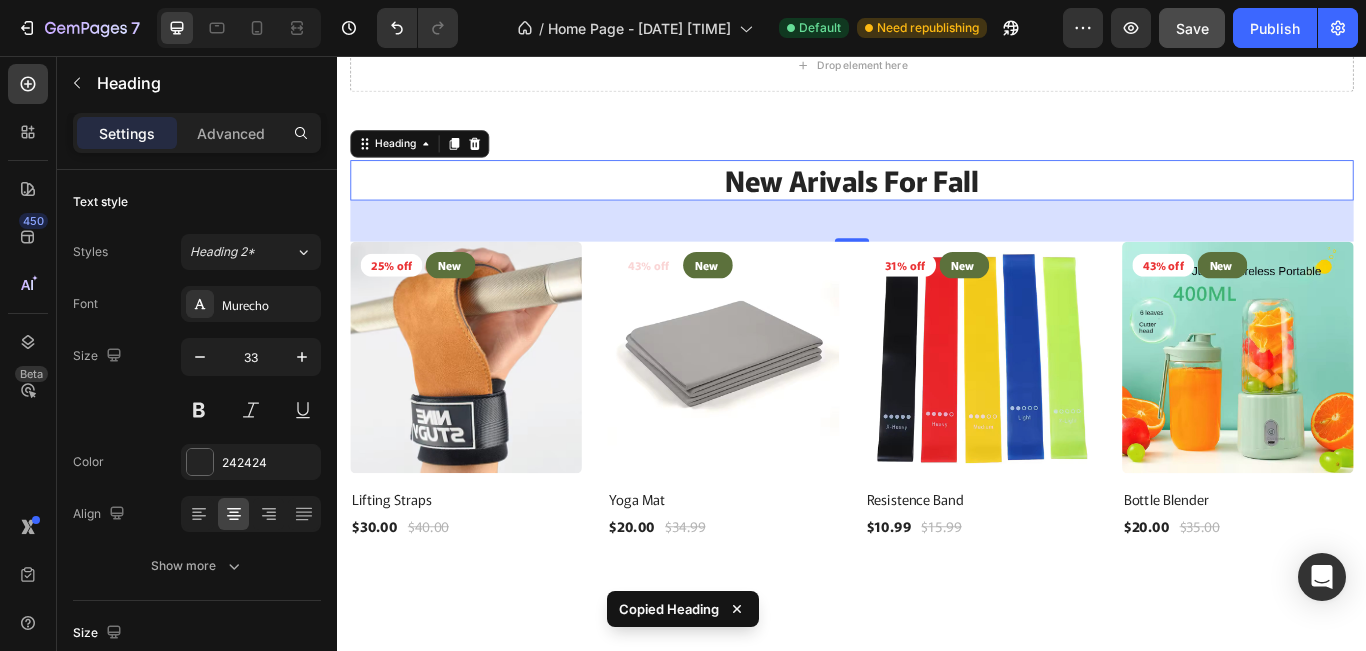 scroll, scrollTop: 1848, scrollLeft: 0, axis: vertical 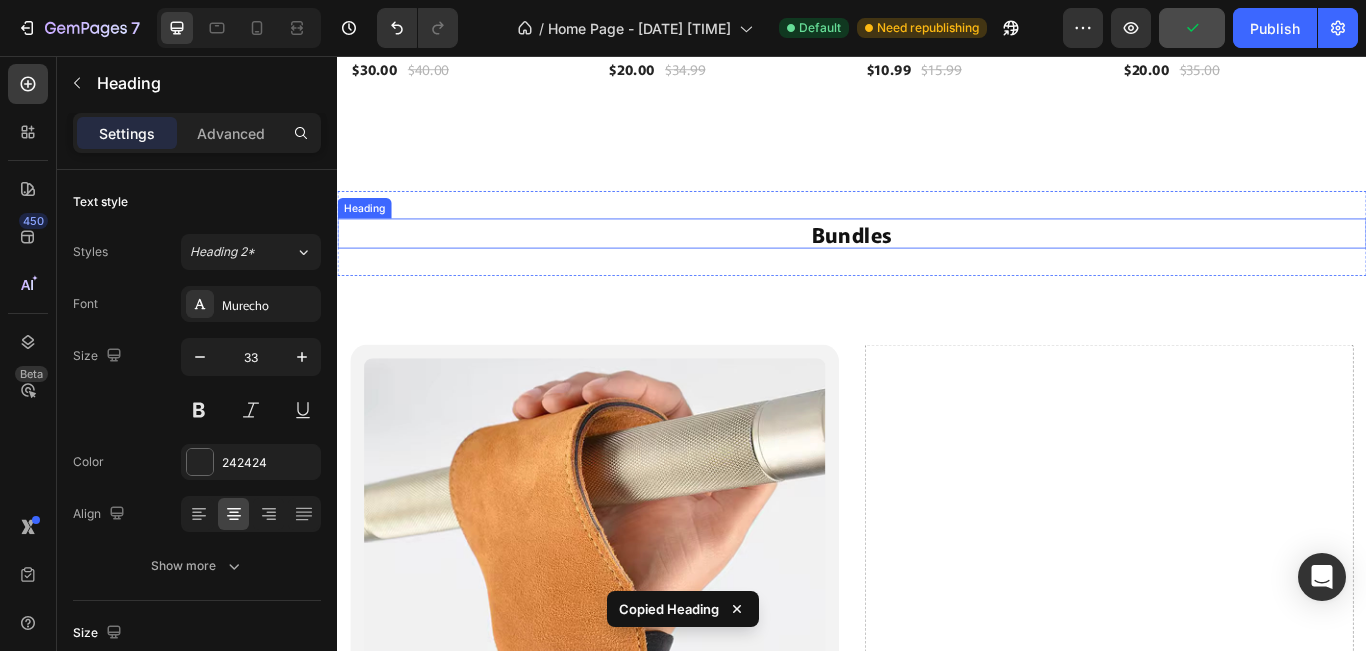 click on "Bundles" at bounding box center [937, 262] 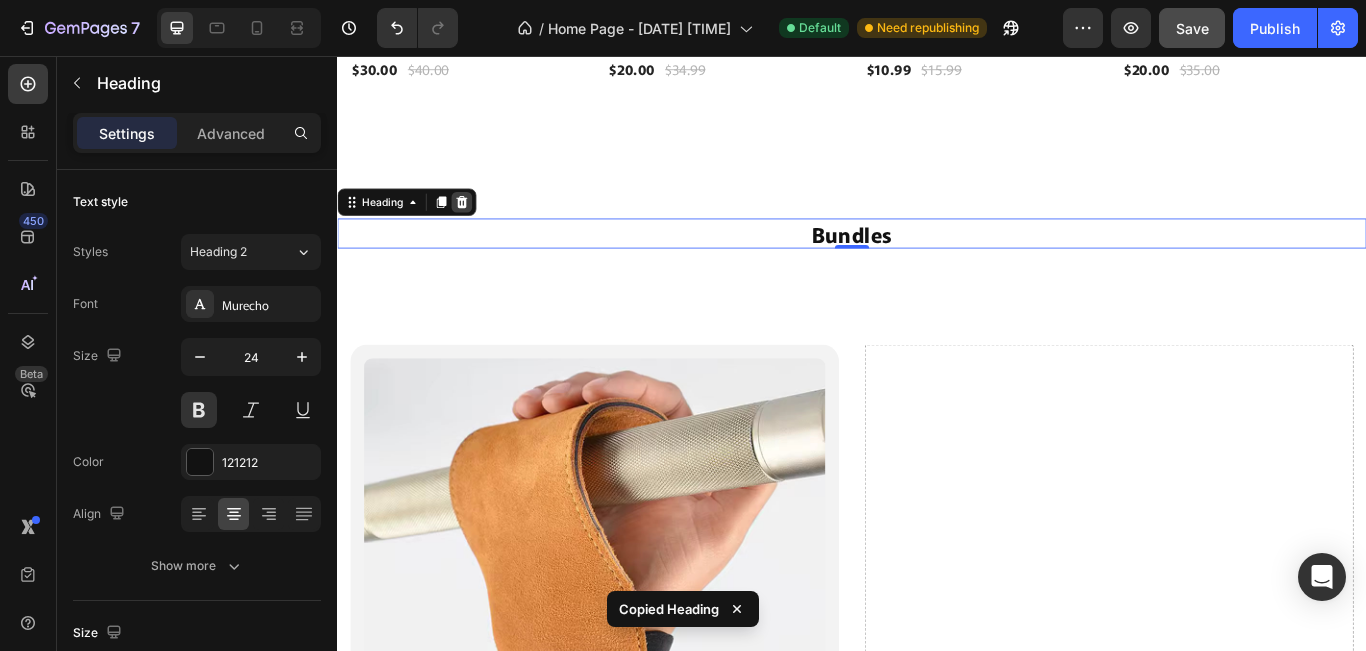 click at bounding box center [482, 226] 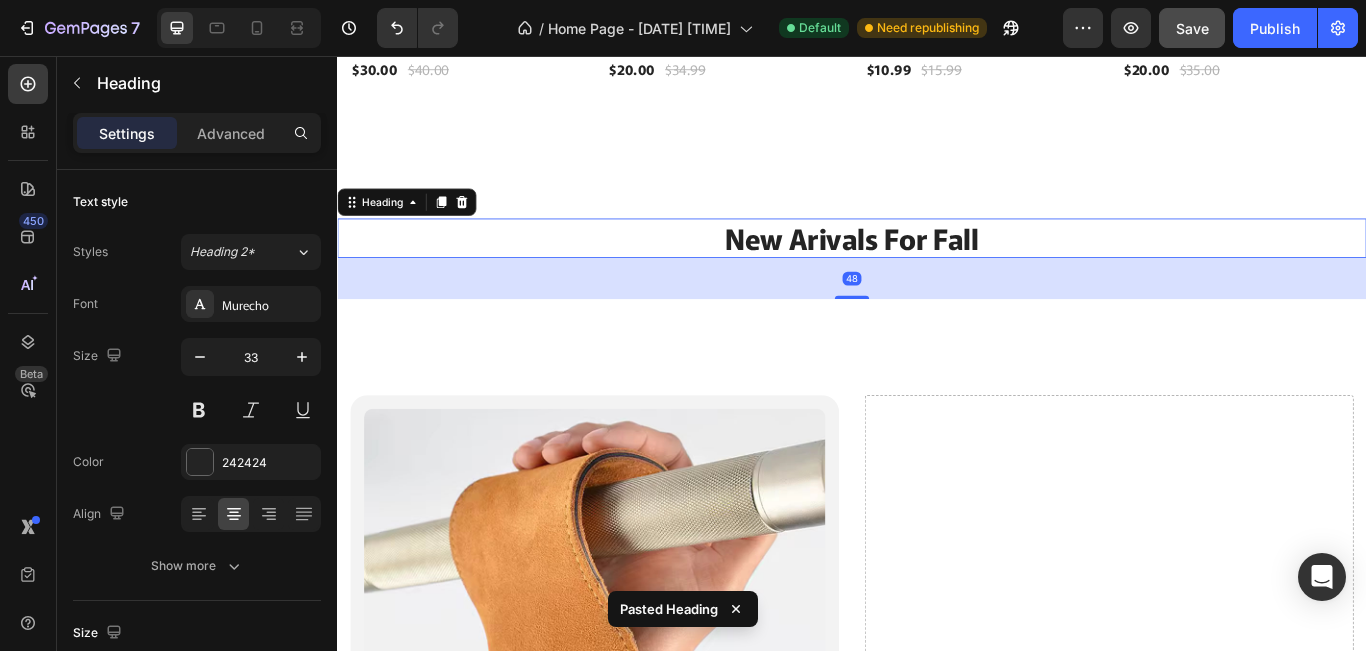 click on "New Arivals For Fall" at bounding box center (937, 268) 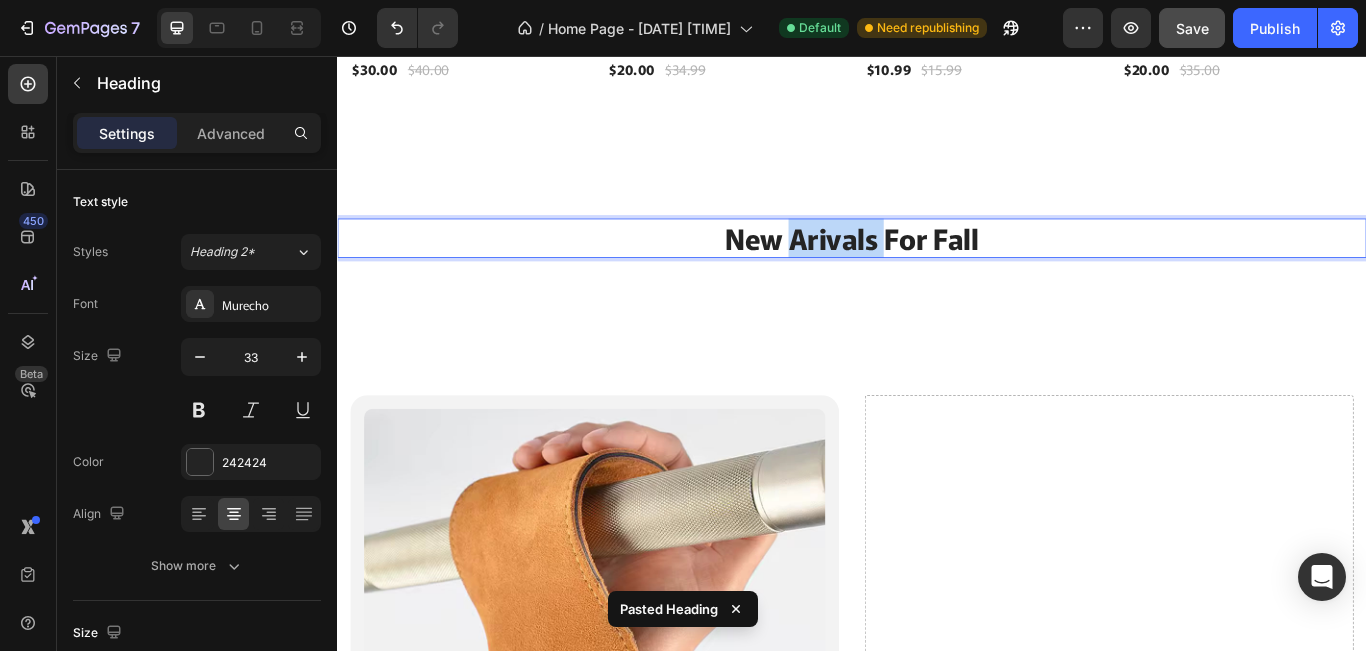 click on "New Arivals For Fall" at bounding box center (937, 268) 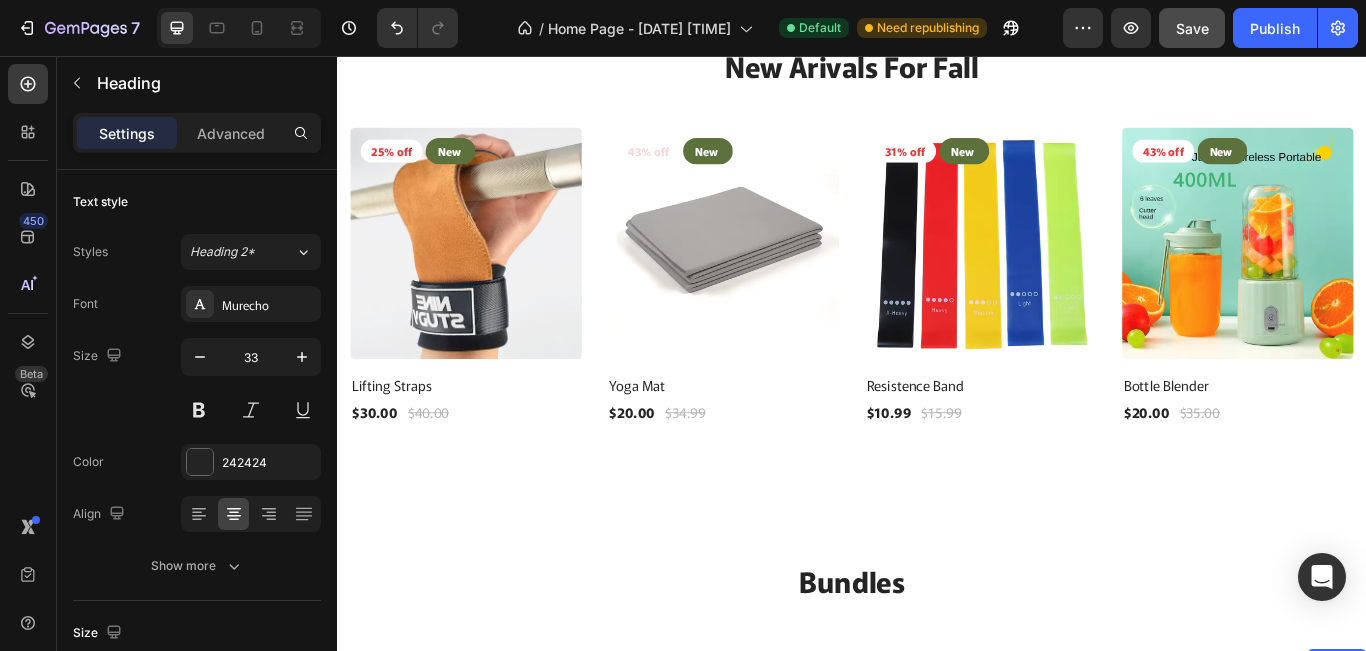 scroll, scrollTop: 1715, scrollLeft: 0, axis: vertical 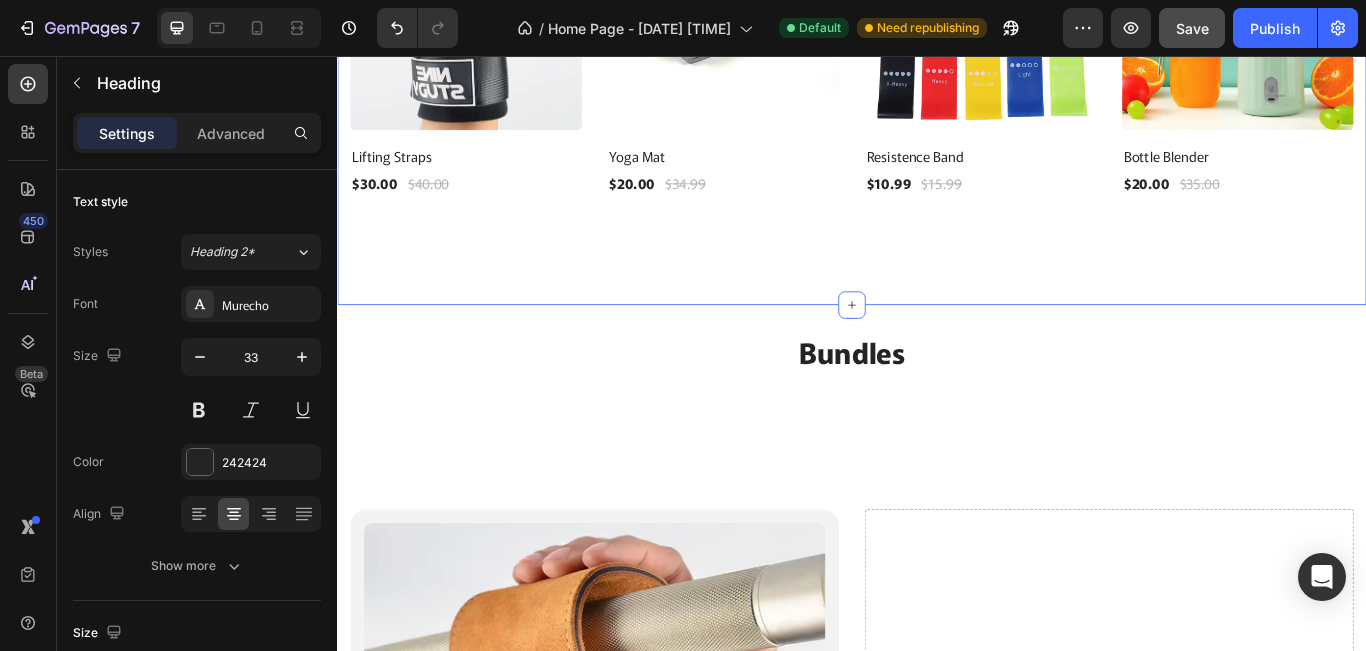 click on "New Arivals For Fall Heading 25% off Product Badge New Text block Row Row Product Images Row Product Title $30.00 Product Price Product Price $40.00 Product Price Product Price Row Row Product List 43% off Product Badge New Text block Row Row Product Images Row Product Title $20.00 Product Price Product Price $34.99 Product Price Product Price Row Row Product List 31% off Product Badge New Text block Row Row Product Images Row Product Title $10.99 Product Price Product Price $15.99 Product Price Product Price Row Row Product List 43% off Product Badge New Text block Row Row Product Images Row Product Title $20.00 Product Price Product Price $35.00 Product Price Product Price Row Row Product List Product List Row Section 5" at bounding box center (937, 21) 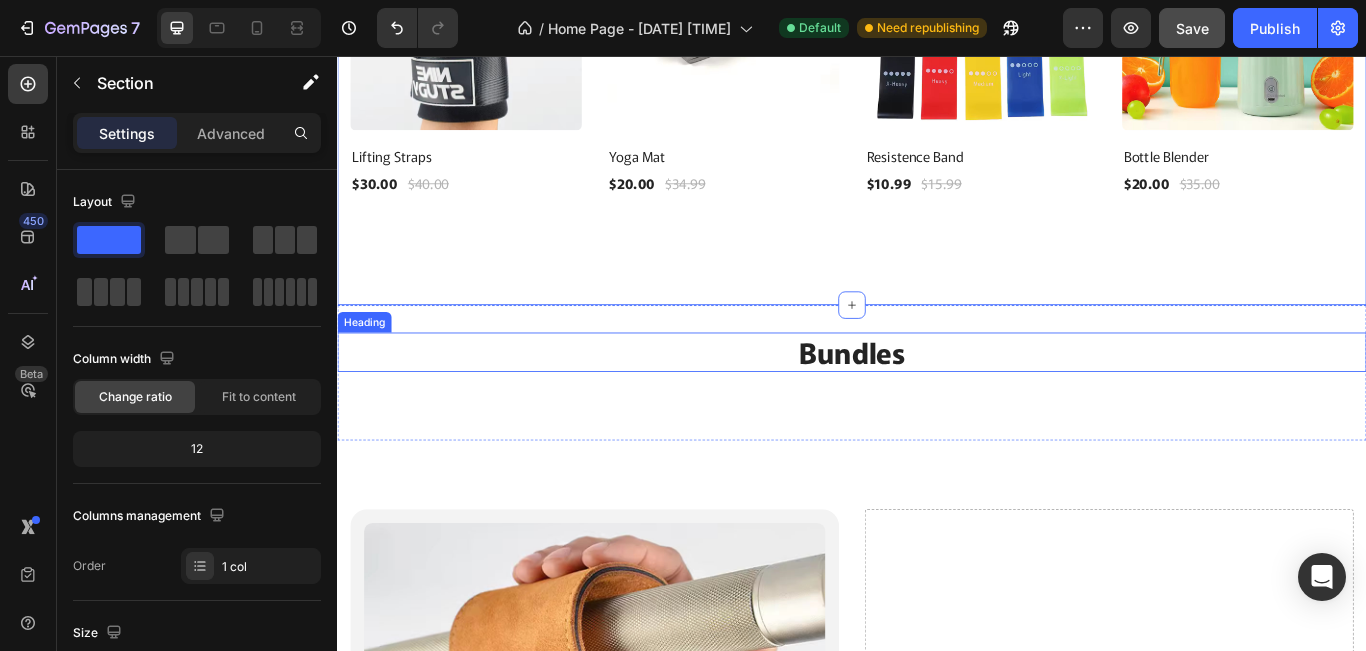click on "Bundles Heading" at bounding box center (937, 425) 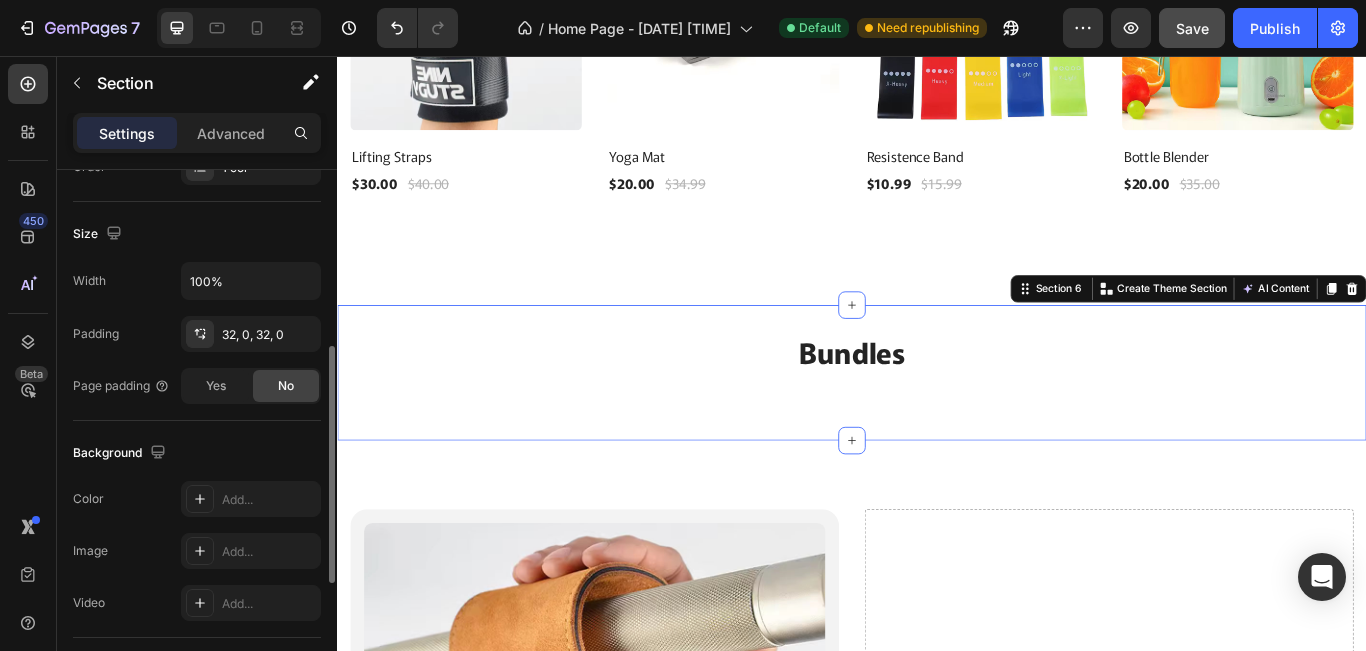 scroll, scrollTop: 266, scrollLeft: 0, axis: vertical 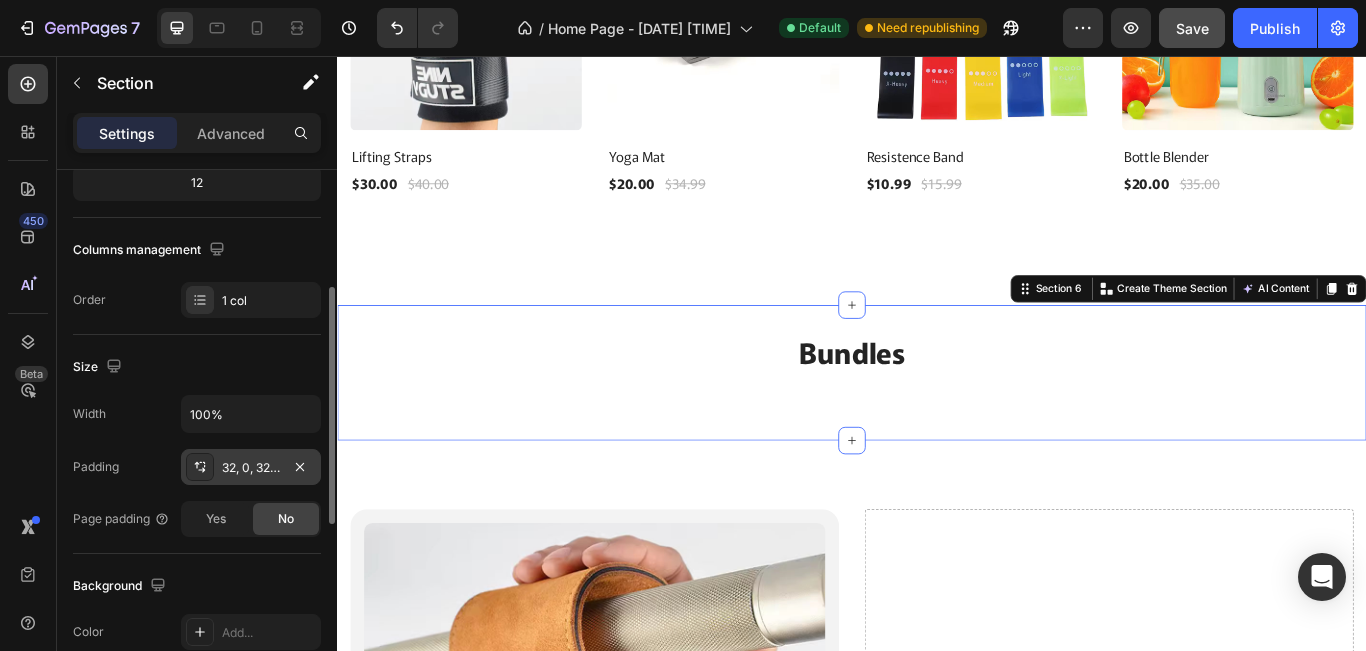 click on "32, 0, 32, 0" at bounding box center (251, 468) 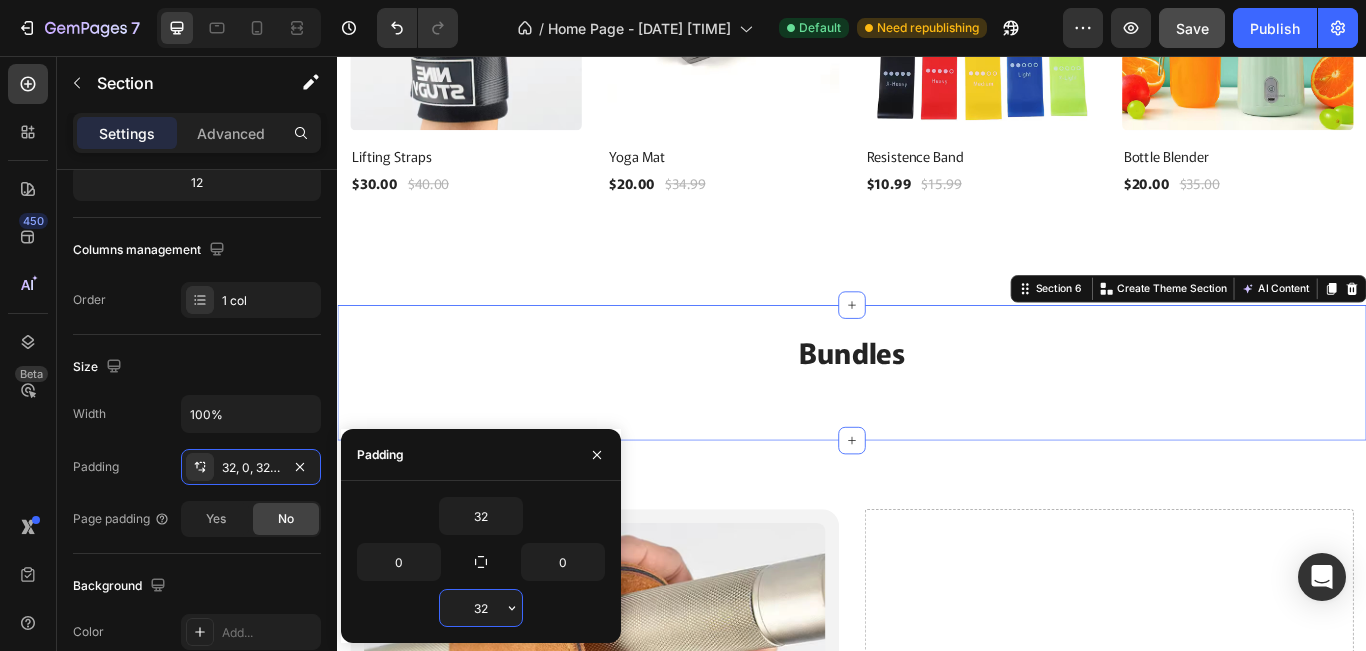 click on "32" at bounding box center [481, 608] 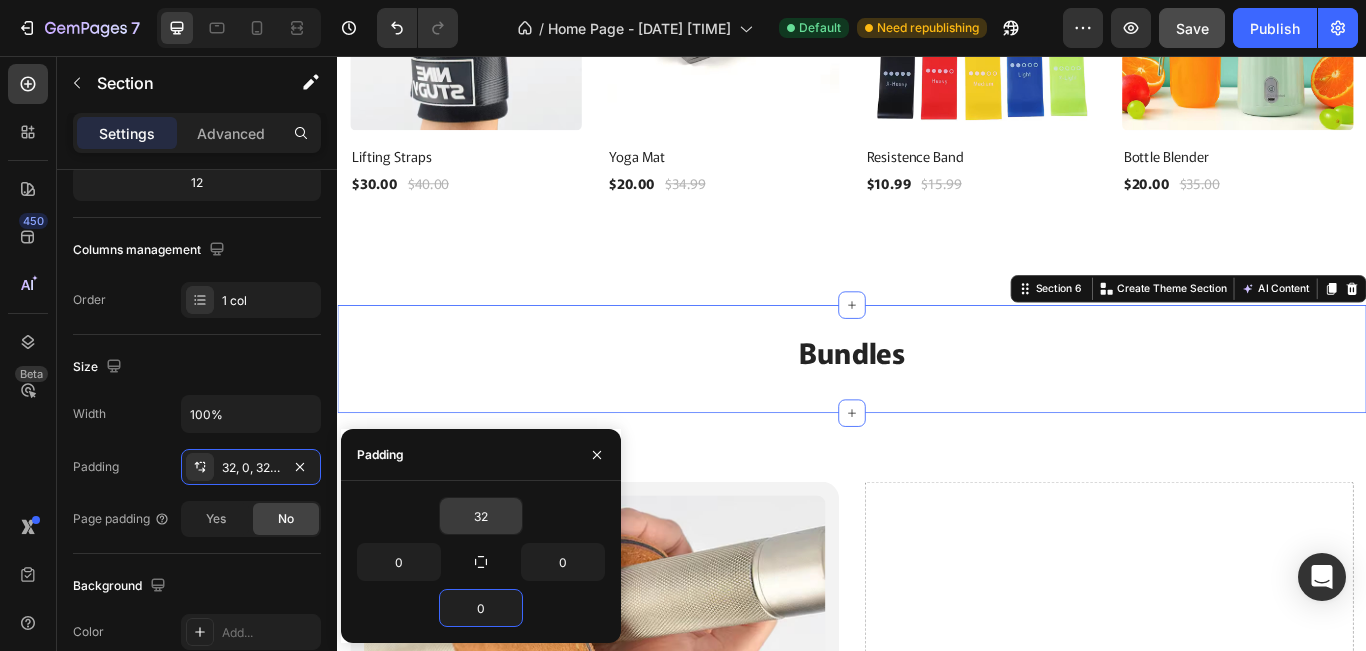 type on "0" 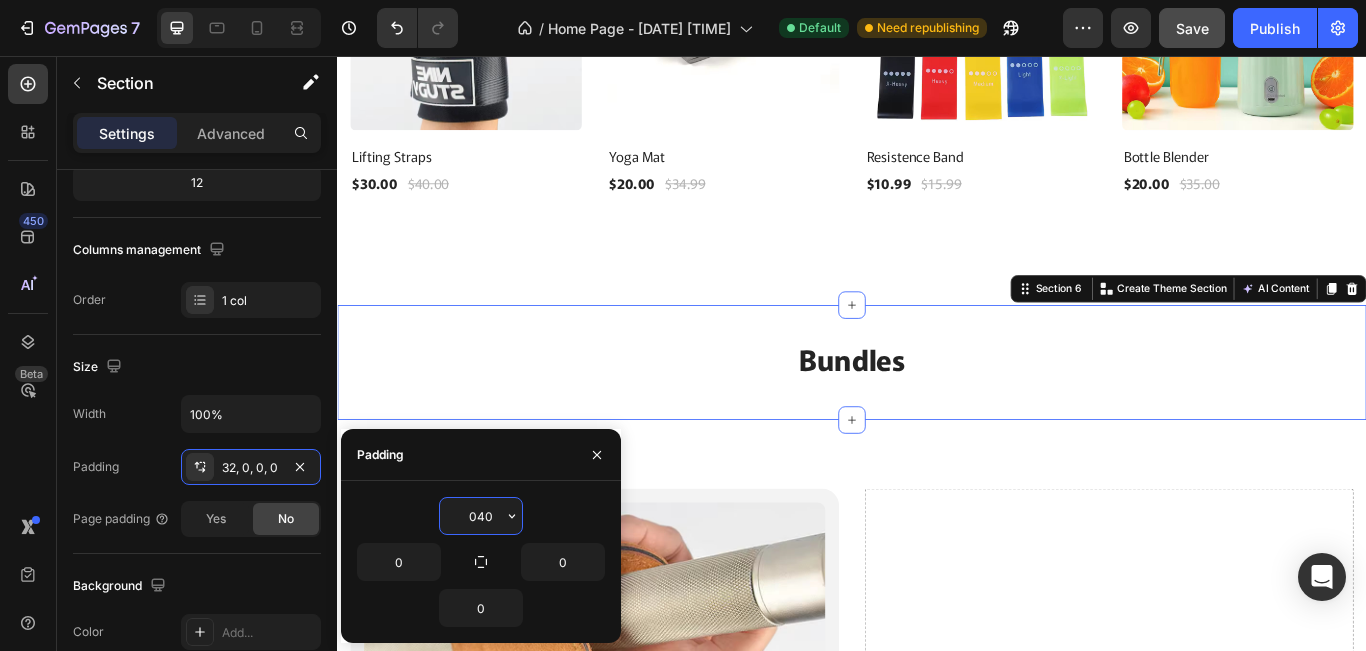 click on "040" at bounding box center [481, 516] 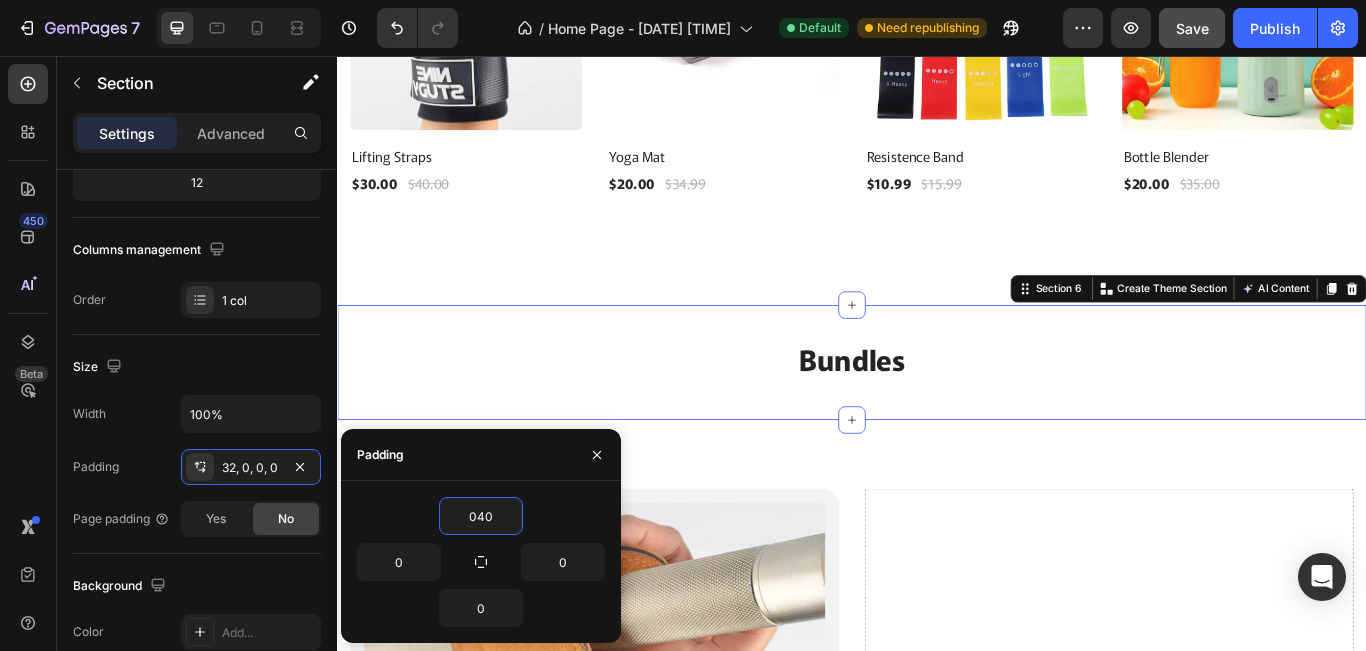 scroll, scrollTop: 1981, scrollLeft: 0, axis: vertical 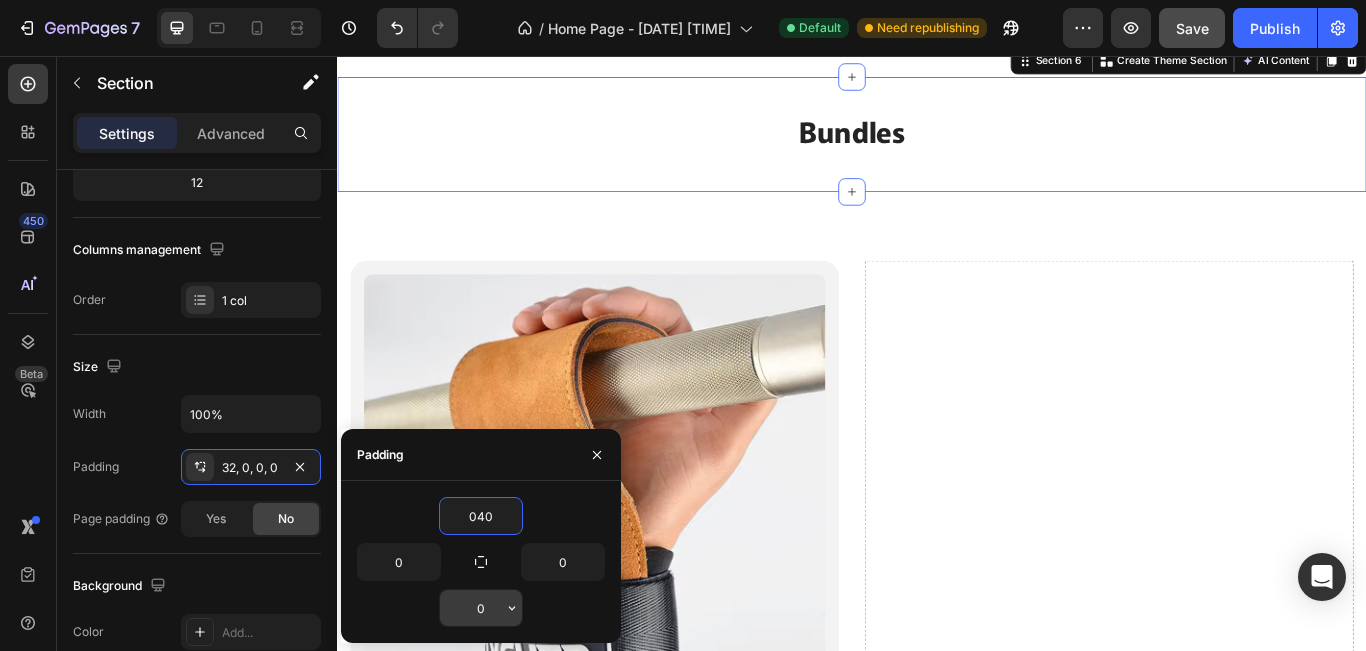type on "40" 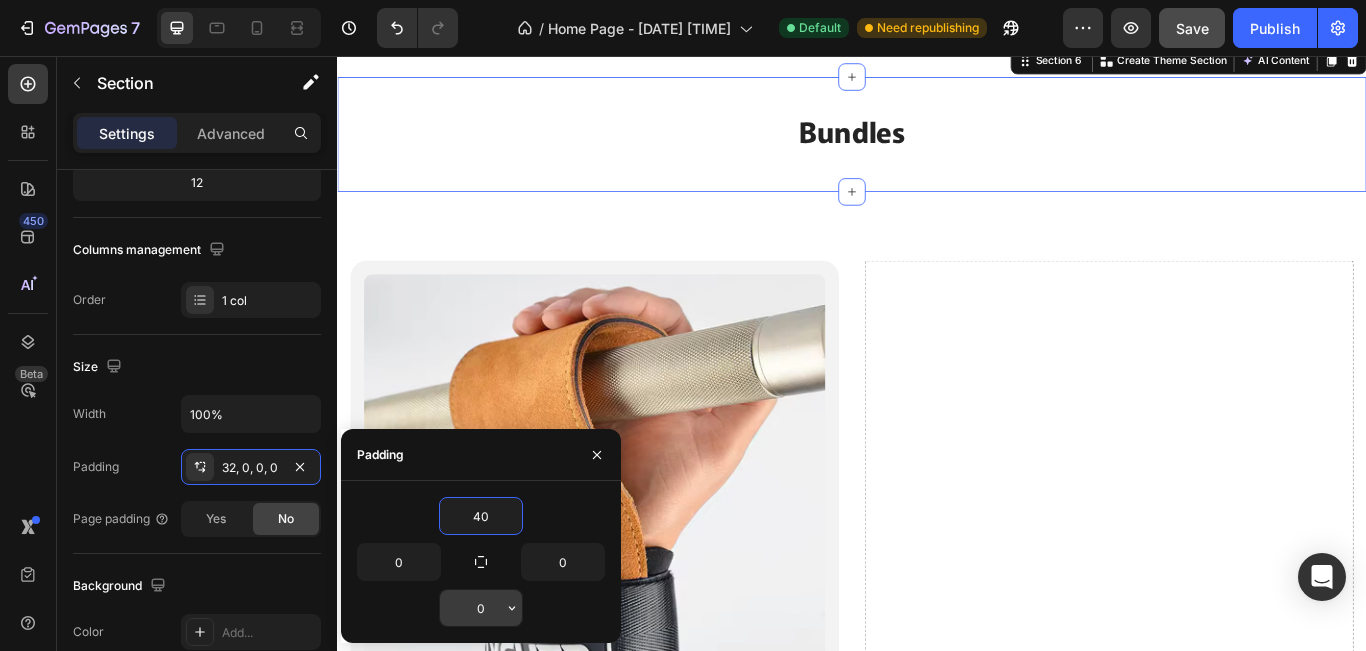 click on "0" at bounding box center (481, 608) 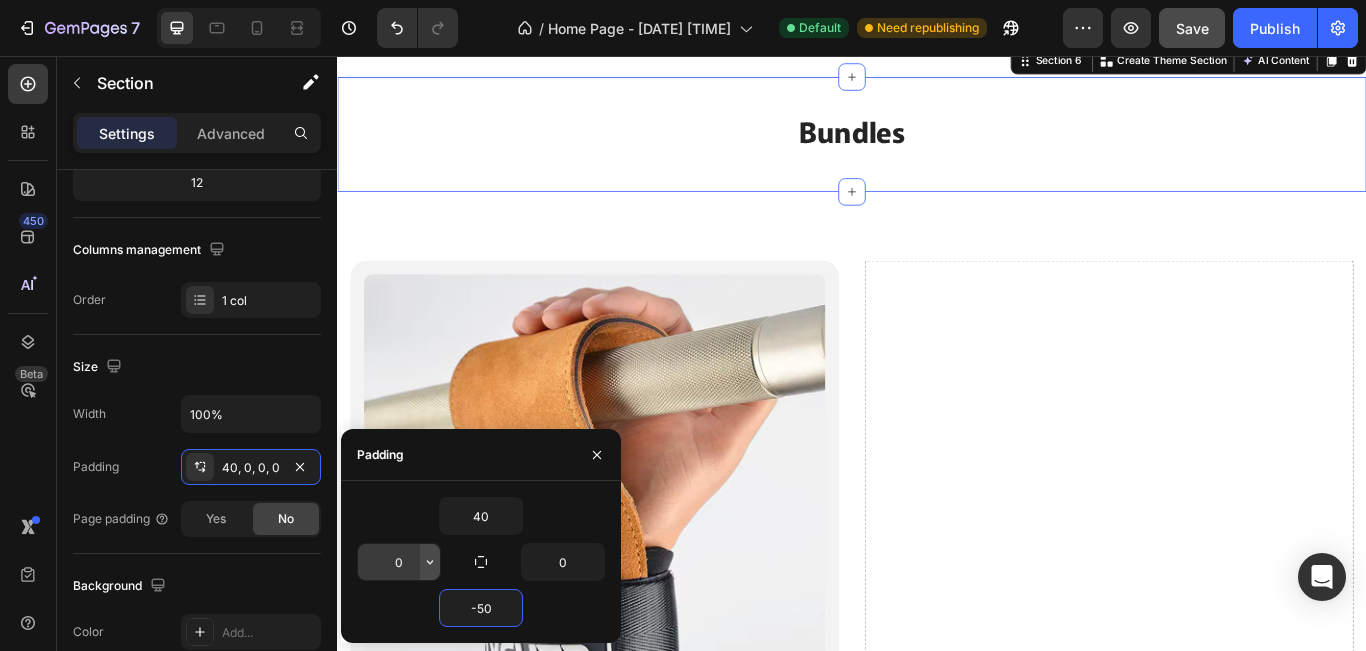 type on "0" 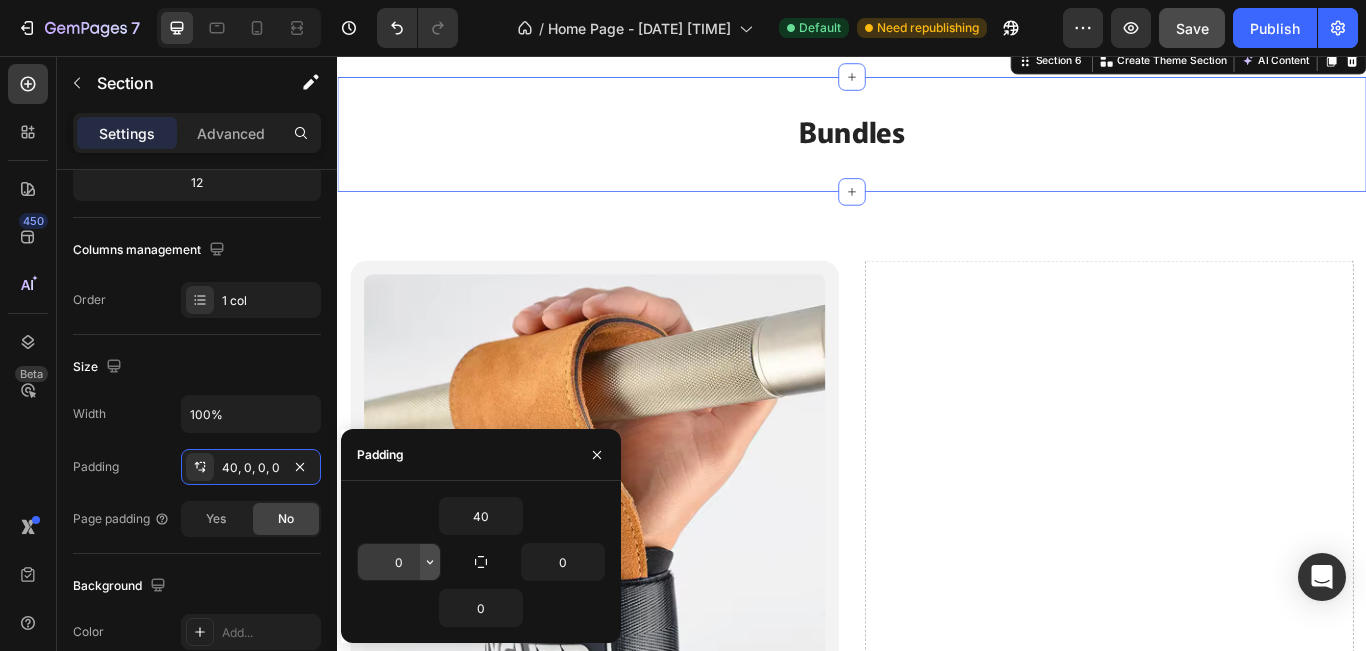click 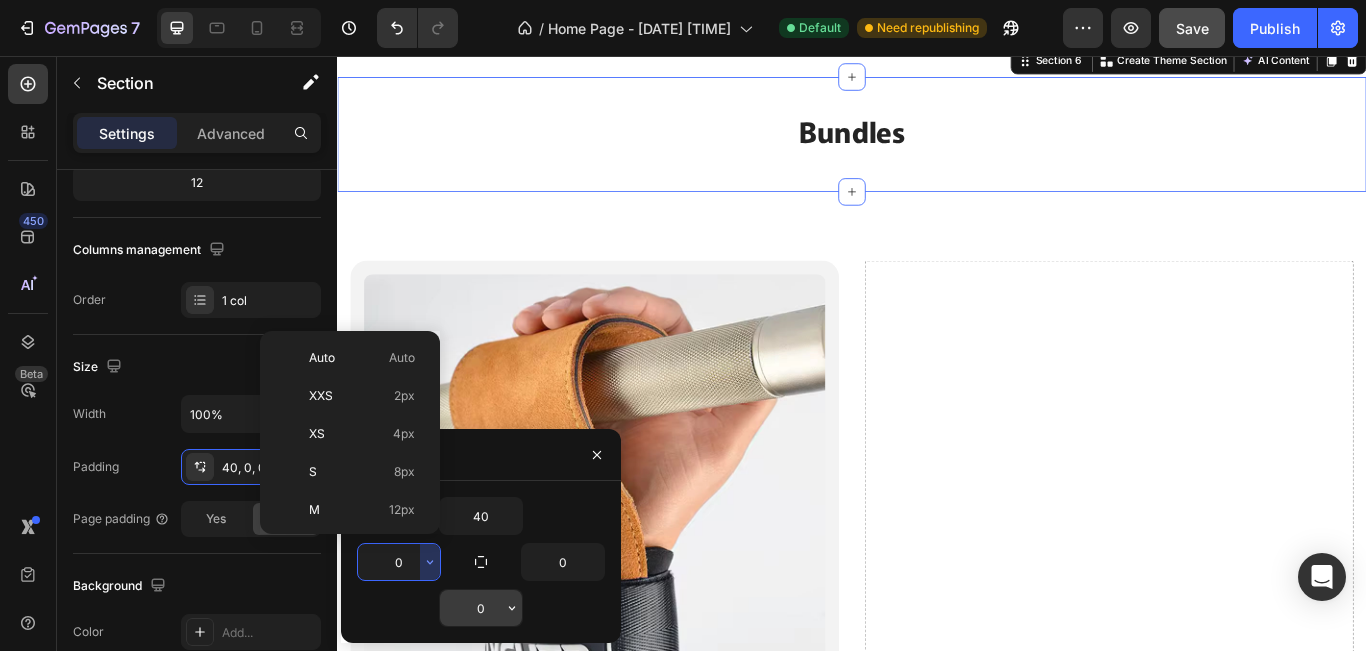 click on "0" at bounding box center (481, 608) 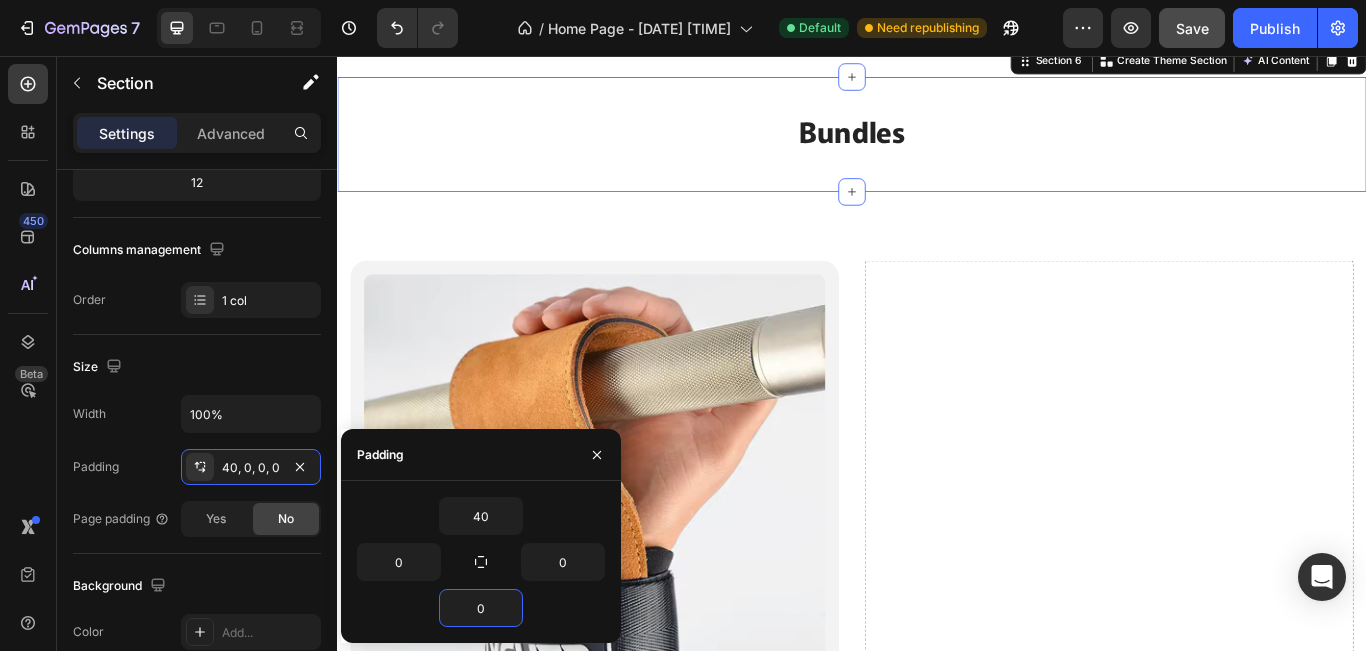 click on "0" at bounding box center (481, 608) 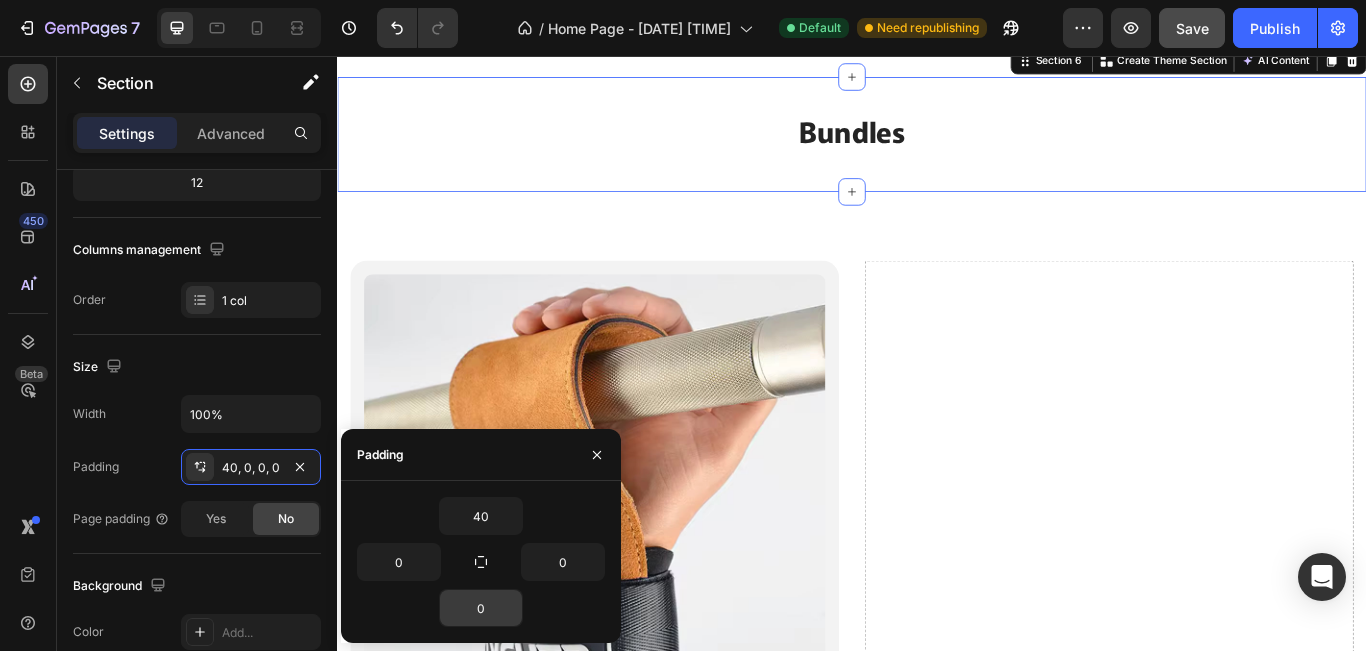 click on "0" at bounding box center (481, 608) 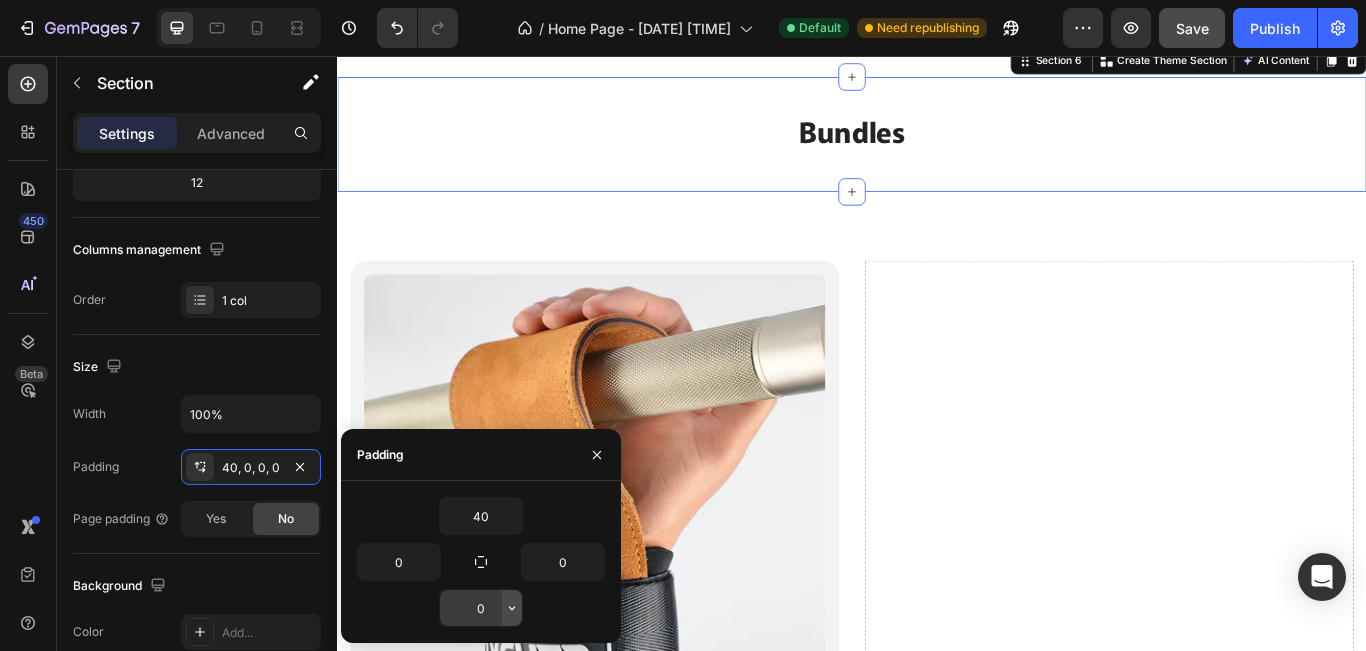 click 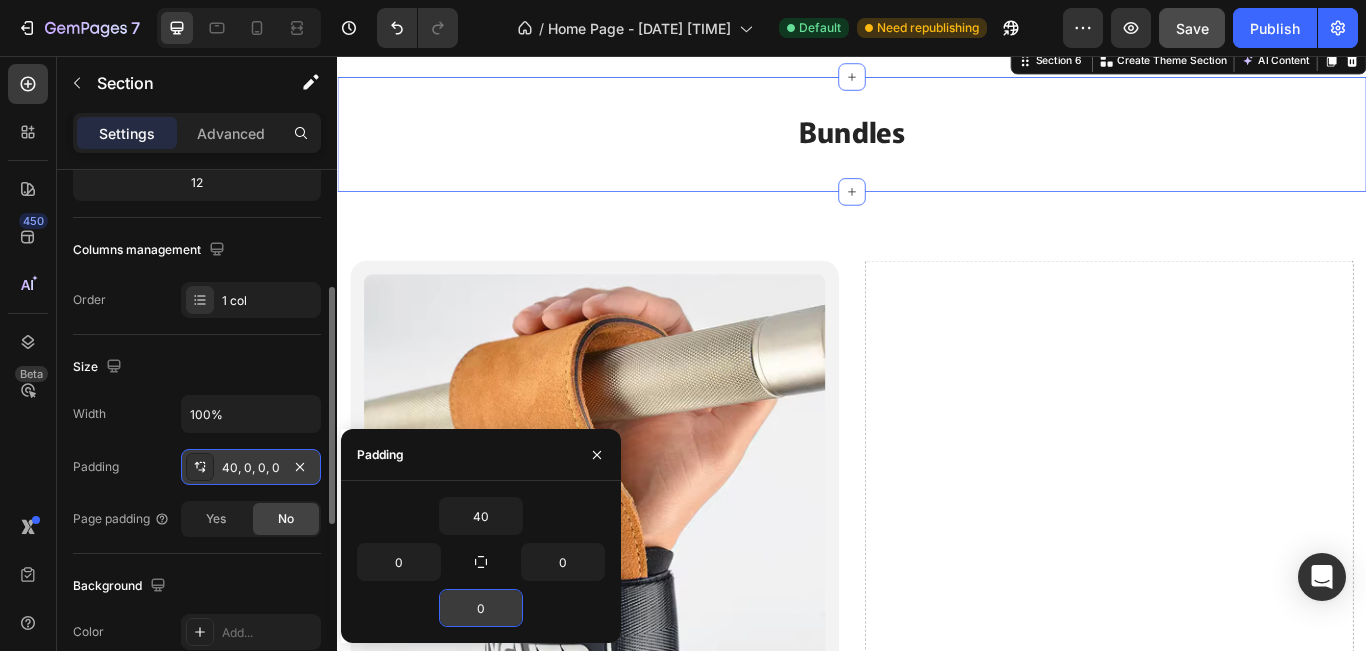scroll, scrollTop: 399, scrollLeft: 0, axis: vertical 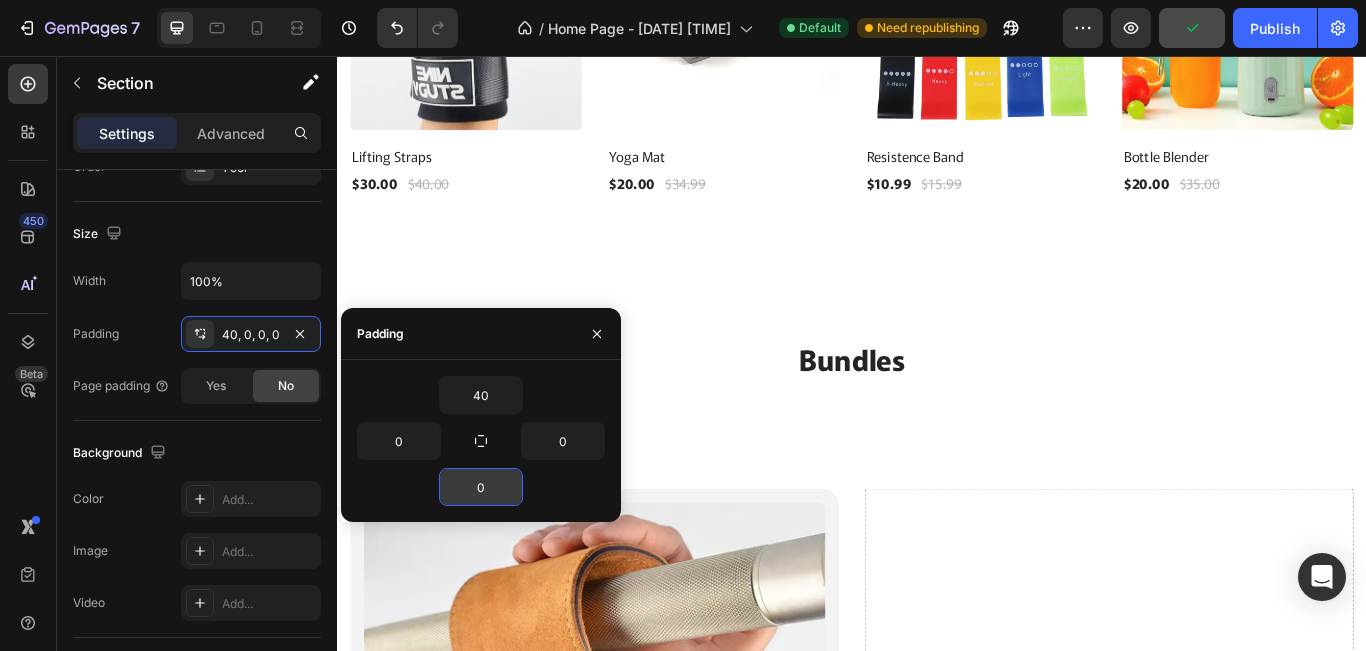 click on "Bundles Heading Section 6" at bounding box center (937, 413) 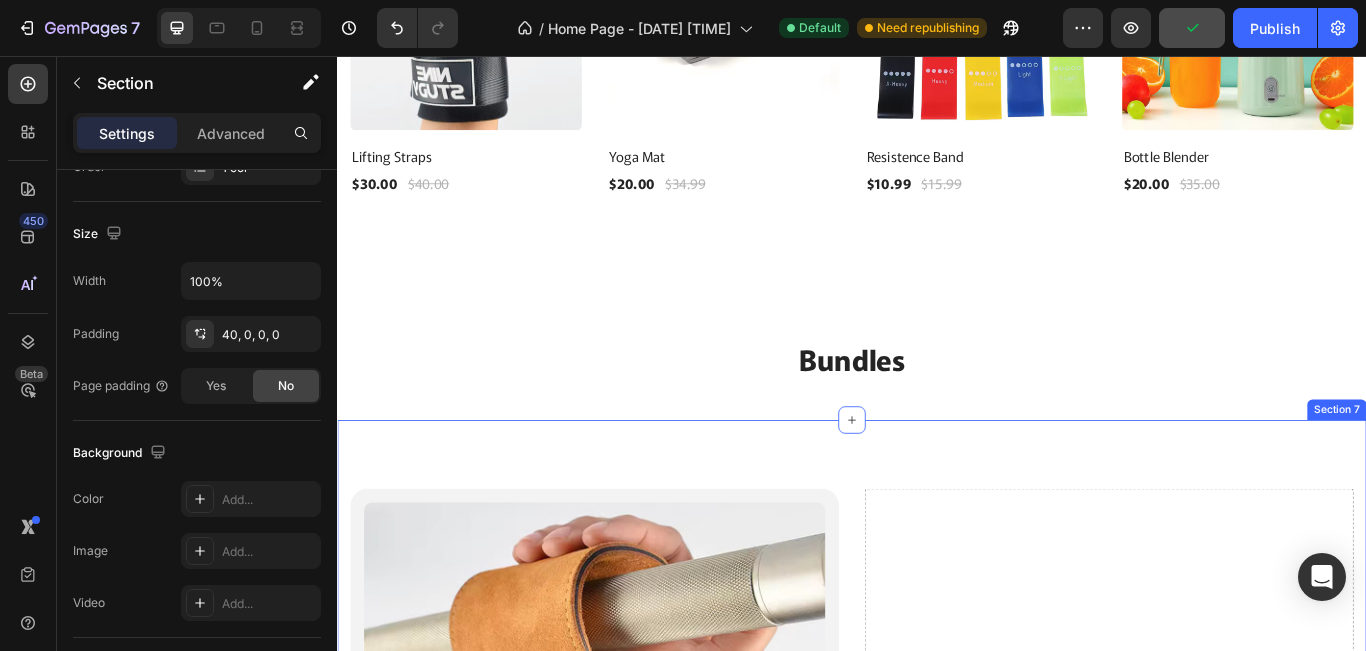click on "Product Images New BUNDLE Text Block Fitness Heading Take your training to the next level with this ultimate fitness bundle Text Block Icon Icon Icon Icon Icon Icon List 42 Reviews Text Block Row $40.00 Product Price Product Price $30.00 Product Price Product Price Row Lifting straps + Resistance bands Text Block
1
Product Quantity Add to cart Add to Cart Row Product Row
Drop element here Row Section 7" at bounding box center [937, 1022] 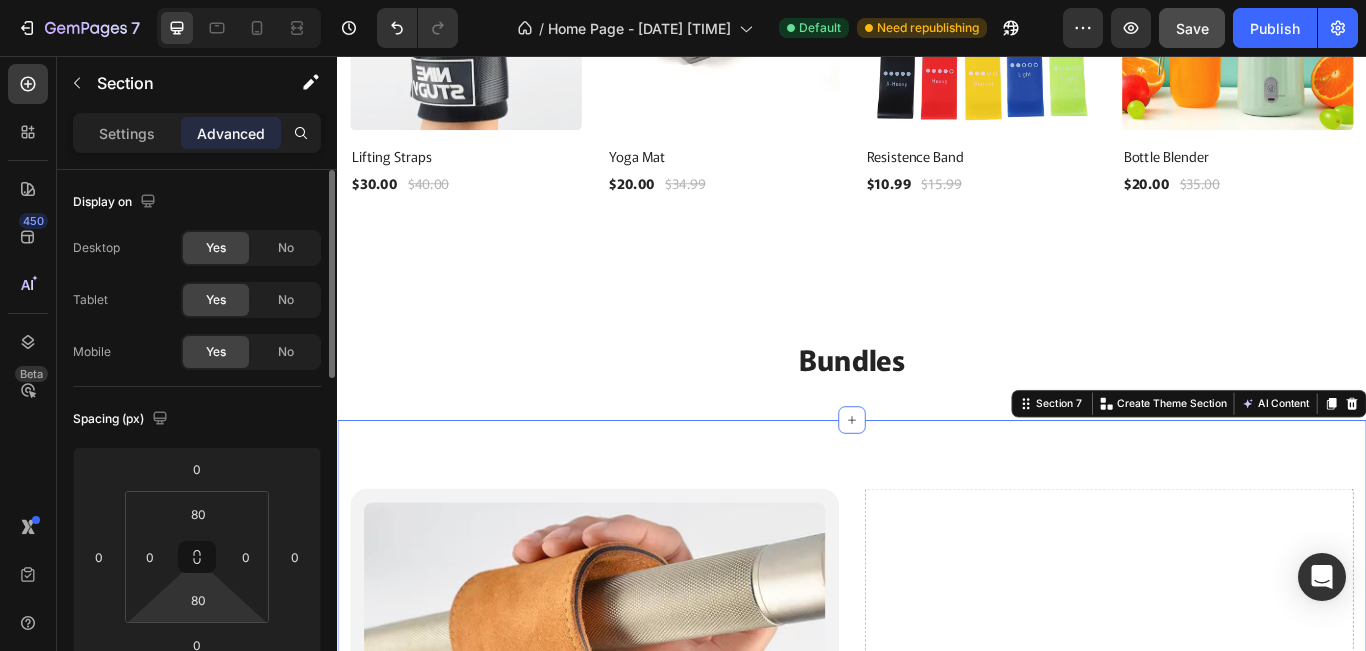 scroll, scrollTop: 133, scrollLeft: 0, axis: vertical 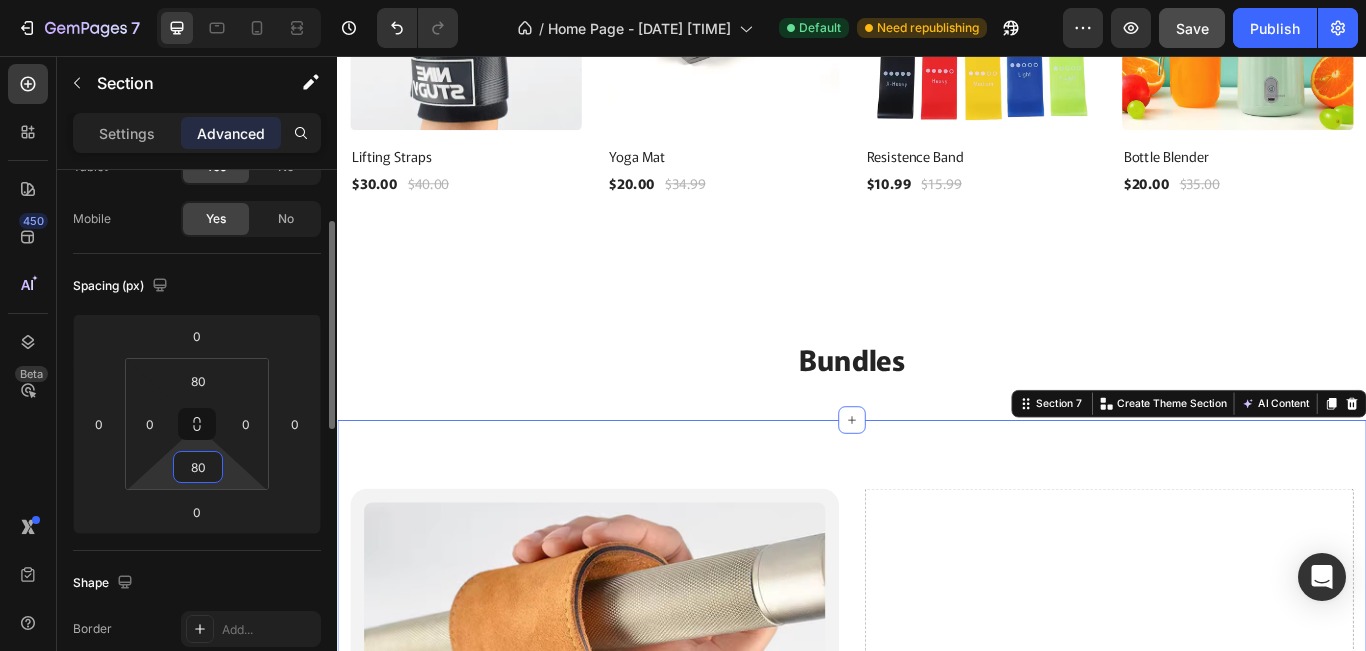 click on "80" at bounding box center [198, 467] 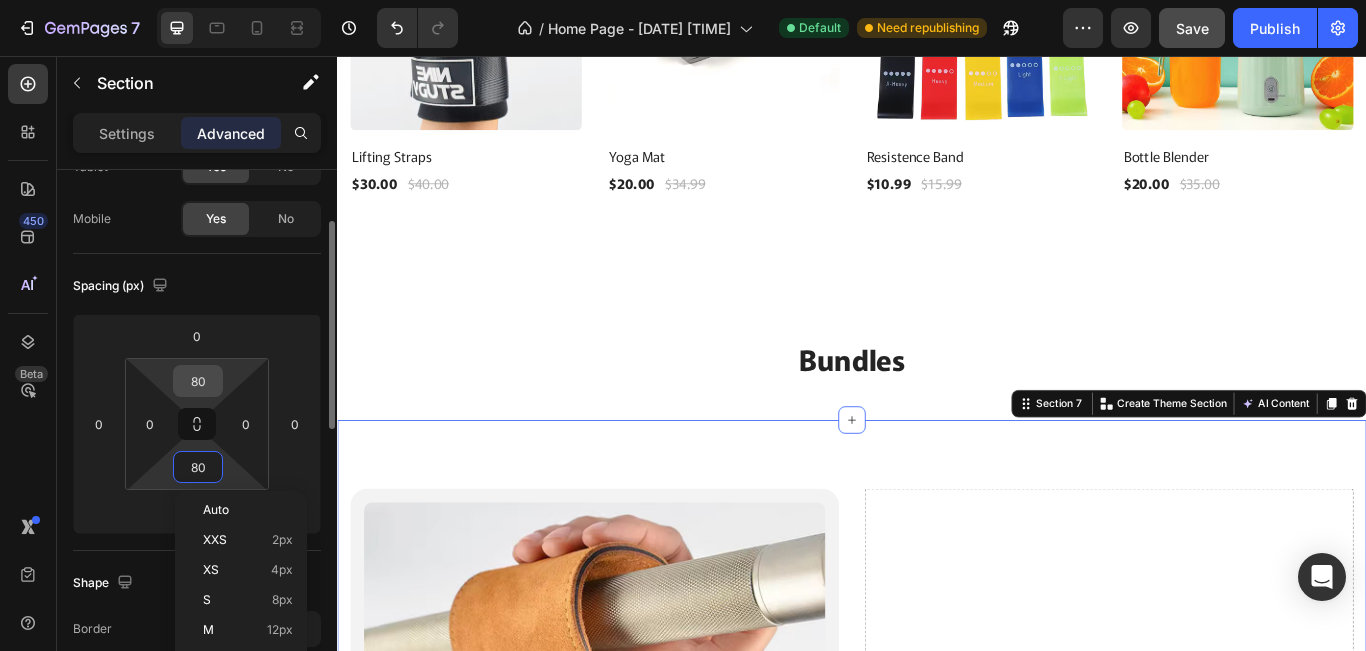click on "80" at bounding box center (198, 381) 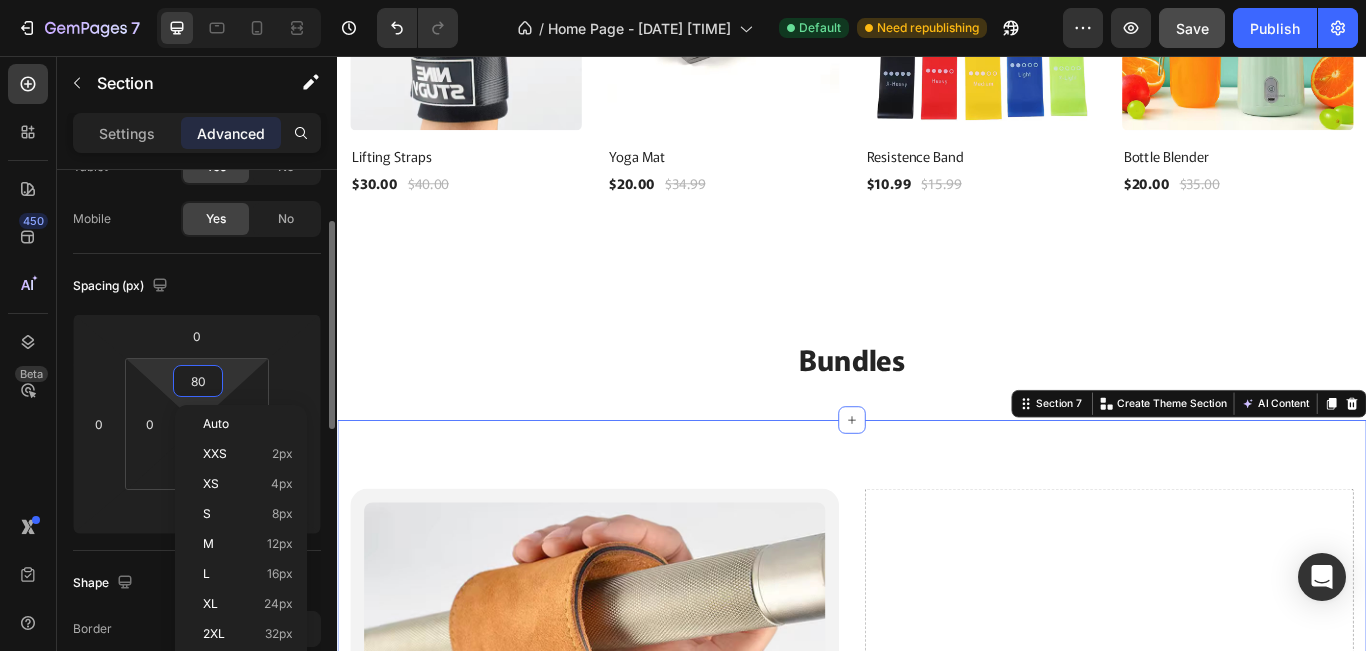 type on "0" 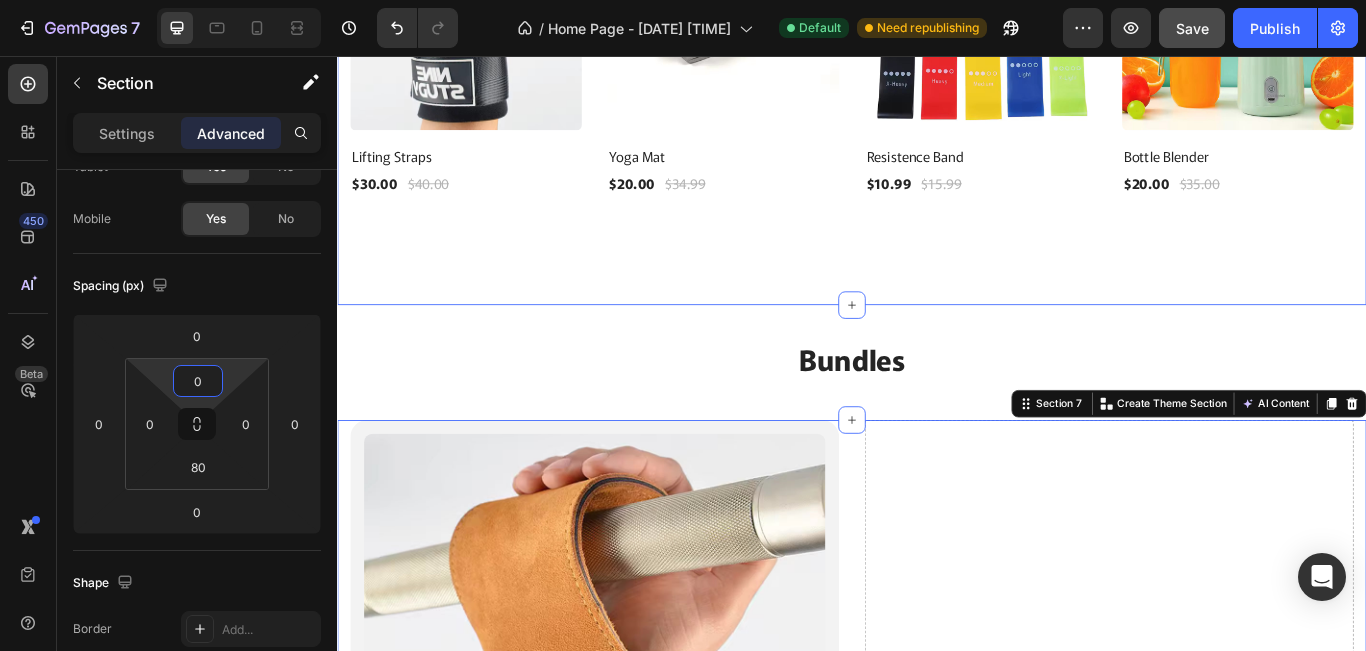 click on "New Arivals For Fall Heading 25% off Product Badge New Text block Row Row Product Images Row Product Title $30.00 Product Price Product Price $40.00 Product Price Product Price Row Row Product List 43% off Product Badge New Text block Row Row Product Images Row Product Title $20.00 Product Price Product Price $34.99 Product Price Product Price Row Row Product List 31% off Product Badge New Text block Row Row Product Images Row Product Title $10.99 Product Price Product Price $15.99 Product Price Product Price Row Row Product List 43% off Product Badge New Text block Row Row Product Images Row Product Title $20.00 Product Price Product Price $35.00 Product Price Product Price Row Row Product List Product List Row Section 5" at bounding box center (937, 21) 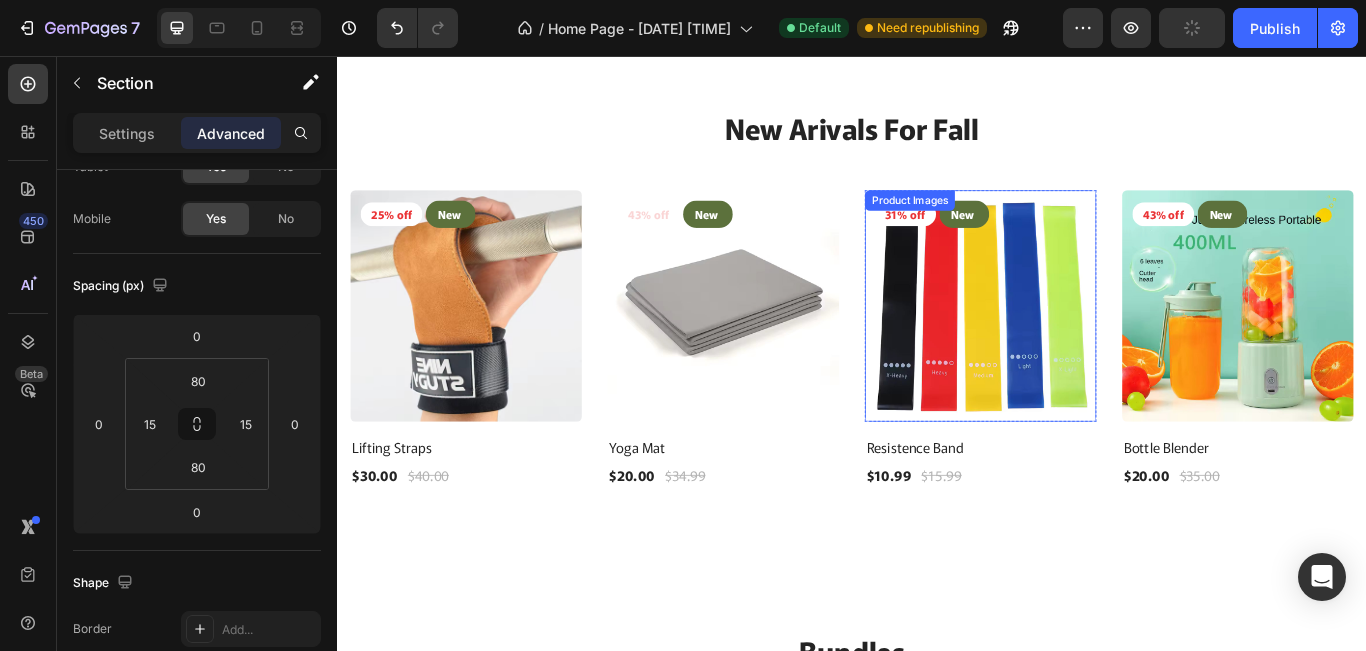 scroll, scrollTop: 1581, scrollLeft: 0, axis: vertical 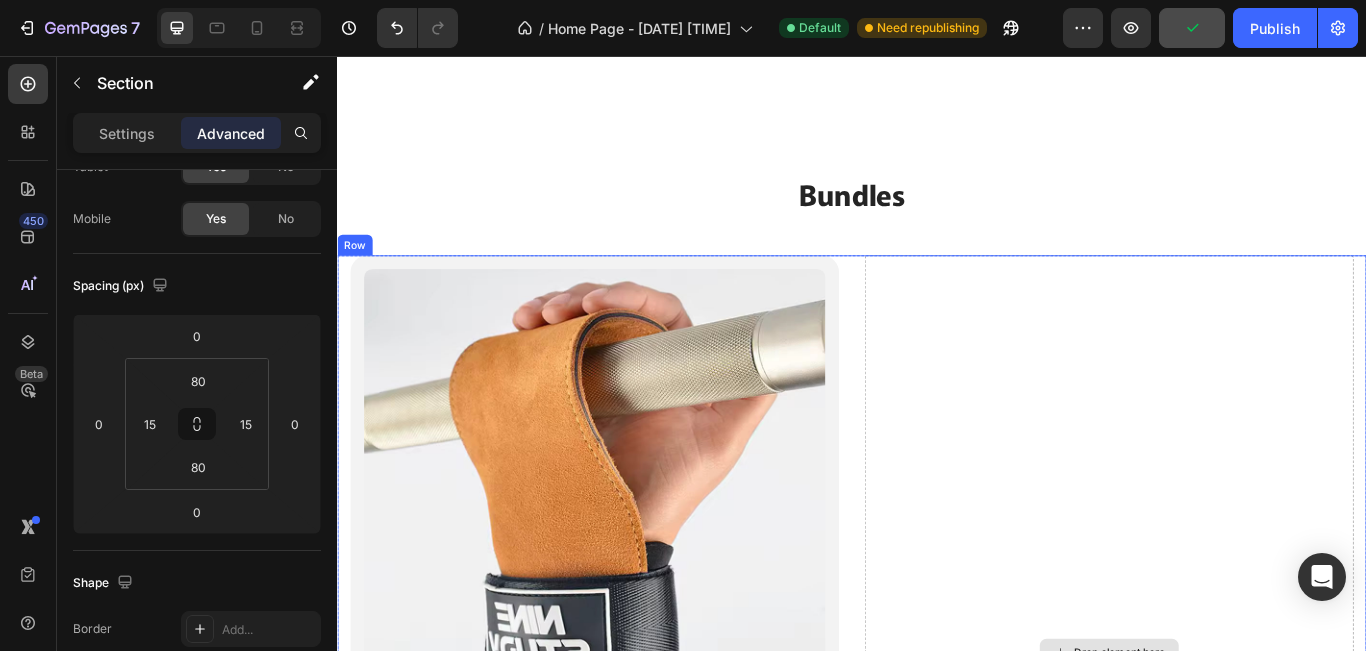 click on "Drop element here" at bounding box center (1237, 750) 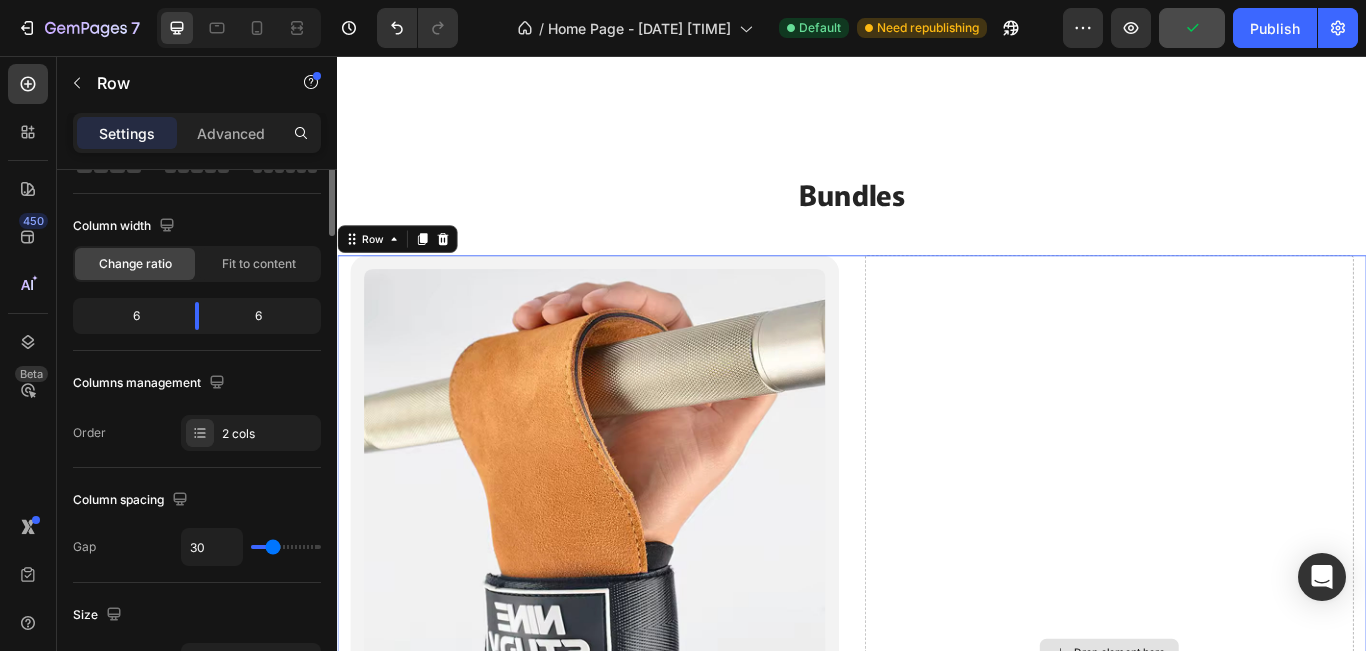 scroll, scrollTop: 0, scrollLeft: 0, axis: both 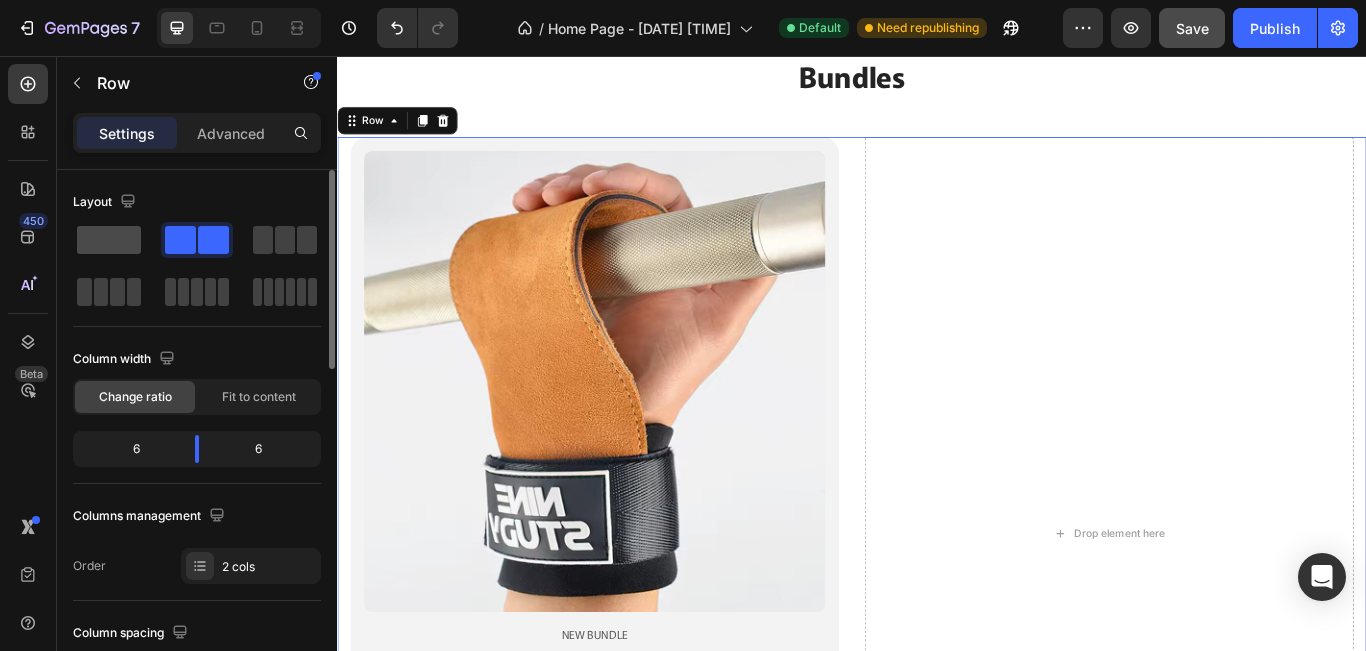 click 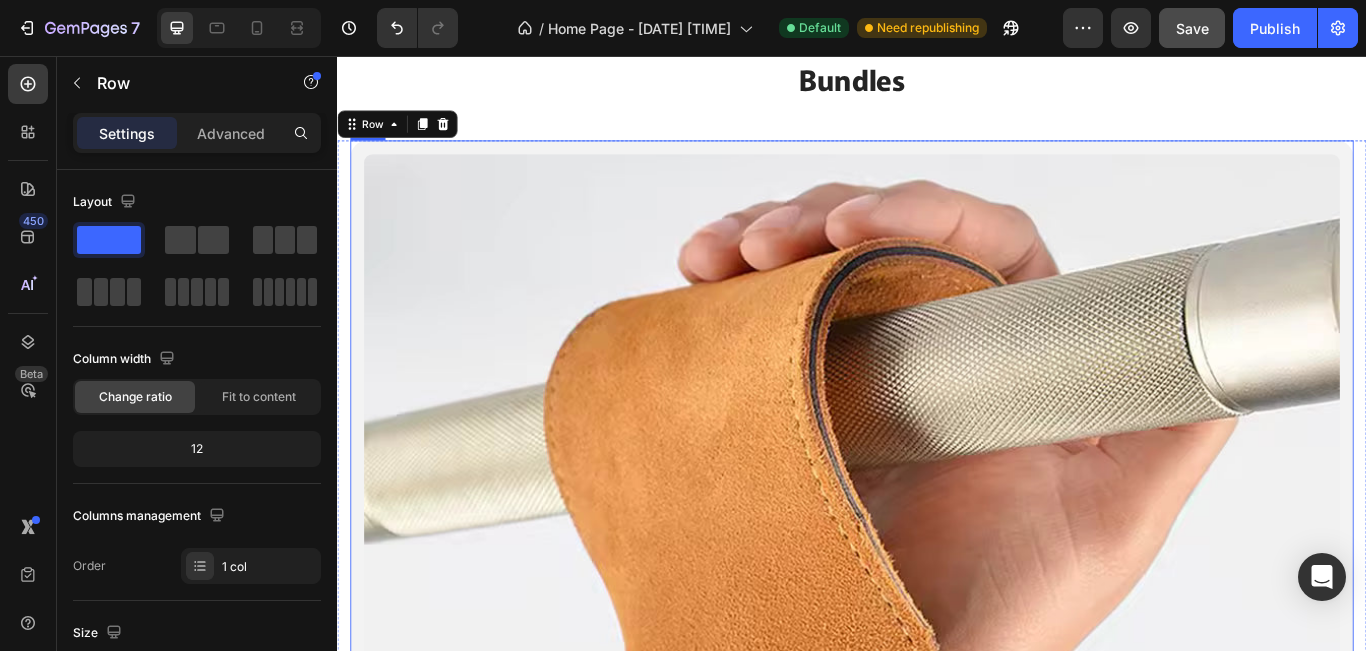 scroll, scrollTop: 1581, scrollLeft: 0, axis: vertical 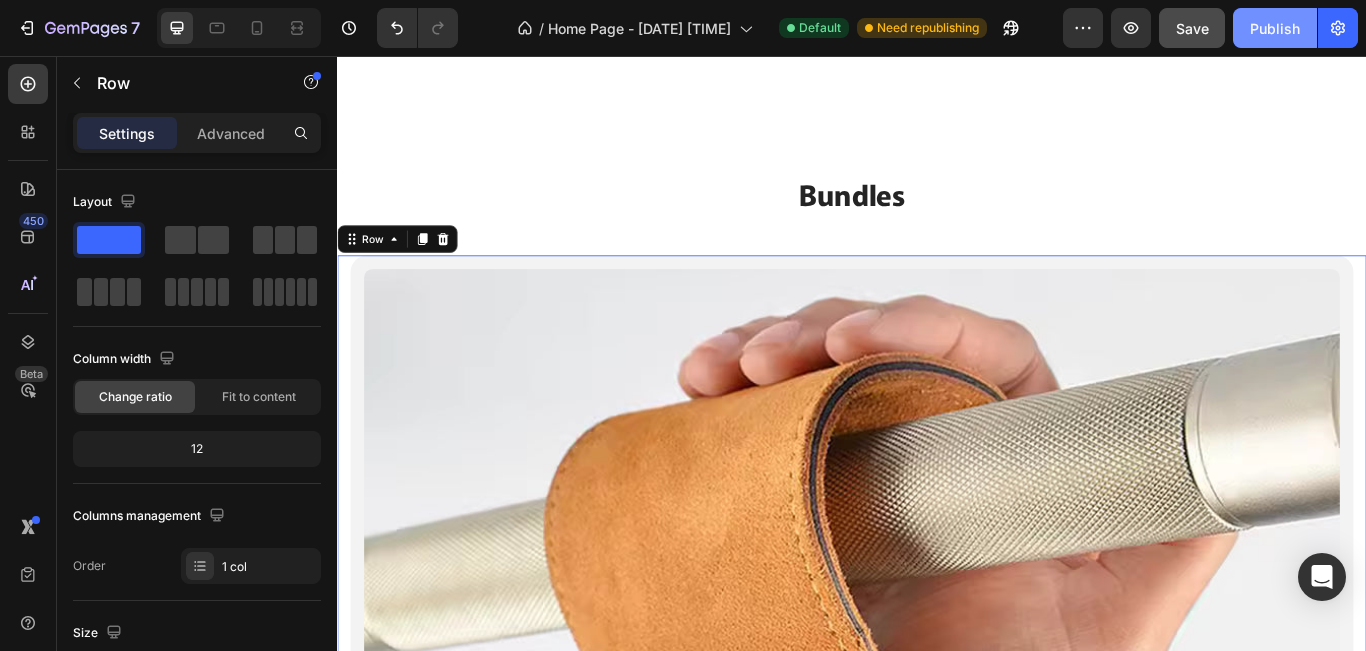 click on "Publish" at bounding box center (1275, 28) 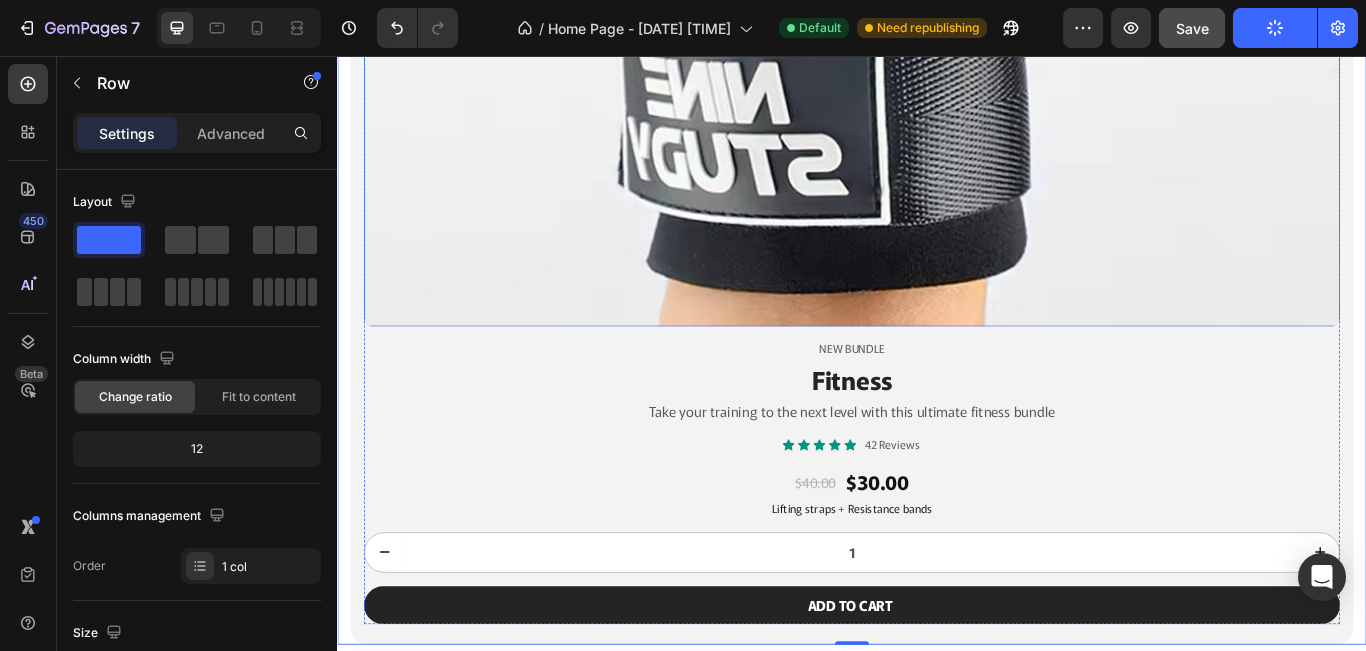 scroll, scrollTop: 2781, scrollLeft: 0, axis: vertical 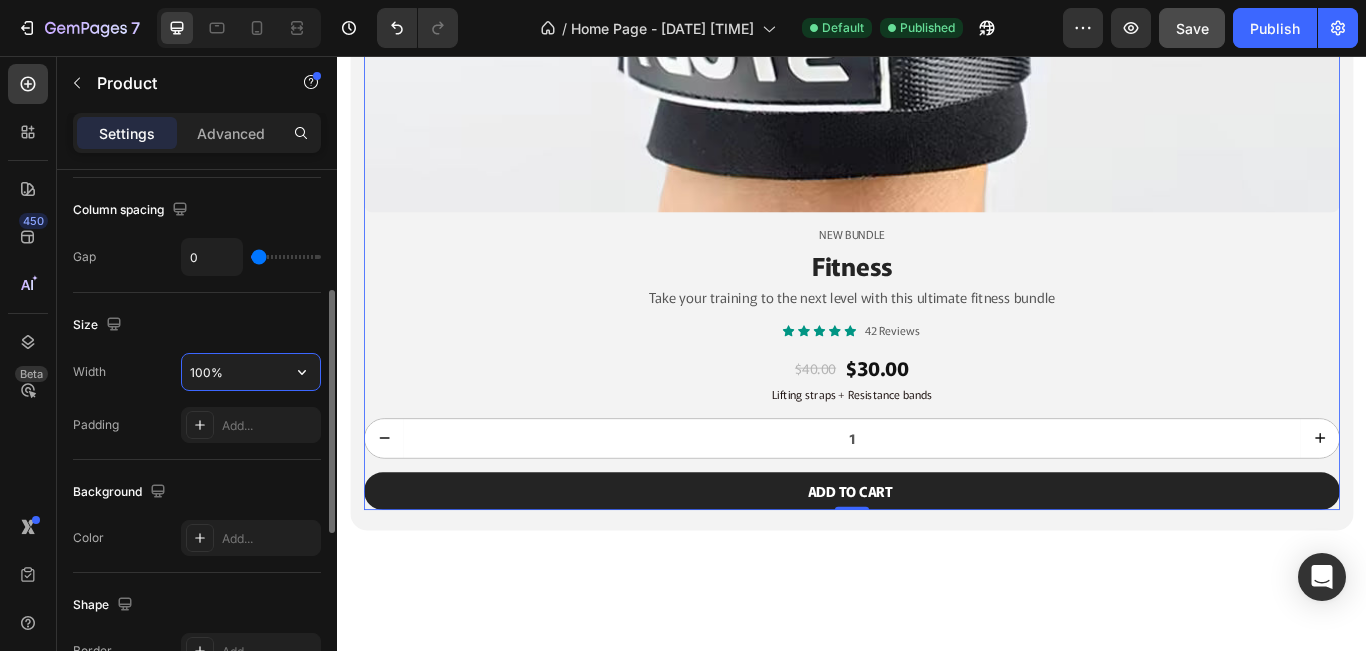 click on "100%" at bounding box center (251, 372) 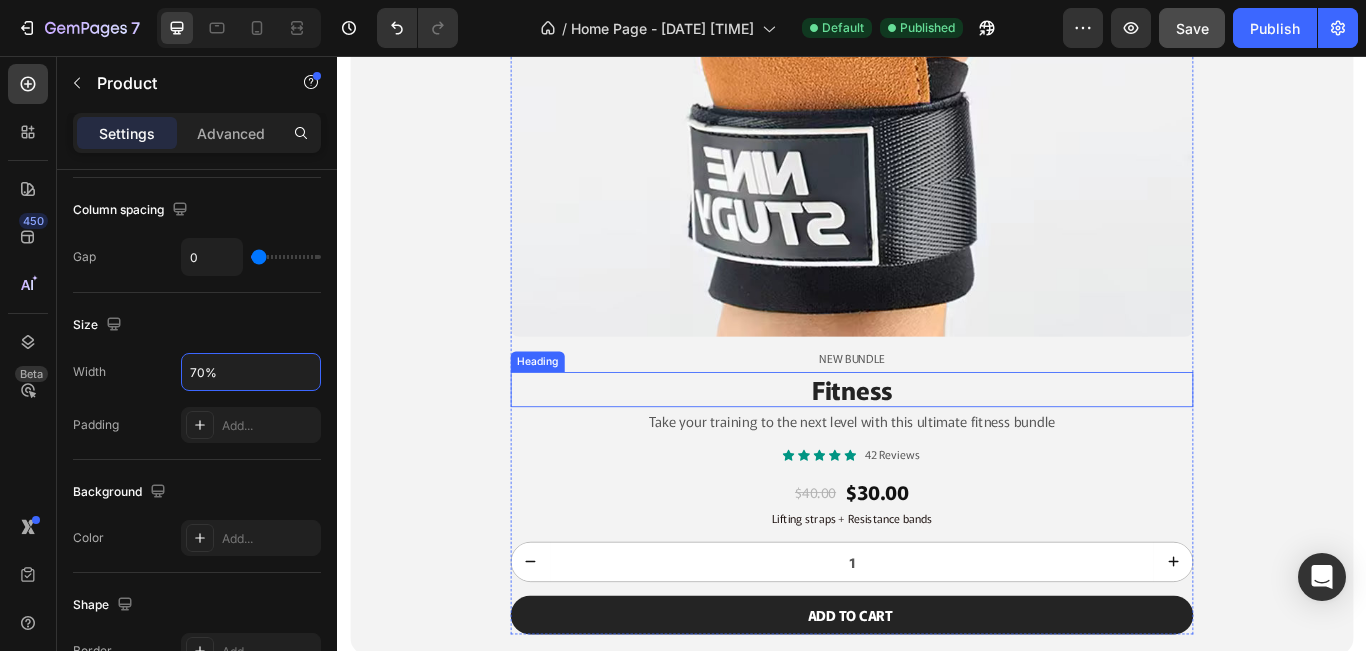 scroll, scrollTop: 2648, scrollLeft: 0, axis: vertical 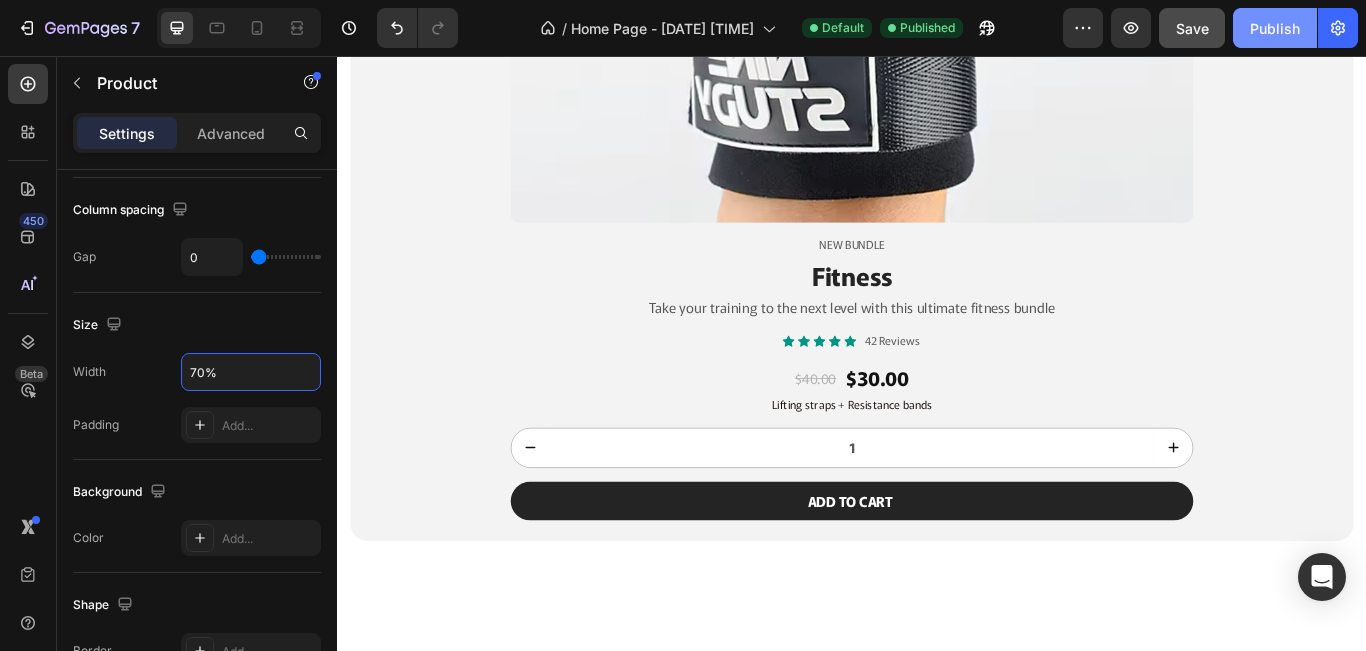 type on "70%" 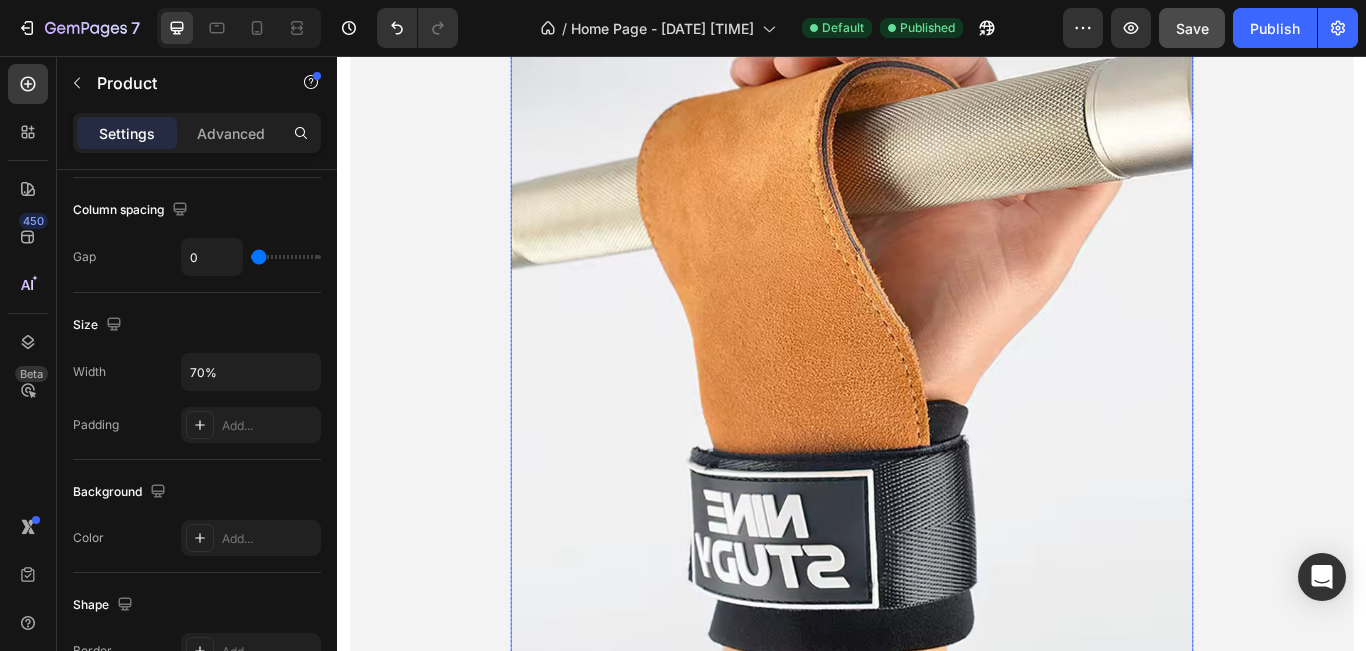 scroll, scrollTop: 2515, scrollLeft: 0, axis: vertical 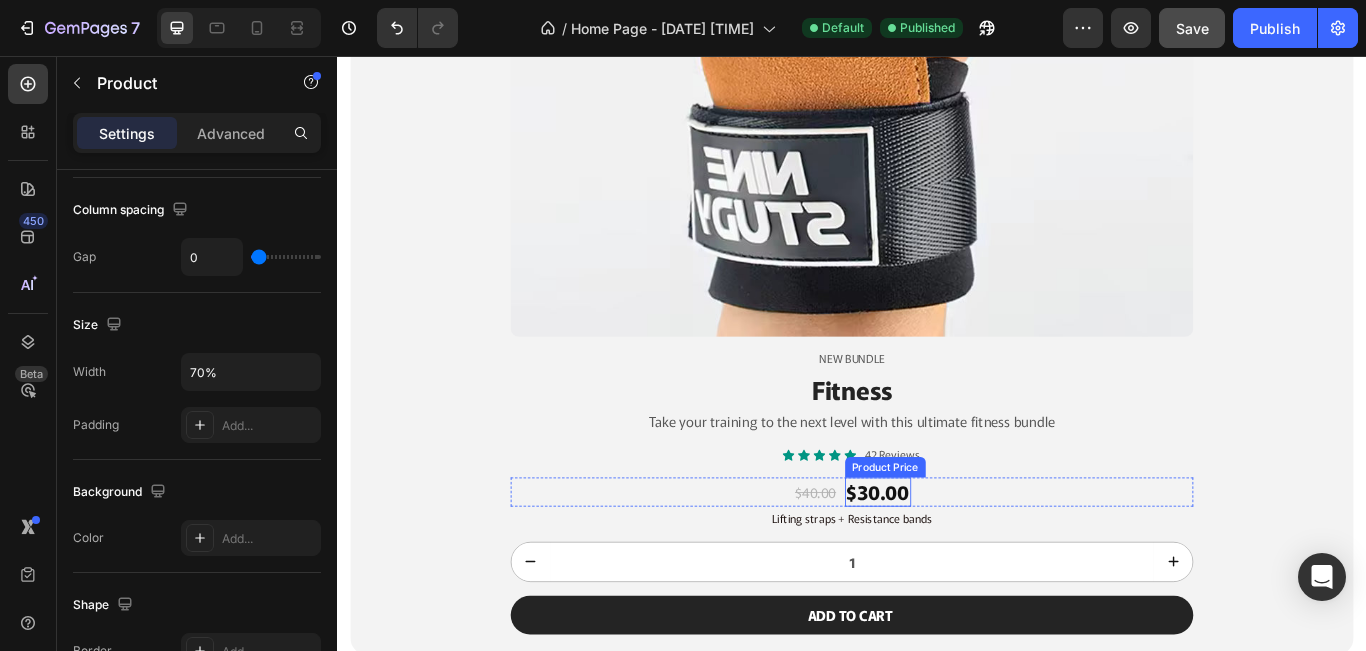 click on "$30.00" at bounding box center [967, 564] 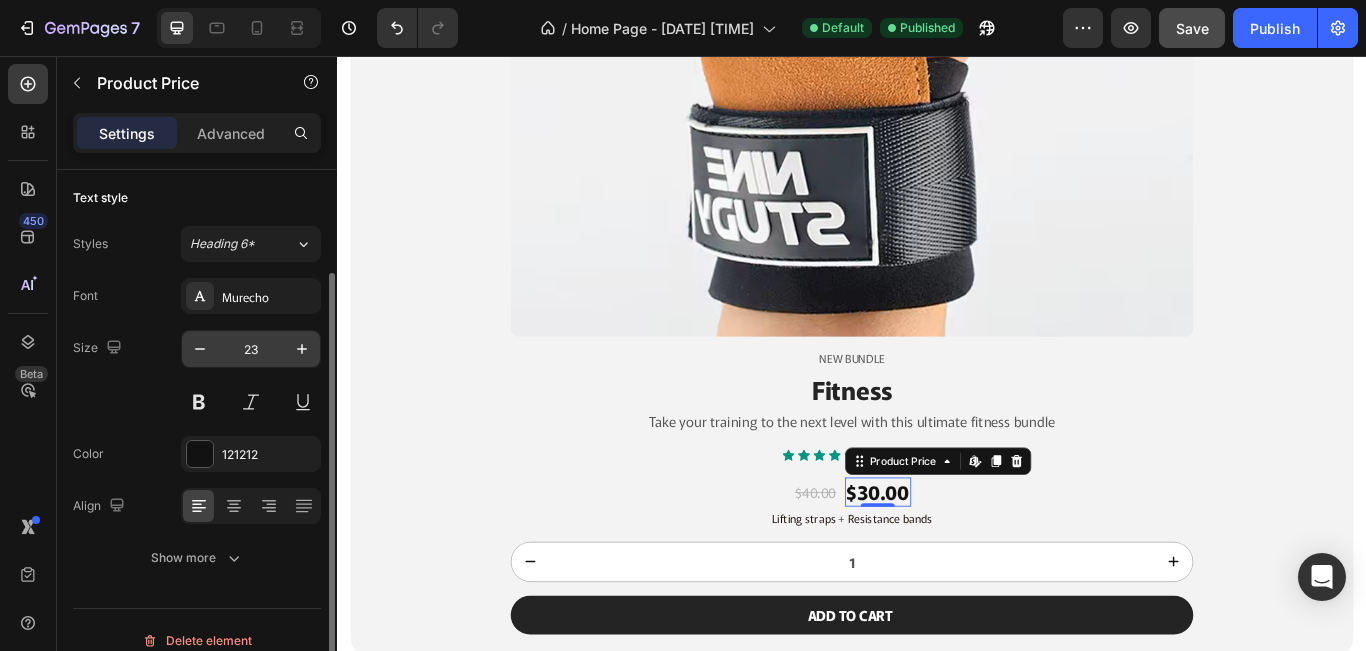 scroll, scrollTop: 0, scrollLeft: 0, axis: both 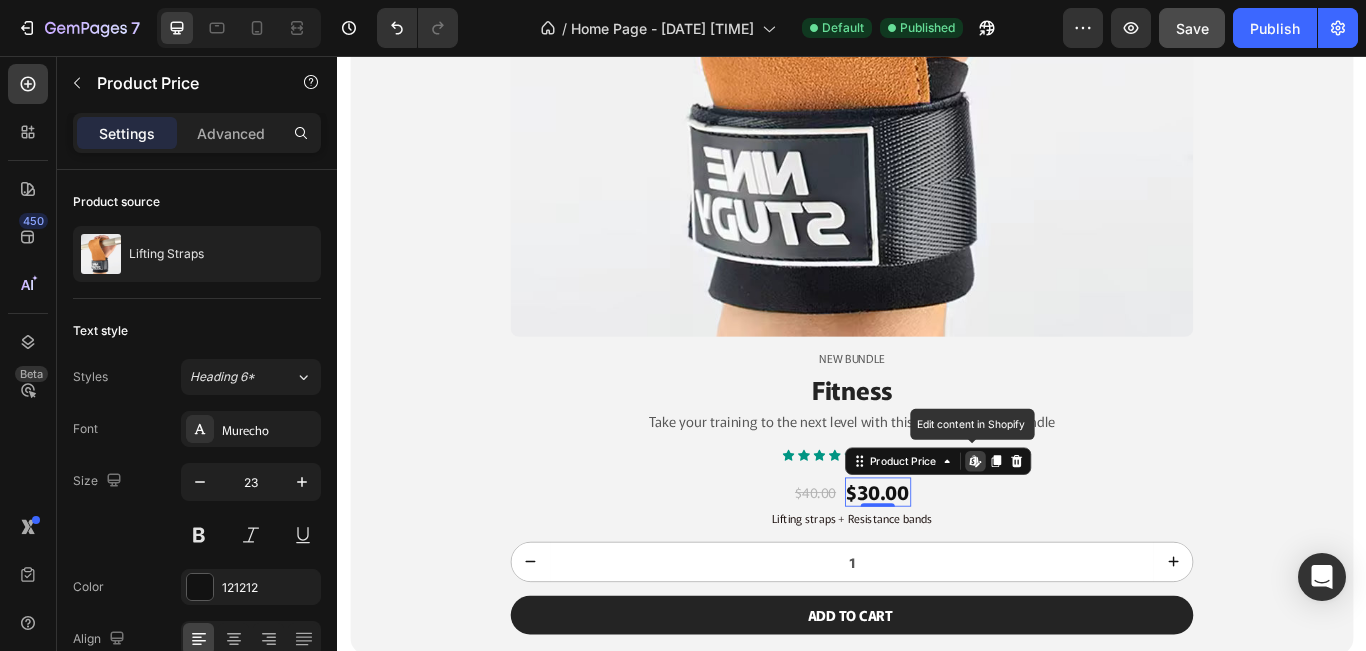 click 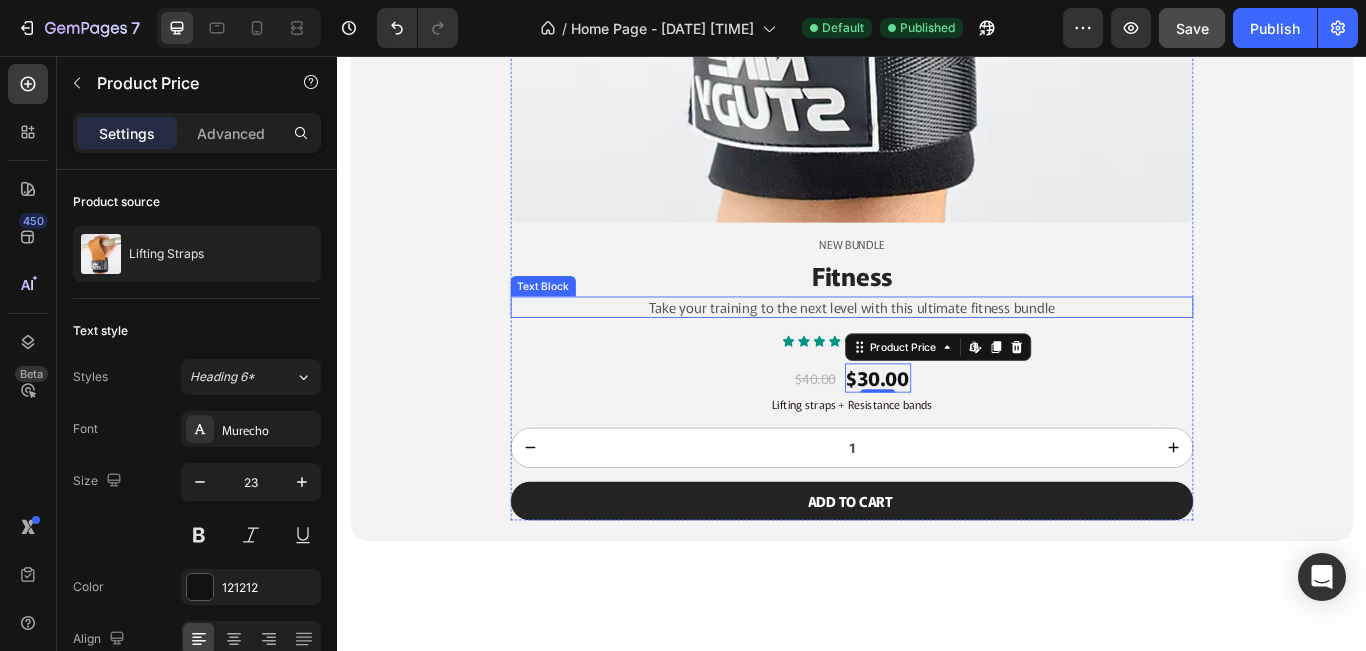 scroll, scrollTop: 2915, scrollLeft: 0, axis: vertical 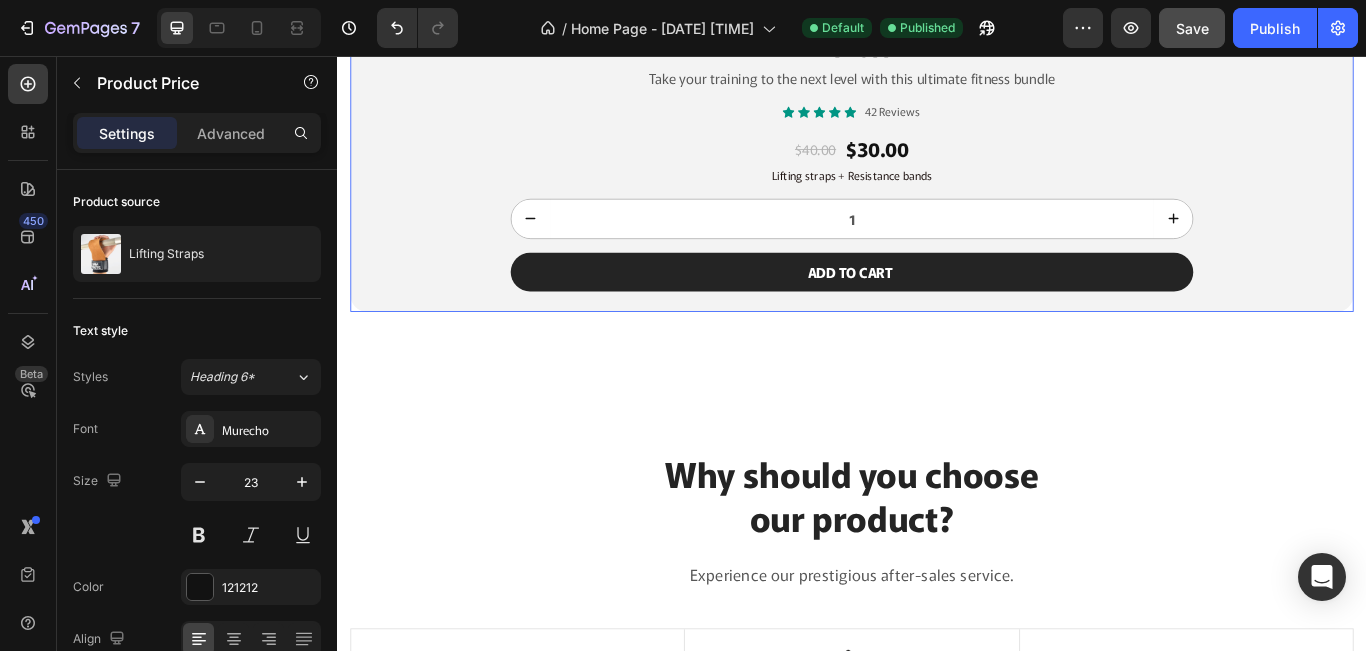 click on "Product Images New BUNDLE Text Block Fitness Heading Take your training to the next level with this ultimate fitness bundle Text Block Icon Icon Icon Icon Icon Icon List 42 Reviews Text Block Row $40.00 Product Price Product Price $30.00 Product Price Product Price Row Lifting straps + Resistance bands Text Block
1
Product Quantity Add to cart Add to Cart Row Product" at bounding box center [937, -242] 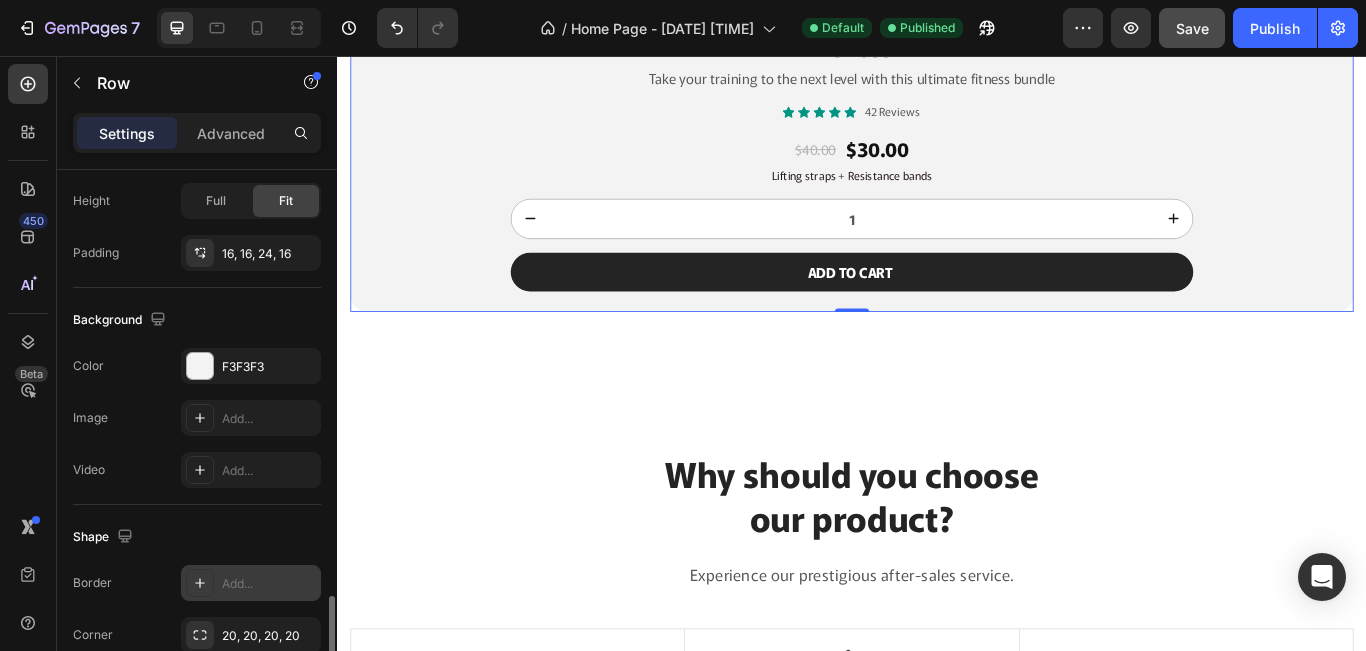 scroll, scrollTop: 665, scrollLeft: 0, axis: vertical 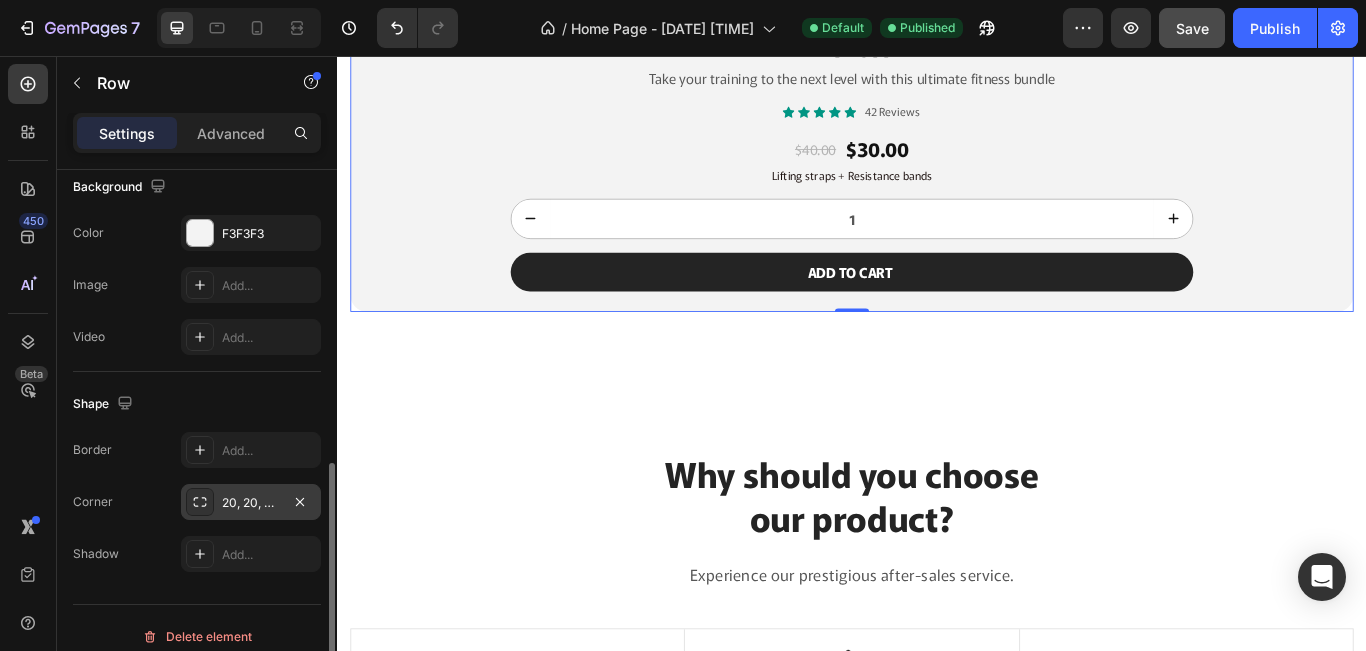 click on "20, 20, 20, 20" at bounding box center [251, 503] 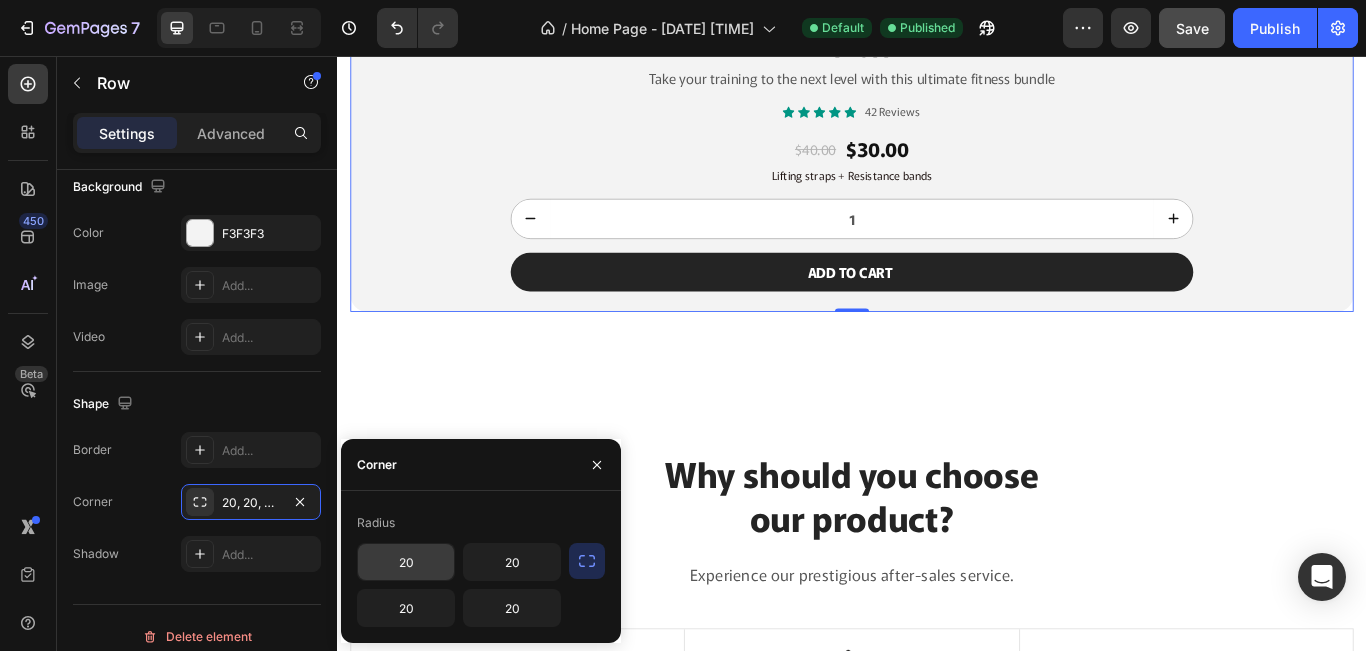 click on "20" at bounding box center [406, 562] 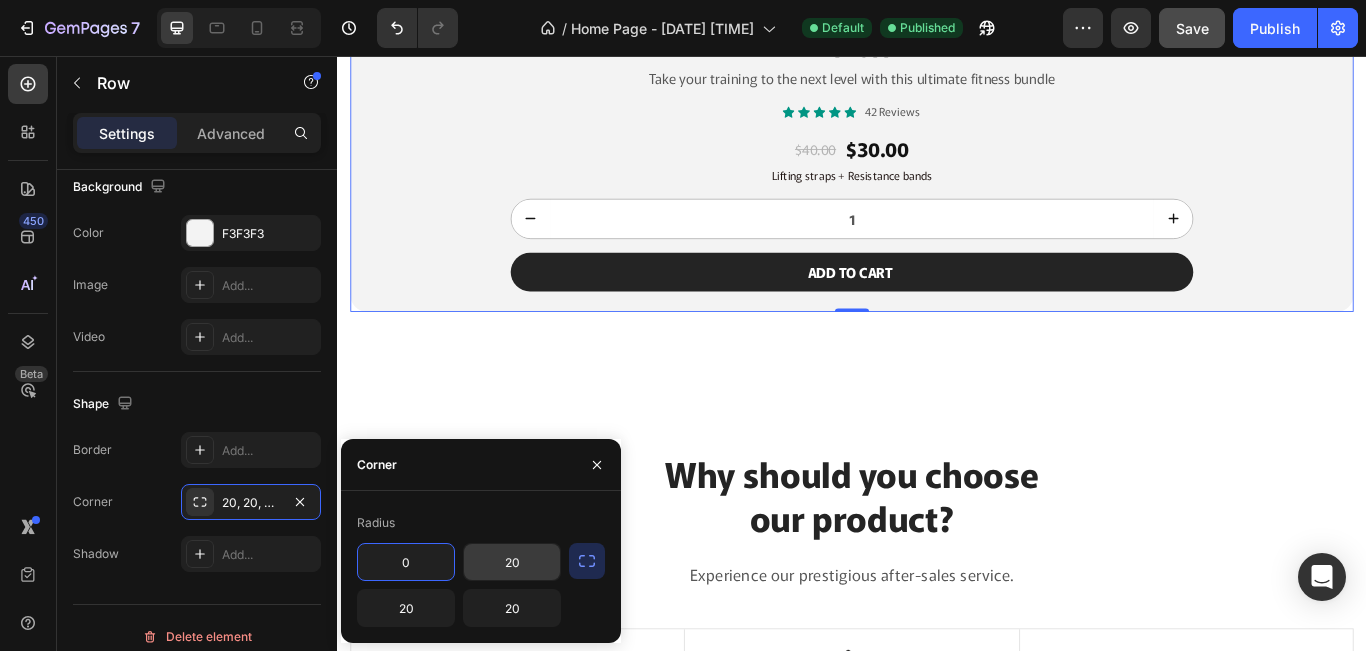 type on "0" 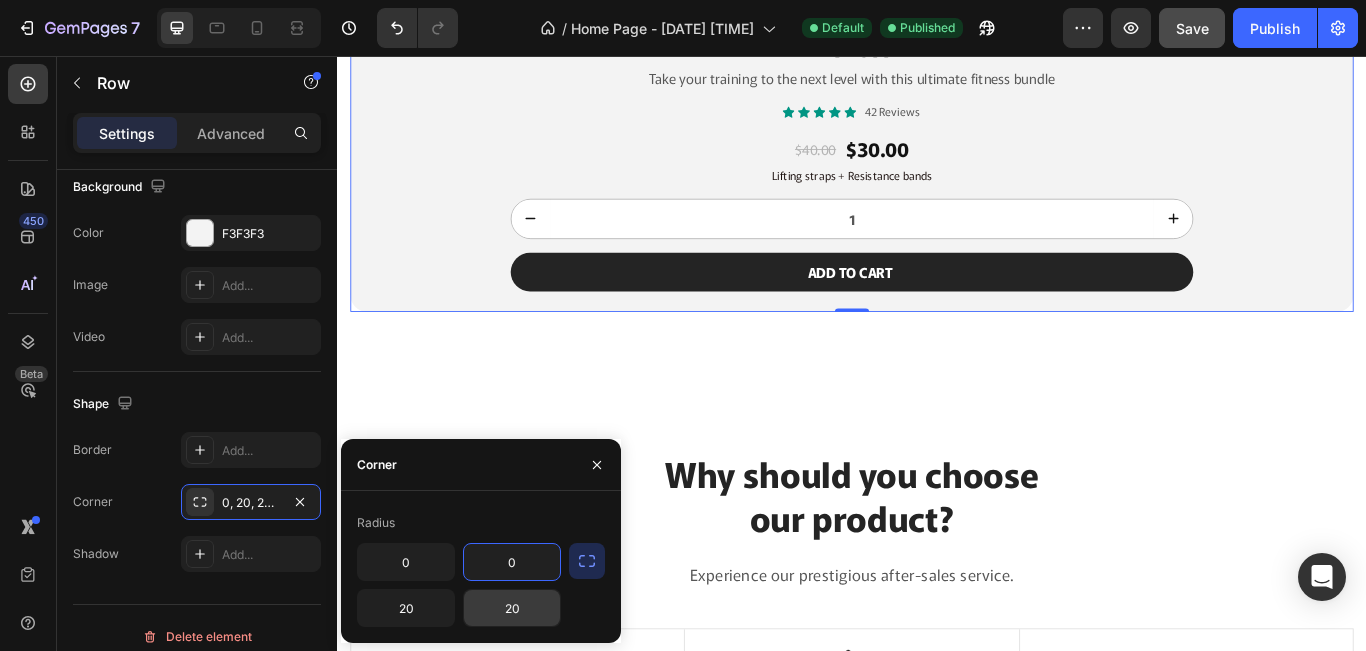 type on "0" 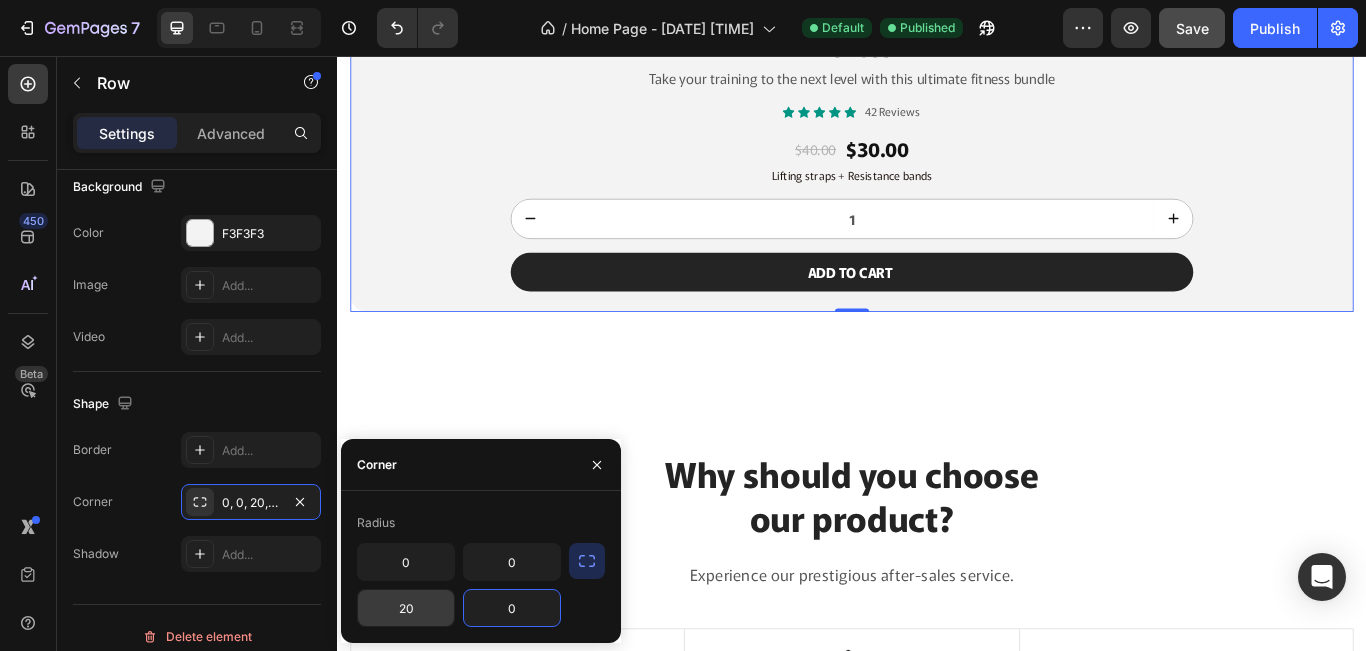 type on "0" 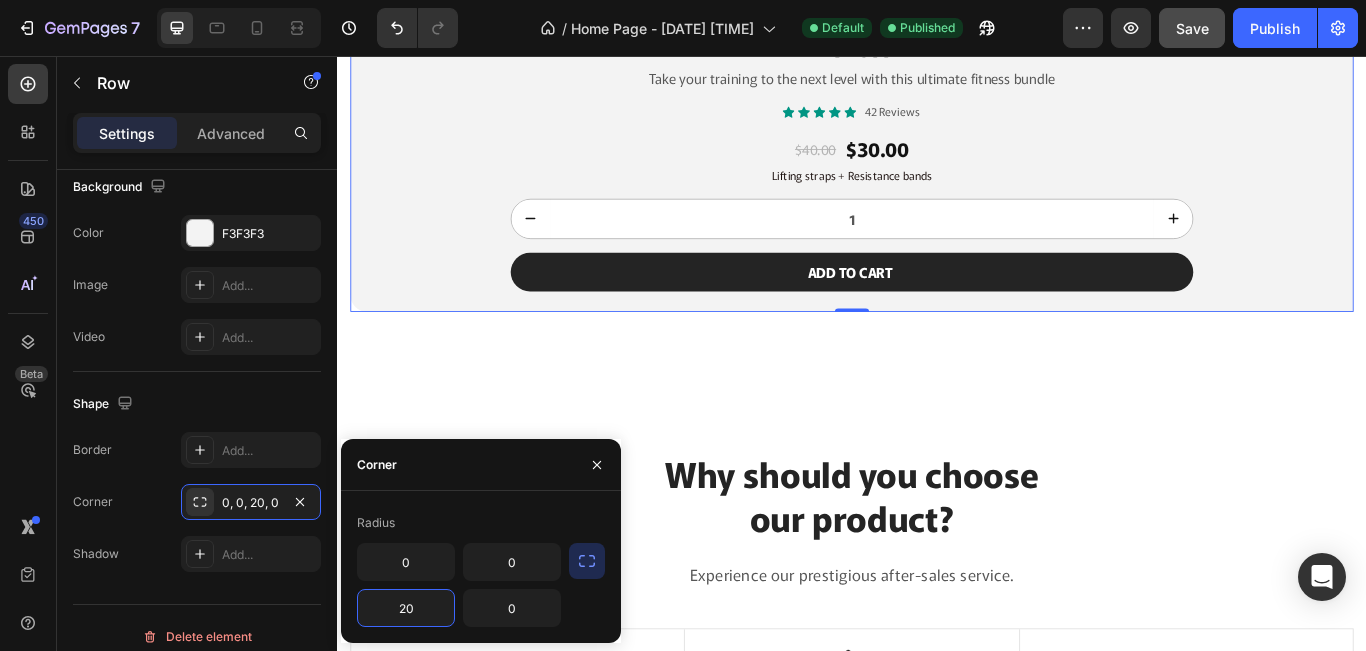 click on "20" at bounding box center [406, 608] 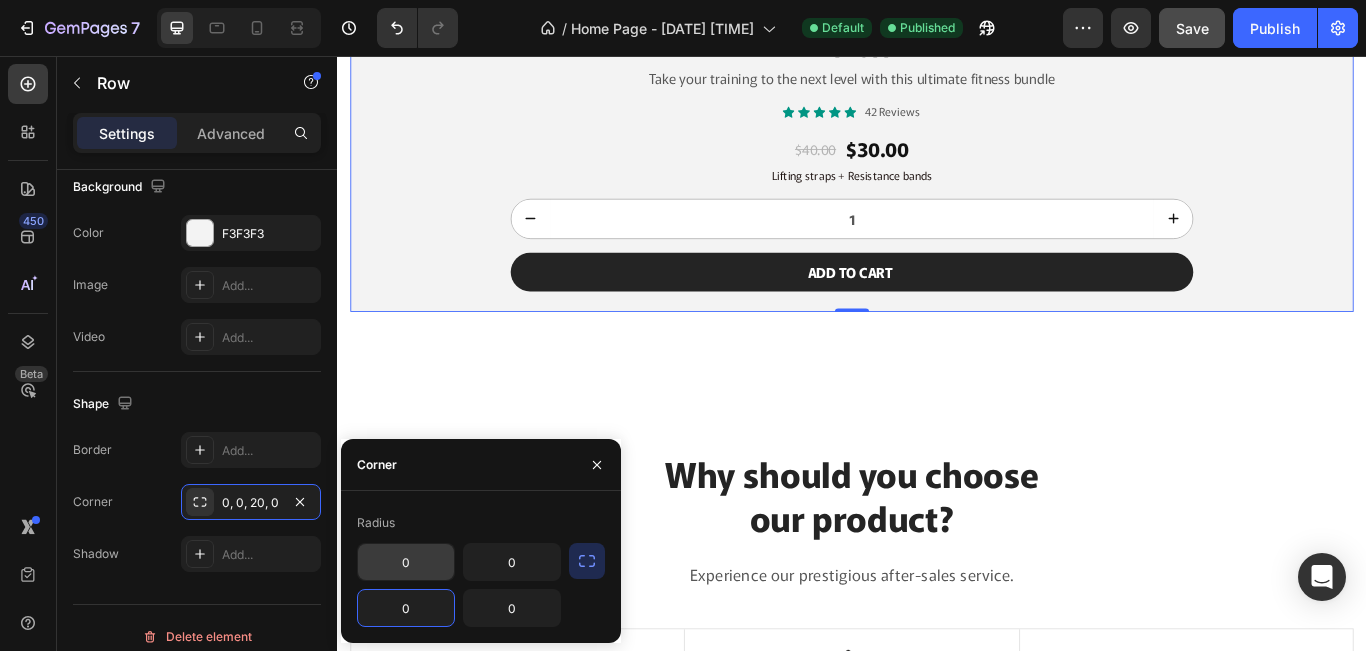 type on "0" 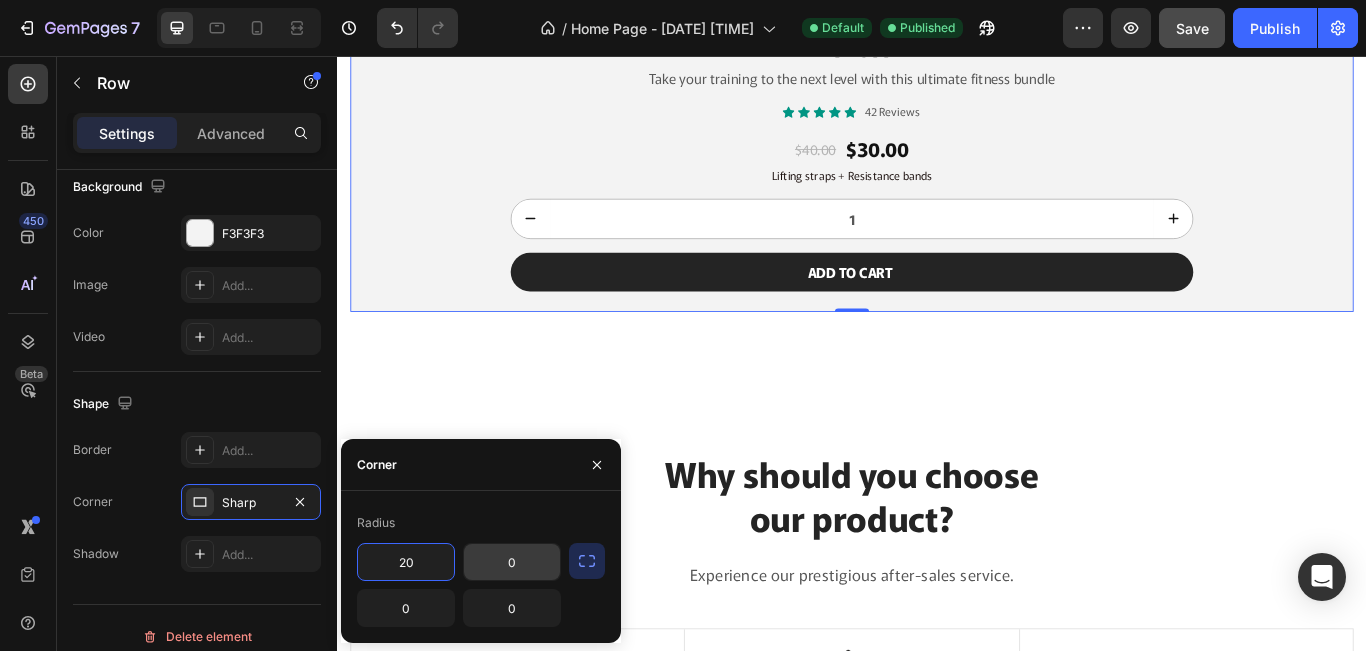 type on "20" 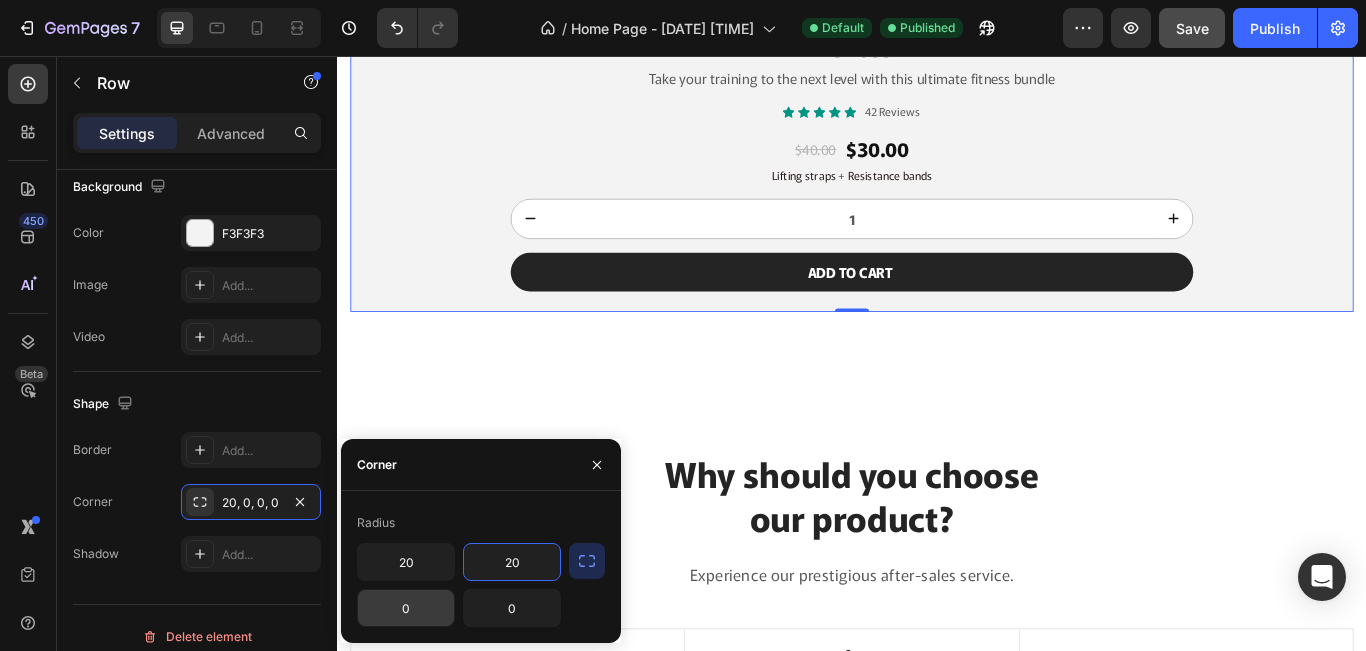 type on "20" 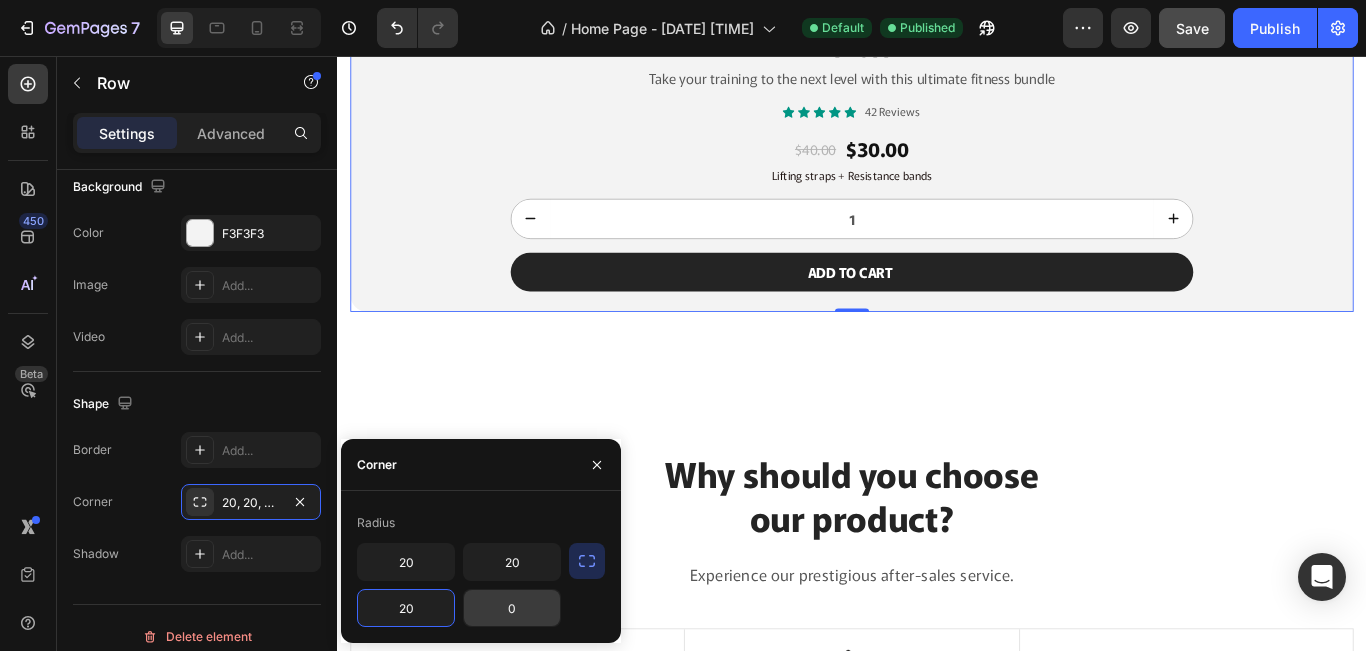 type on "20" 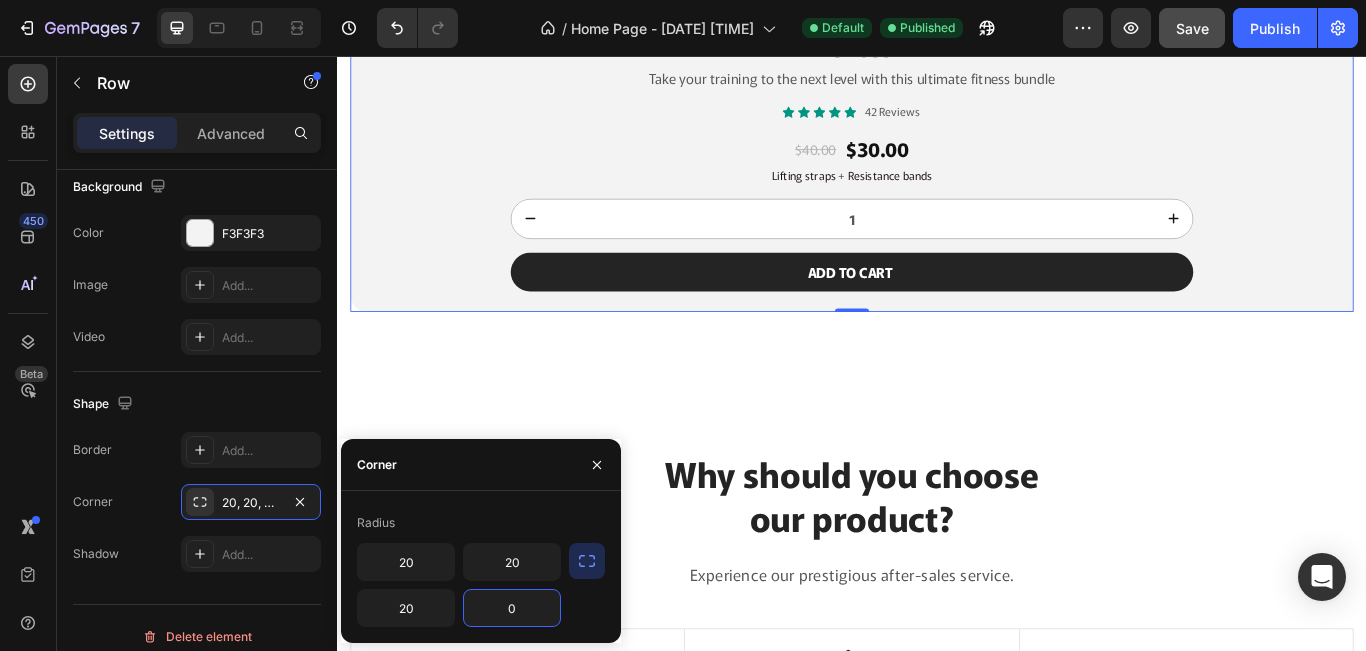 click on "0" at bounding box center [512, 608] 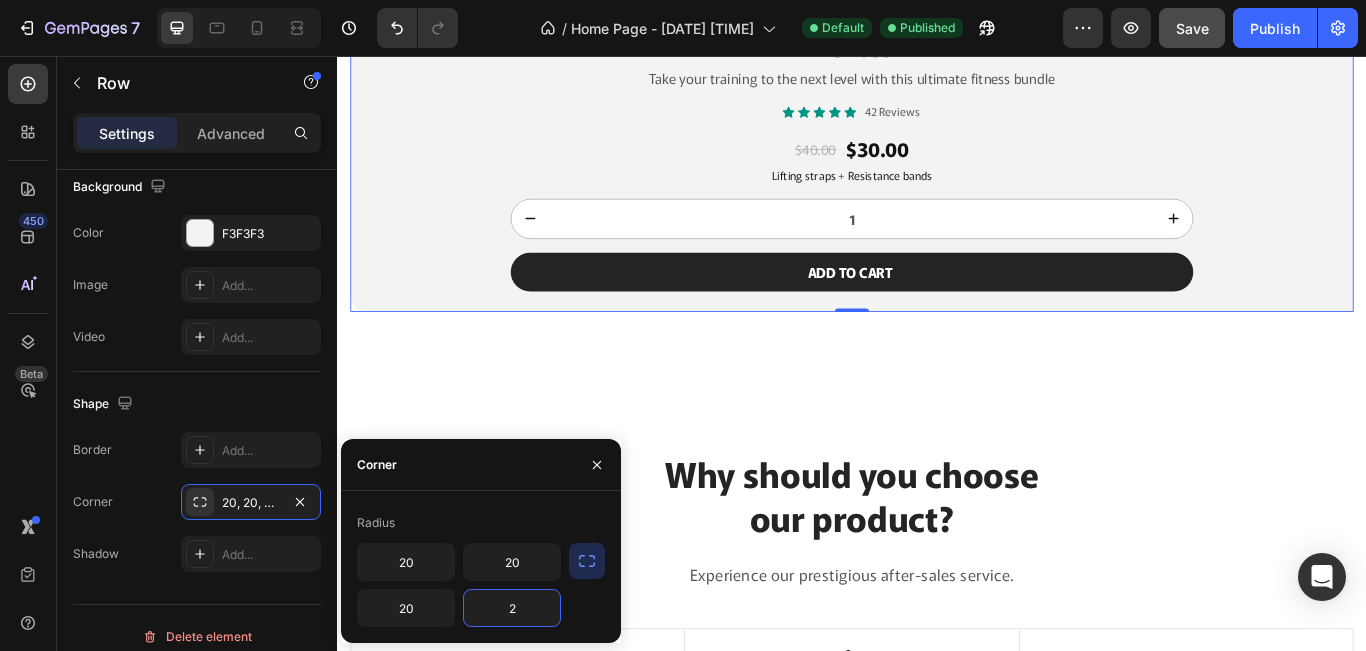 type on "20" 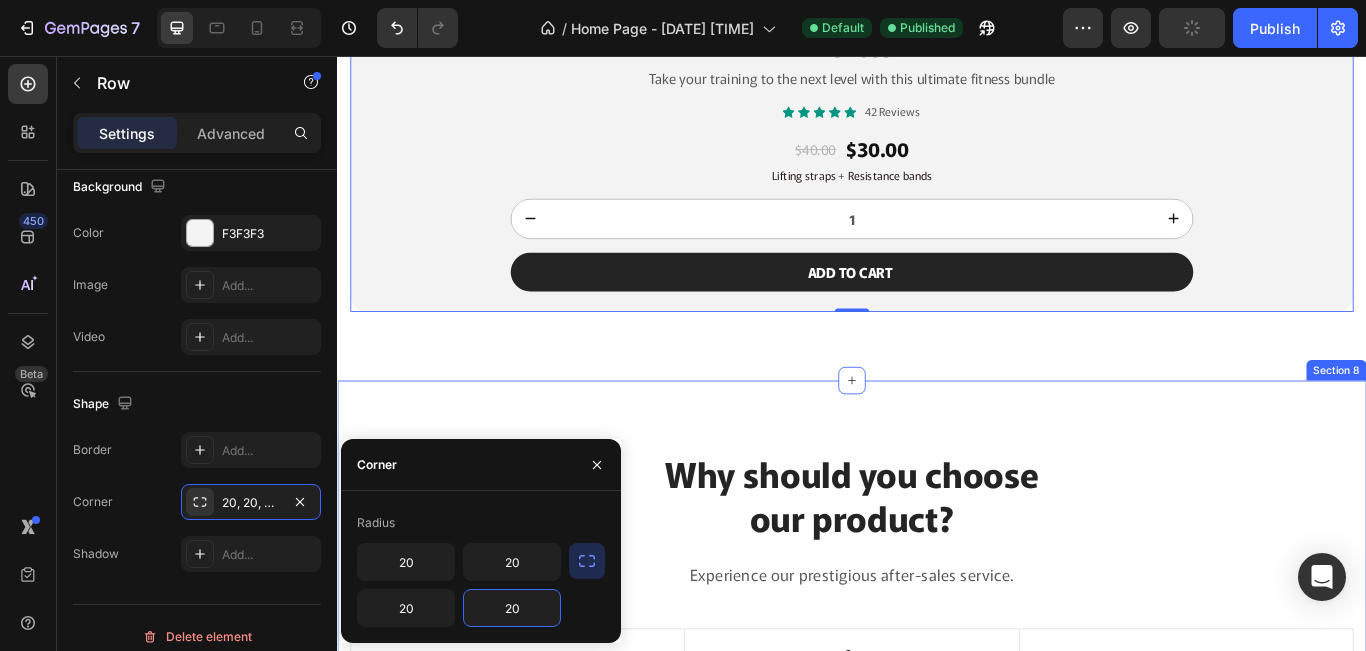 click on "Why should you choose our product? Heading Experience our prestigious after-sales service. Text block Row Image Free Shipping Text Block Free shipping on any order of $150  or more. Text block Row Image Full Refund Text Block If your product aren’t perfect, return them for a full refund Text block Row Image Secure Online Payment Text Block secure payment worldwide Text block Row Row Image Free Shipping Text Block Free shipping on any order of $150  or more. Text block Row Image Full Refund Text Block If your product aren’t perfect, return them for a full refund Text block Row Image Secure Online Payment Text Block secure payment worldwide Text block Row Row Section 8" at bounding box center [937, 737] 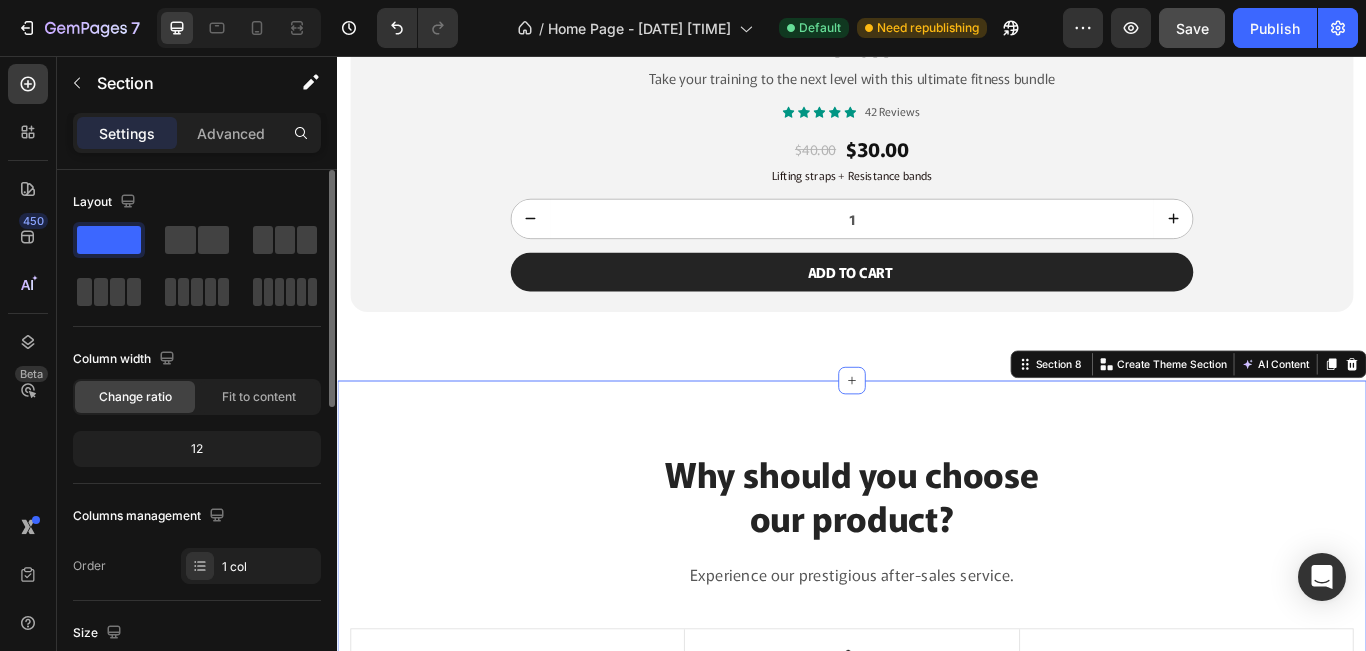 scroll, scrollTop: 133, scrollLeft: 0, axis: vertical 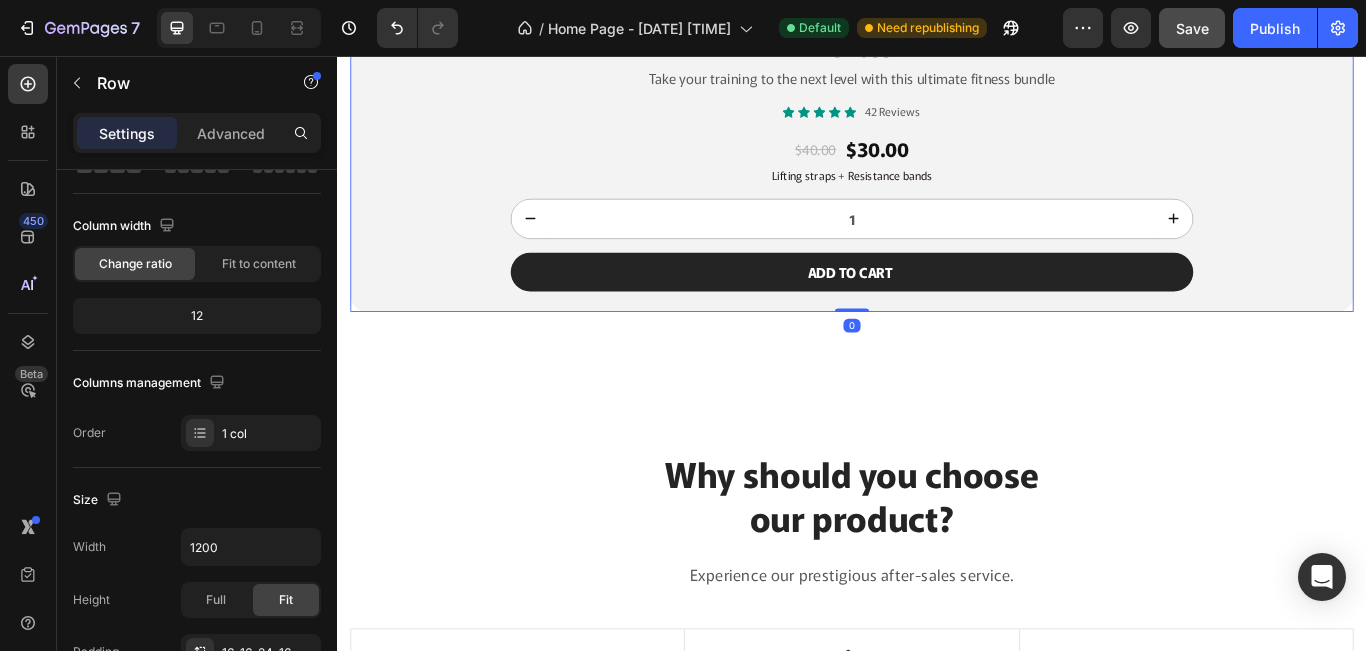 click on "Product Images New BUNDLE Text Block Fitness Heading Take your training to the next level with this ultimate fitness bundle Text Block Icon Icon Icon Icon Icon Icon List 42 Reviews Text Block Row $40.00 Product Price Product Price $30.00 Product Price Product Price Row Lifting straps + Resistance bands Text Block
1
Product Quantity Add to cart Add to Cart Row Product" at bounding box center (937, -242) 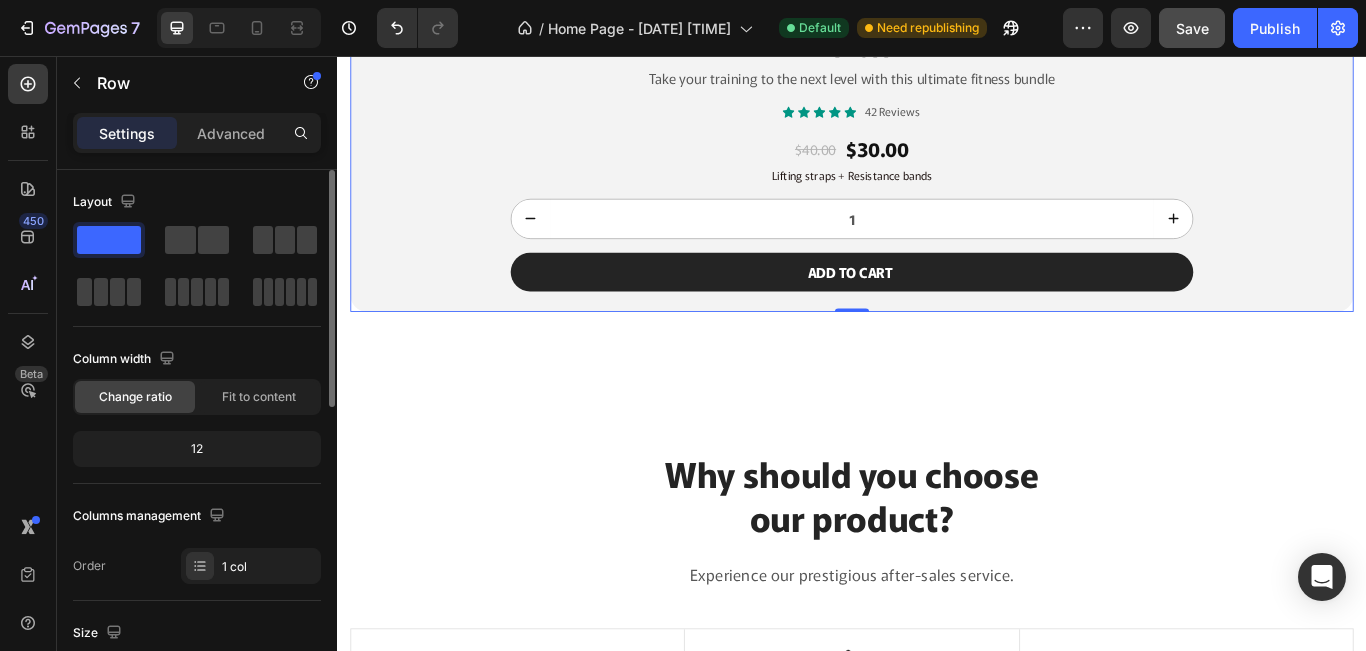 click on "12" 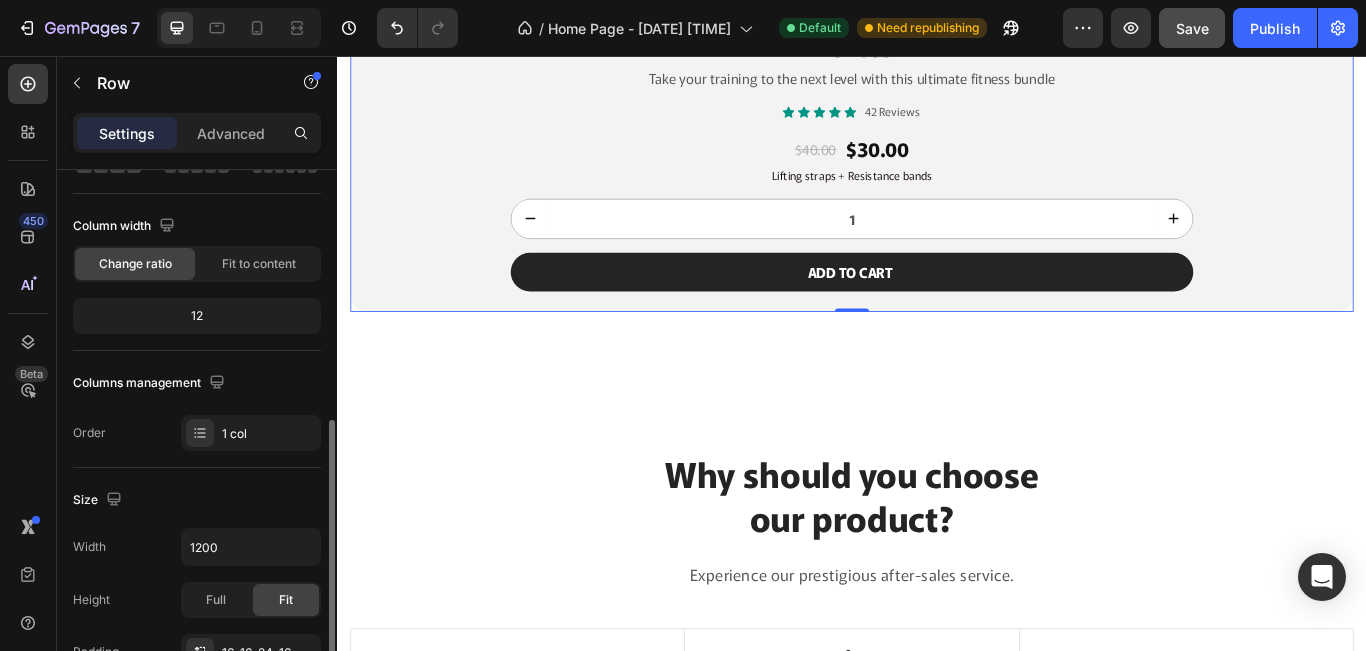 scroll, scrollTop: 266, scrollLeft: 0, axis: vertical 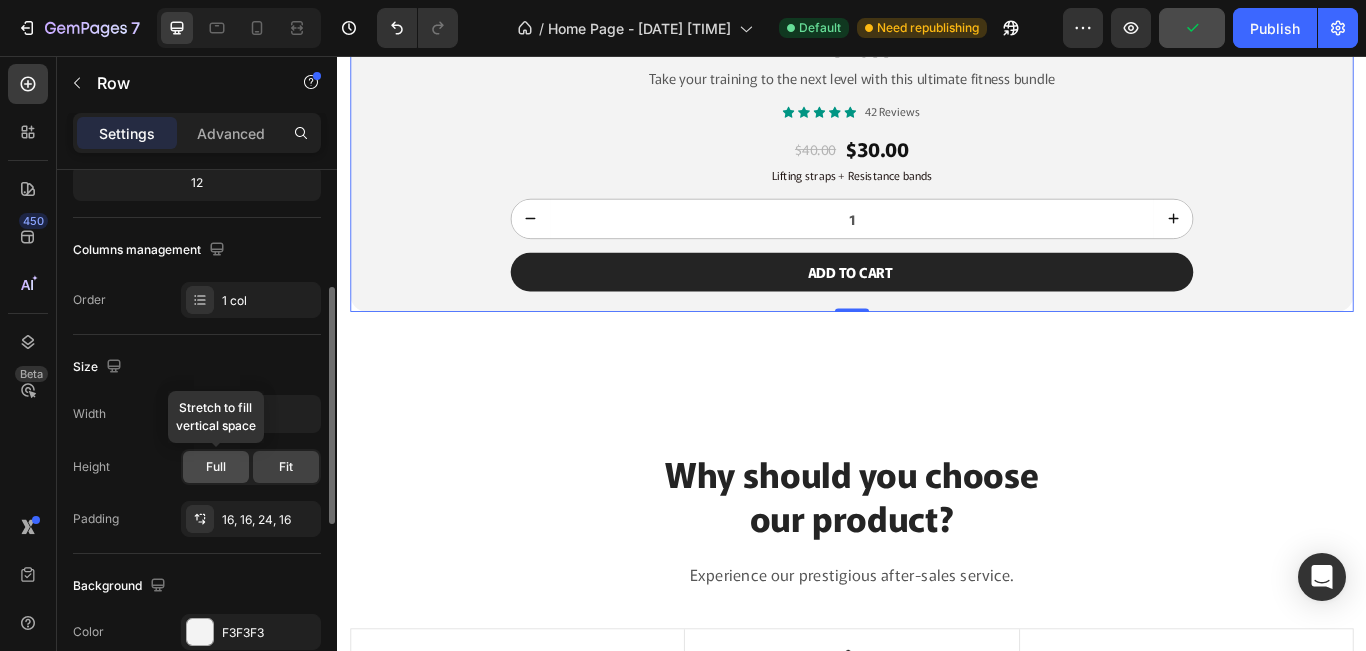 click on "Full" 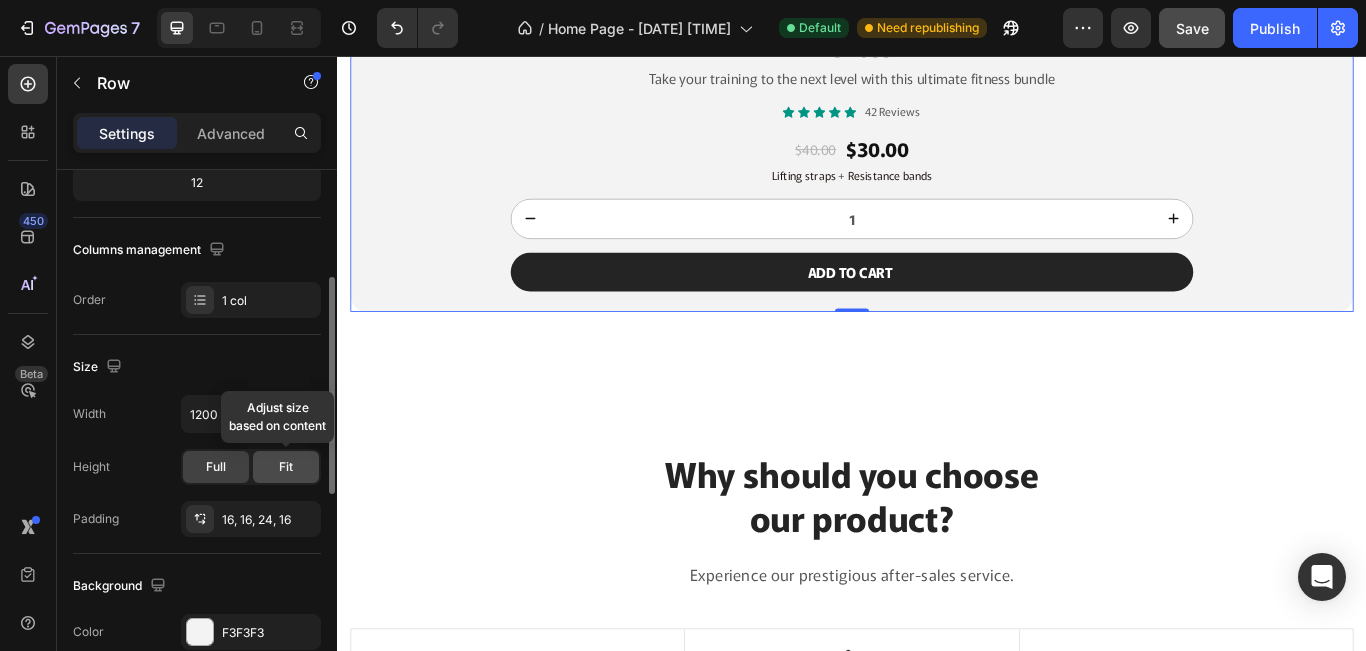 click on "Fit" 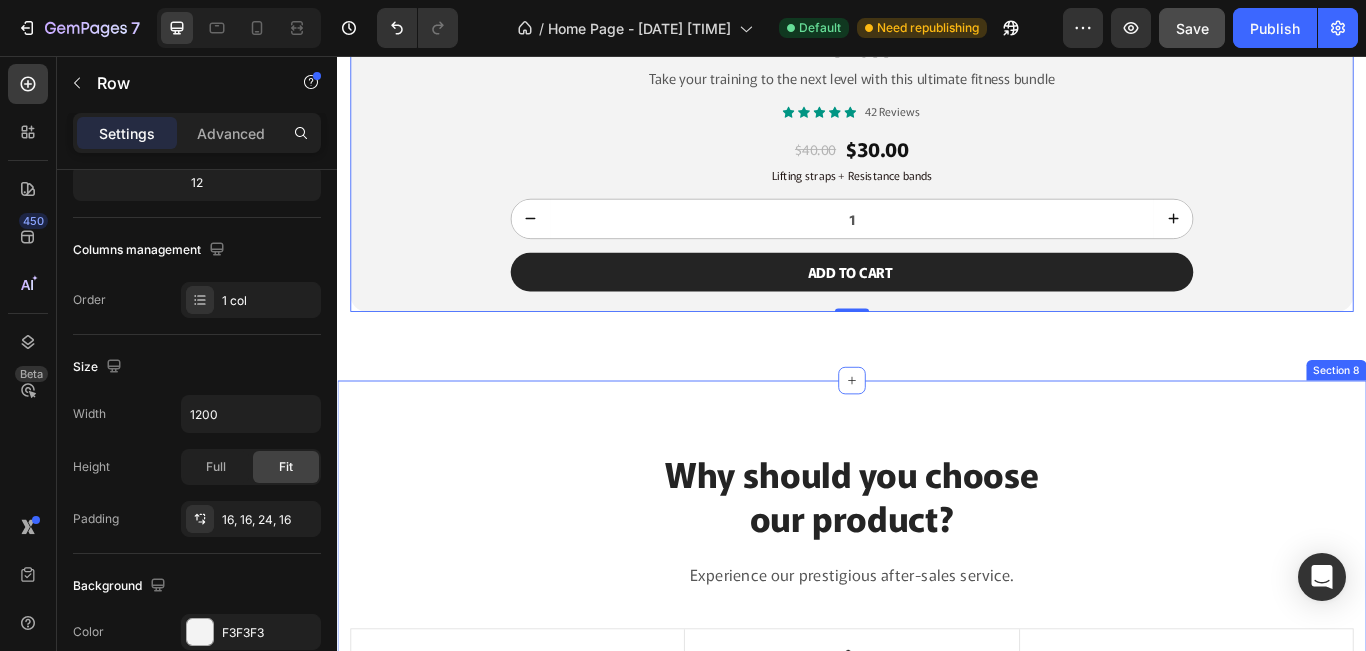 scroll, scrollTop: 2781, scrollLeft: 0, axis: vertical 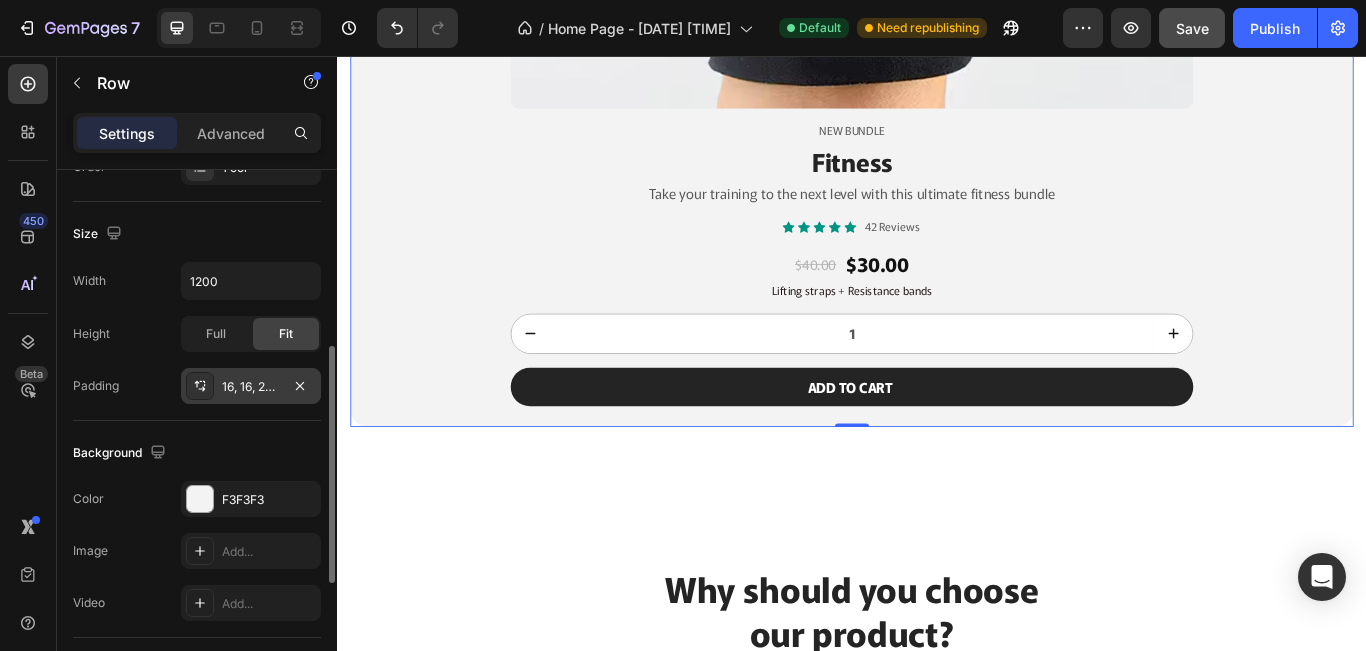 click on "16, 16, 24, 16" at bounding box center (251, 387) 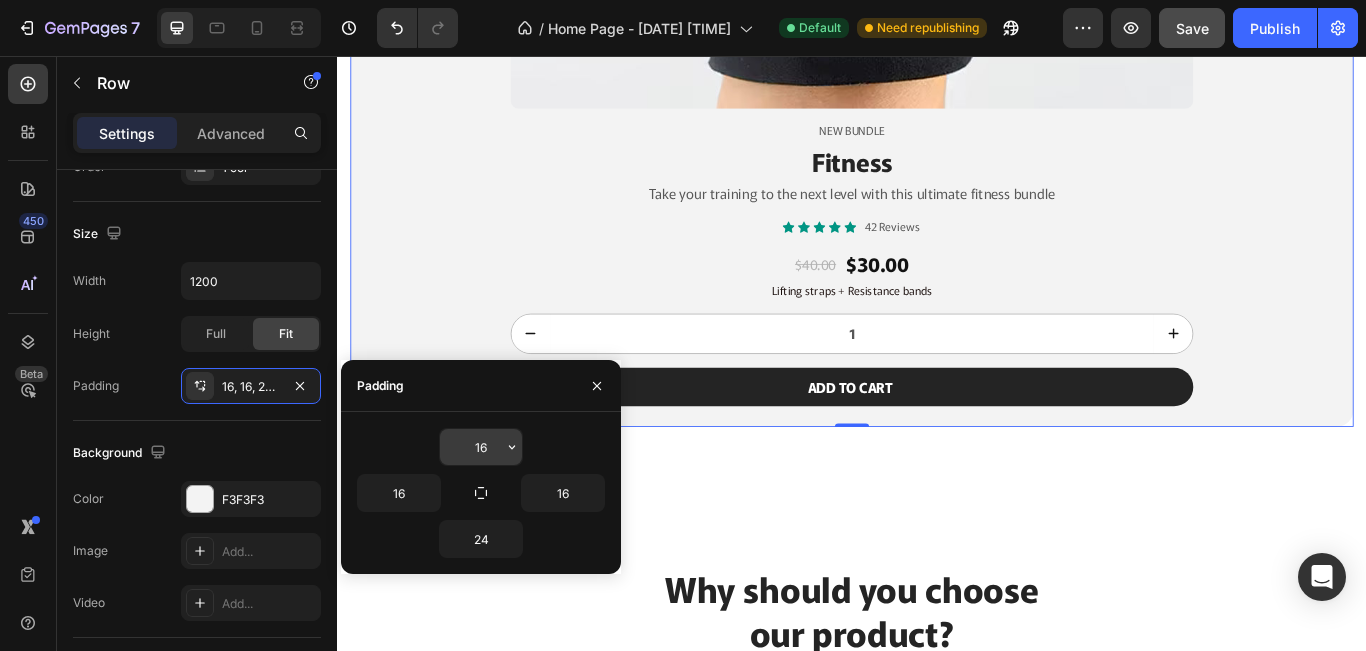 click on "16" at bounding box center (481, 447) 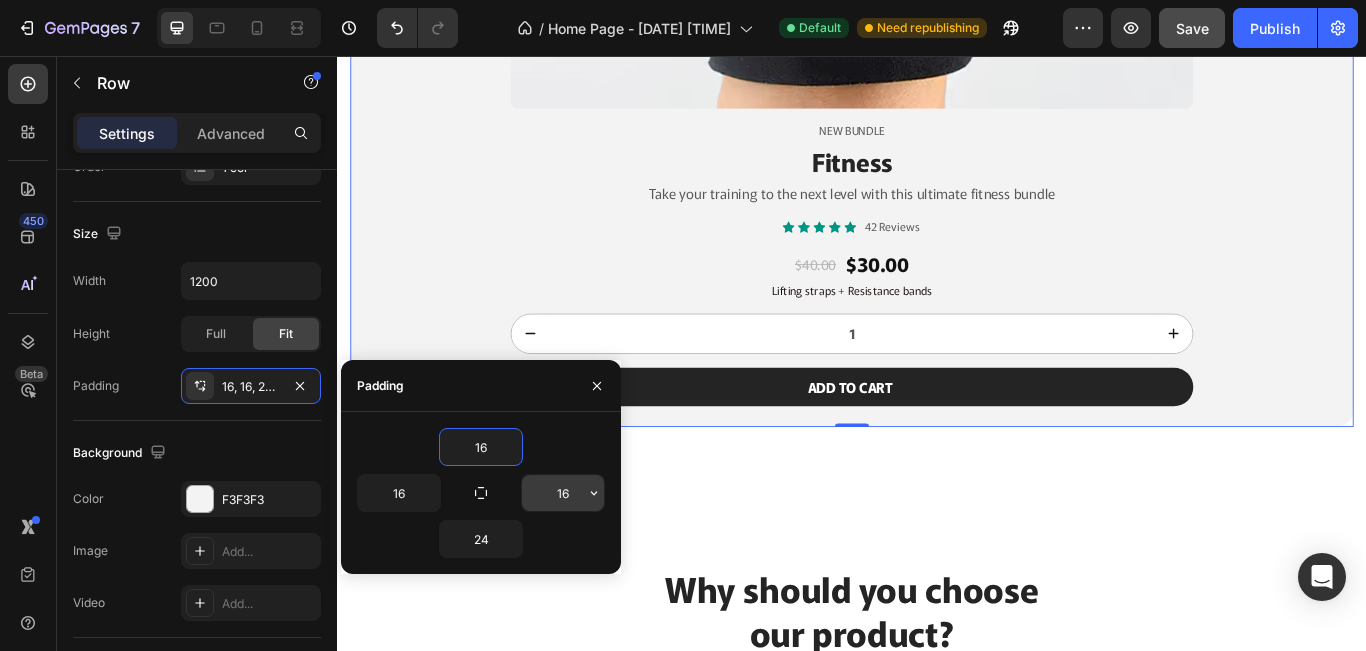 click on "16" at bounding box center [563, 493] 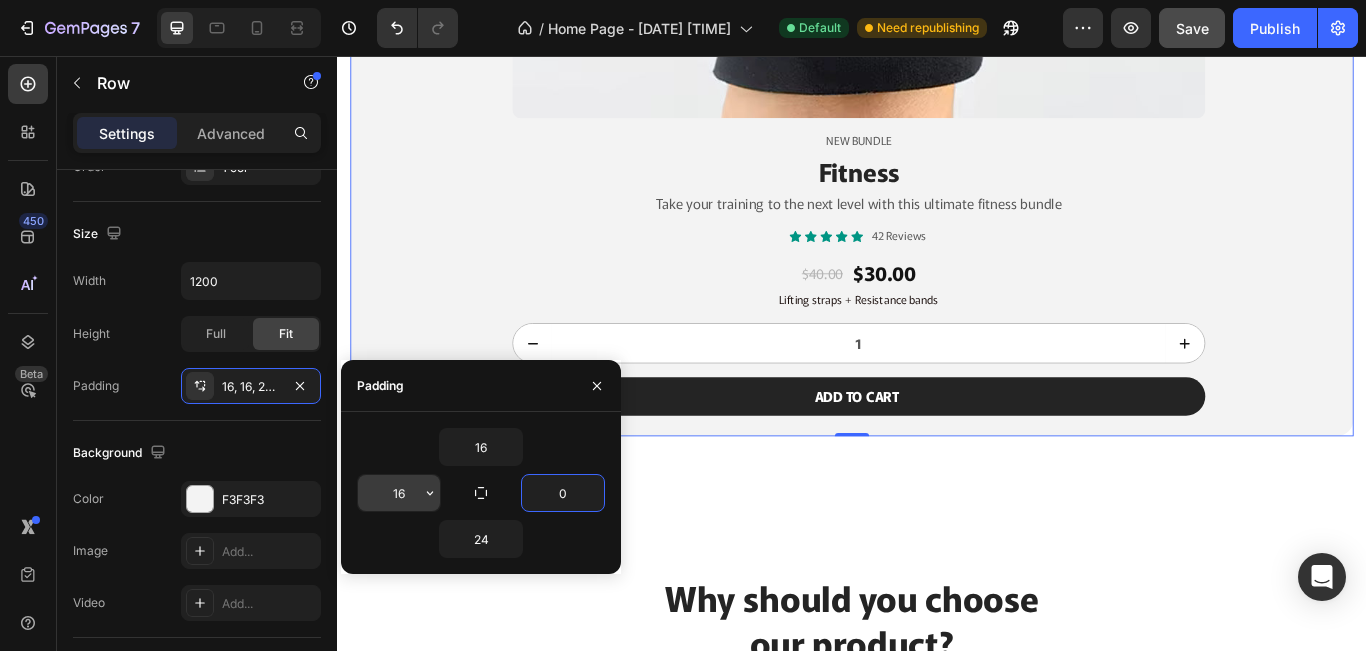 type on "0" 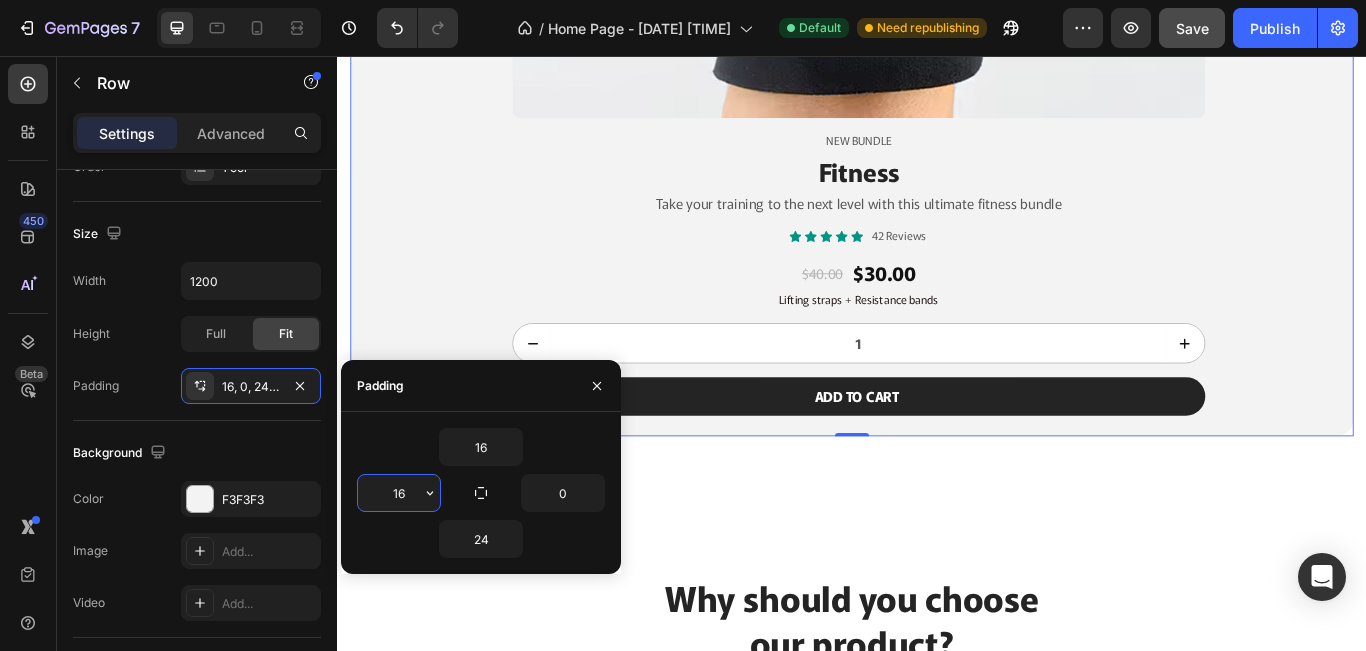 click on "16" at bounding box center (399, 493) 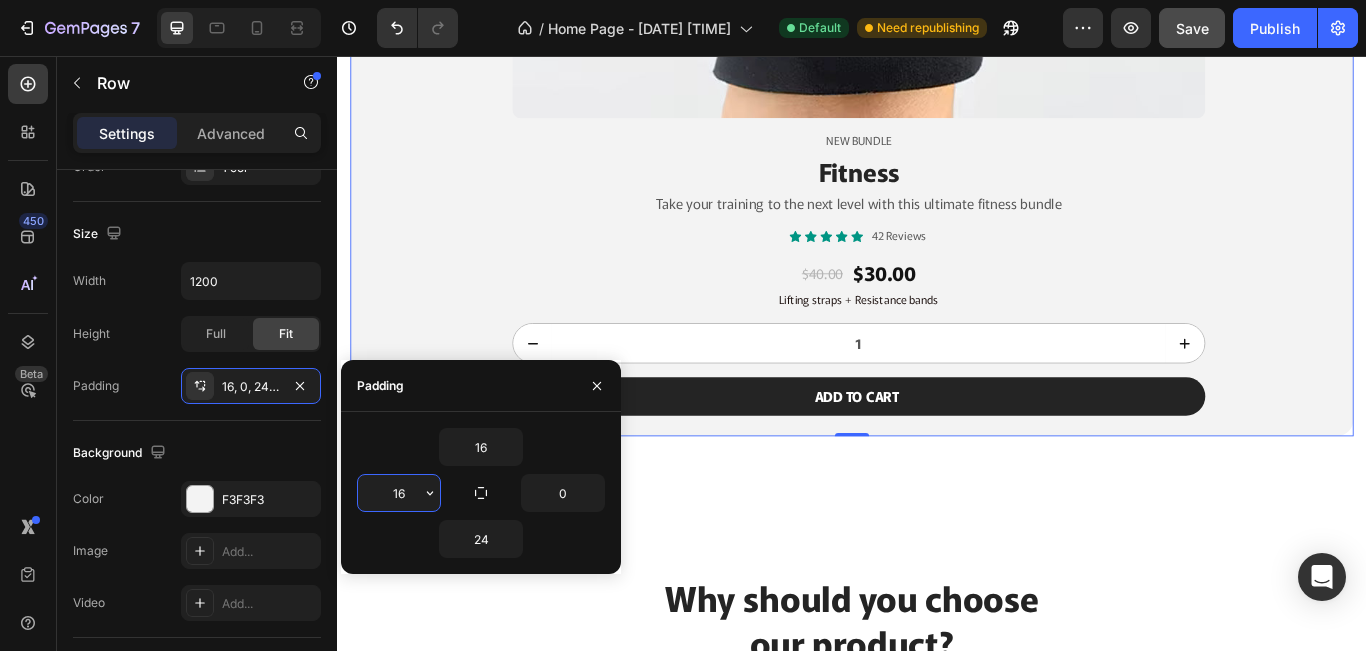 type on "0" 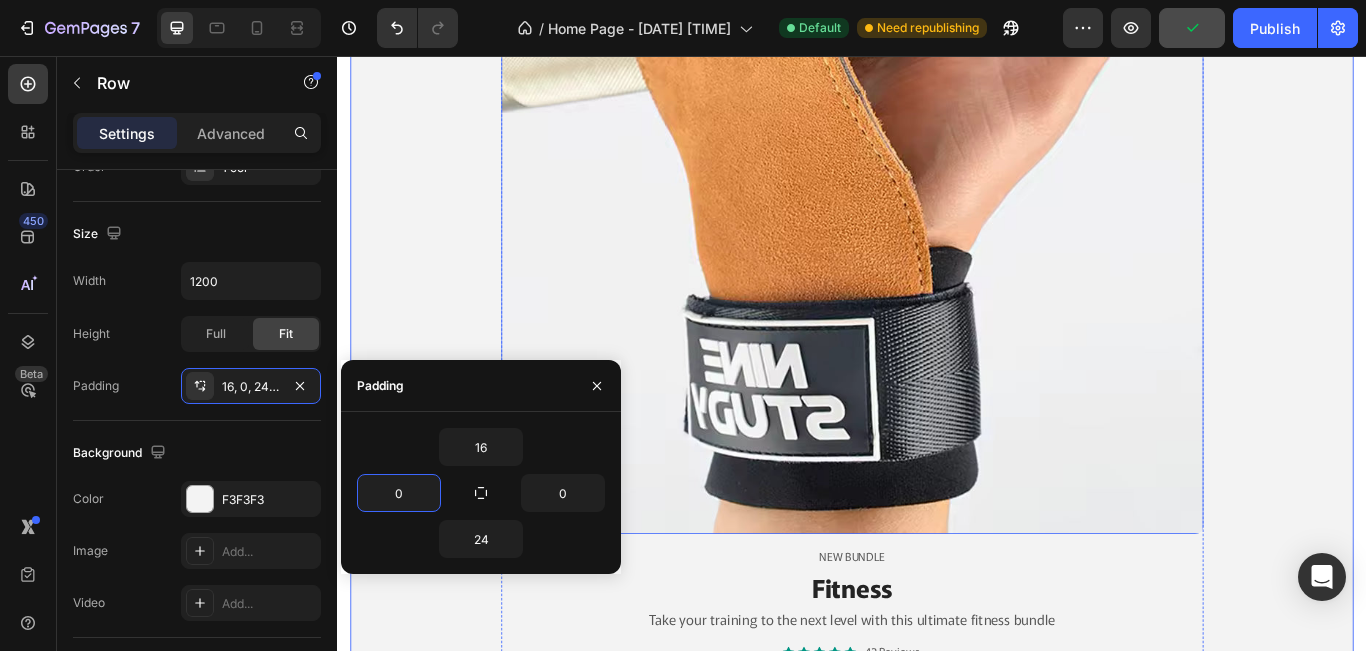 scroll, scrollTop: 1848, scrollLeft: 0, axis: vertical 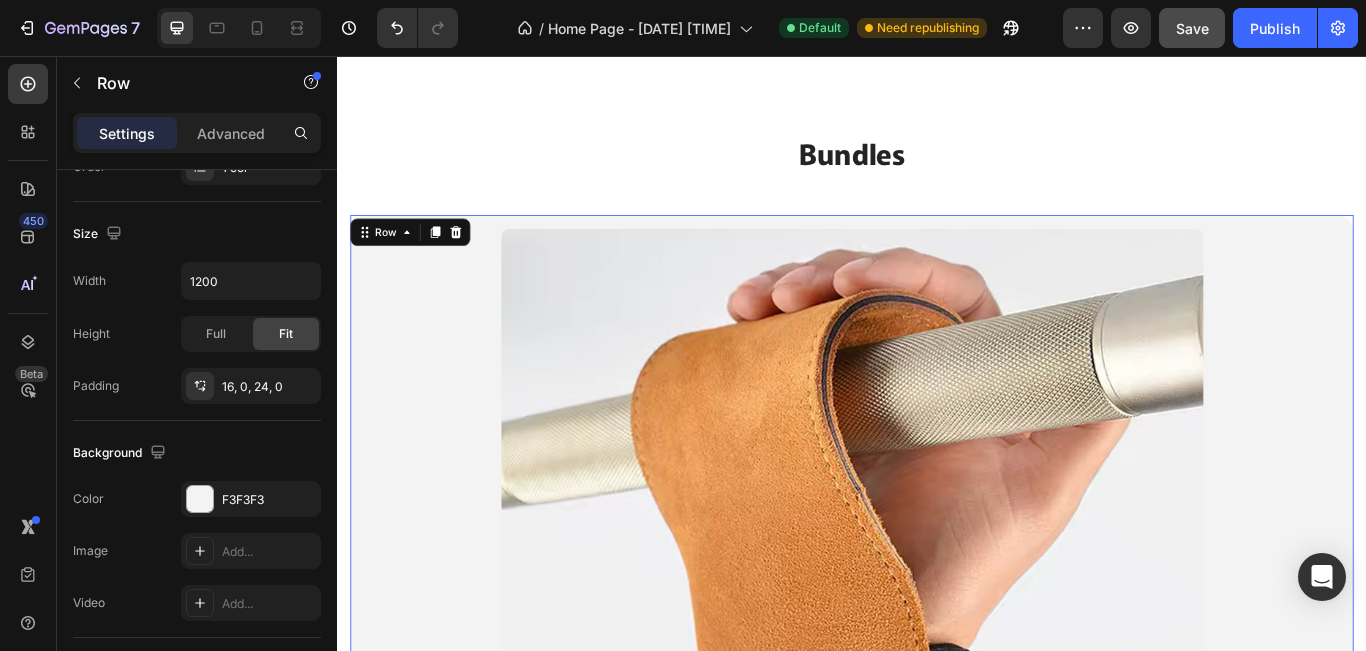 drag, startPoint x: 480, startPoint y: 268, endPoint x: 398, endPoint y: 380, distance: 138.80922 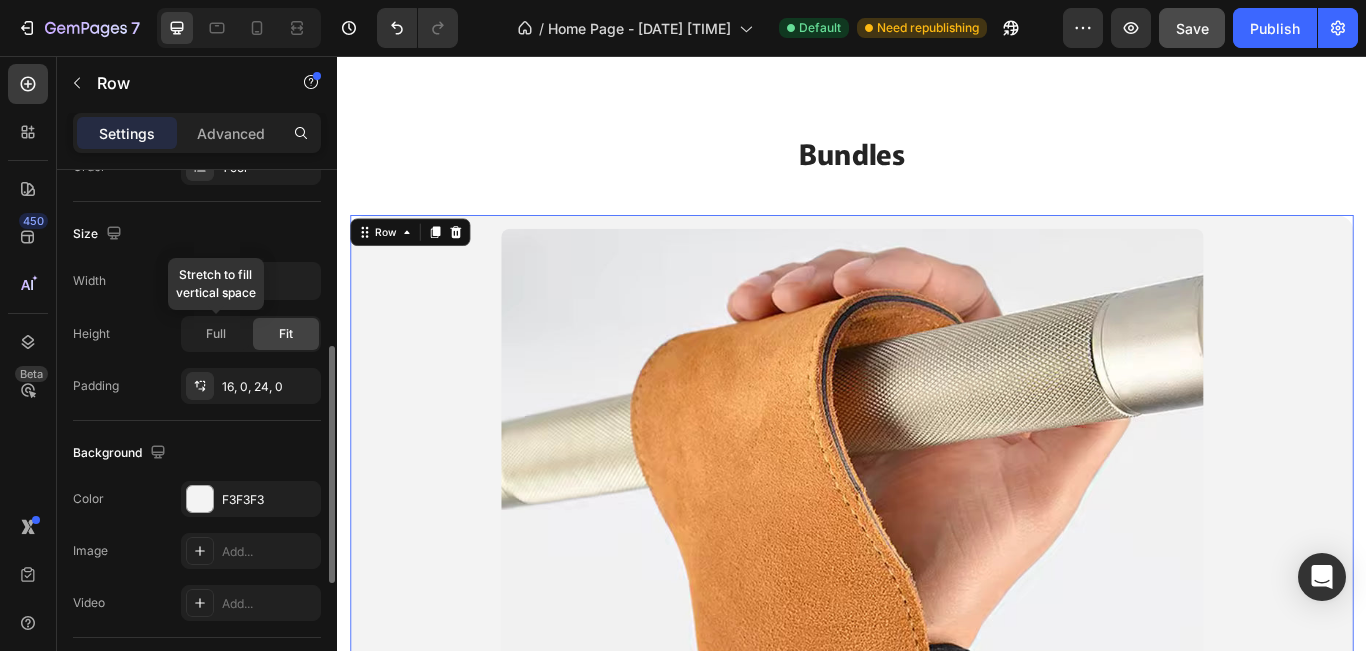 scroll, scrollTop: 266, scrollLeft: 0, axis: vertical 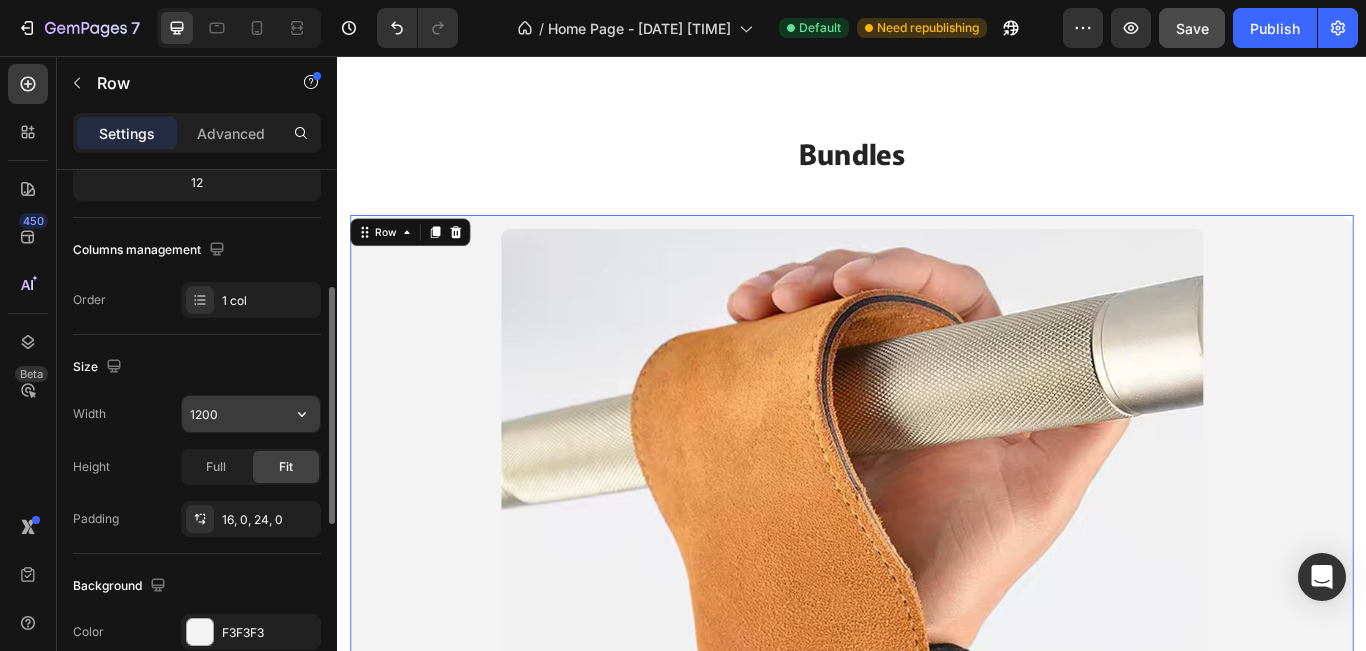 click on "1200" at bounding box center (251, 414) 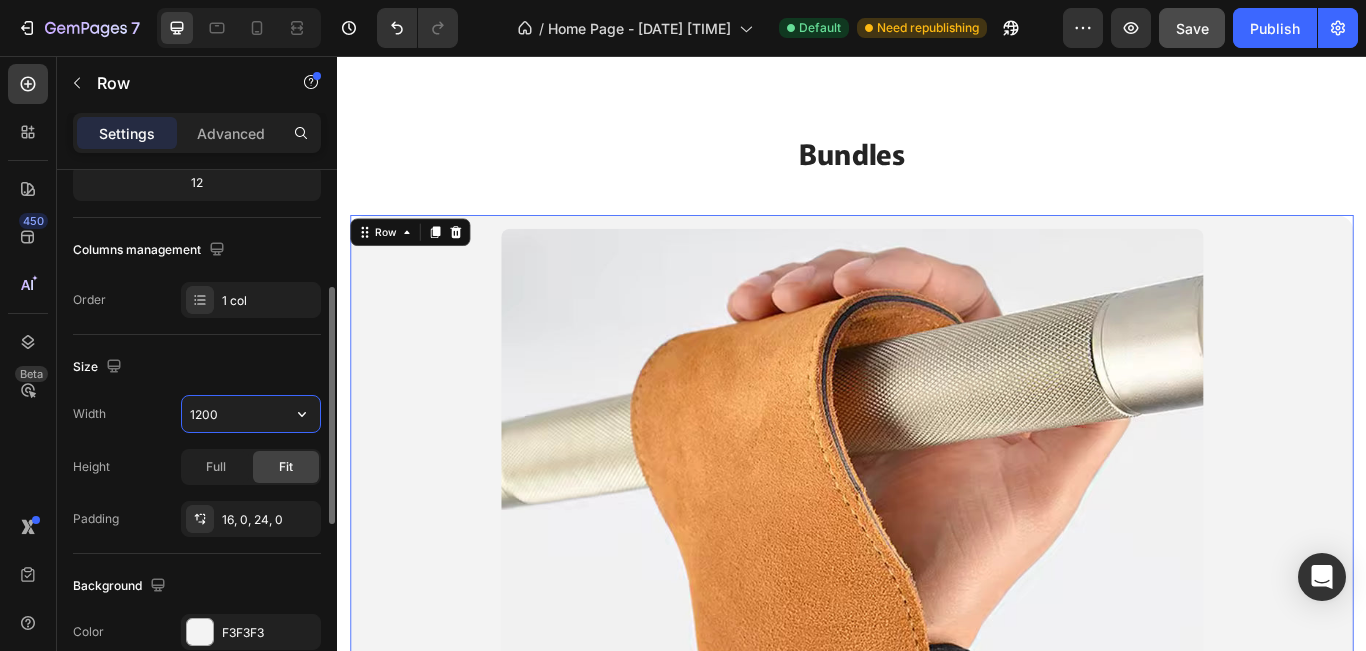 click on "1200" at bounding box center (251, 414) 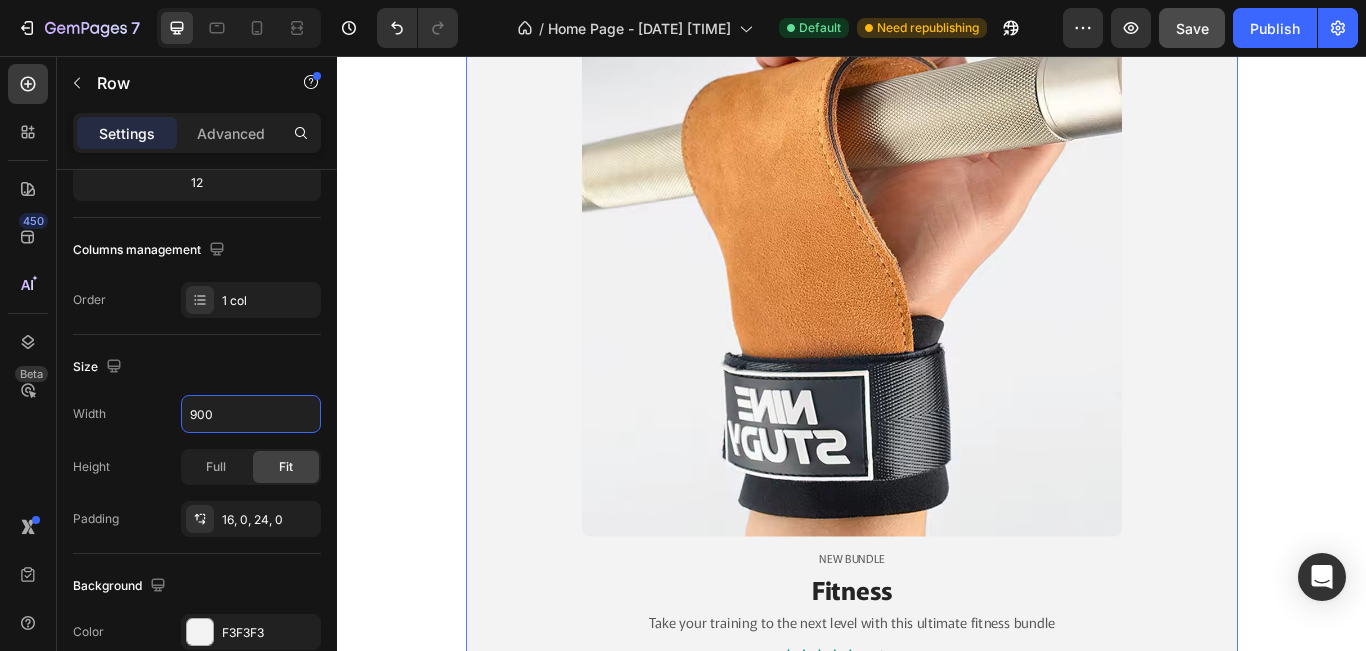 scroll, scrollTop: 1981, scrollLeft: 0, axis: vertical 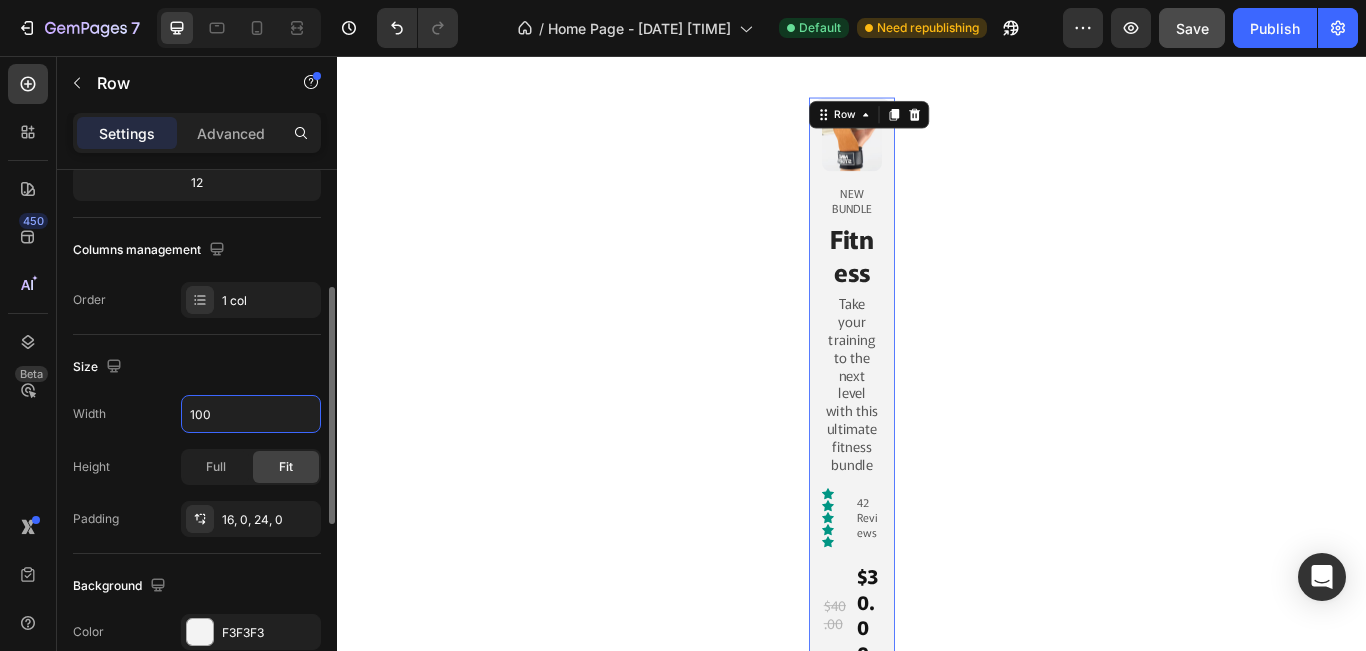 type on "1000" 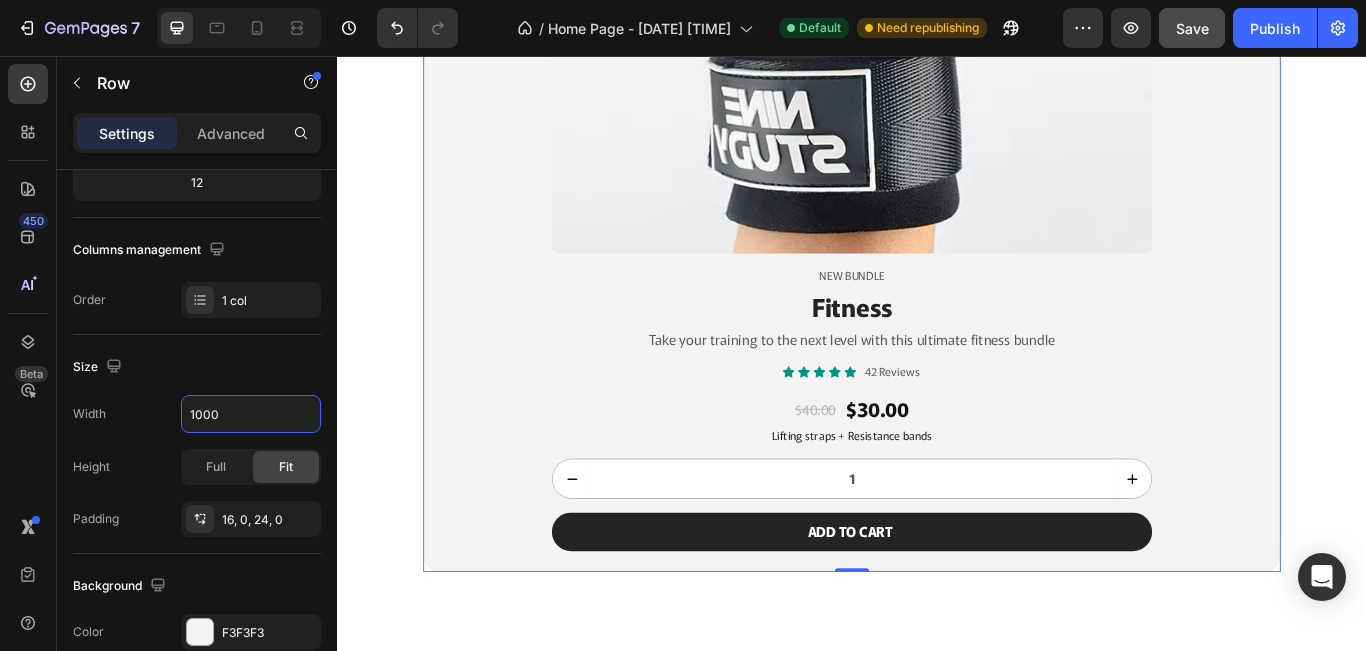 scroll, scrollTop: 2648, scrollLeft: 0, axis: vertical 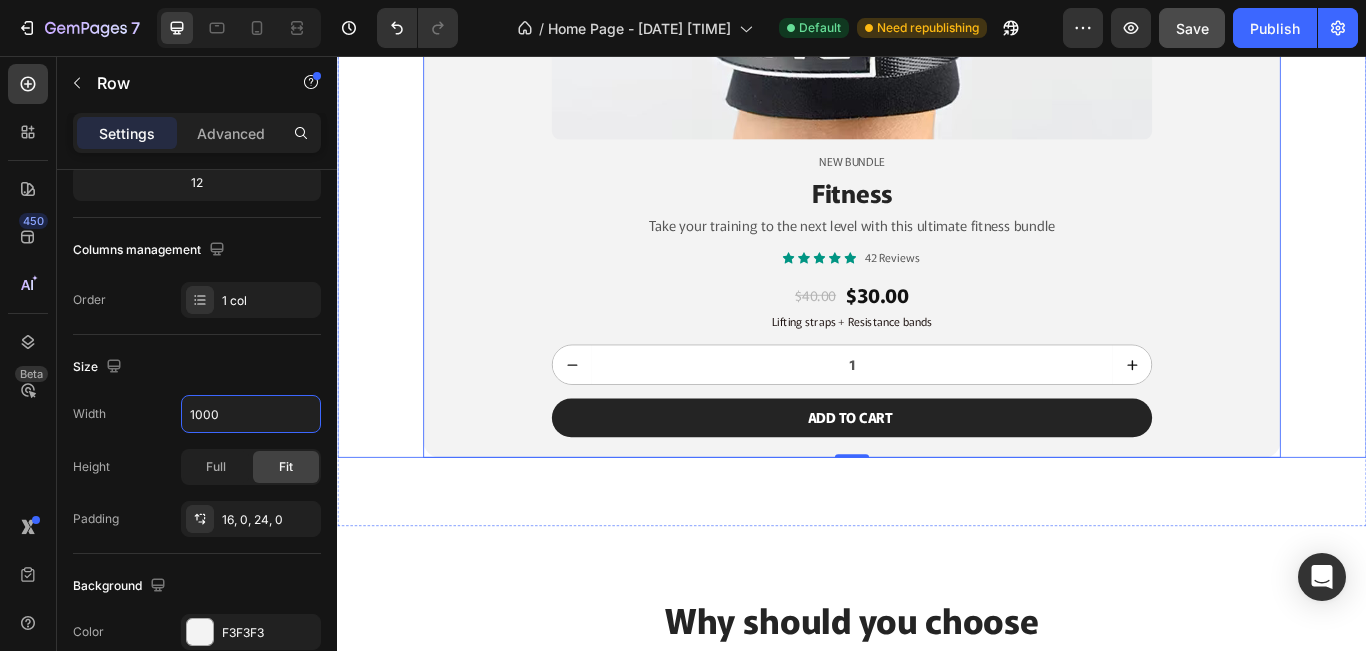 click on "Product Images New BUNDLE Text Block Fitness Heading Take your training to the next level with this ultimate fitness bundle Text Block Icon Icon Icon Icon Icon Icon List 42 Reviews Text Block Row $40.00 Product Price Product Price $30.00 Product Price Product Price Row Lifting straps + Resistance bands Text Block
1
Product Quantity Add to cart Add to Cart Row Product Row   0" at bounding box center [937, -20] 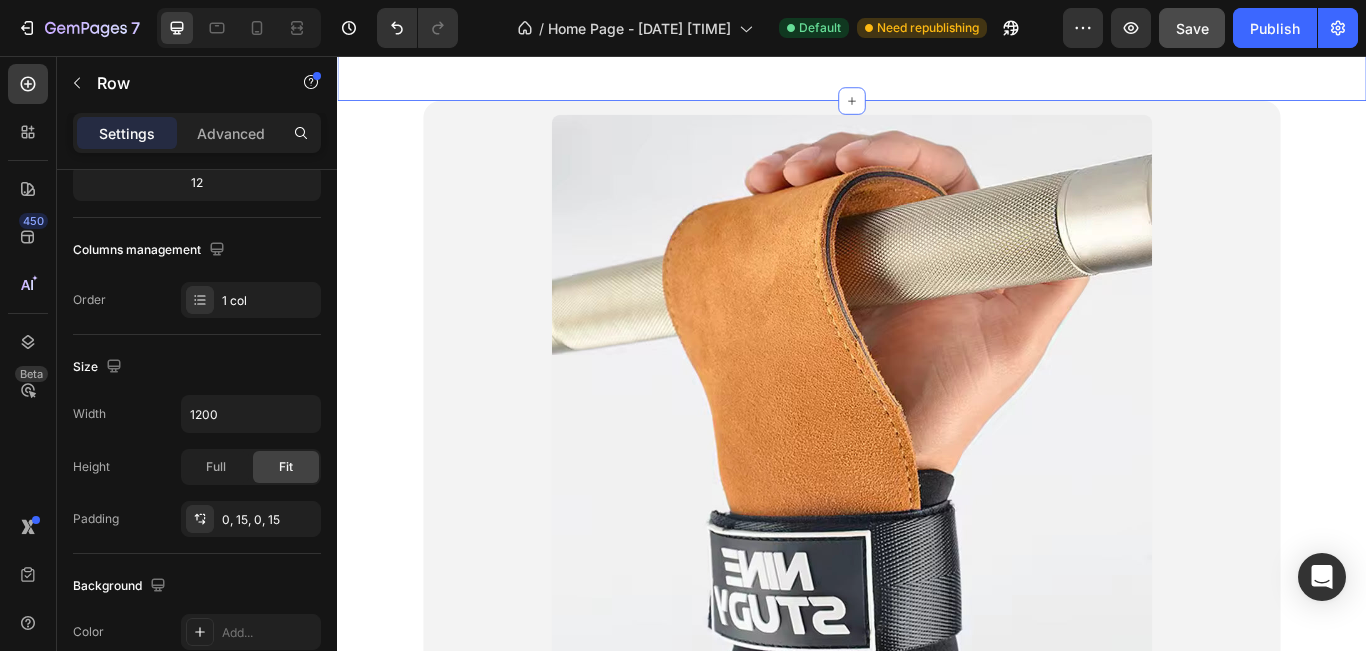 scroll, scrollTop: 1715, scrollLeft: 0, axis: vertical 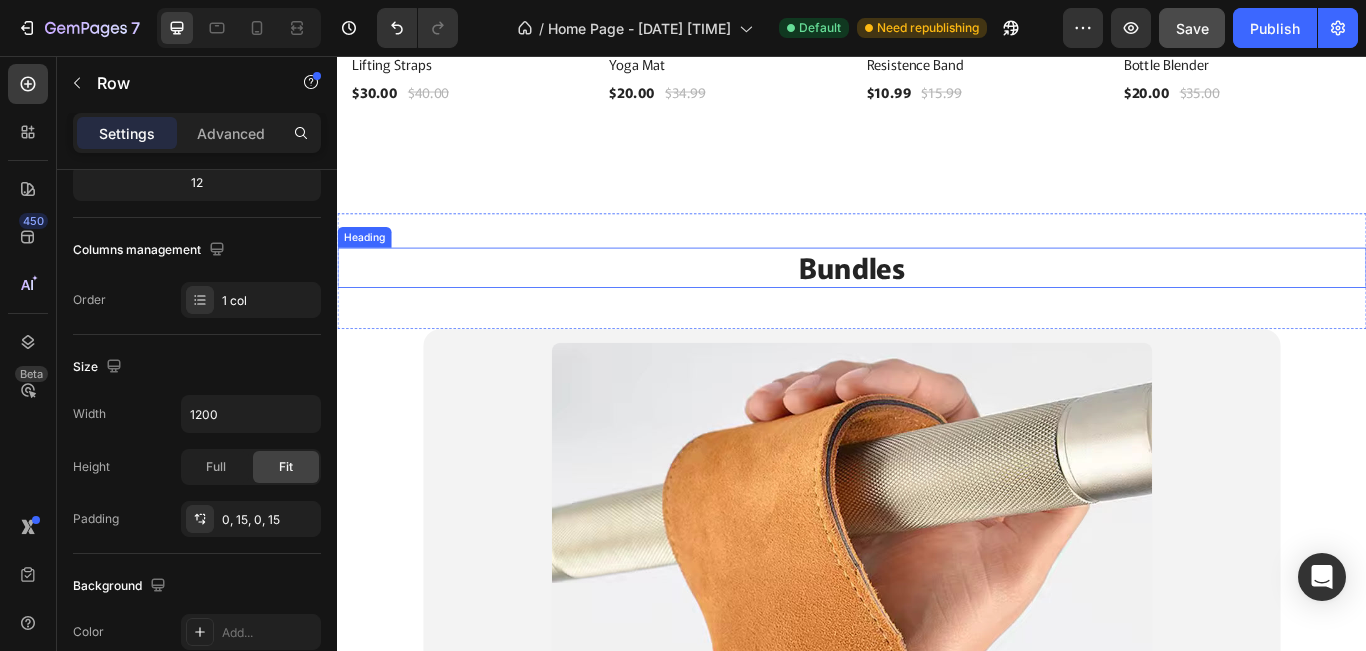 click on "Bundles" at bounding box center [937, 302] 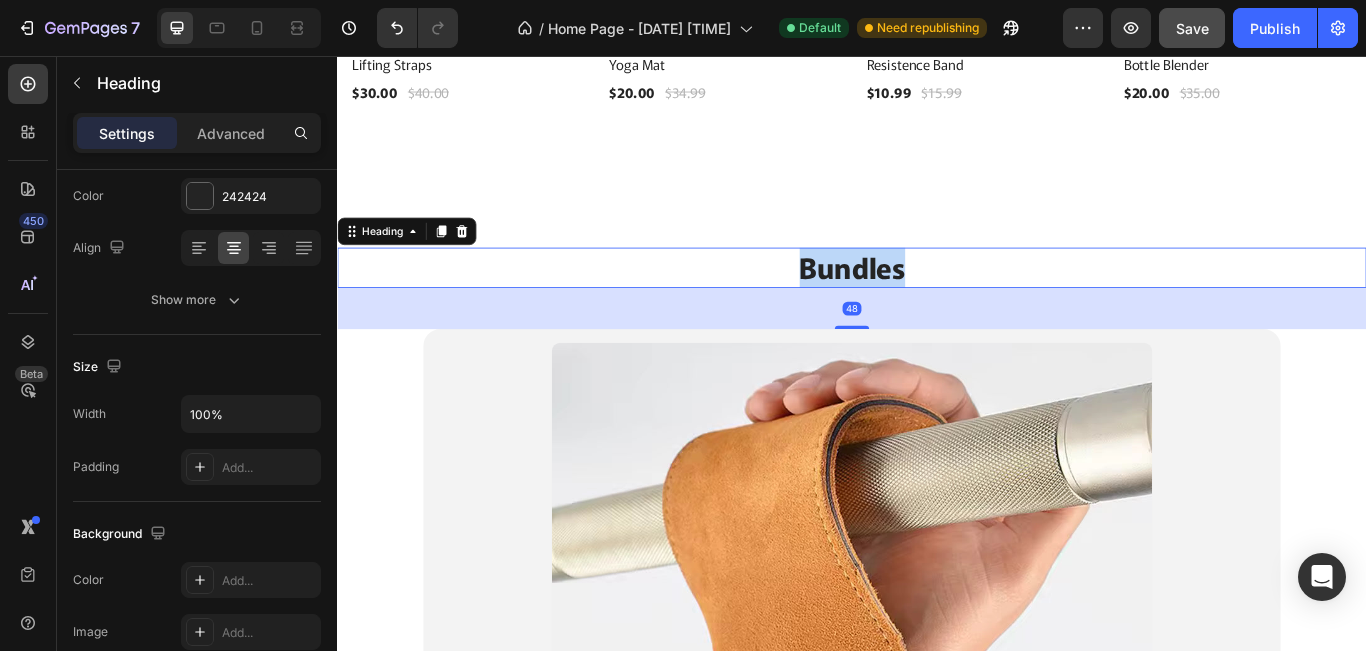 click on "Bundles" at bounding box center (937, 302) 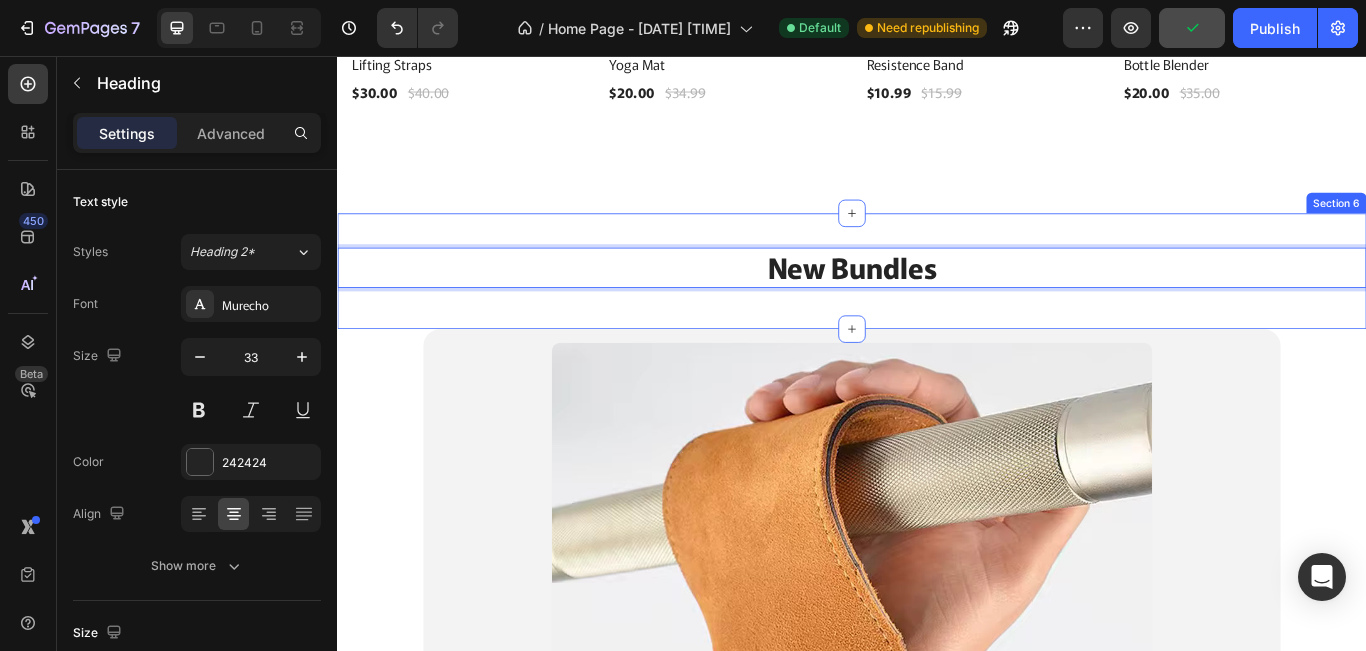 click on "New Bundles Heading   48 Section 6" at bounding box center (937, 306) 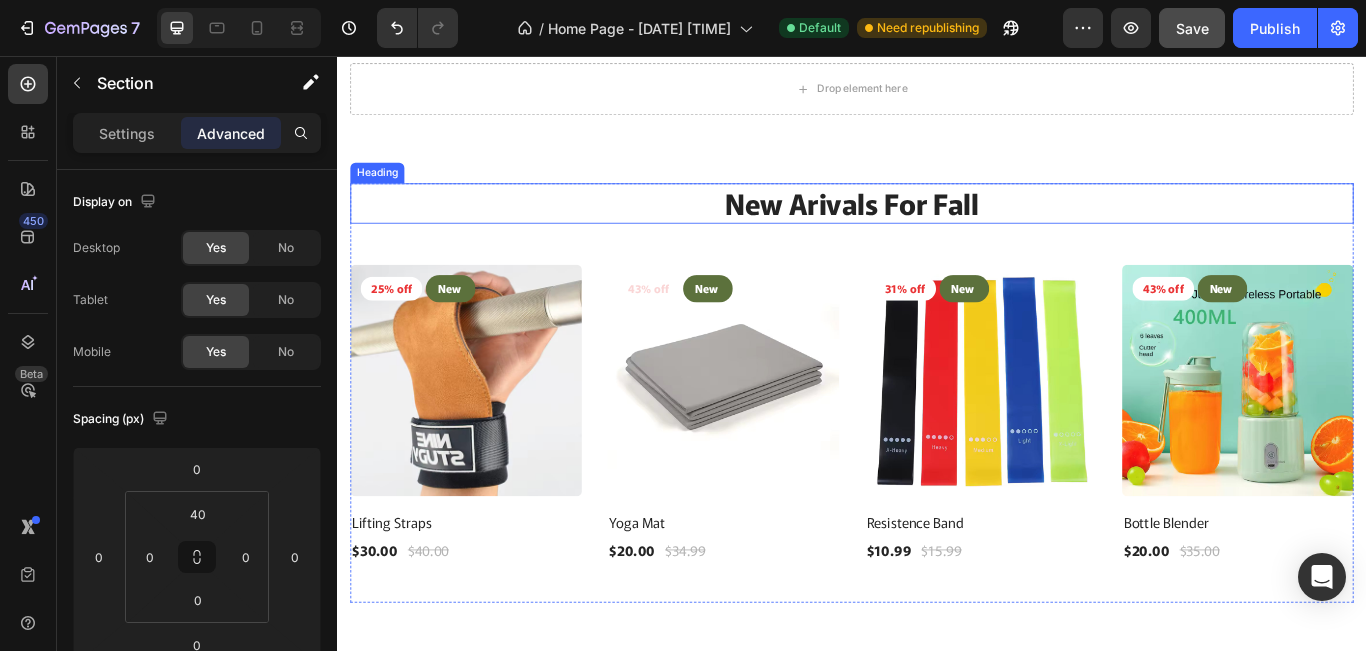 scroll, scrollTop: 1048, scrollLeft: 0, axis: vertical 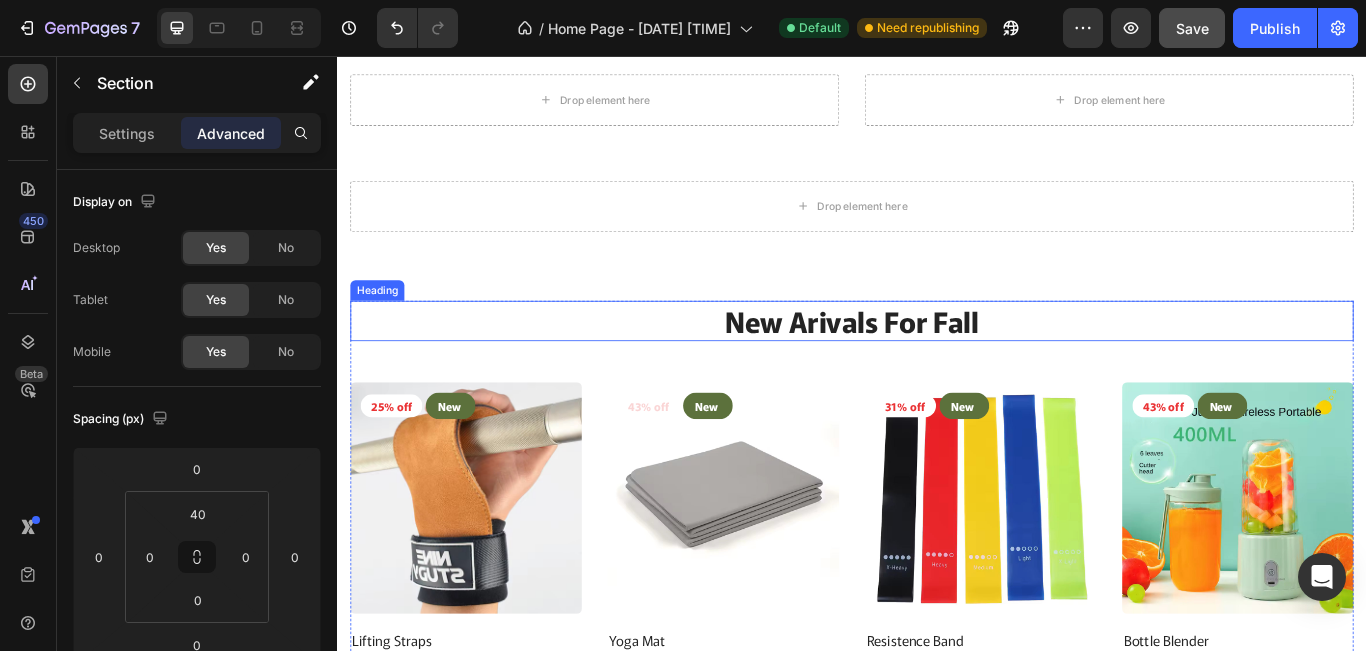 click on "New Arivals For Fall" at bounding box center [937, 364] 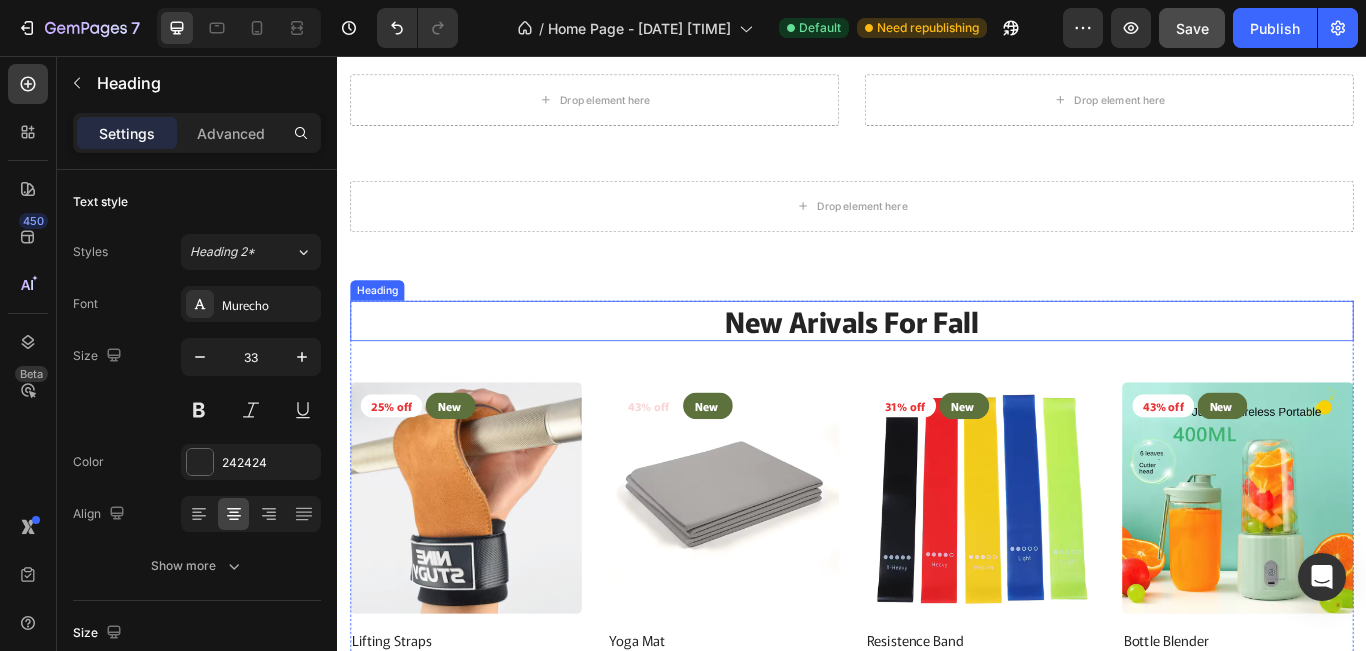 click on "New Arivals For Fall" at bounding box center [937, 364] 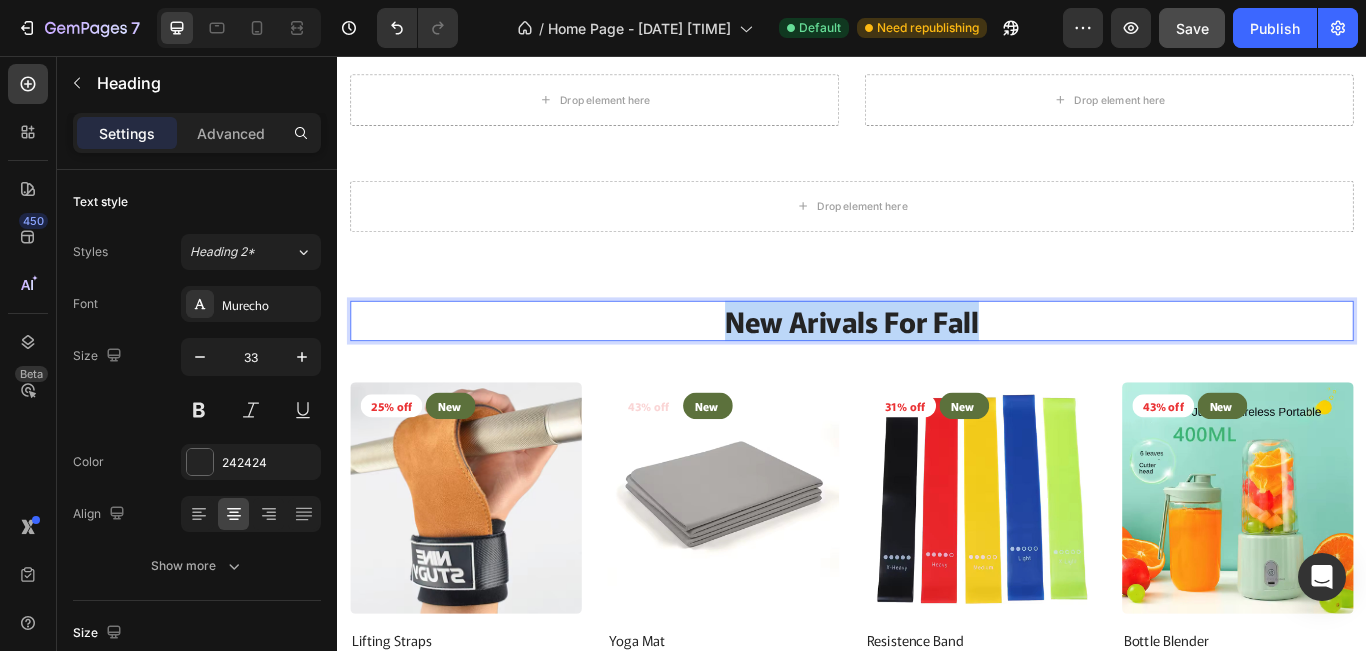 click on "New Arivals For Fall" at bounding box center [937, 364] 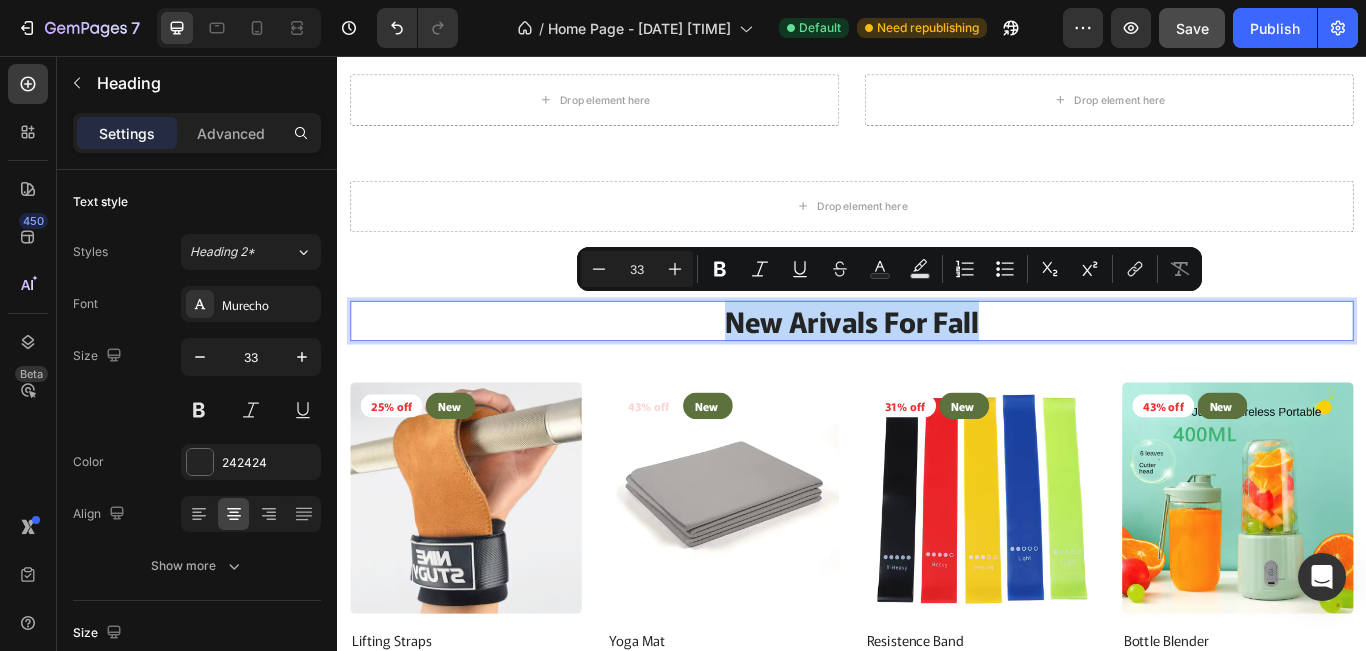 click on "New Arivals For Fall" at bounding box center [937, 364] 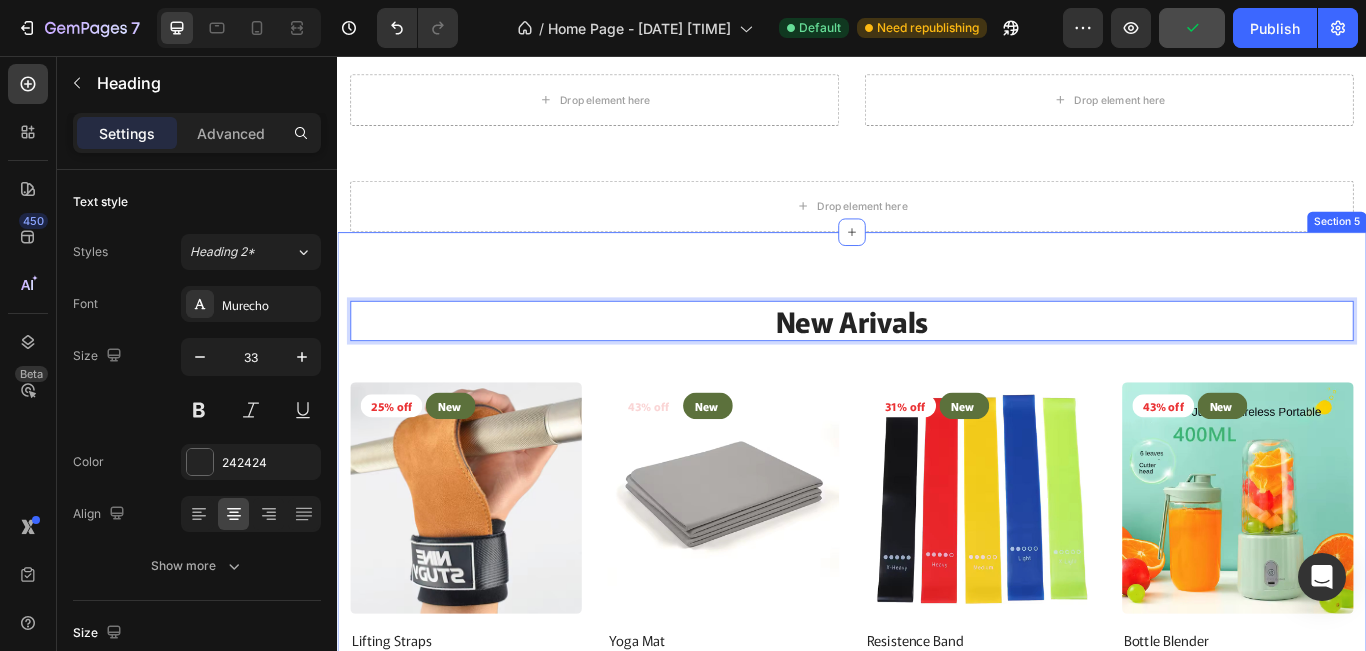 click on "New Arivals Heading   48 25% off Product Badge New Text block Row Row Product Images Row Lifting Straps Product Title $30.00 Product Price Product Price $40.00 Product Price Product Price Row Row Product List 43% off Product Badge New Text block Row Row Product Images Row Yoga Mat Product Title $20.00 Product Price Product Price $34.99 Product Price Product Price Row Row Product List 31% off Product Badge New Text block Row Row Product Images Row Resistence Band Product Title $10.99 Product Price Product Price $15.99 Product Price Product Price Row Row Product List 43% off Product Badge New Text block Row Row Product Images Row Bottle Blender Product Title $20.00 Product Price Product Price $35.00 Product Price Product Price Row Row Product List Product List Row Section 5" at bounding box center [937, 585] 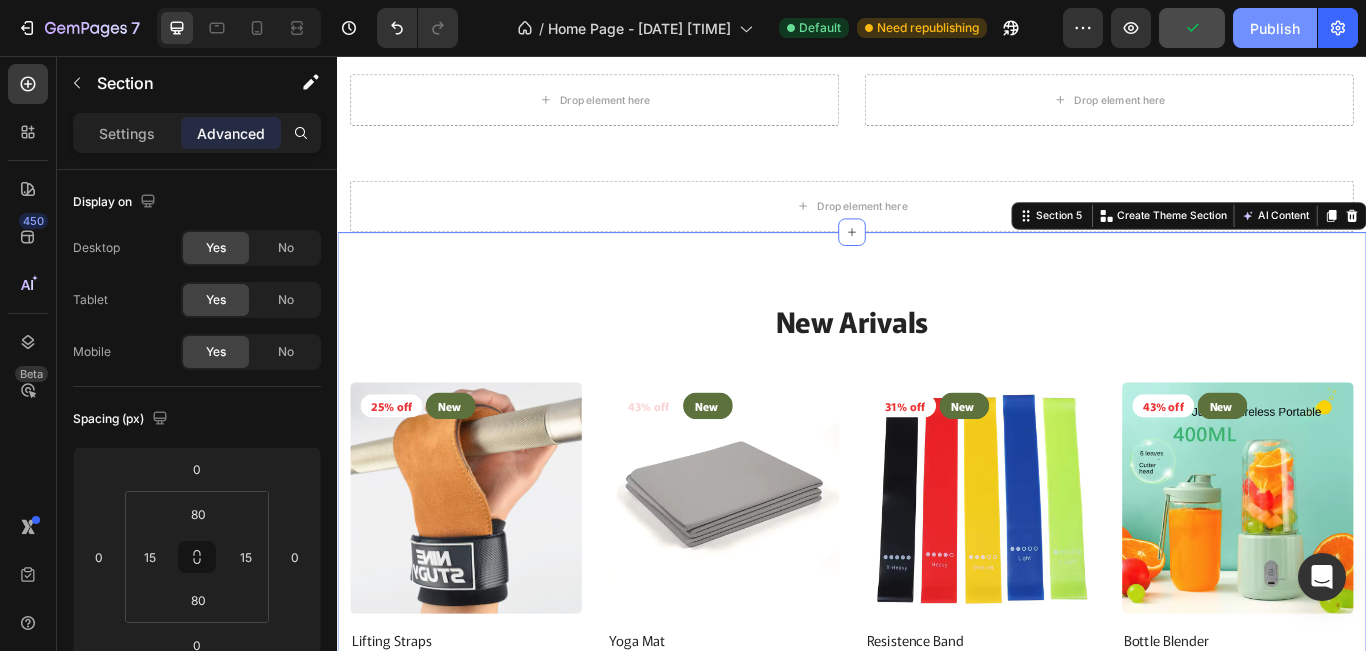 click on "Publish" 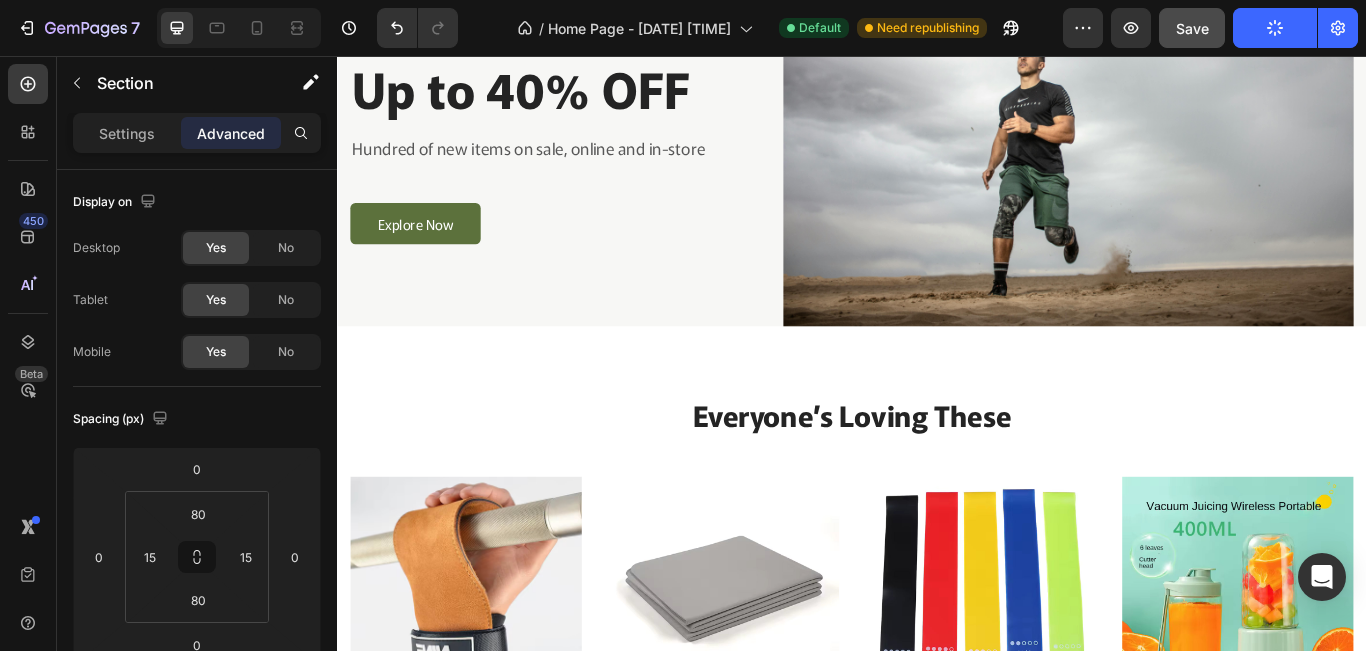 scroll, scrollTop: 0, scrollLeft: 0, axis: both 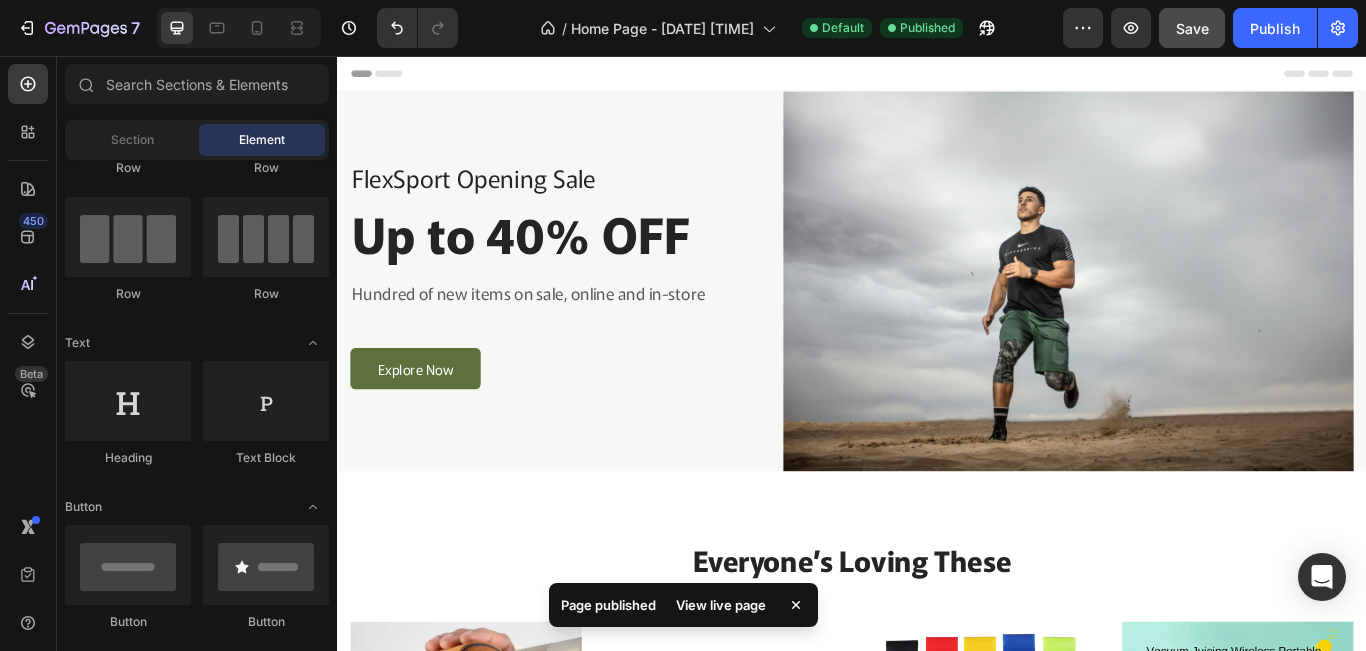 click on "View live page" at bounding box center [721, 605] 